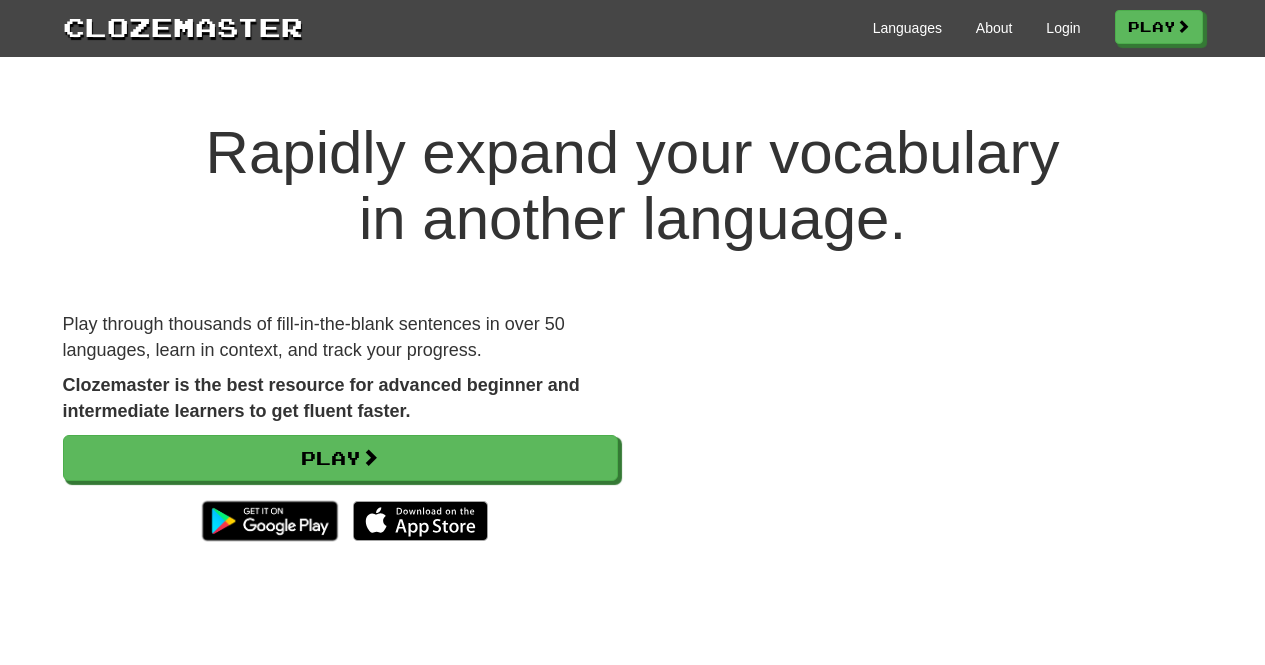 scroll, scrollTop: 0, scrollLeft: 0, axis: both 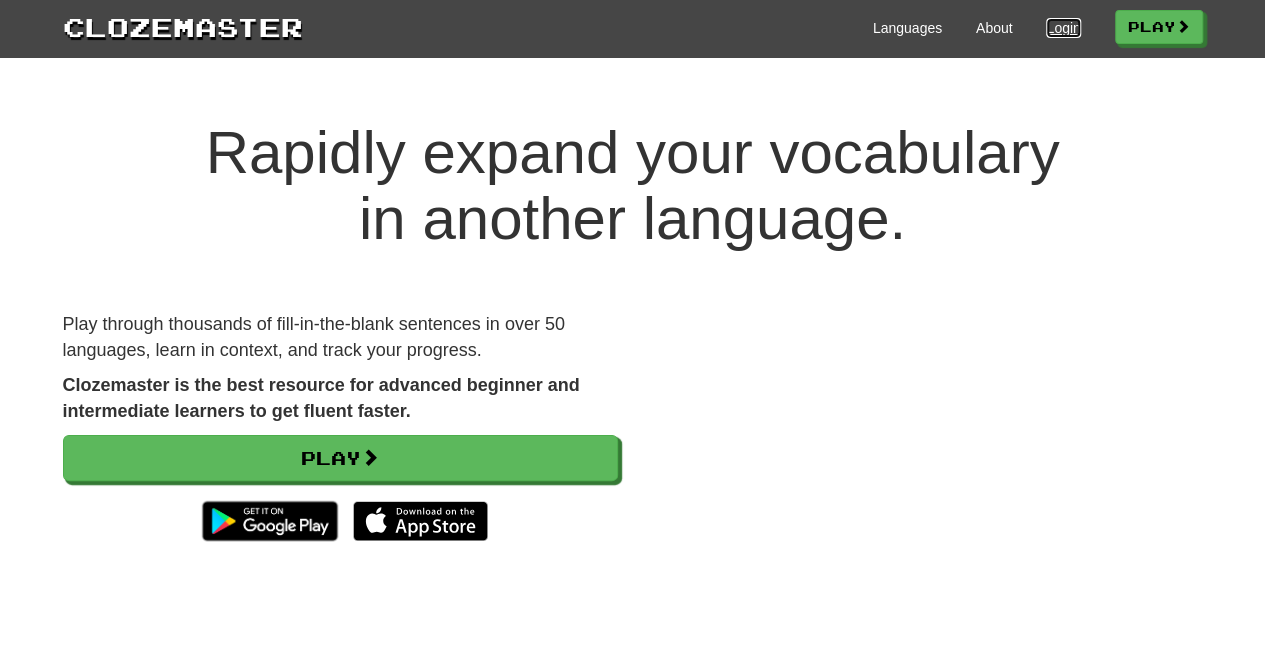 click on "Login" at bounding box center [1063, 28] 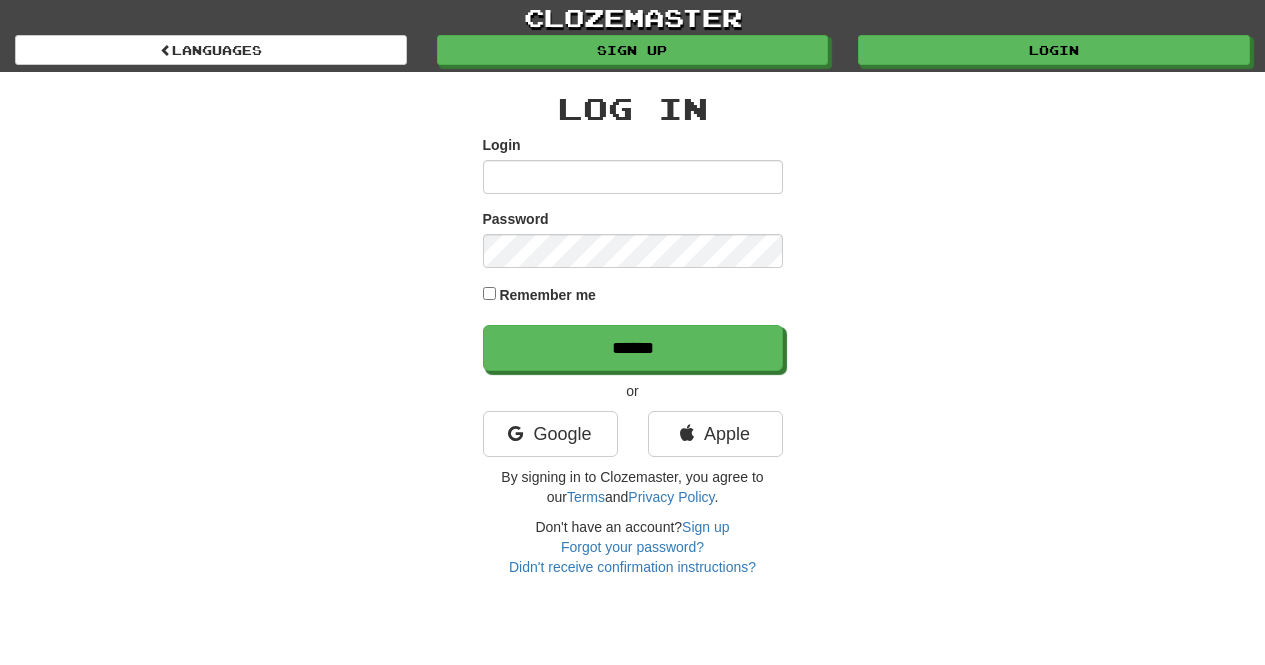 scroll, scrollTop: 0, scrollLeft: 0, axis: both 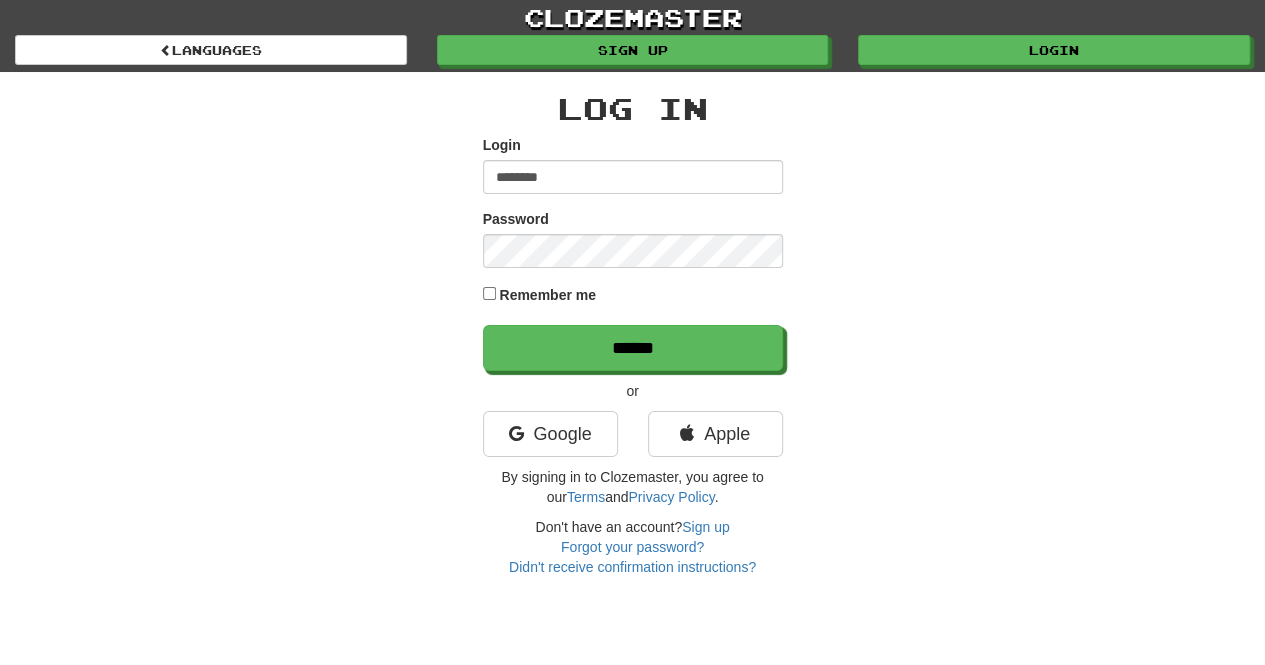 type on "********" 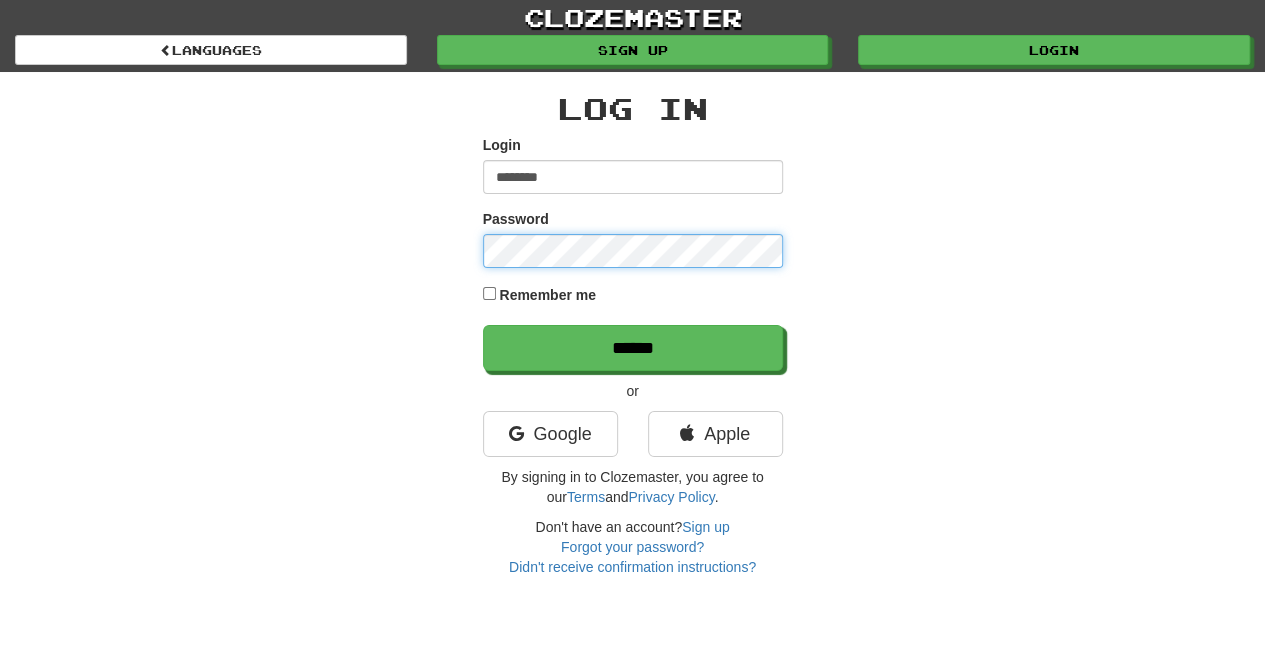 click on "******" at bounding box center [633, 348] 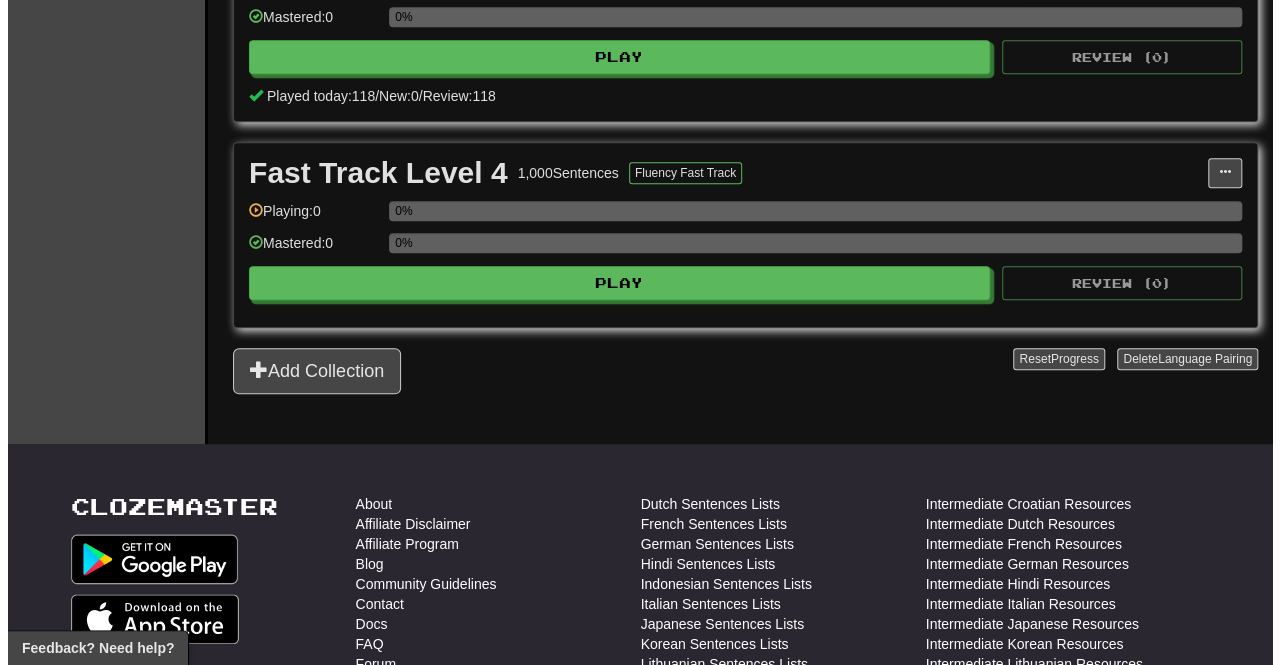 scroll, scrollTop: 1009, scrollLeft: 0, axis: vertical 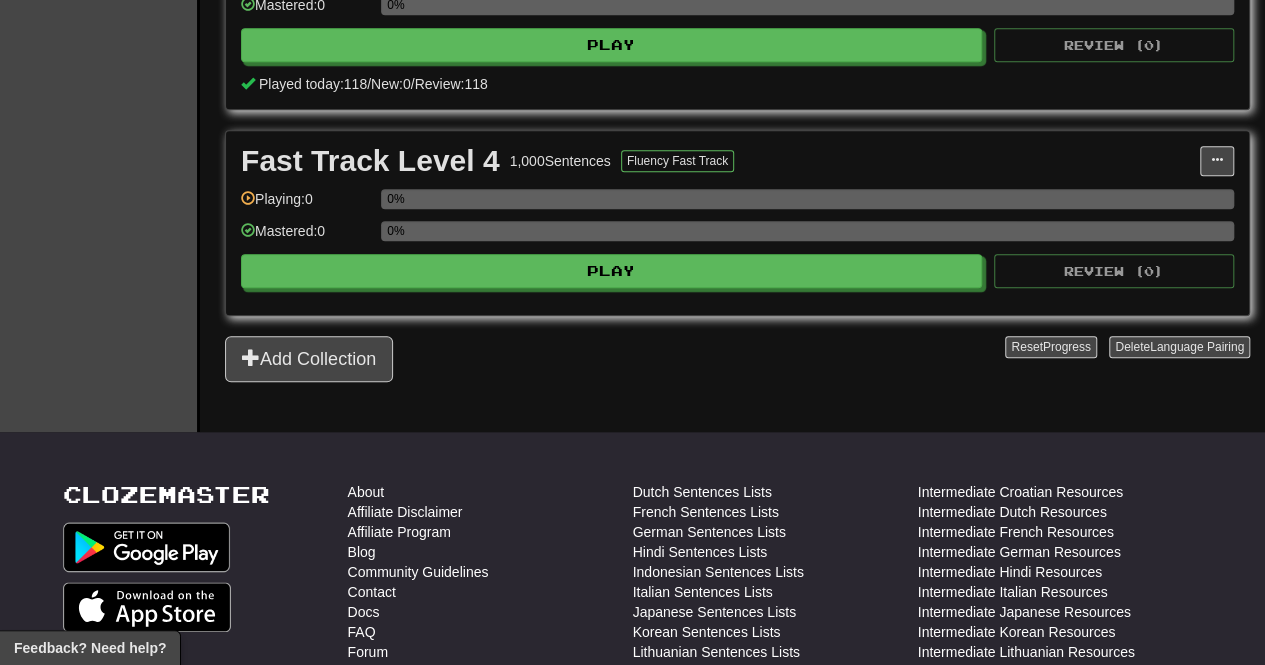 click on "Fast Track Level 4 1,000  Sentences Fluency Fast Track Manage Sentences Unpin from Dashboard  Playing:  0 0%  Mastered:  0 0% Play Review ( 0 )" at bounding box center (737, 223) 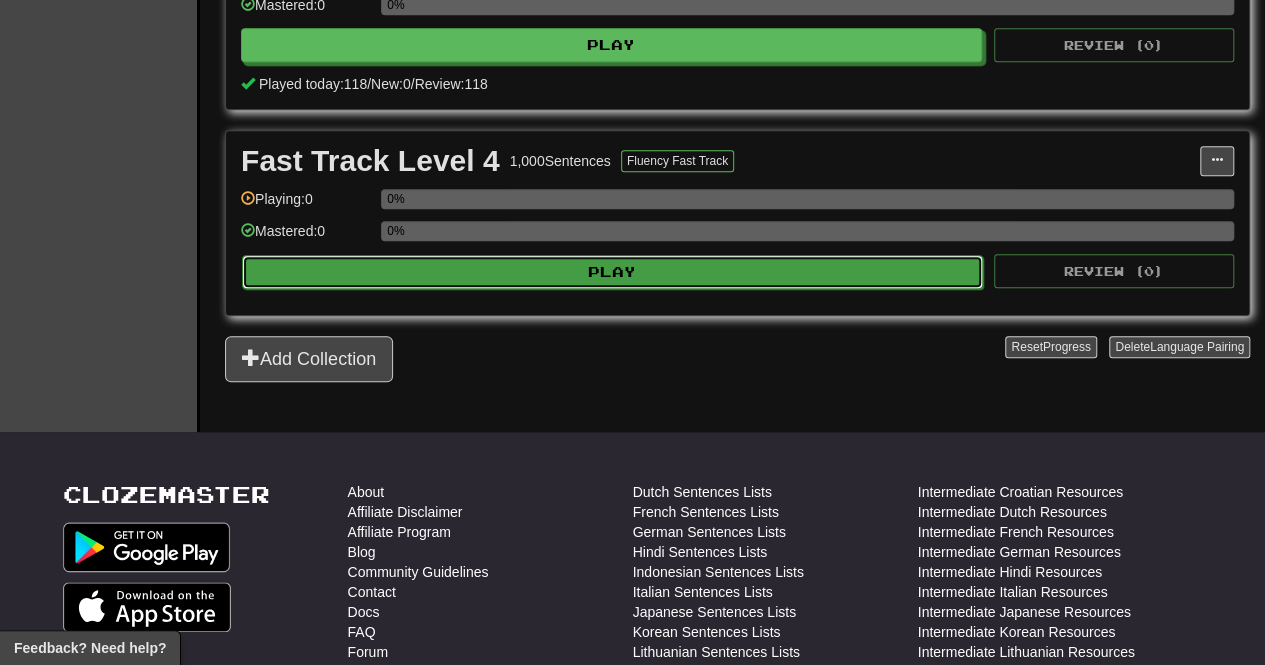 click on "Play" at bounding box center [612, 272] 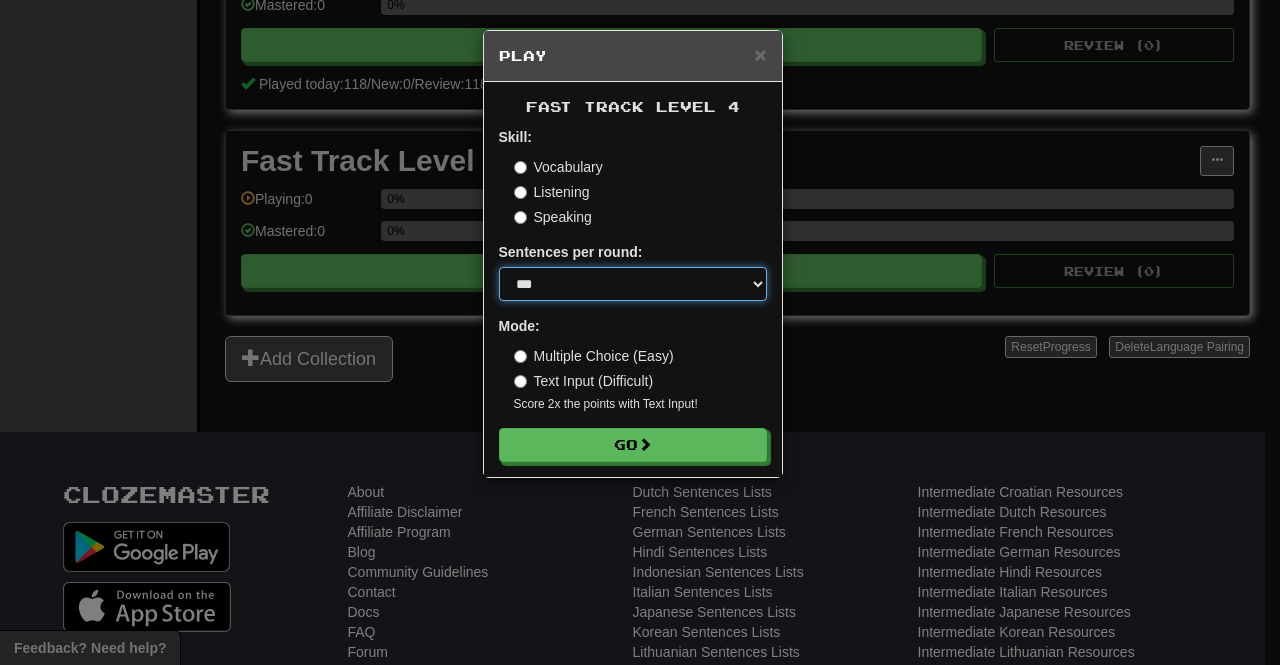 click on "* ** ** ** ** ** *** ********" at bounding box center [633, 284] 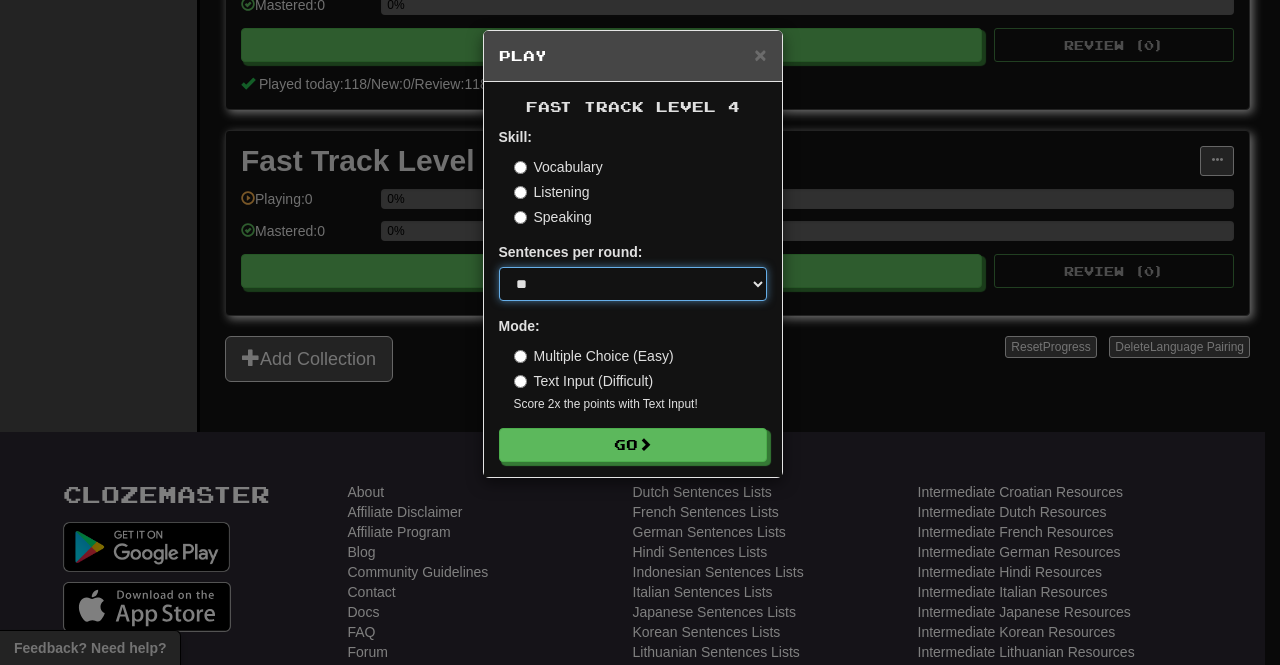 click on "* ** ** ** ** ** *** ********" at bounding box center (633, 284) 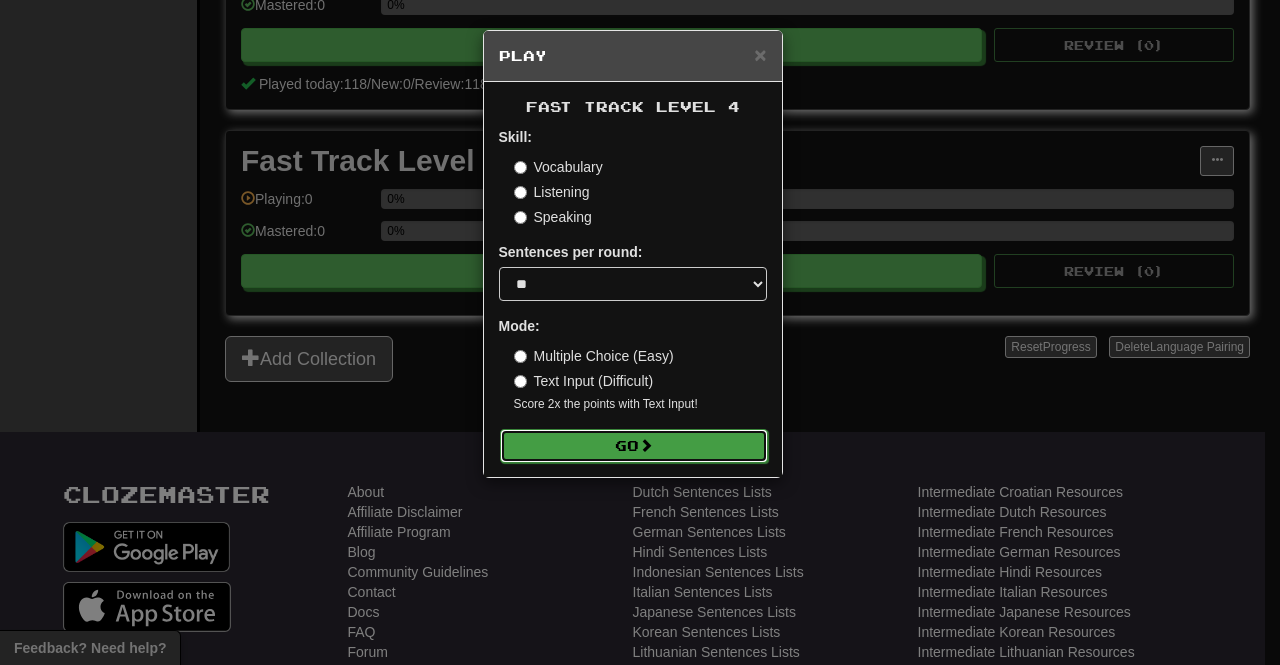 click on "Go" at bounding box center [634, 446] 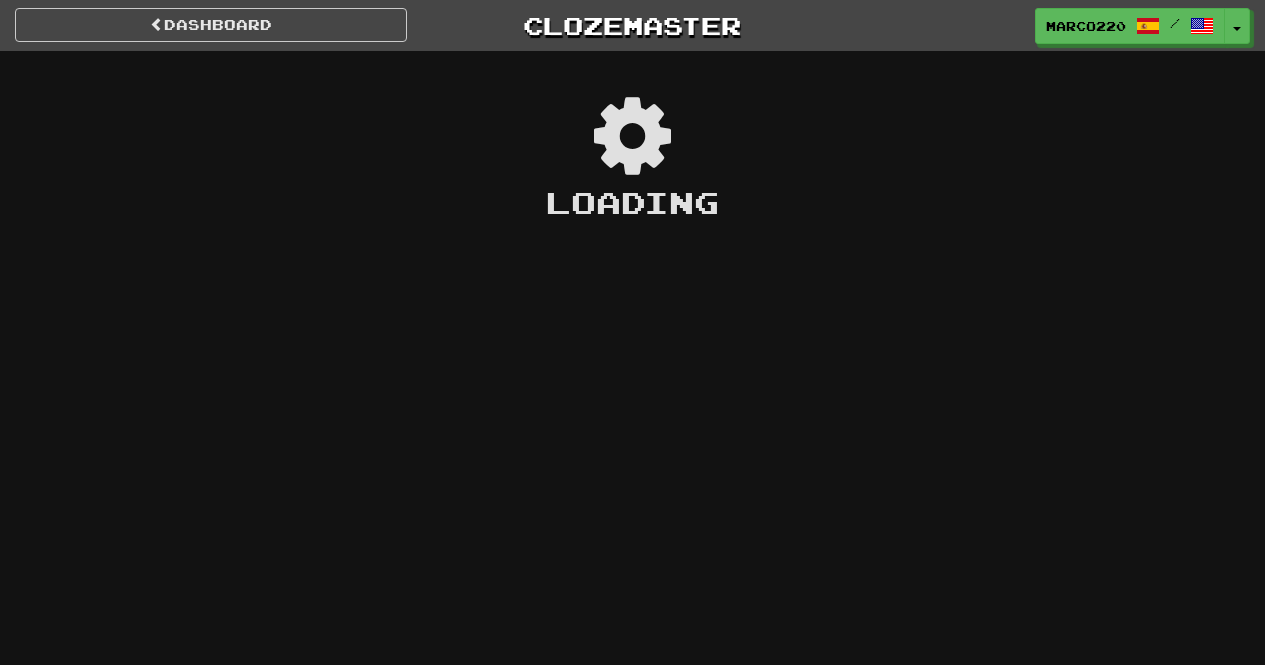 scroll, scrollTop: 0, scrollLeft: 0, axis: both 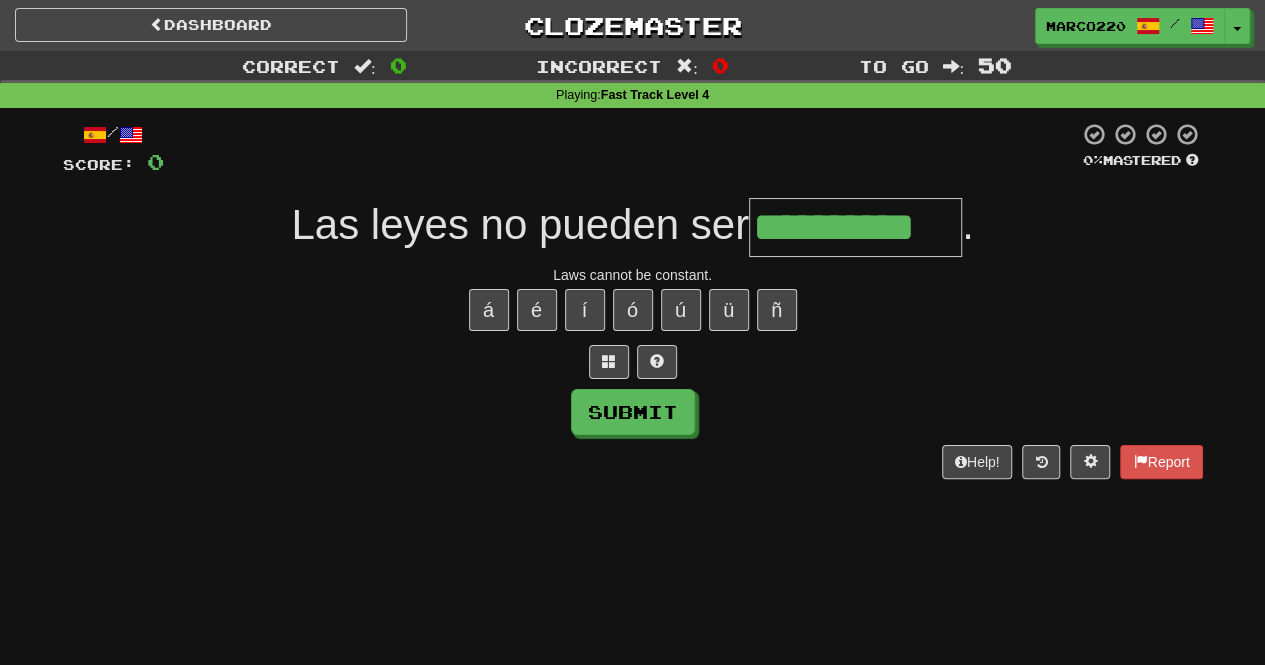 type on "**********" 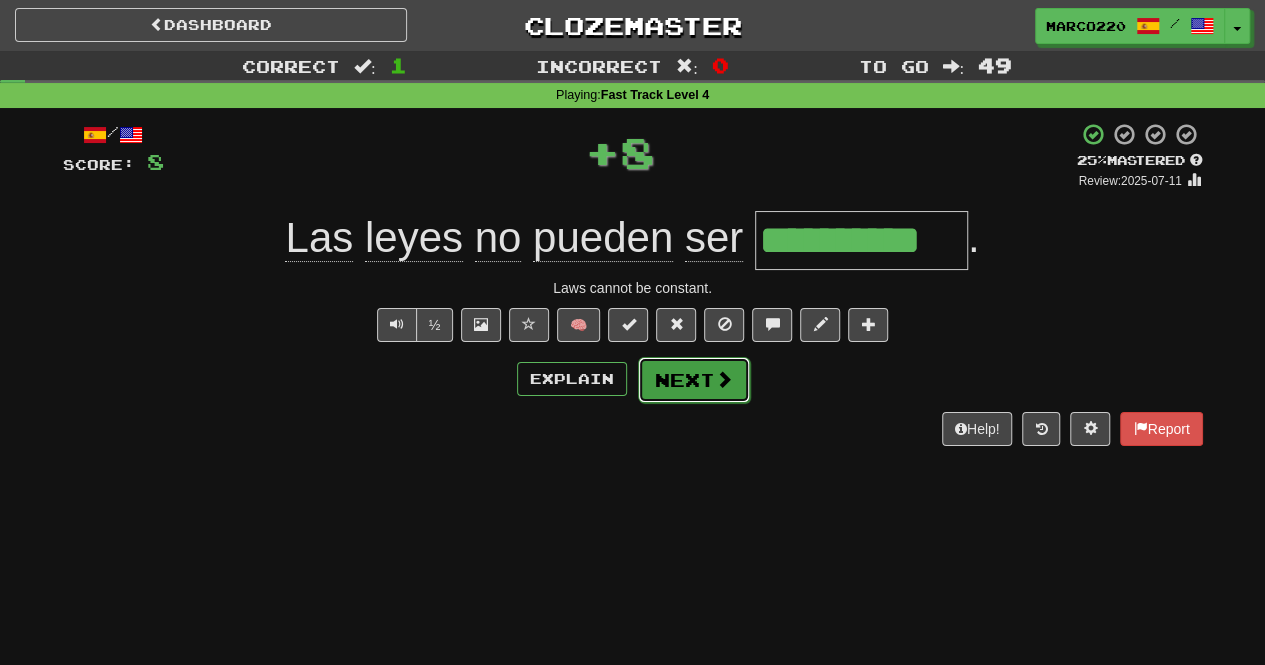 click on "Next" at bounding box center [694, 380] 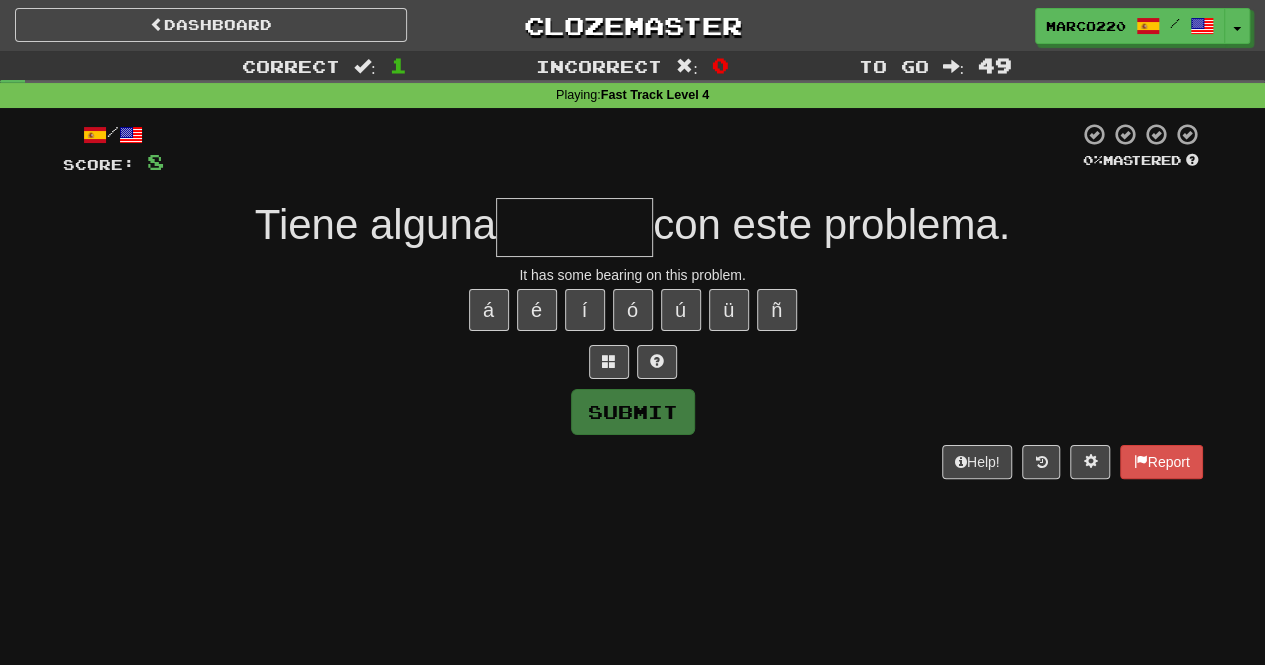type on "********" 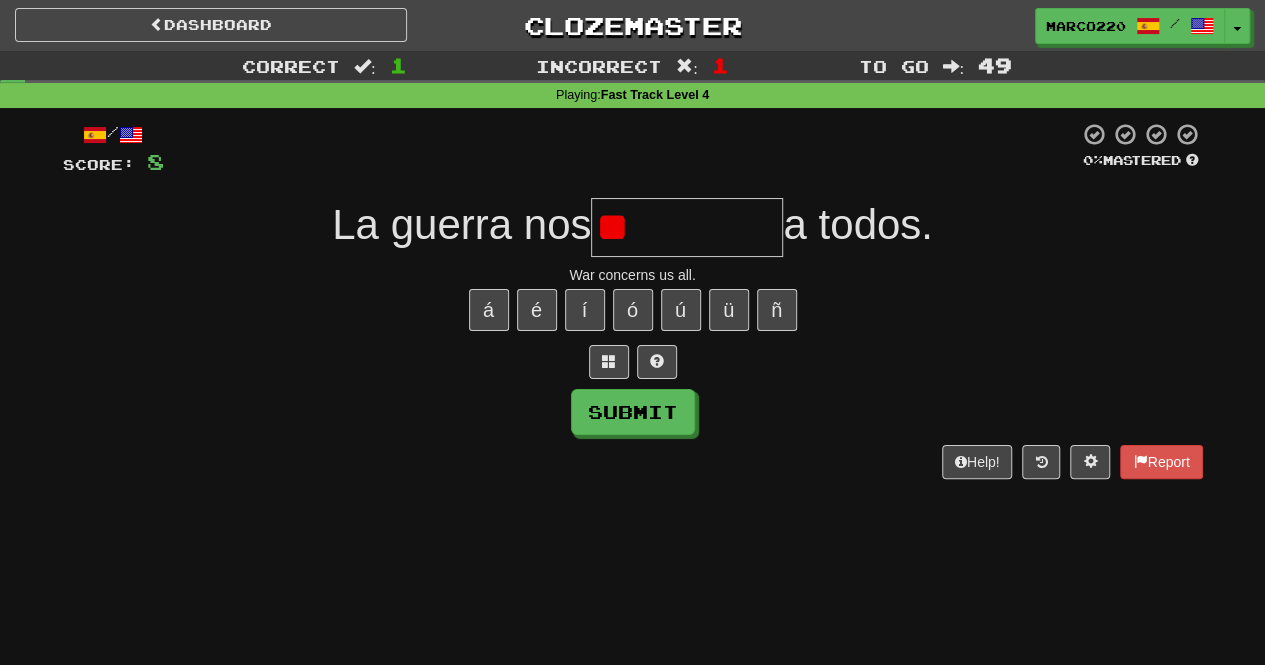 type on "*" 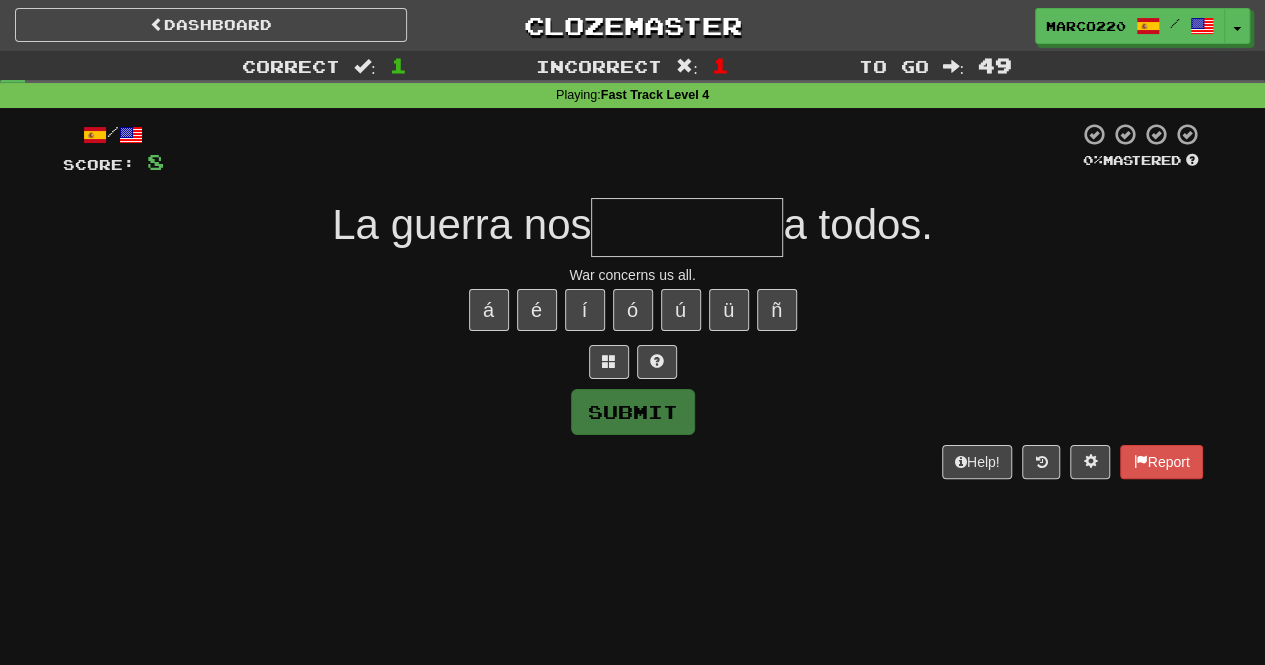 type on "*********" 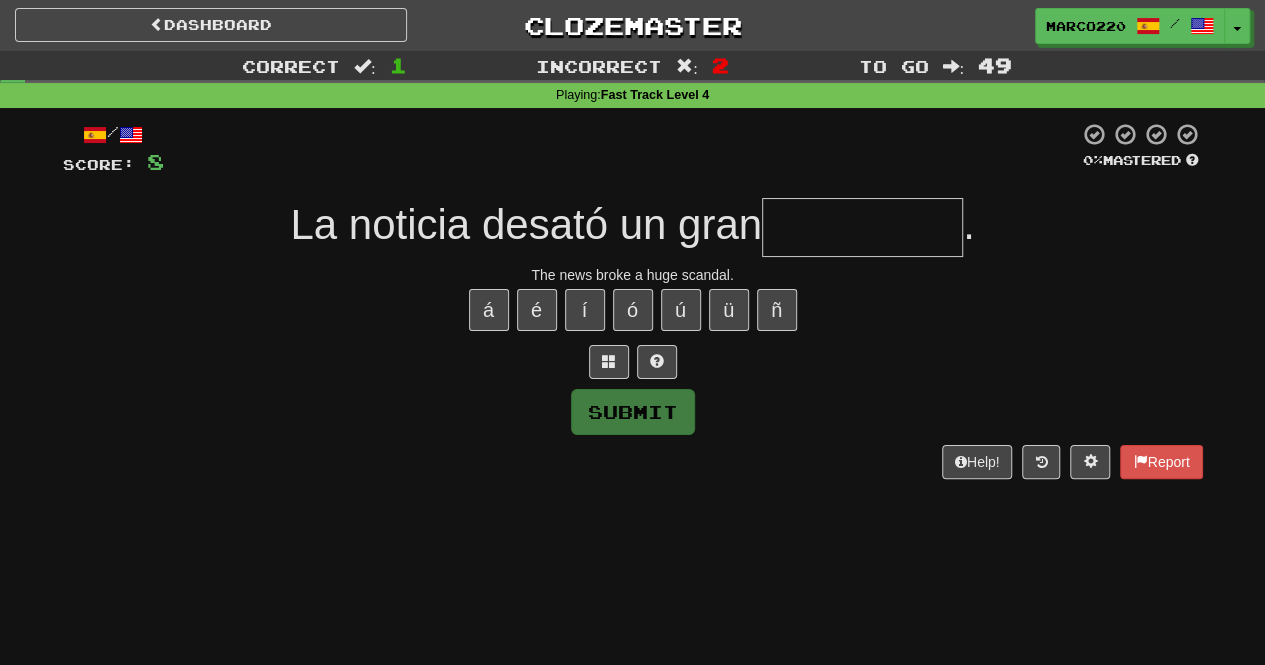 type on "*********" 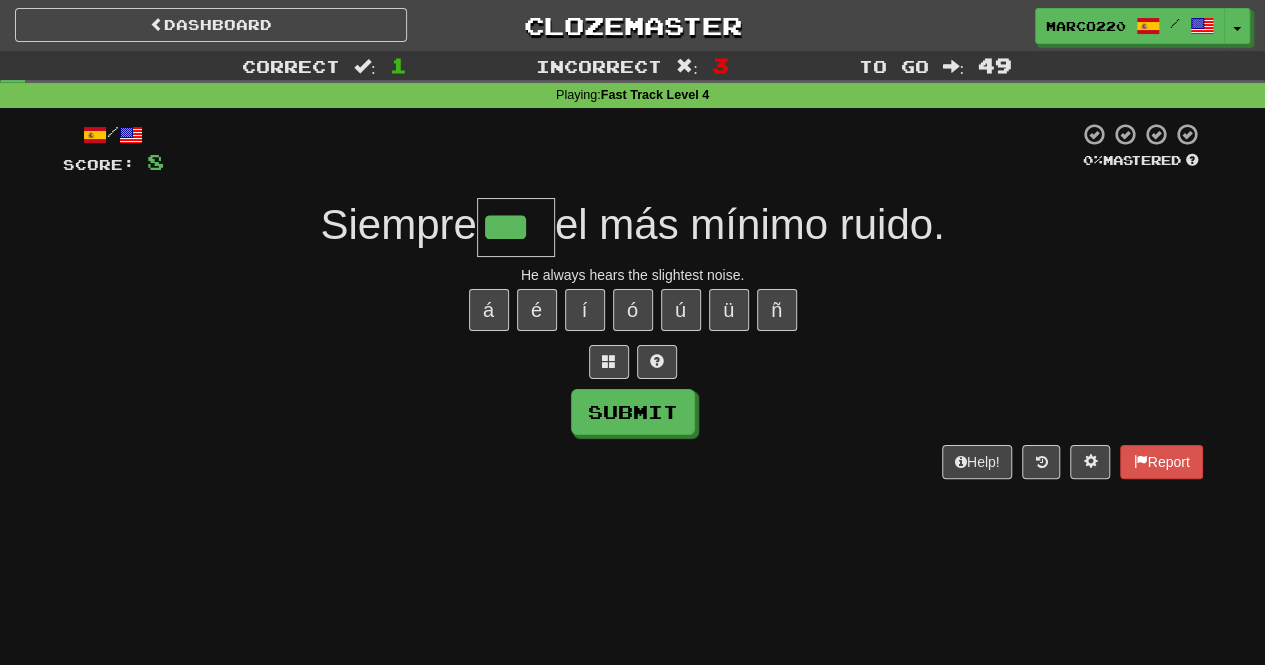 type on "***" 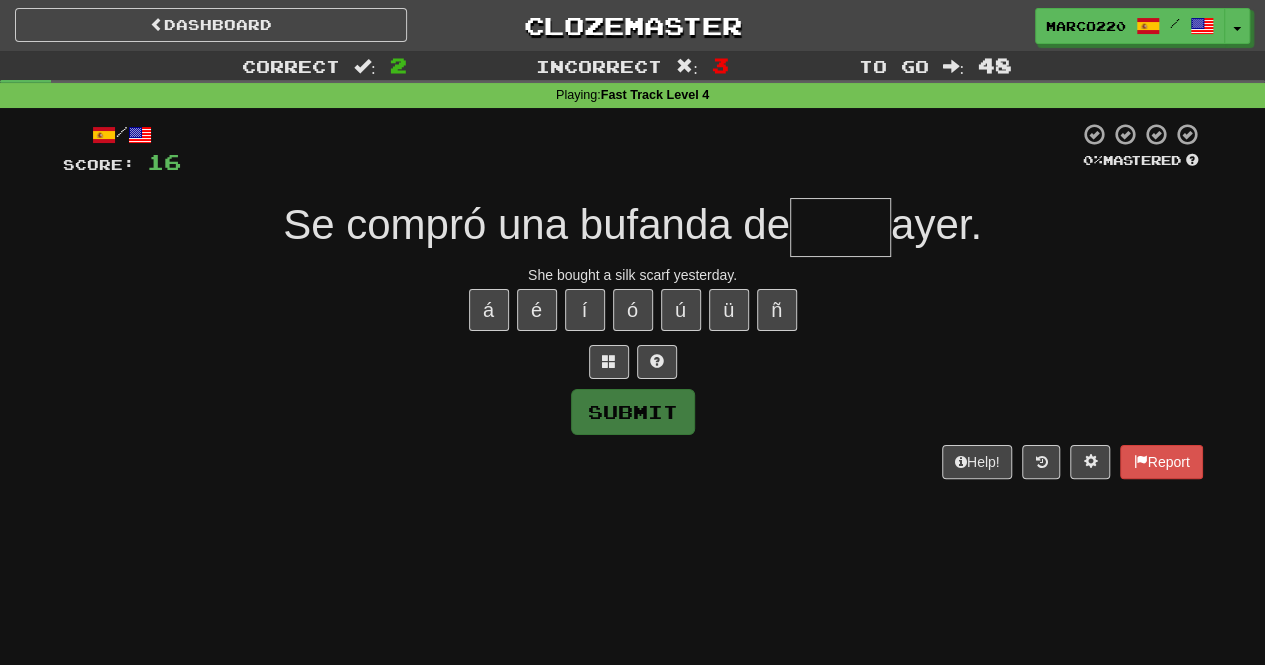 type on "****" 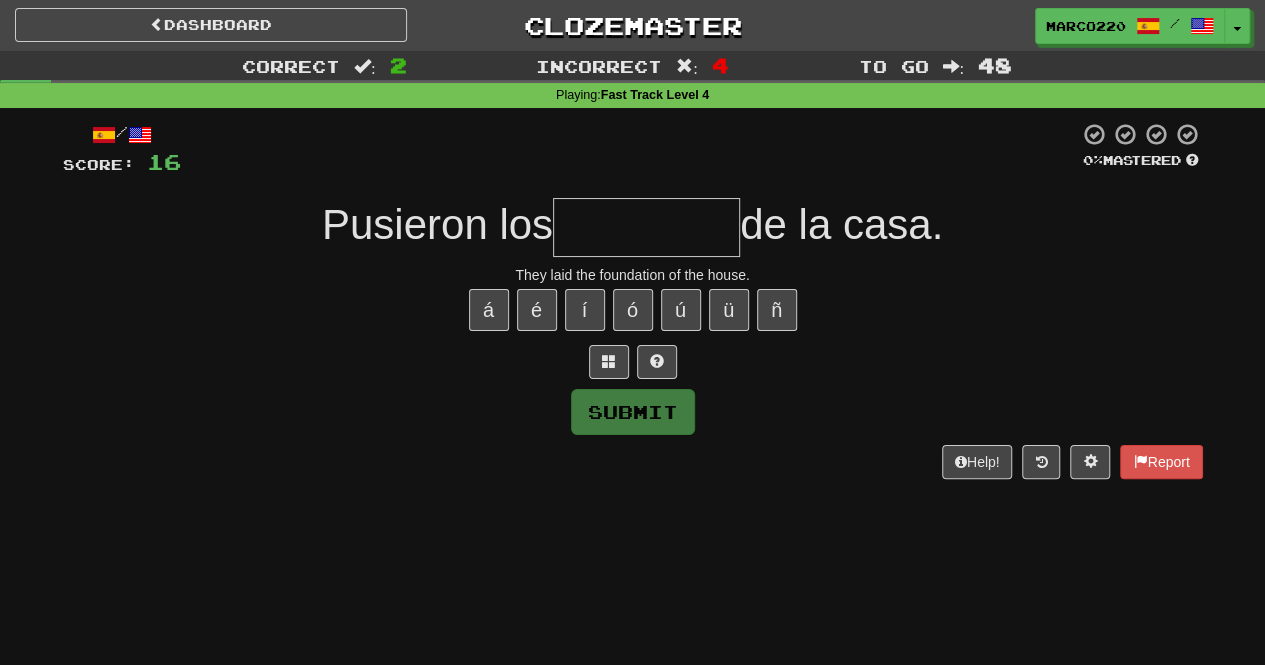 type on "*********" 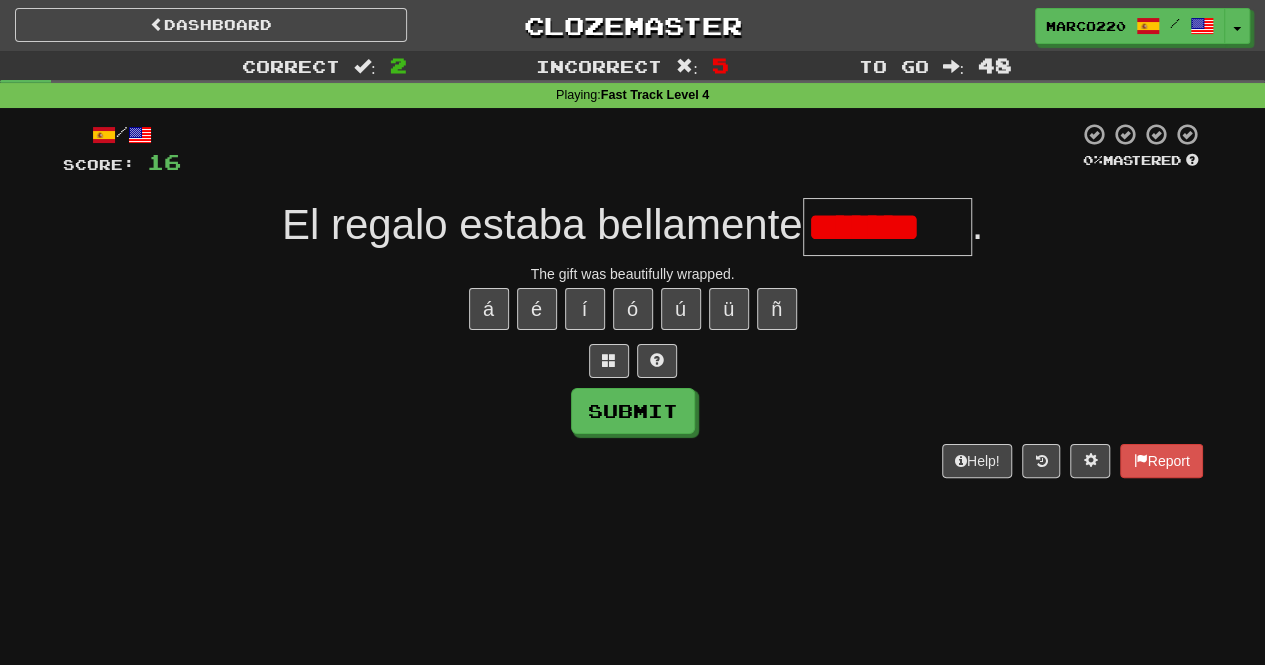 scroll, scrollTop: 0, scrollLeft: 0, axis: both 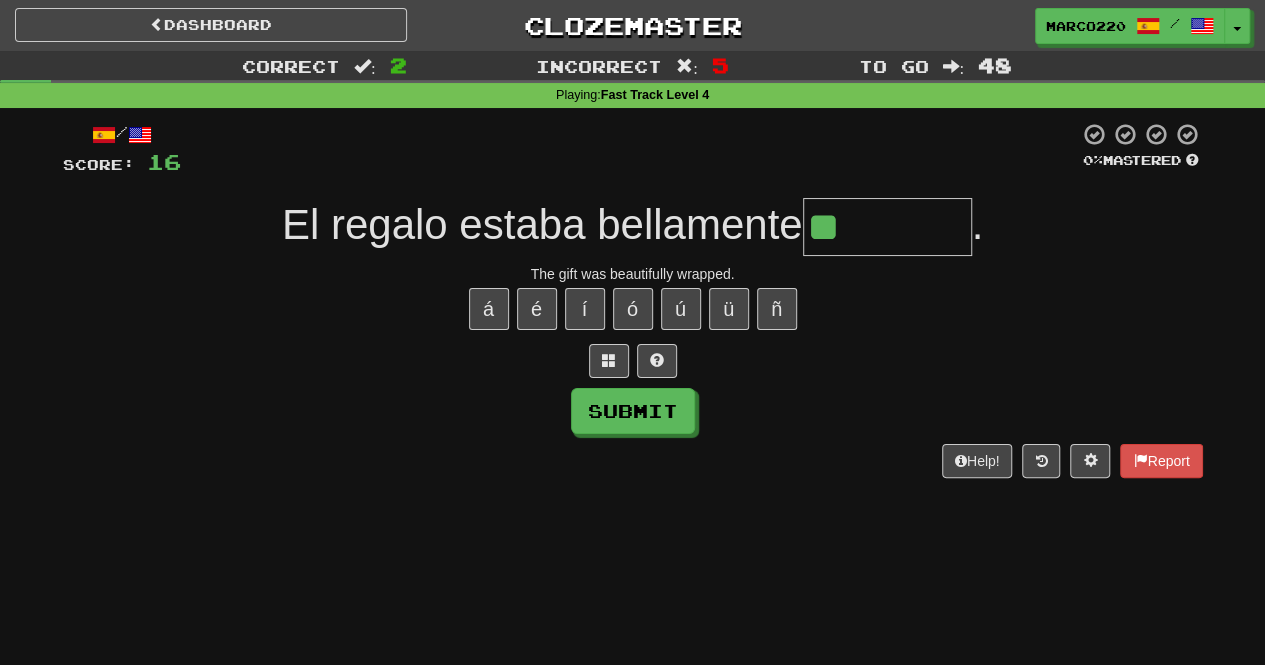 type on "*" 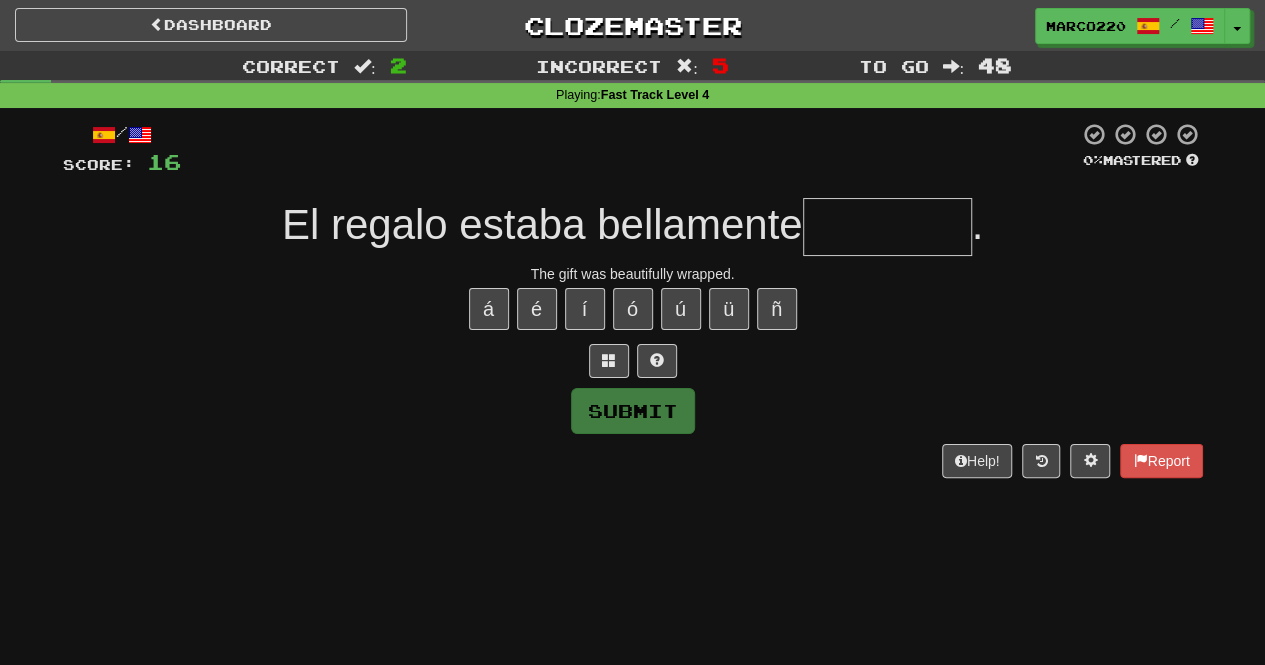 type on "********" 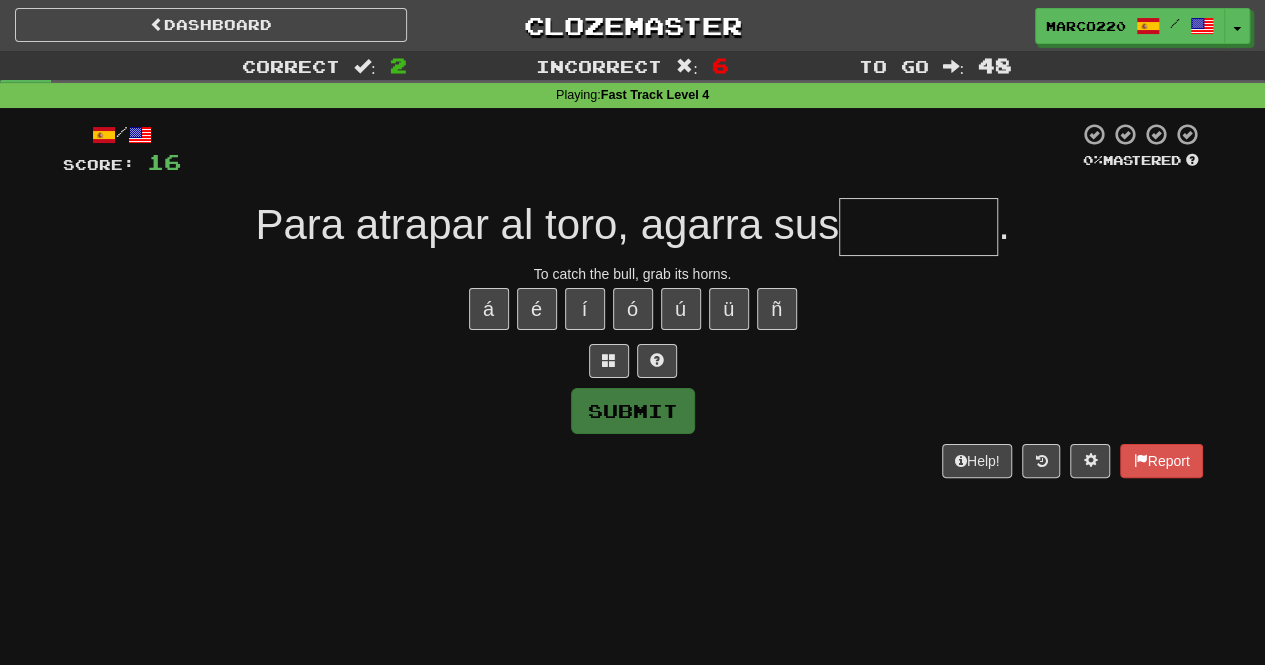type on "*******" 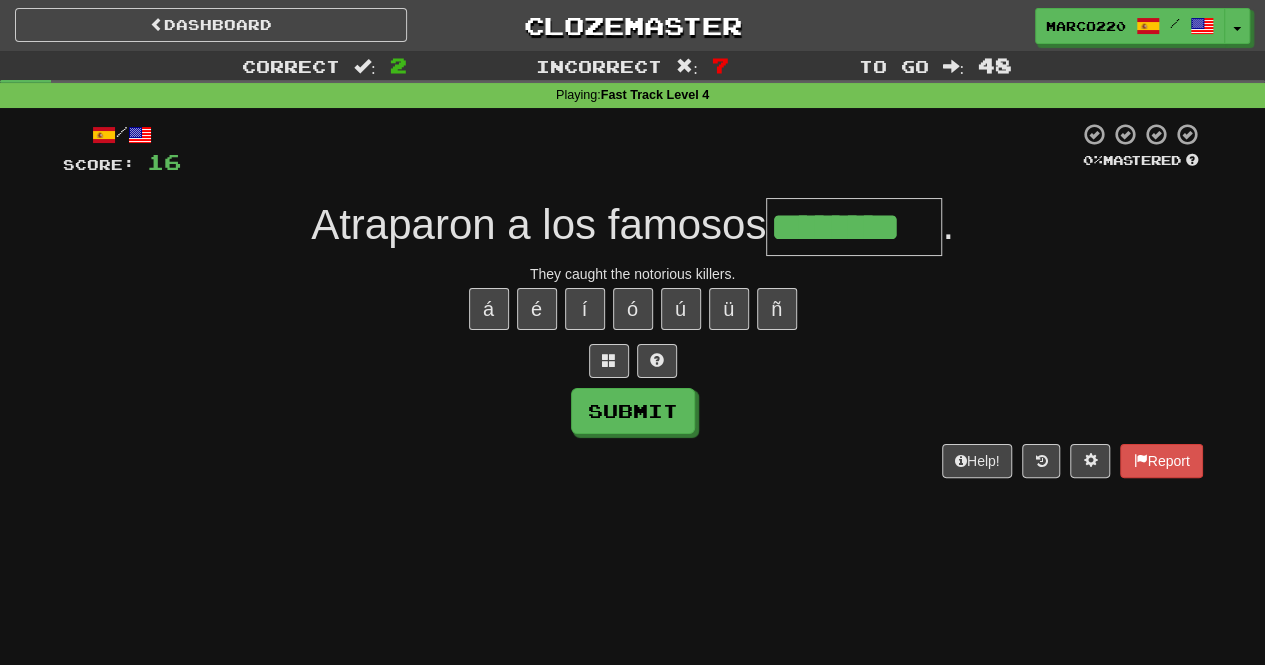 type on "********" 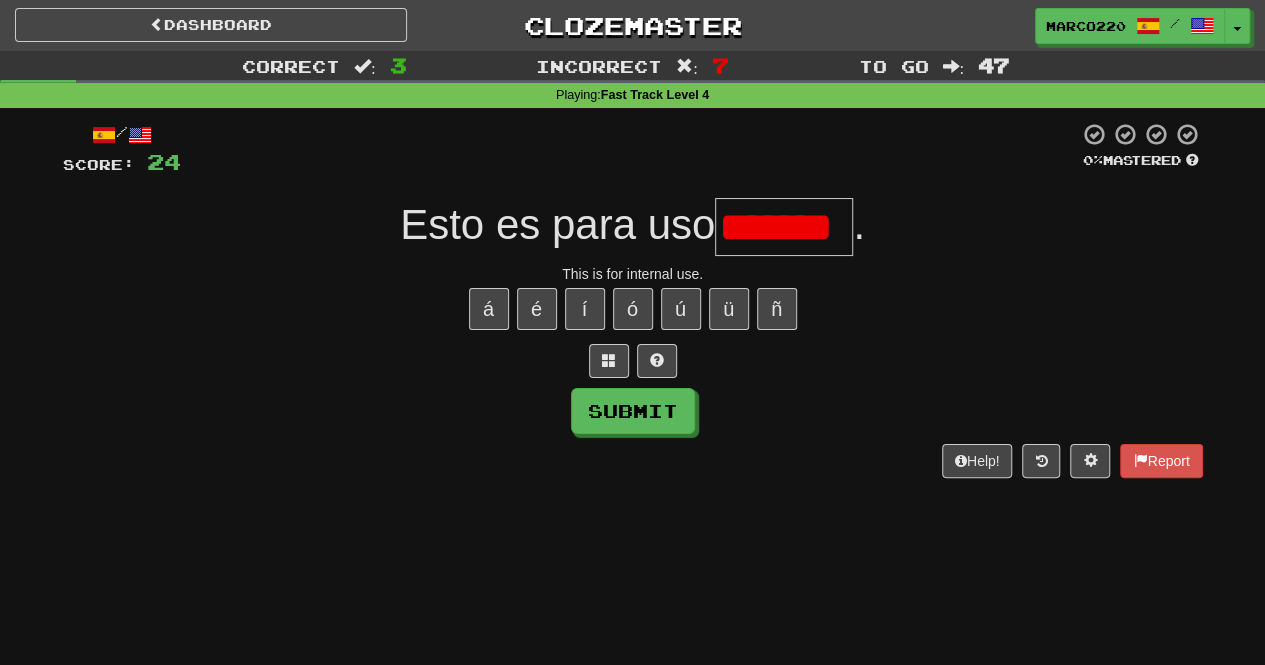 scroll, scrollTop: 0, scrollLeft: 0, axis: both 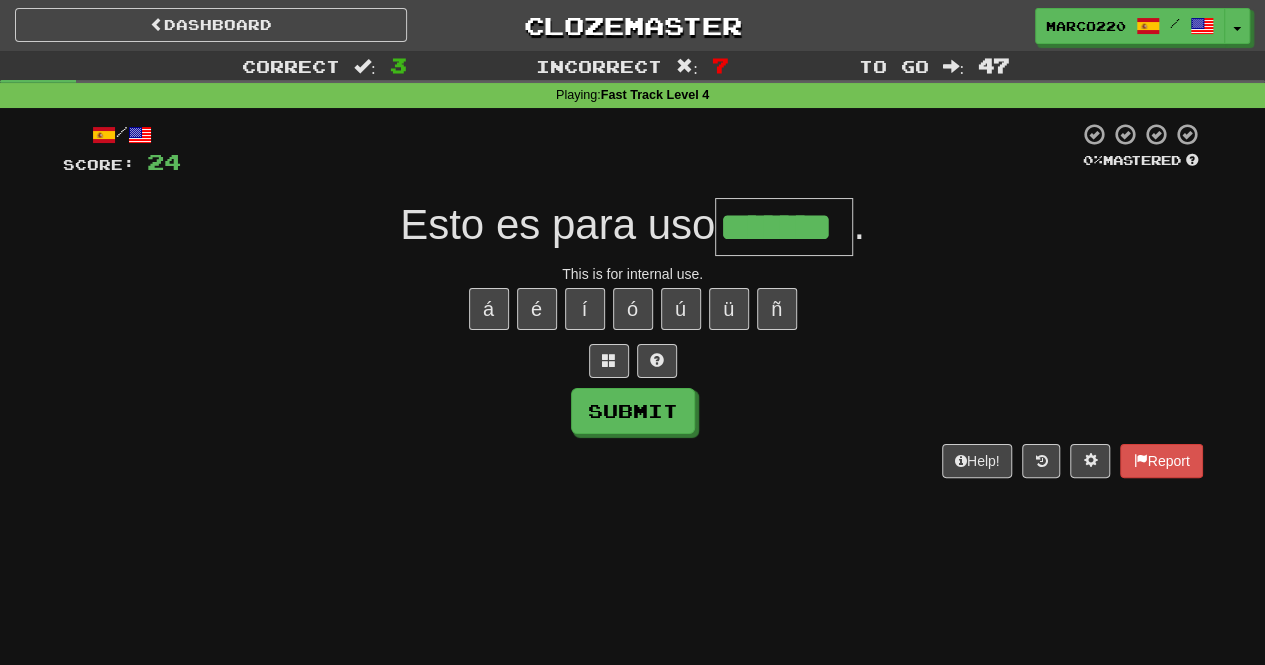 type on "*******" 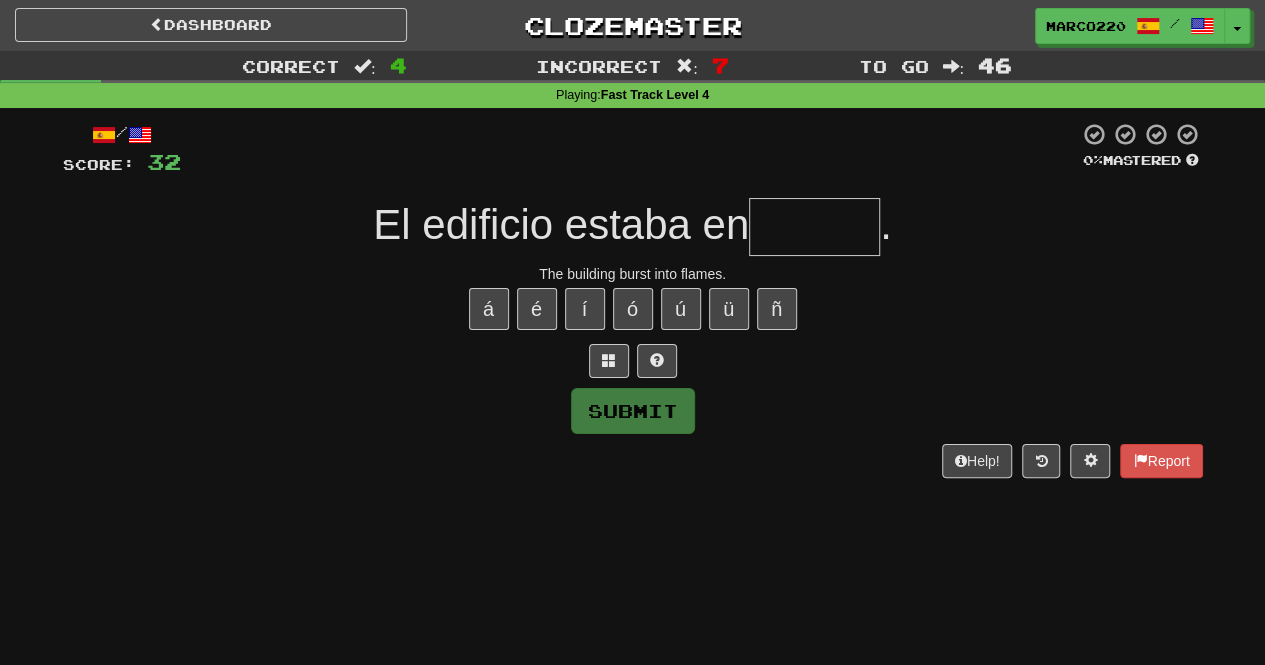 type on "******" 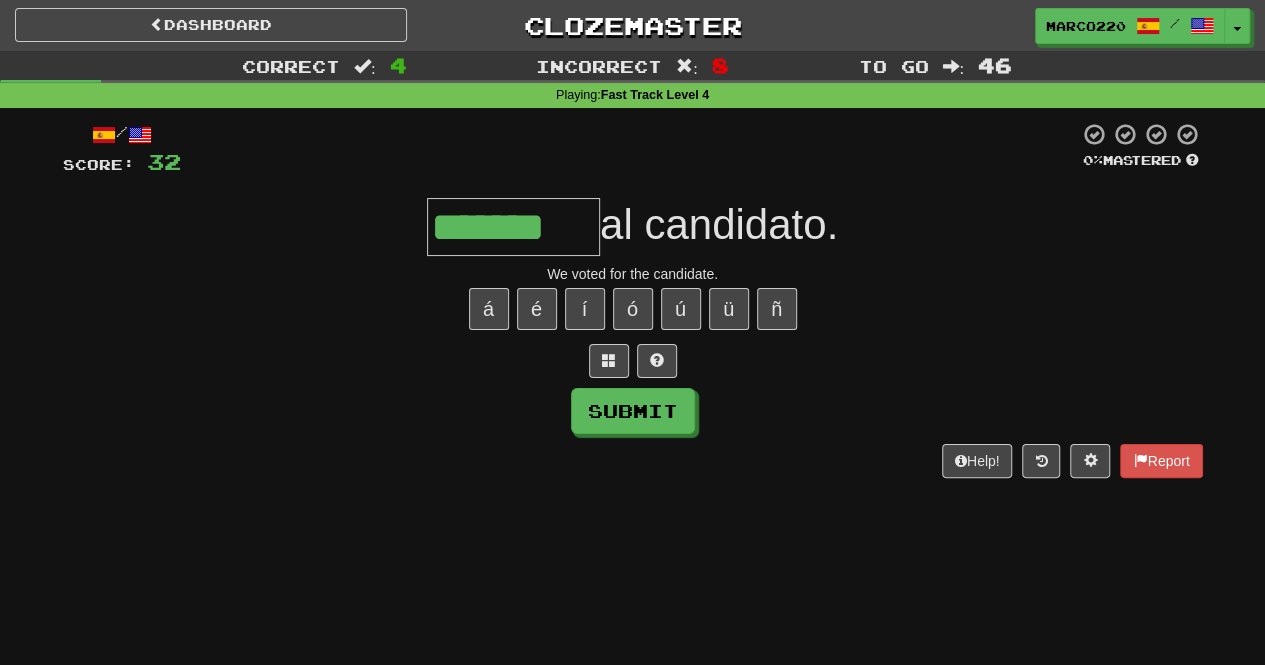 type on "*******" 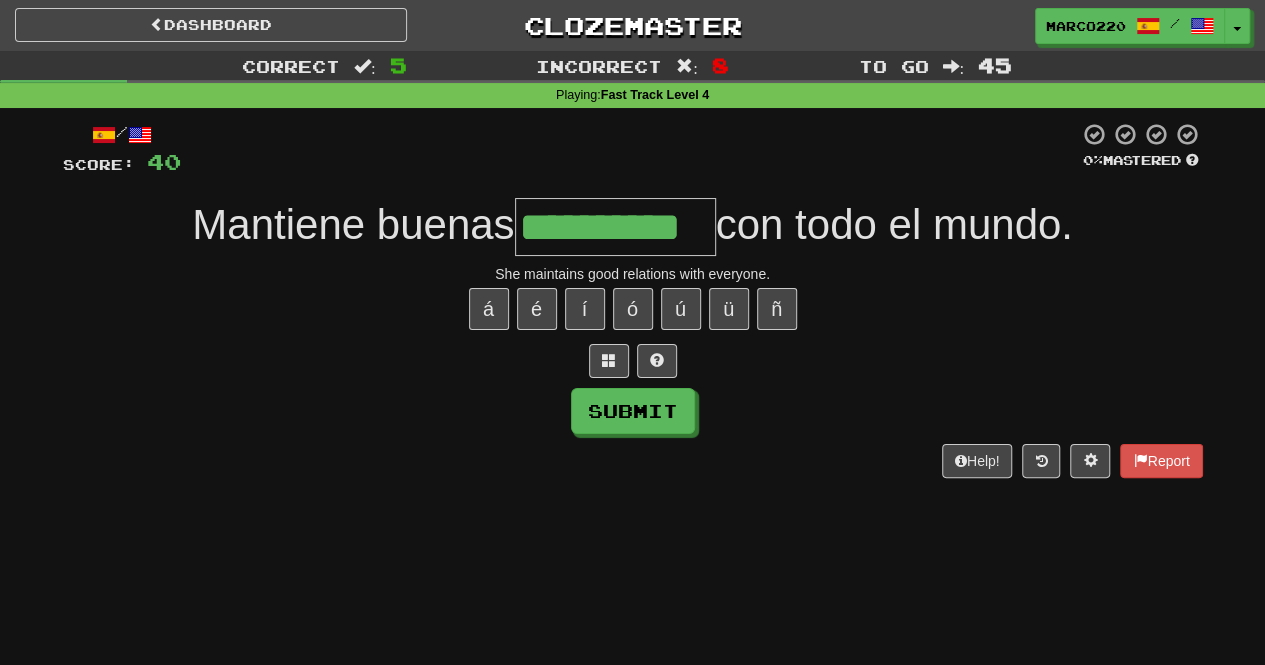 type on "**********" 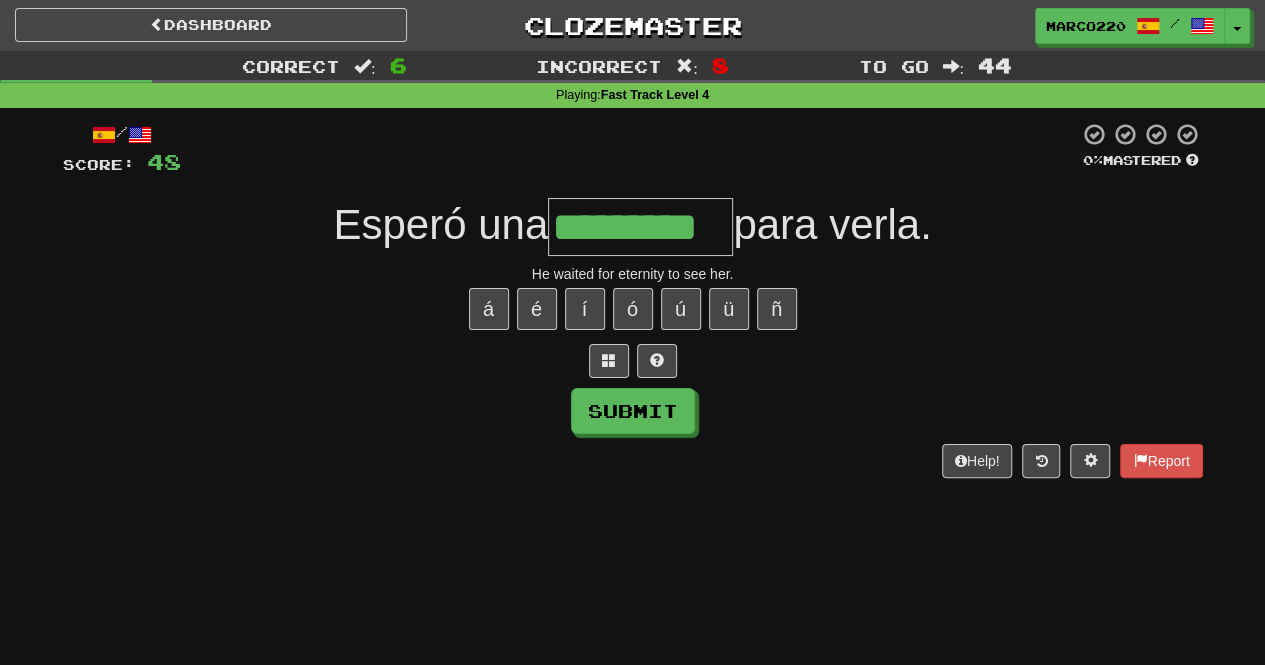 type on "*********" 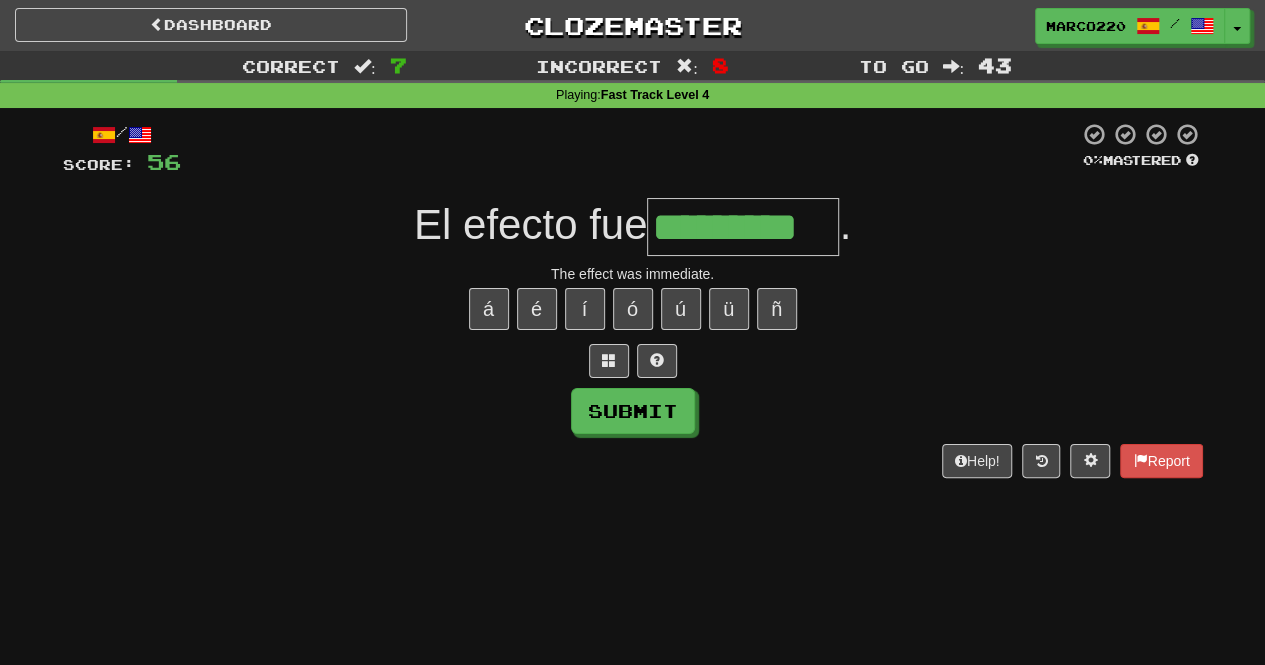 type on "*********" 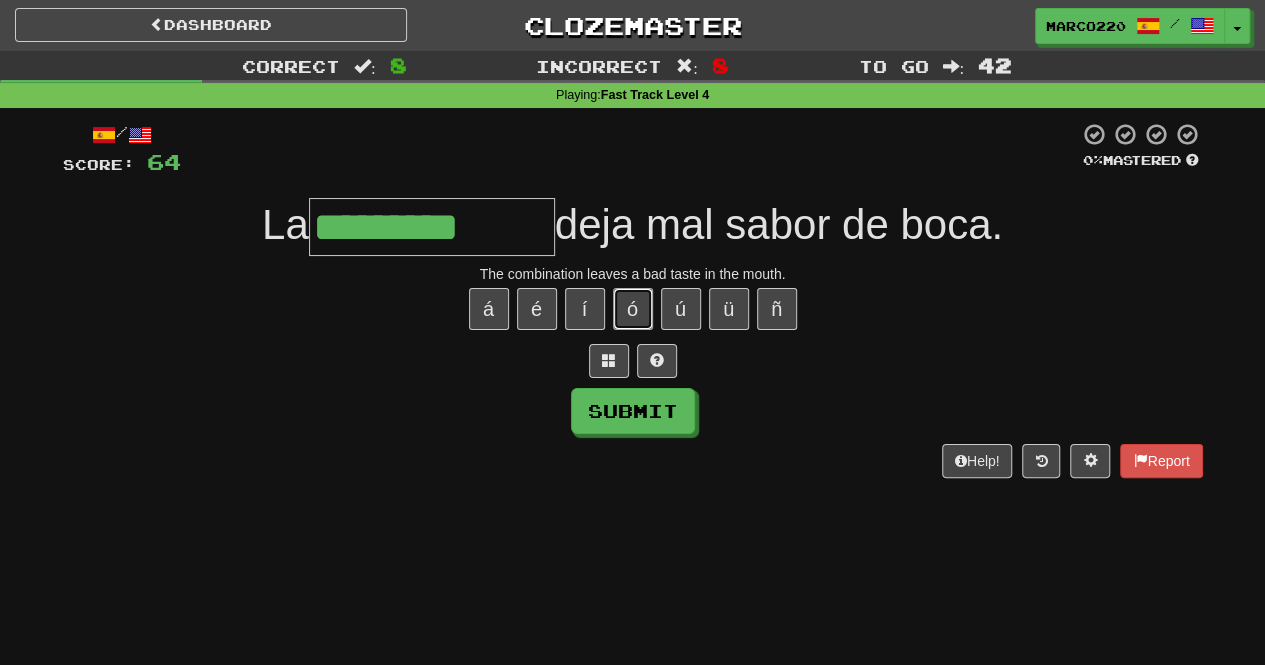 click on "ó" at bounding box center [633, 309] 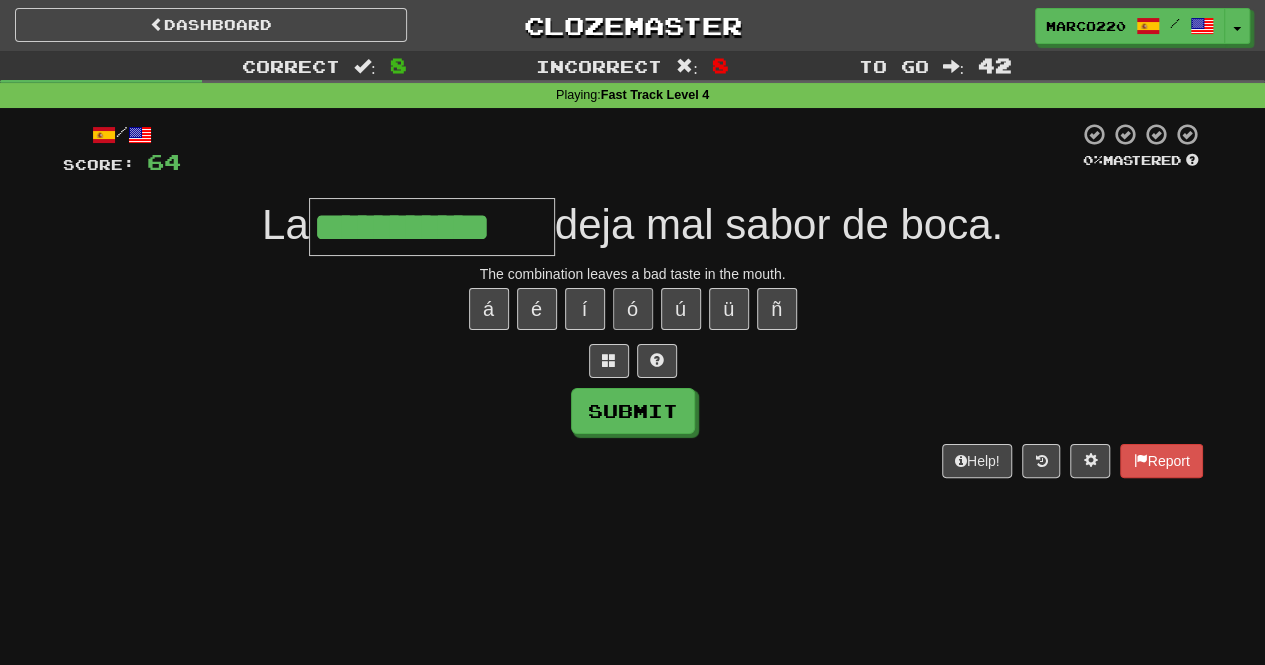 type on "**********" 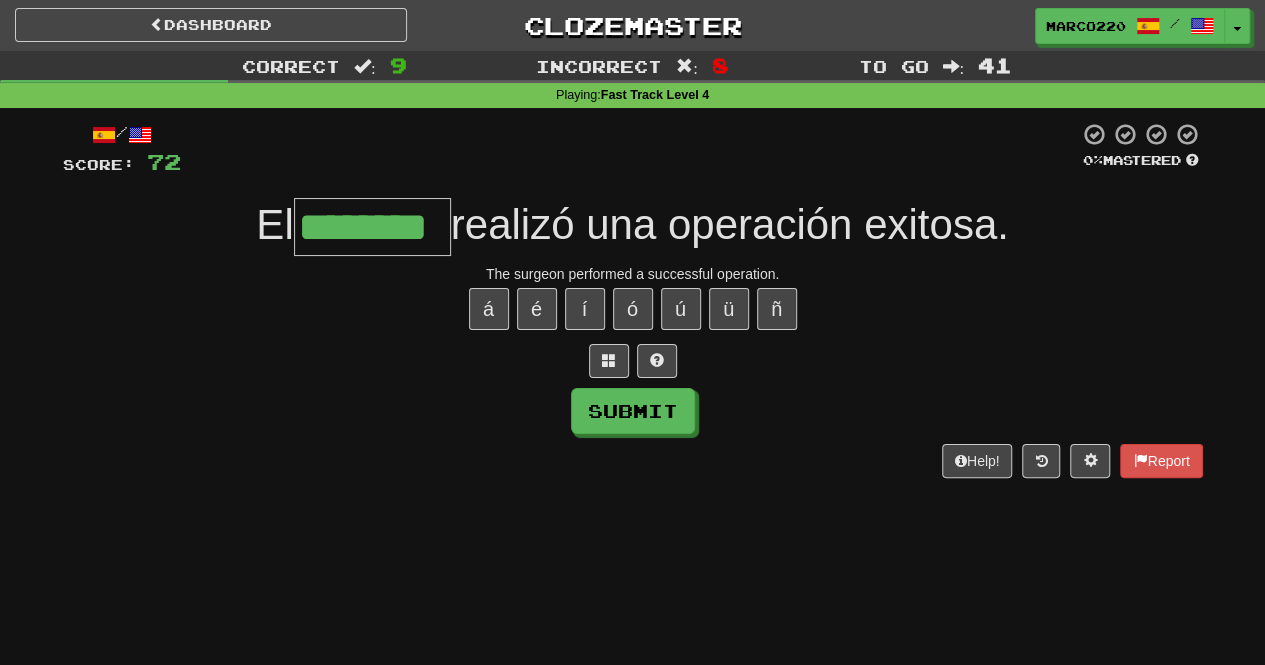 type on "********" 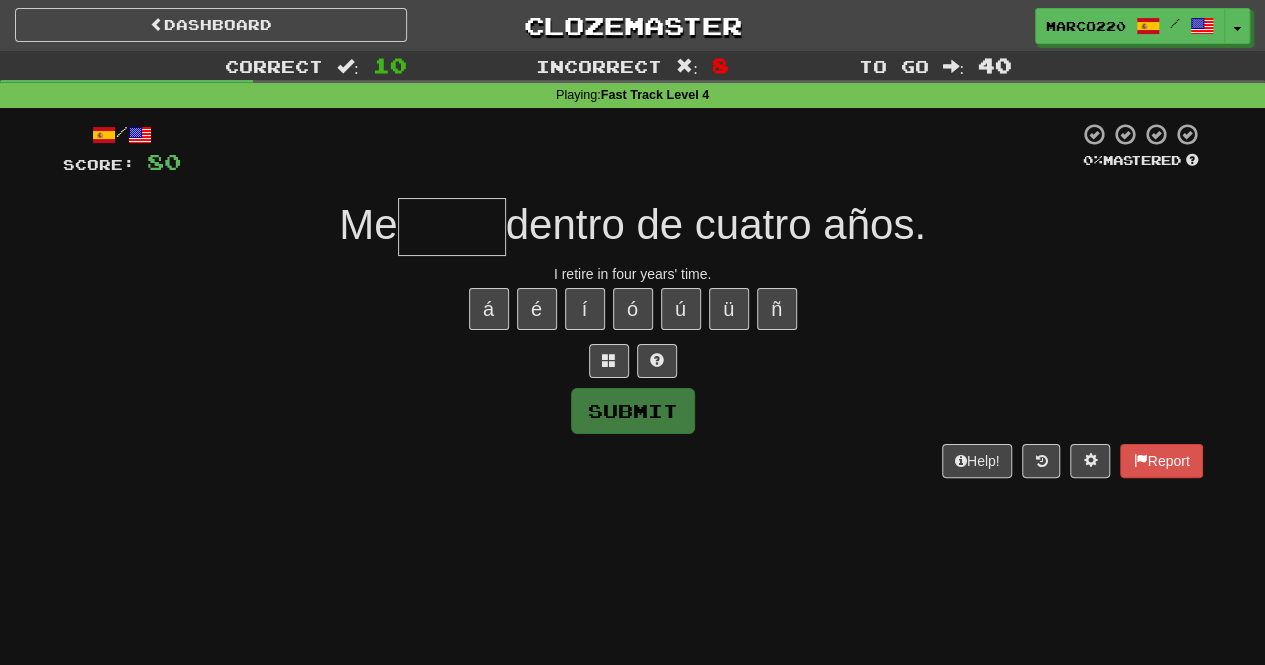 type on "******" 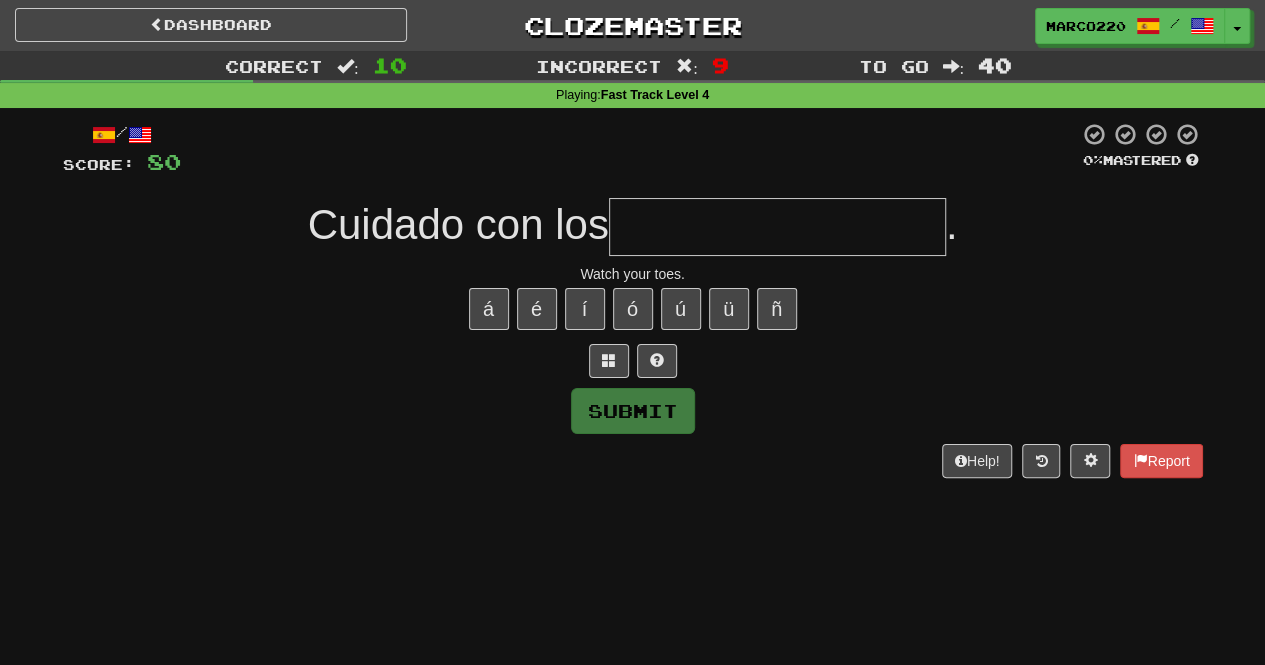 type on "**********" 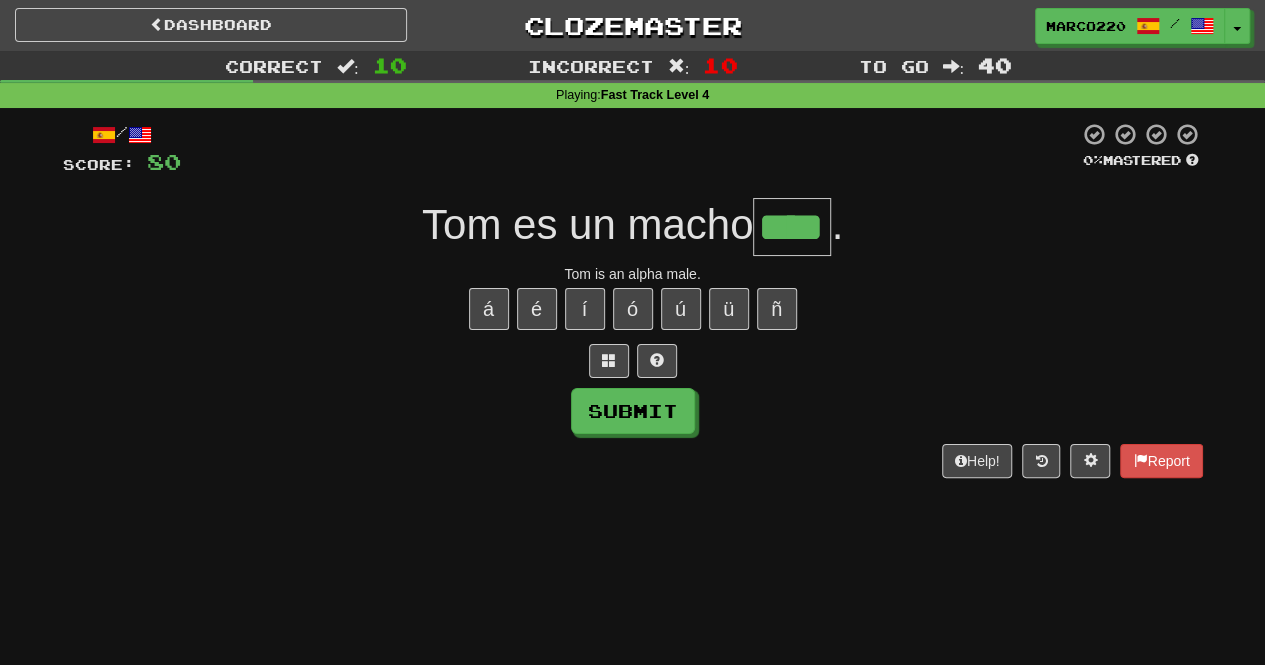 type on "****" 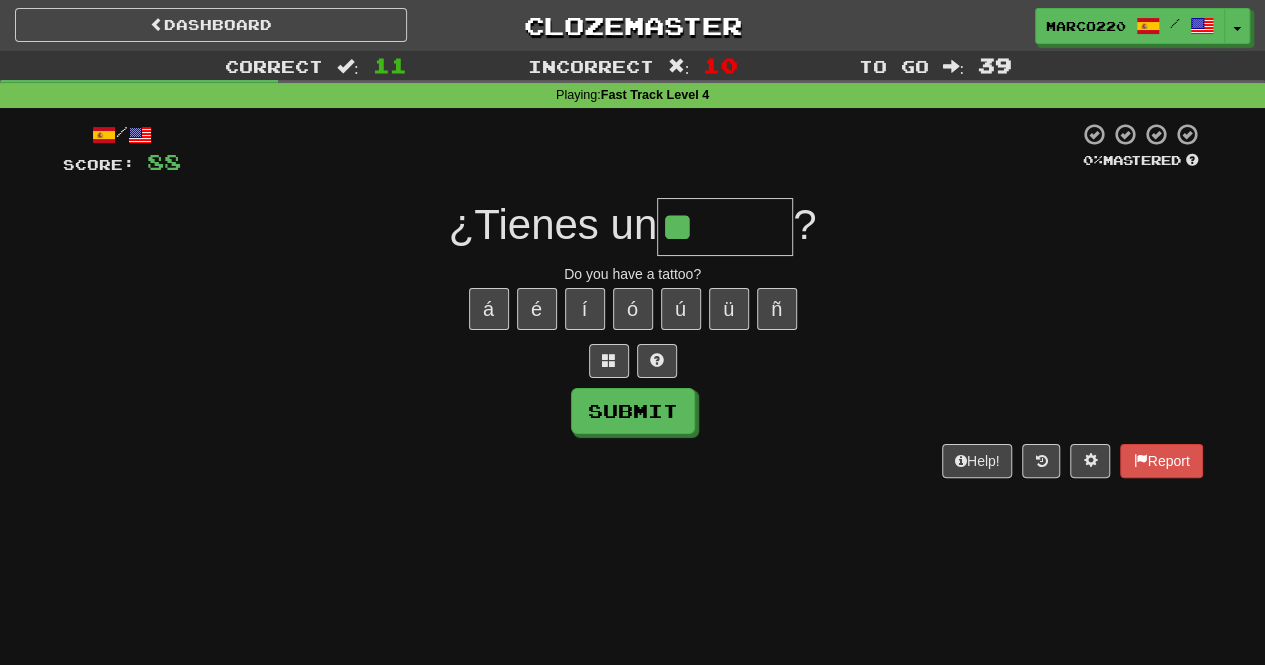 type on "*" 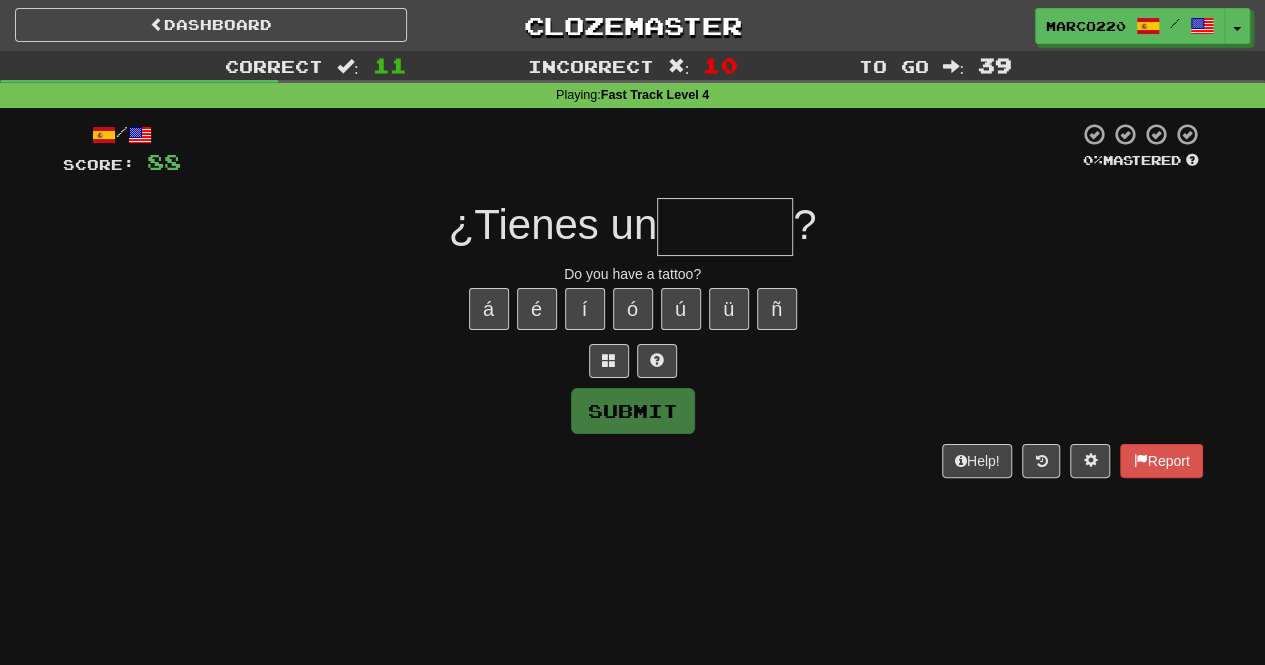 type on "*******" 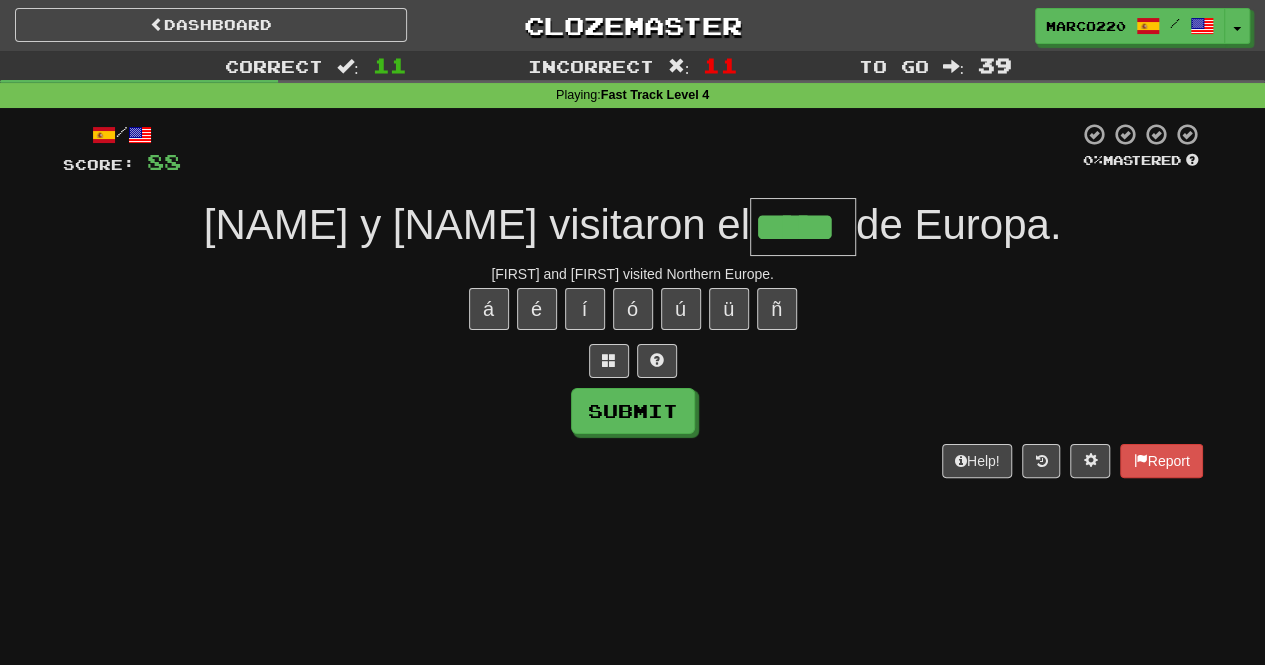 type on "*****" 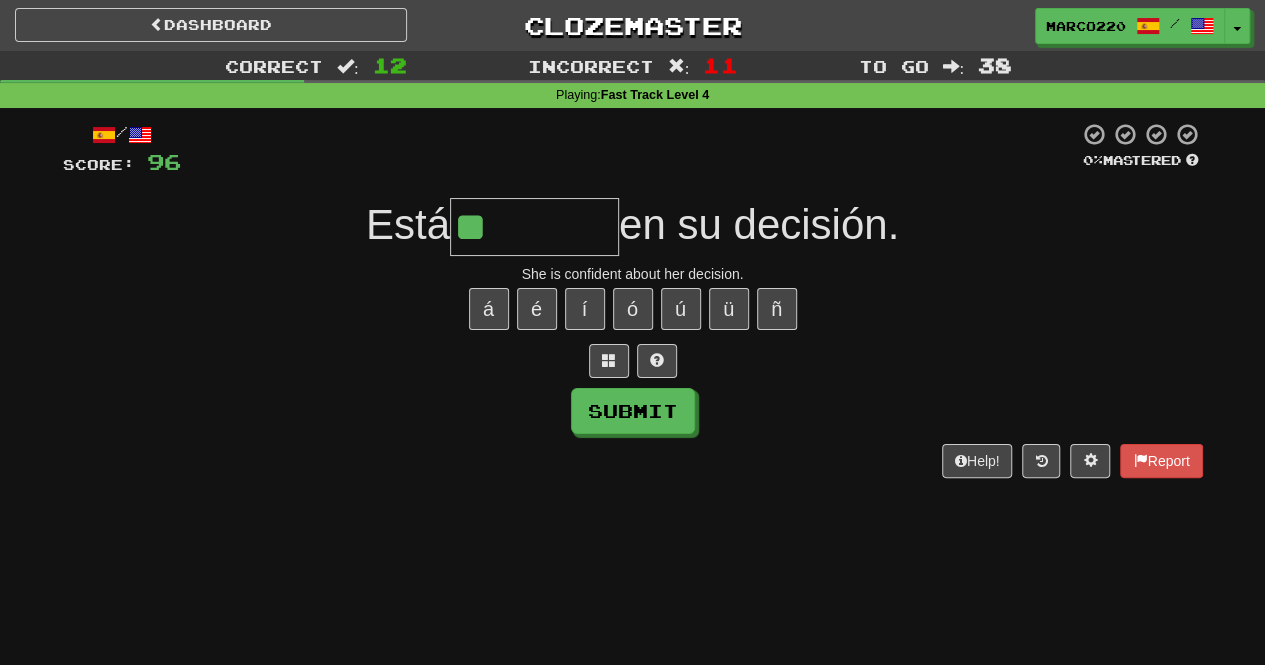 type on "*" 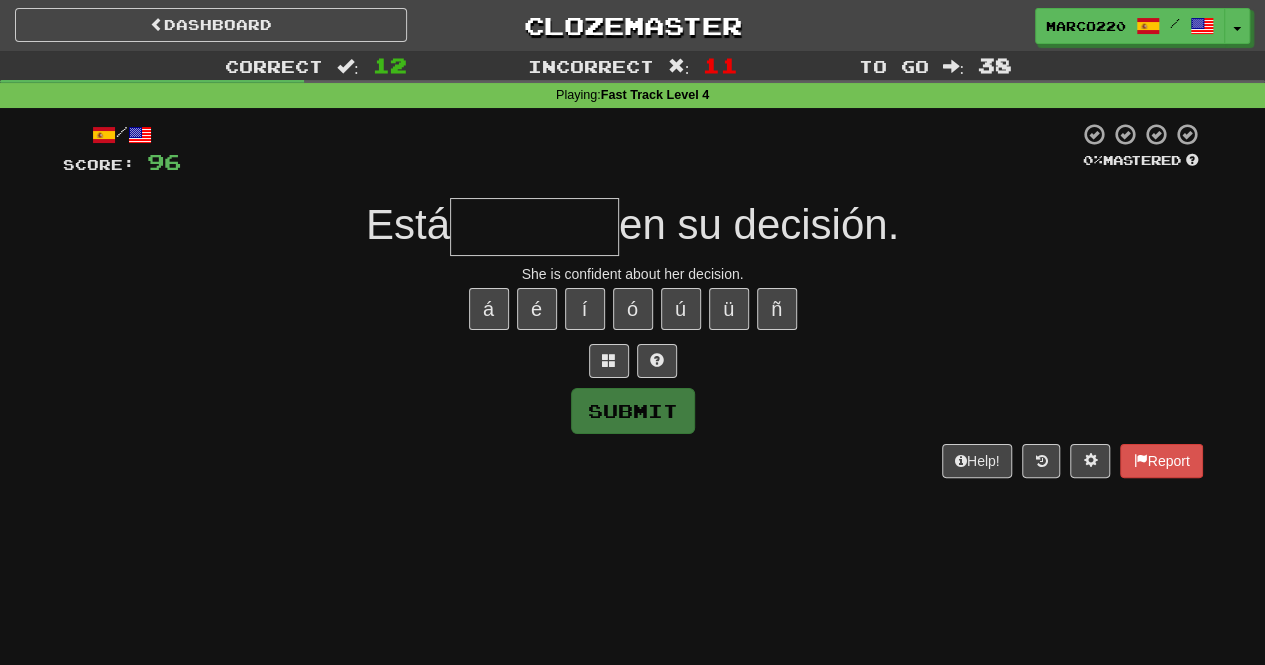 type on "********" 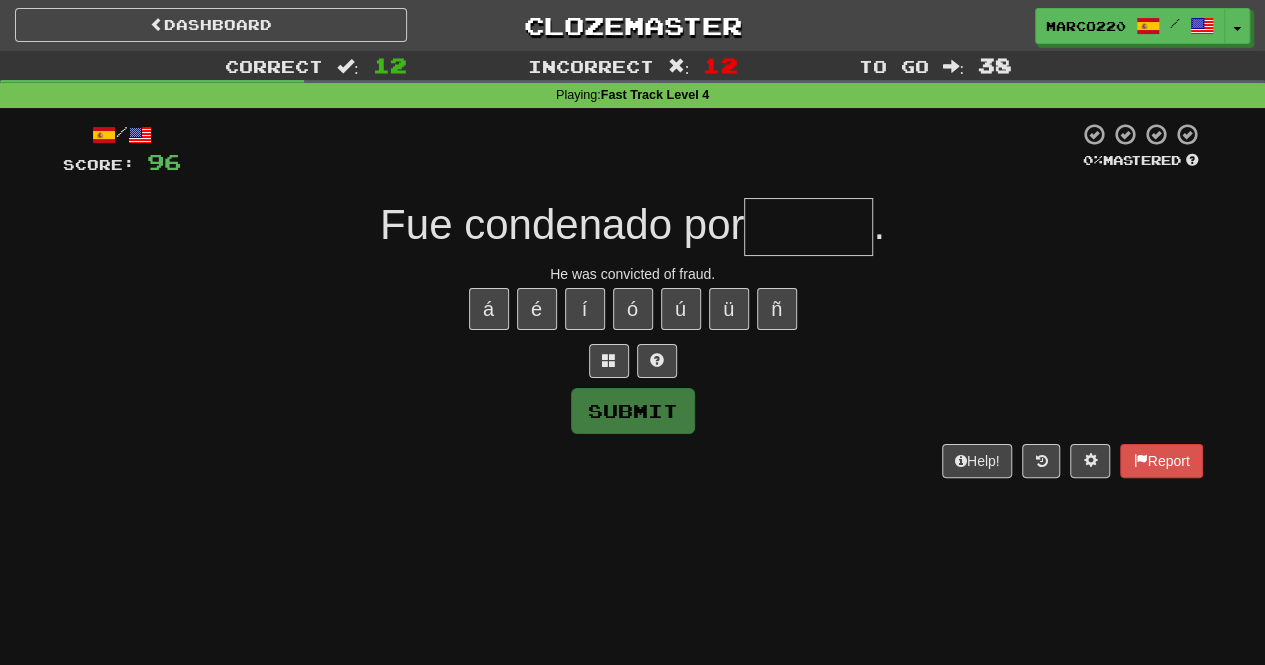 type on "******" 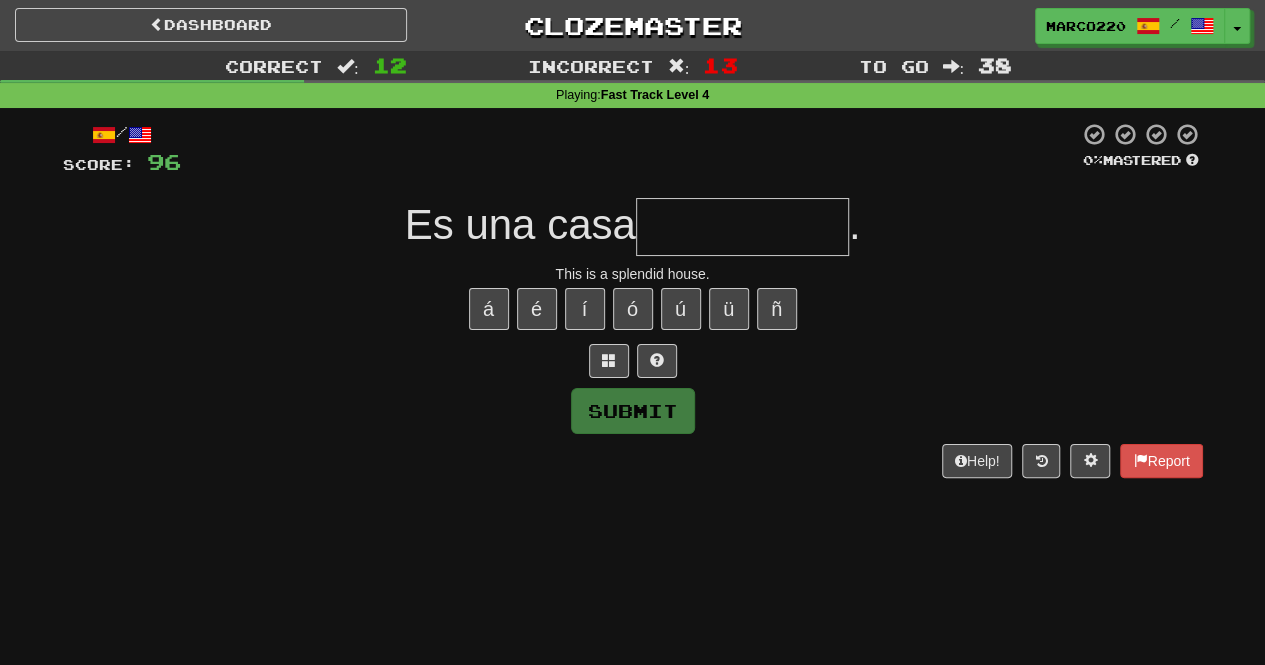type on "**********" 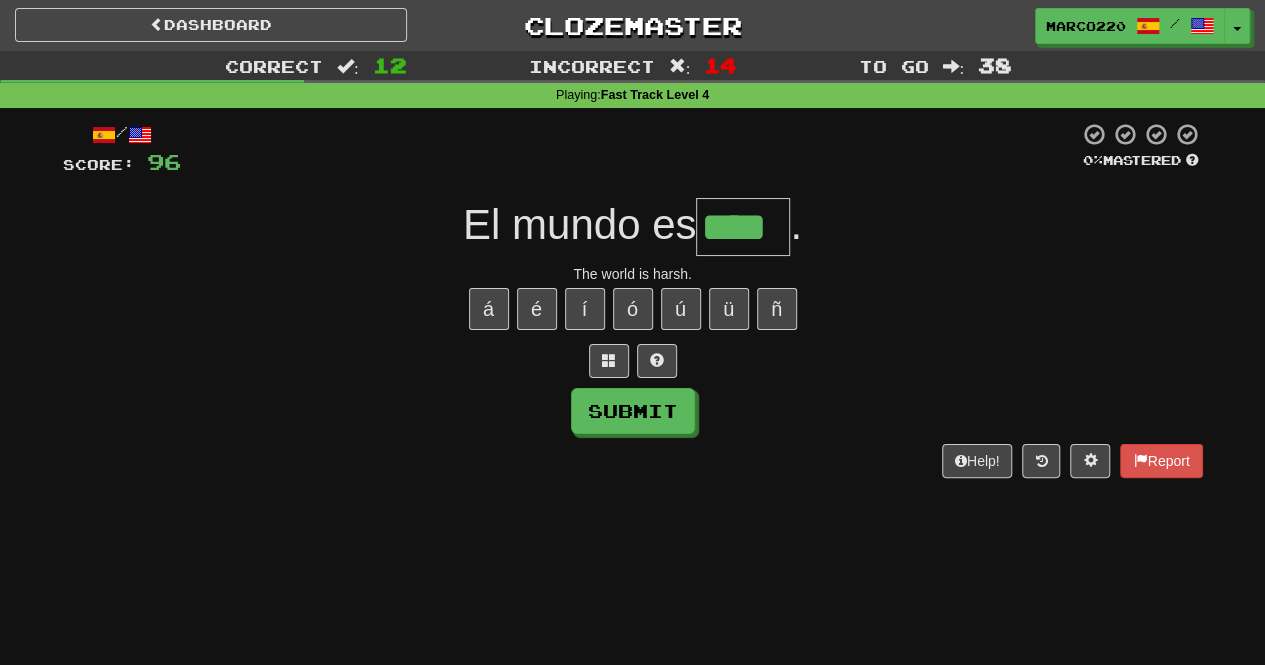 type on "****" 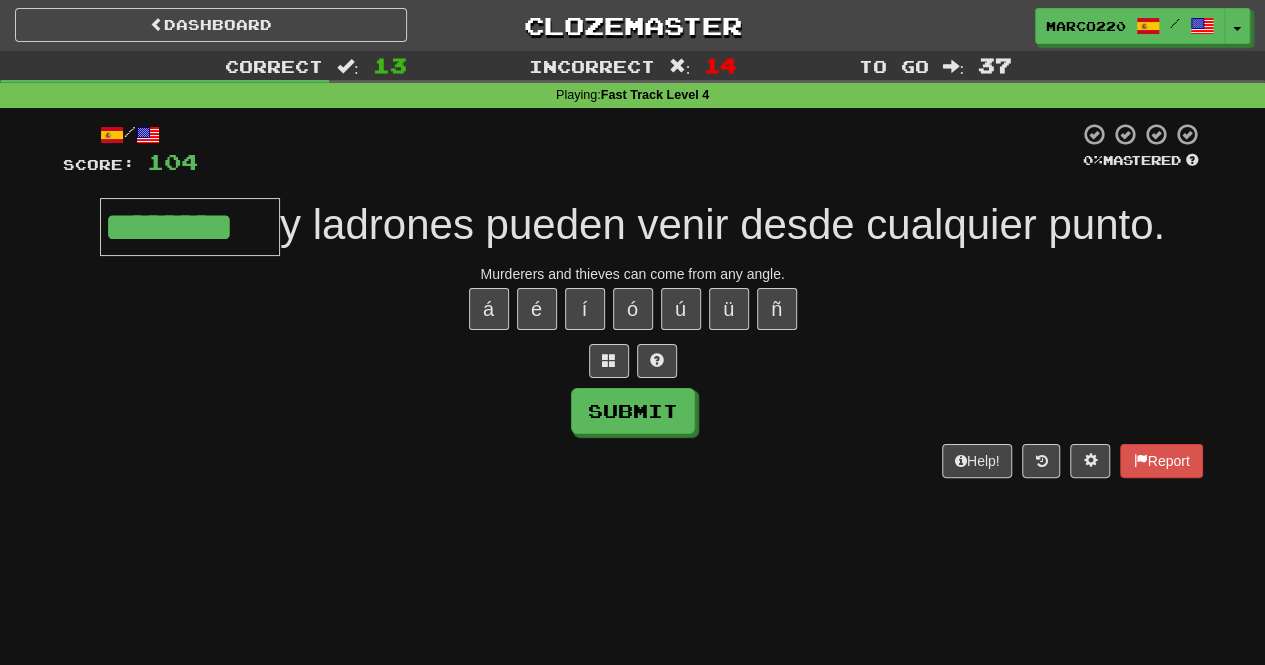 type on "********" 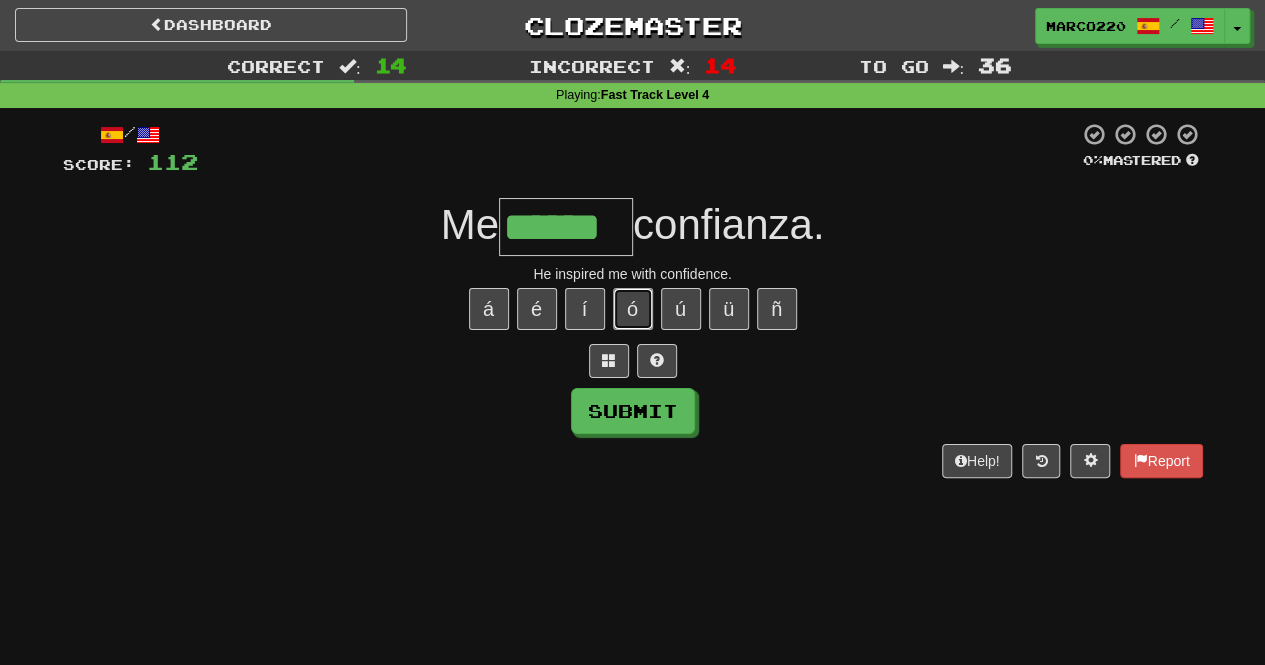click on "ó" at bounding box center (633, 309) 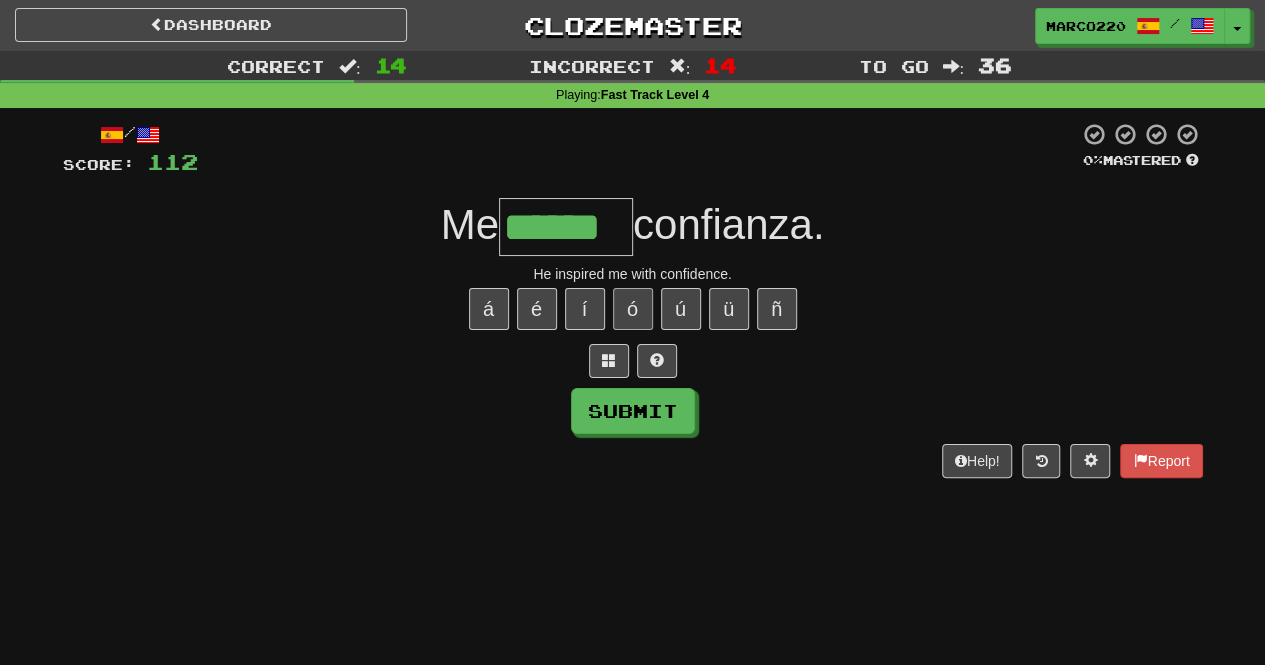 type on "*******" 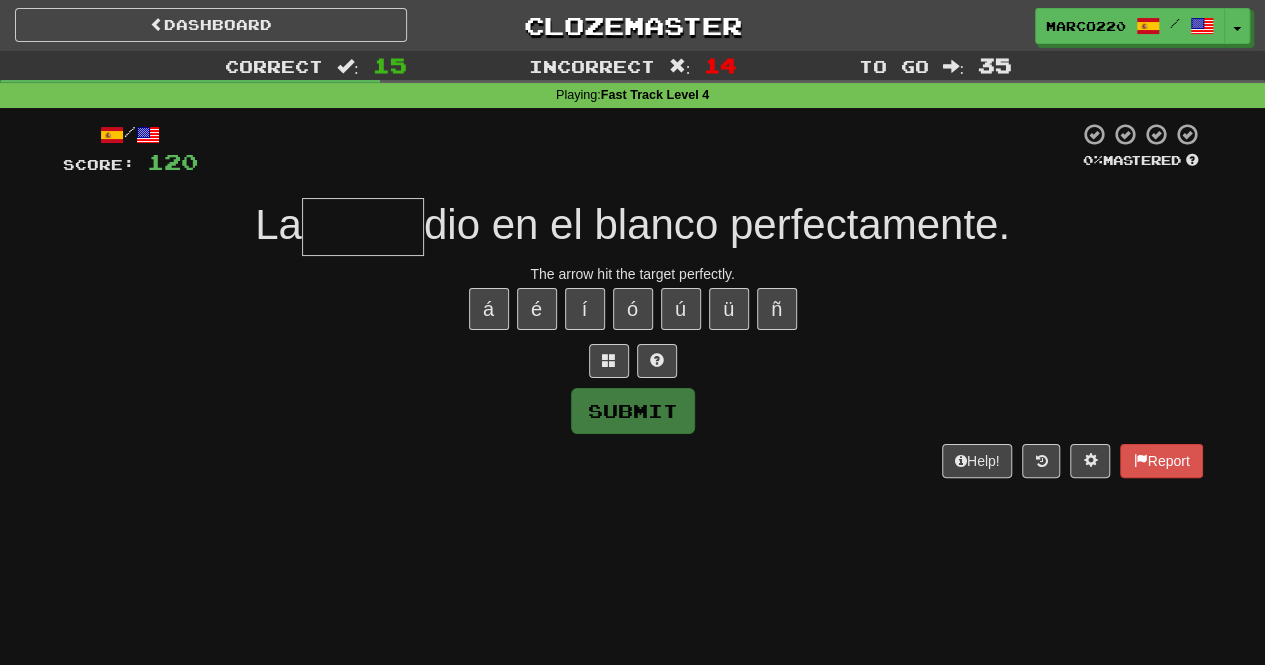 type on "******" 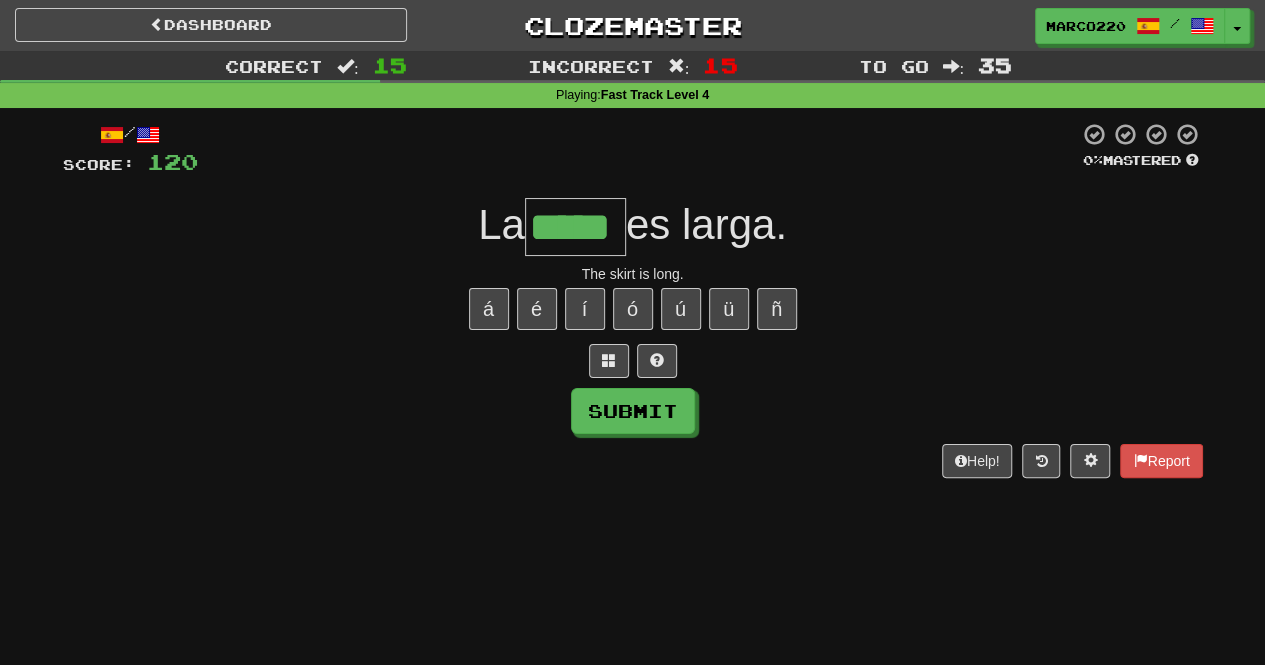 type on "*****" 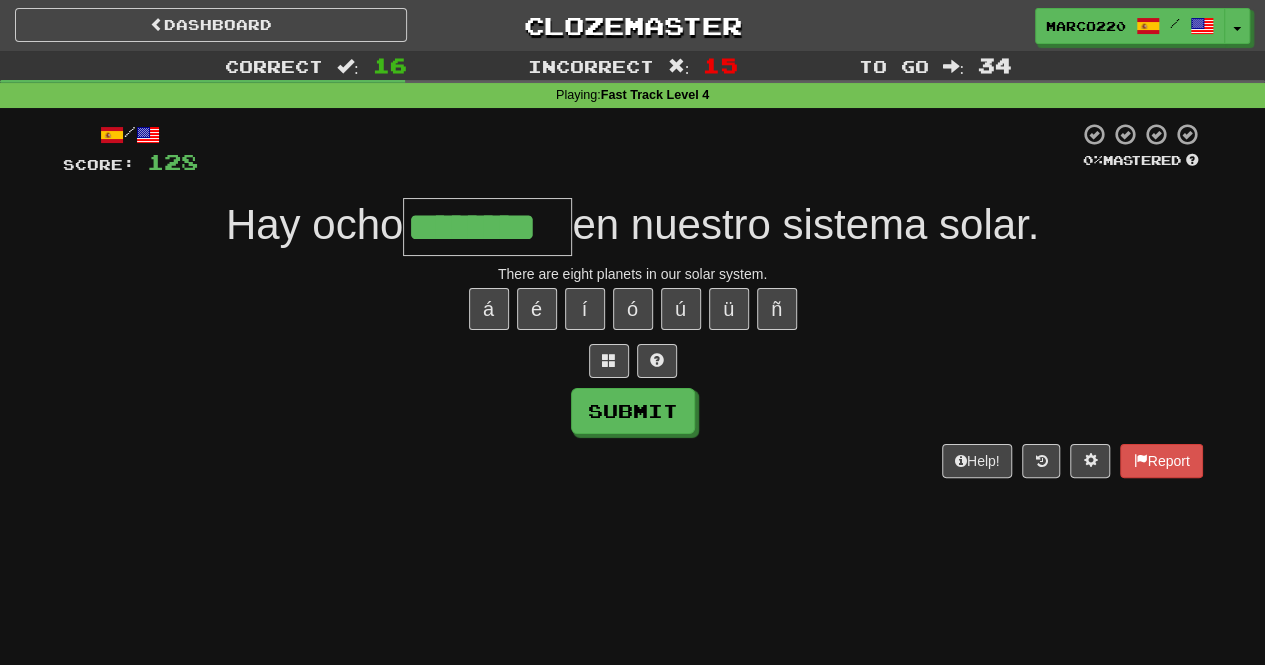 type on "********" 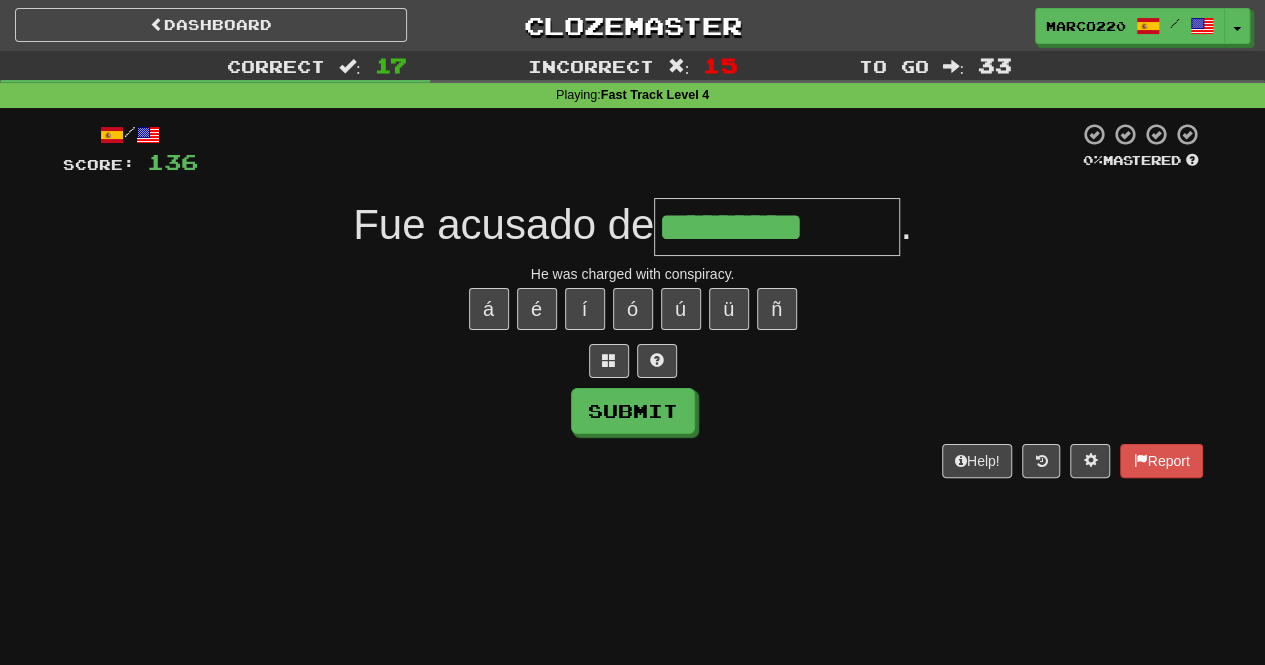 type on "**********" 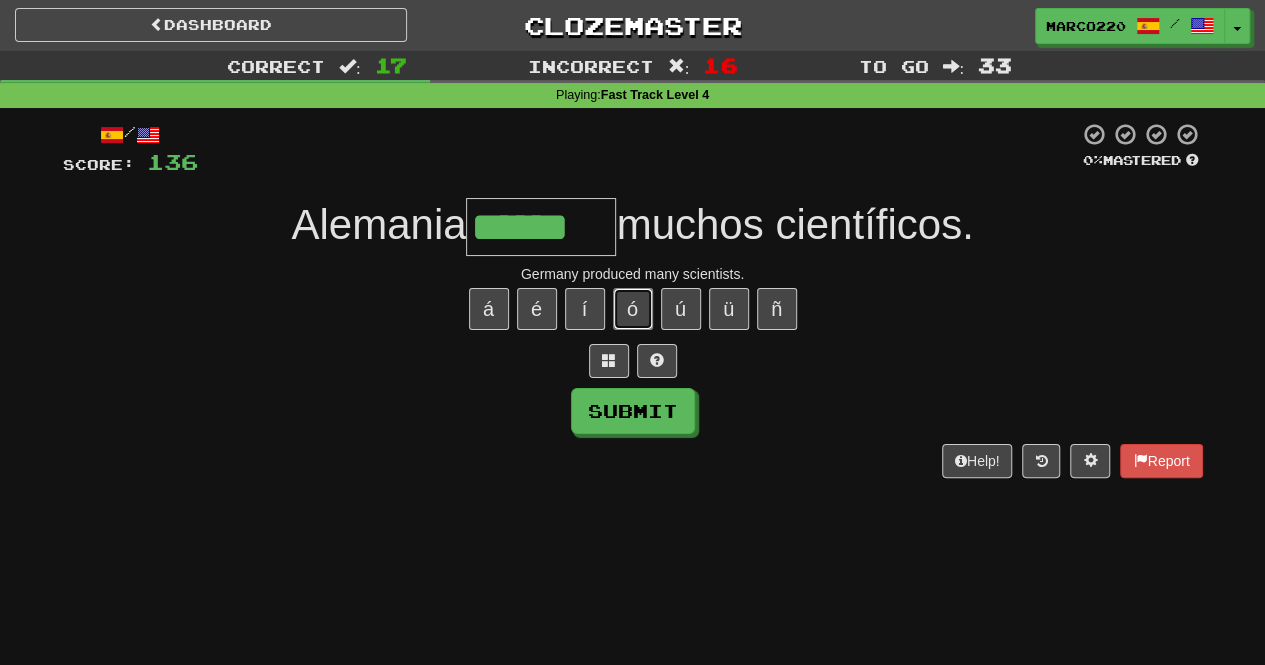 click on "ó" at bounding box center [633, 309] 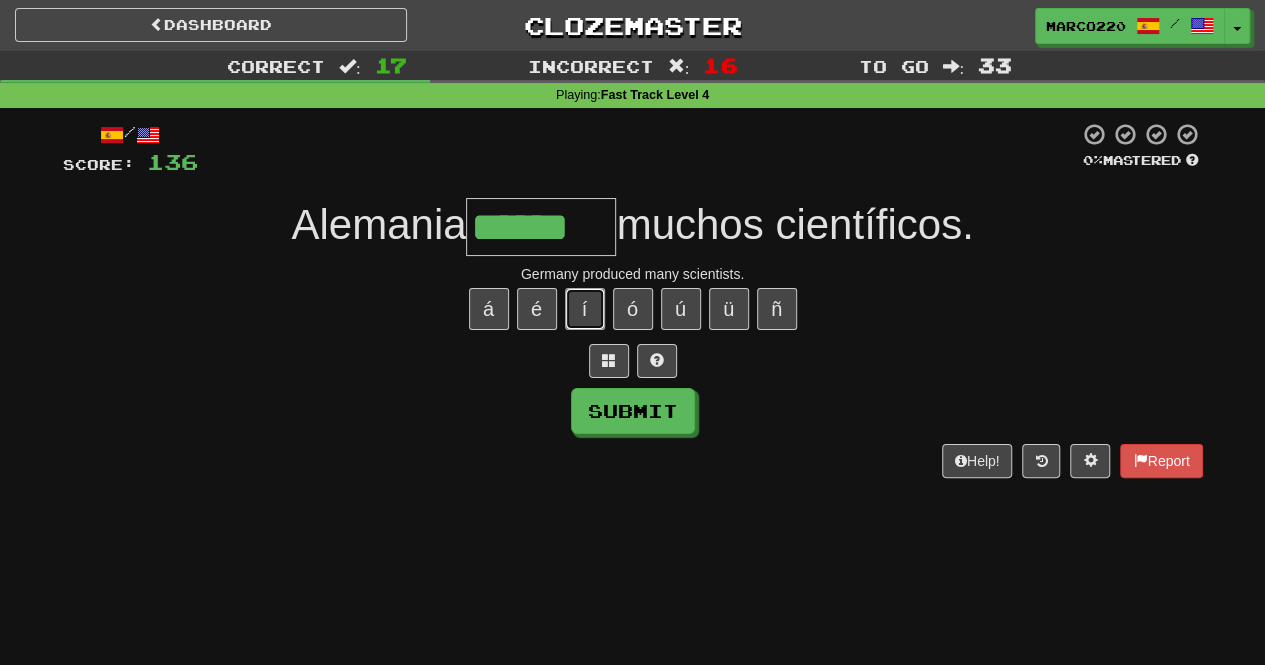 click on "í" at bounding box center [585, 309] 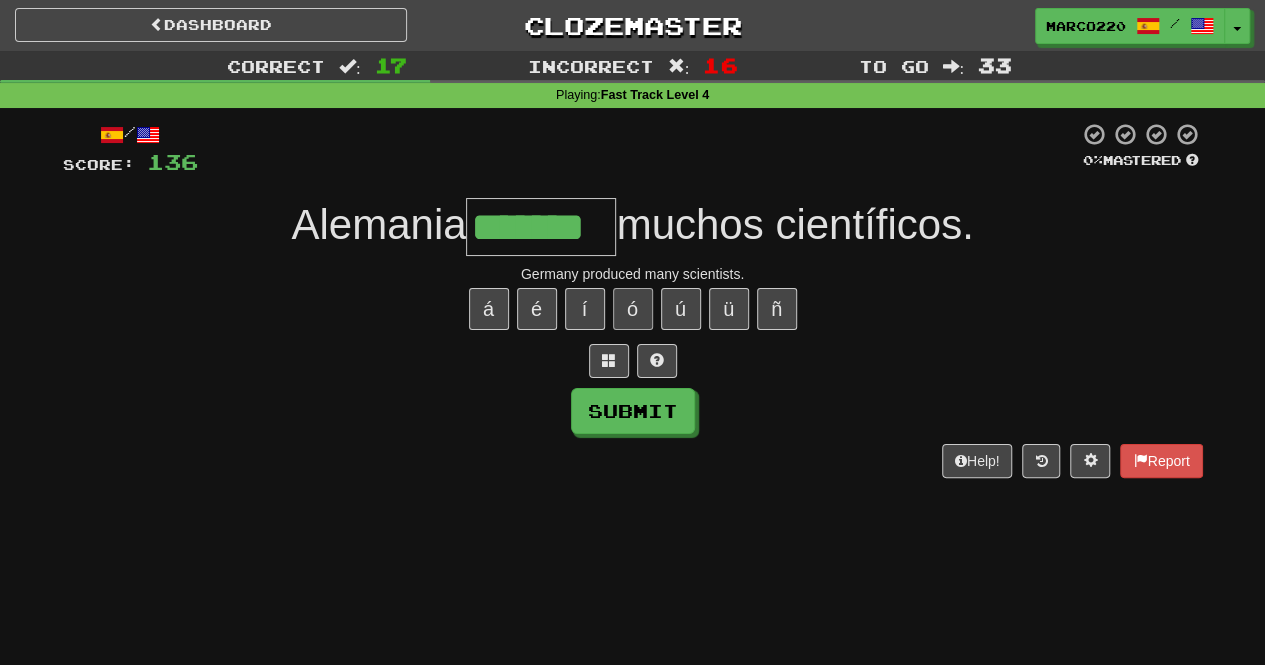 type on "*******" 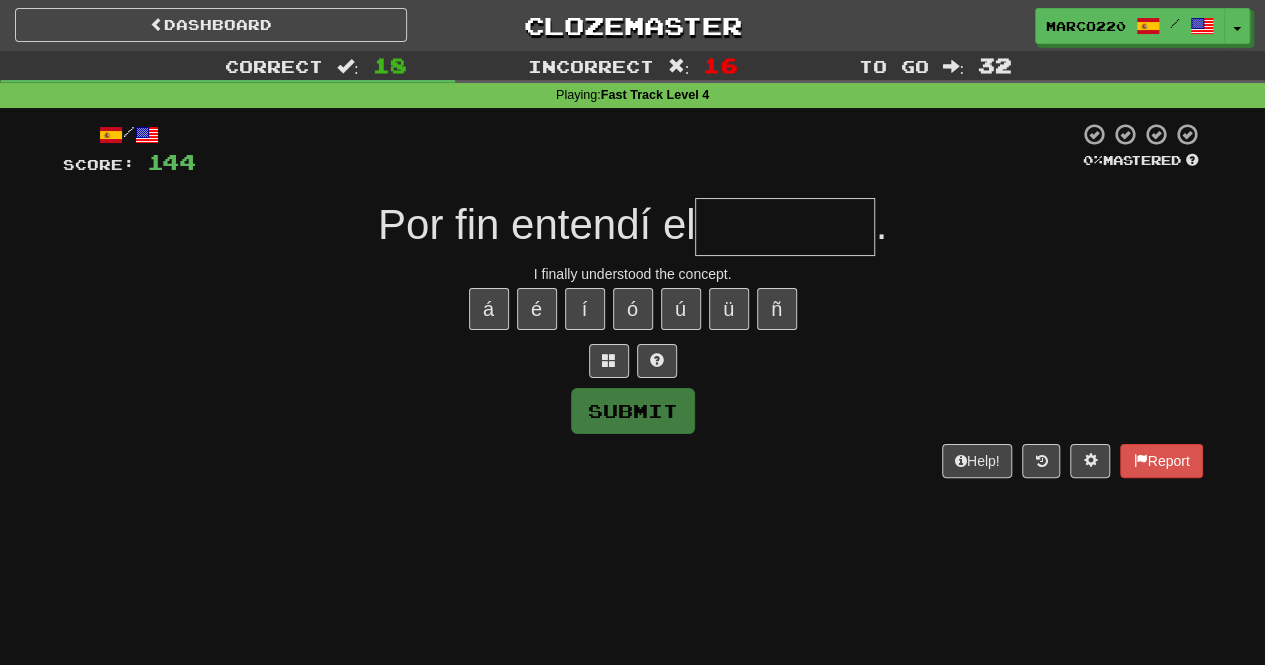 type on "********" 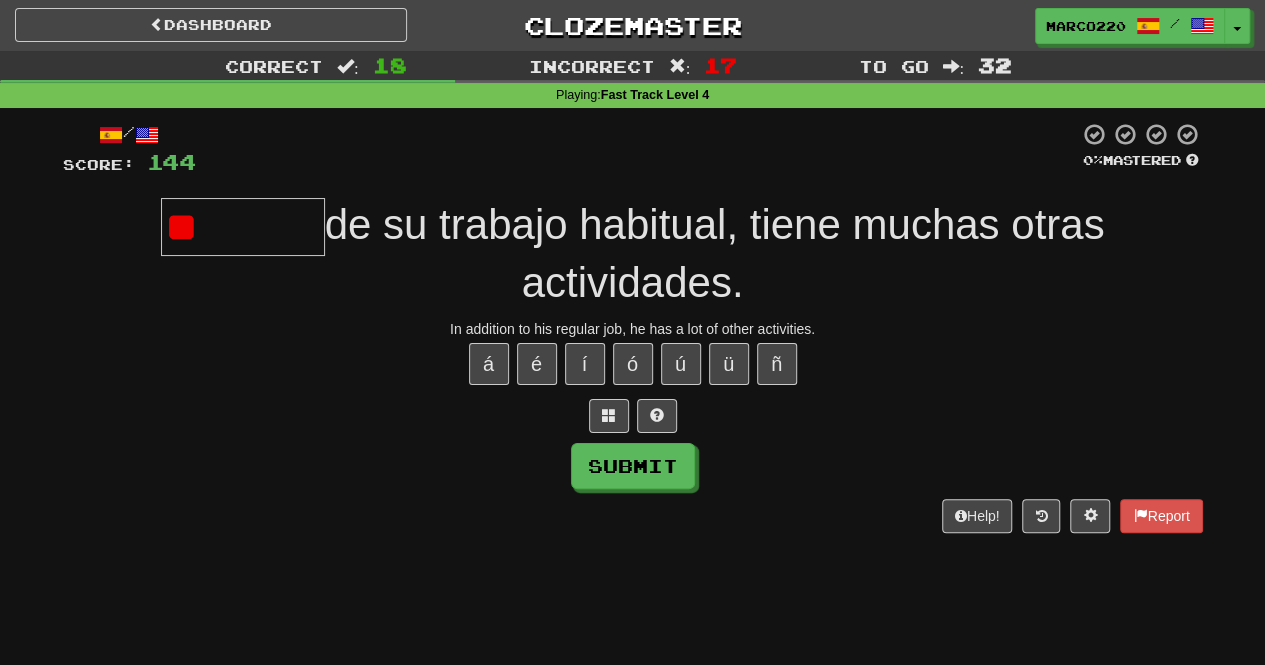 type on "*" 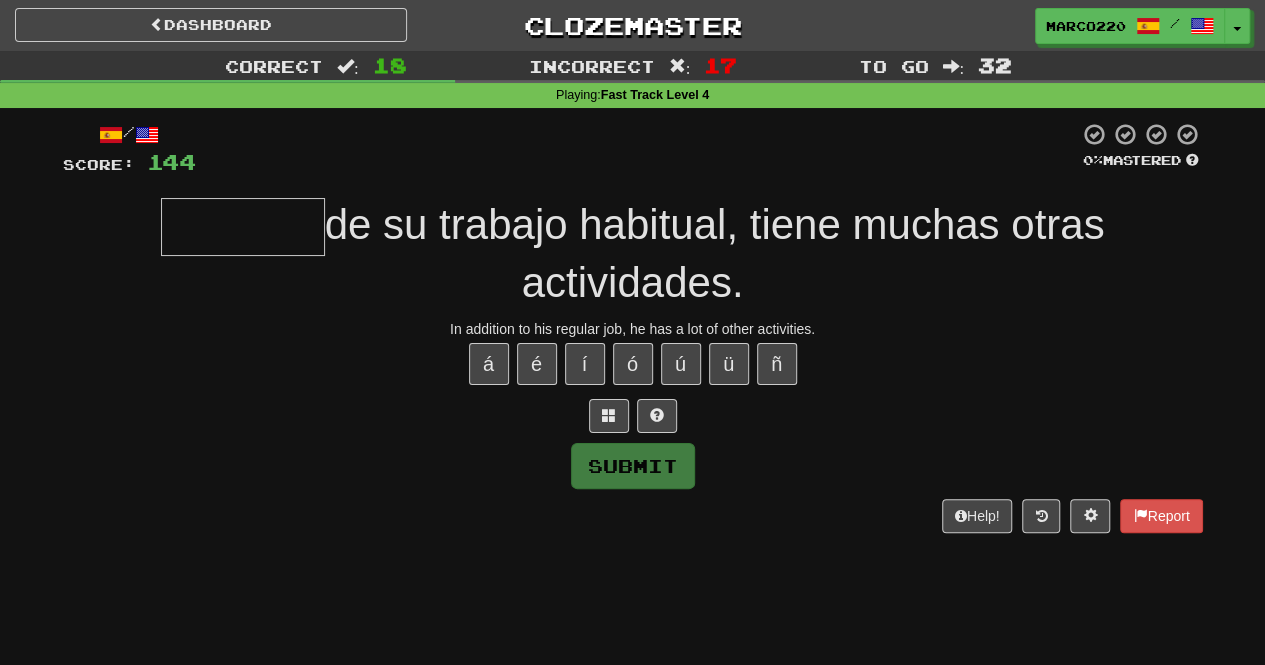type on "******" 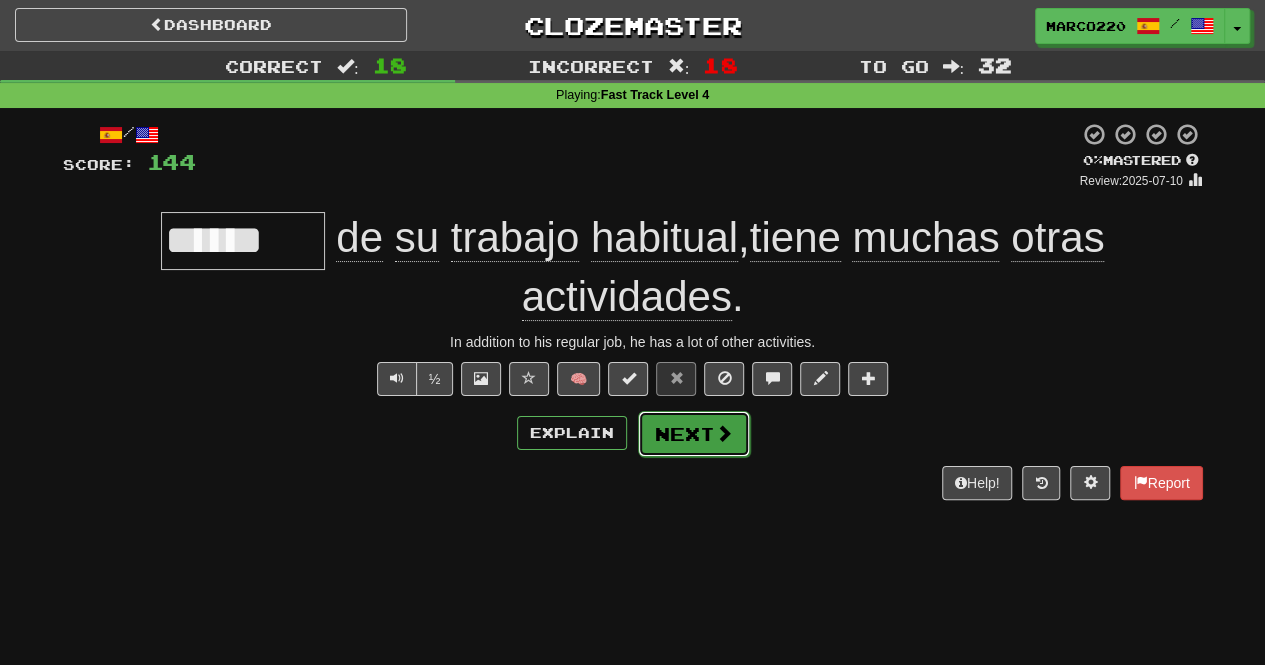 click at bounding box center (724, 433) 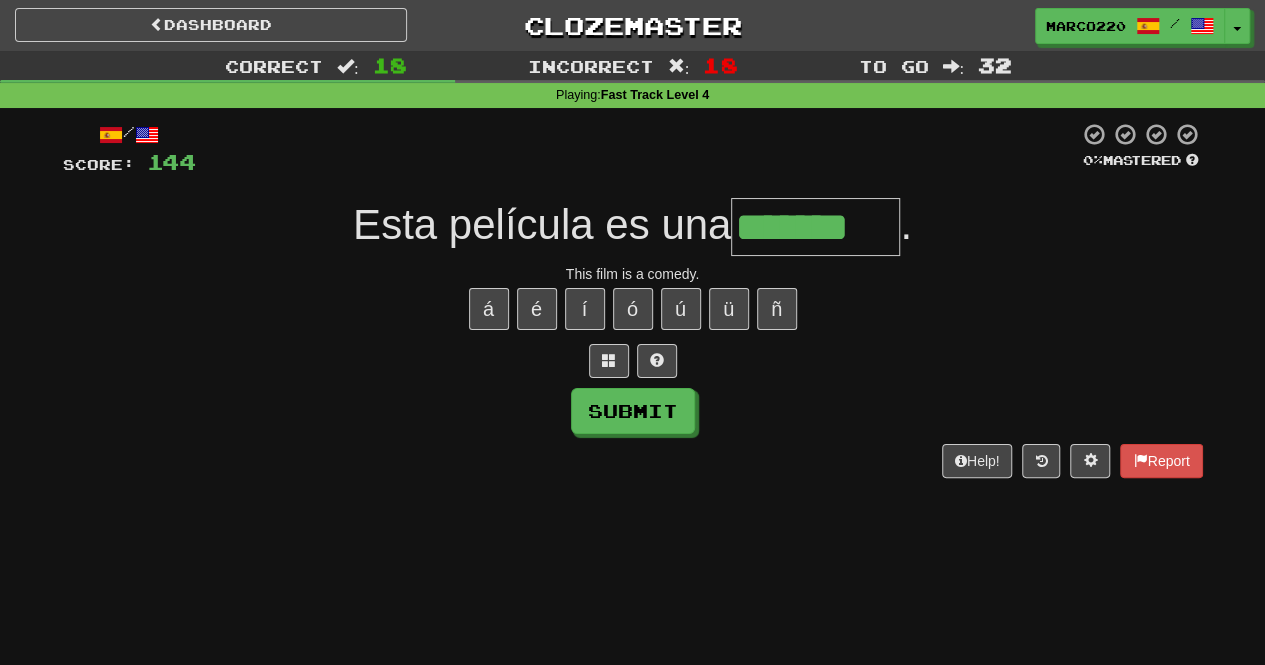 type on "*******" 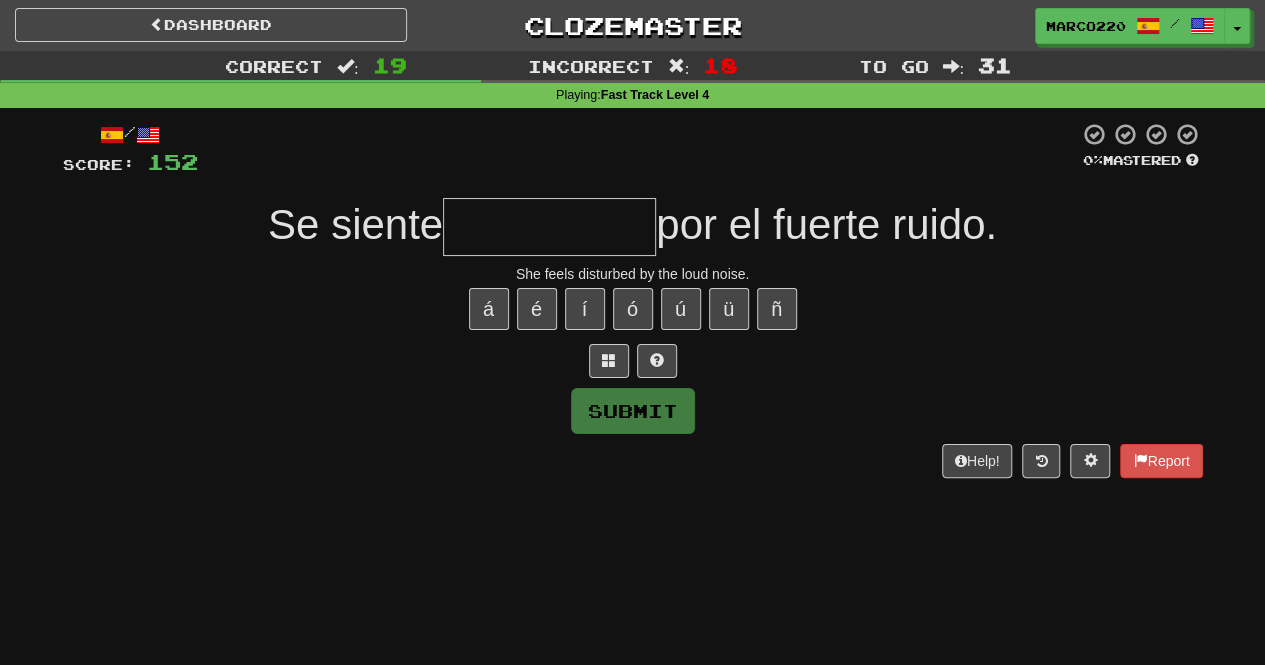 type on "*" 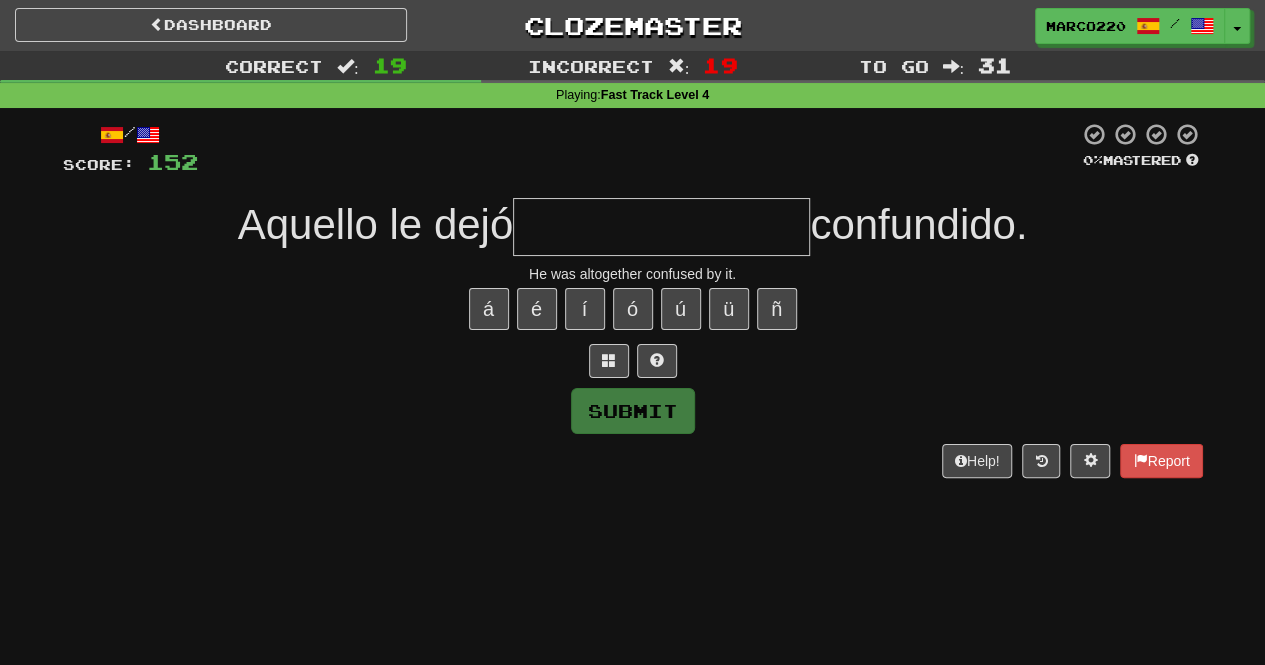 type on "**********" 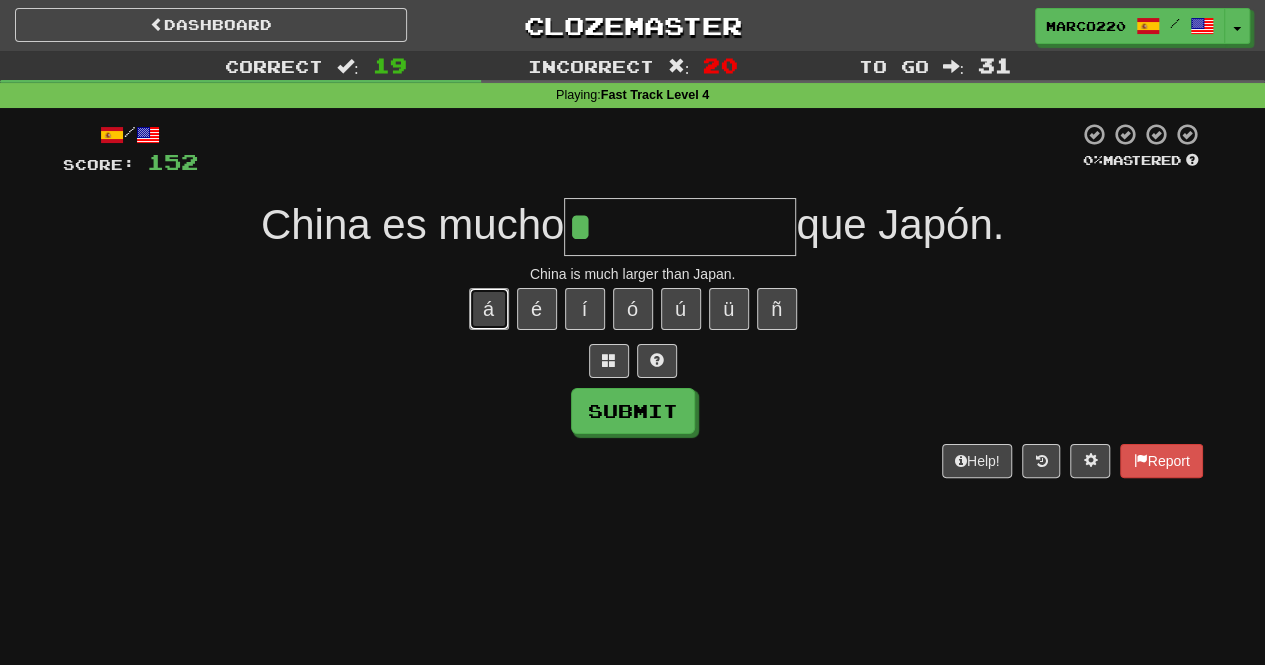 click on "á" at bounding box center [489, 309] 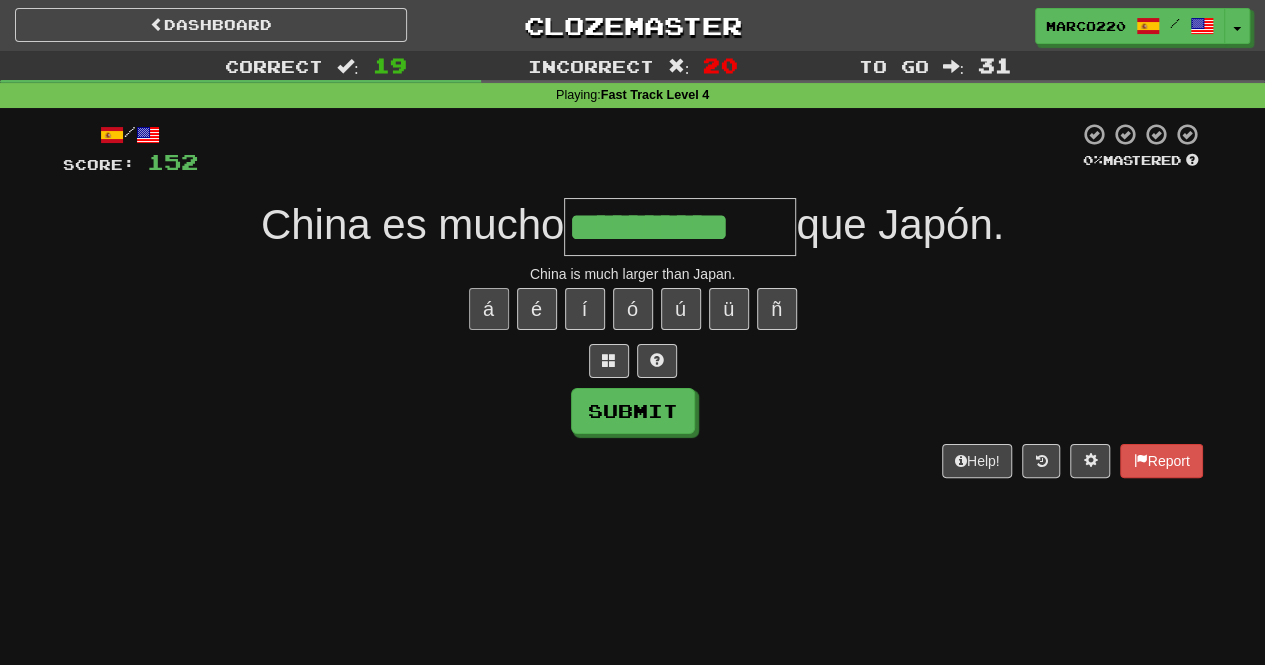 type on "**********" 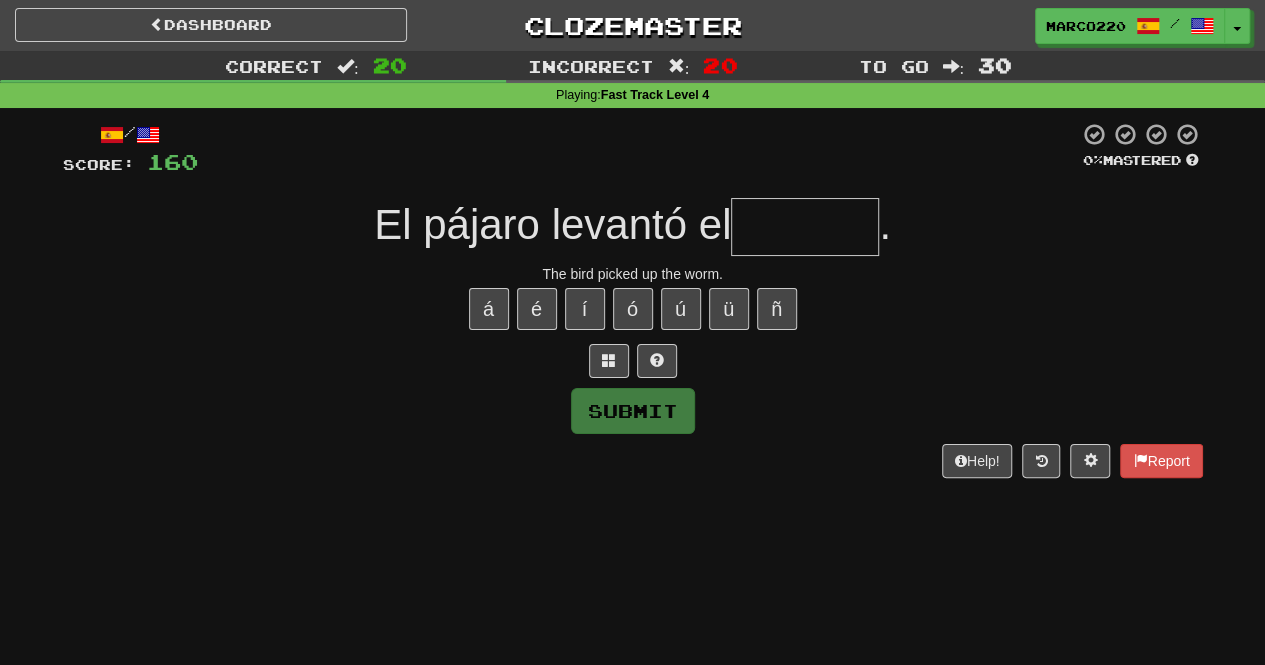 type on "******" 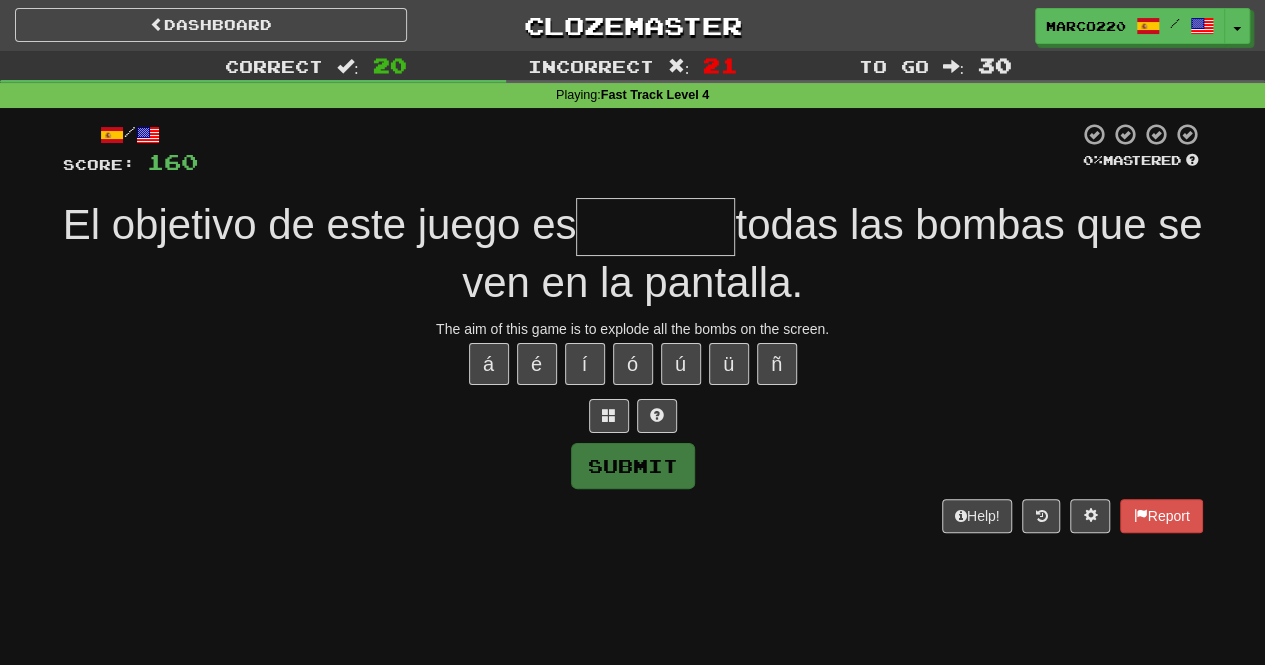 type on "********" 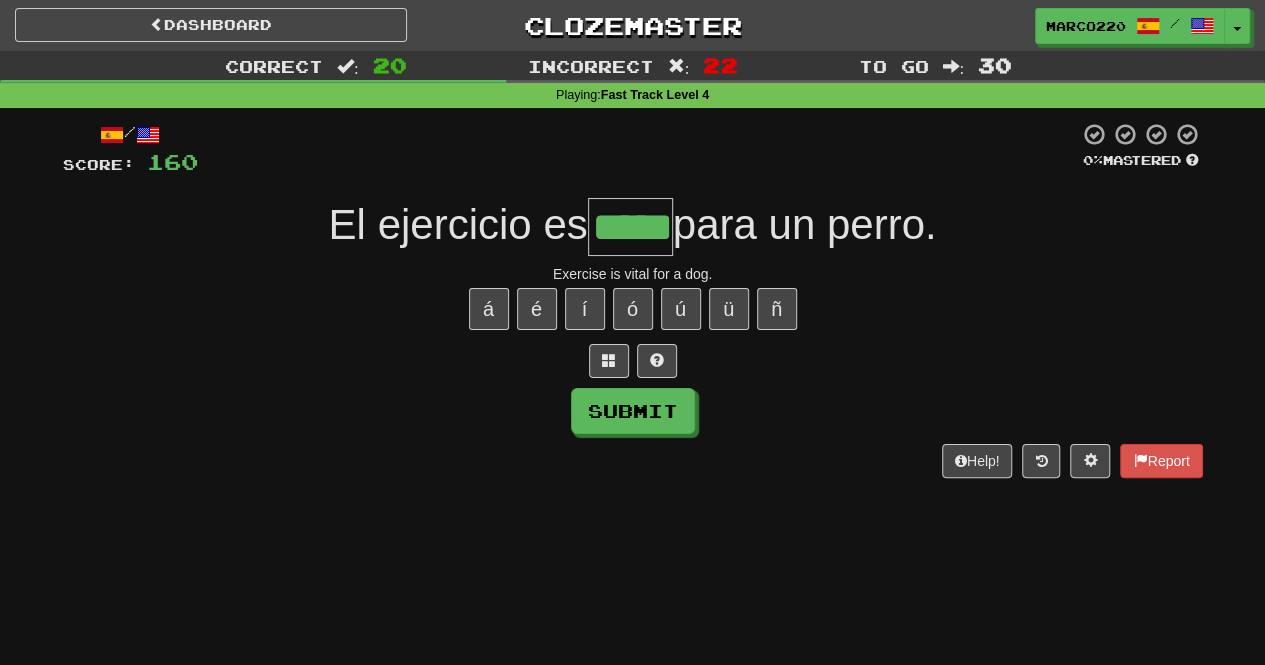 type on "*****" 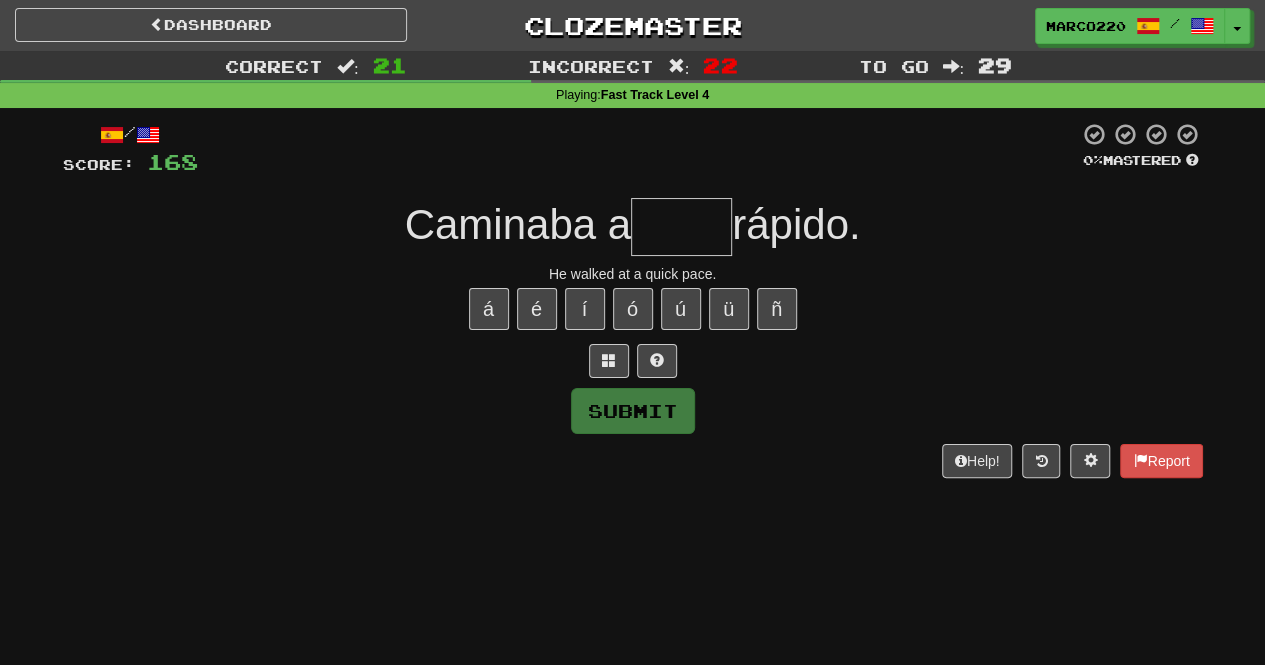 type on "****" 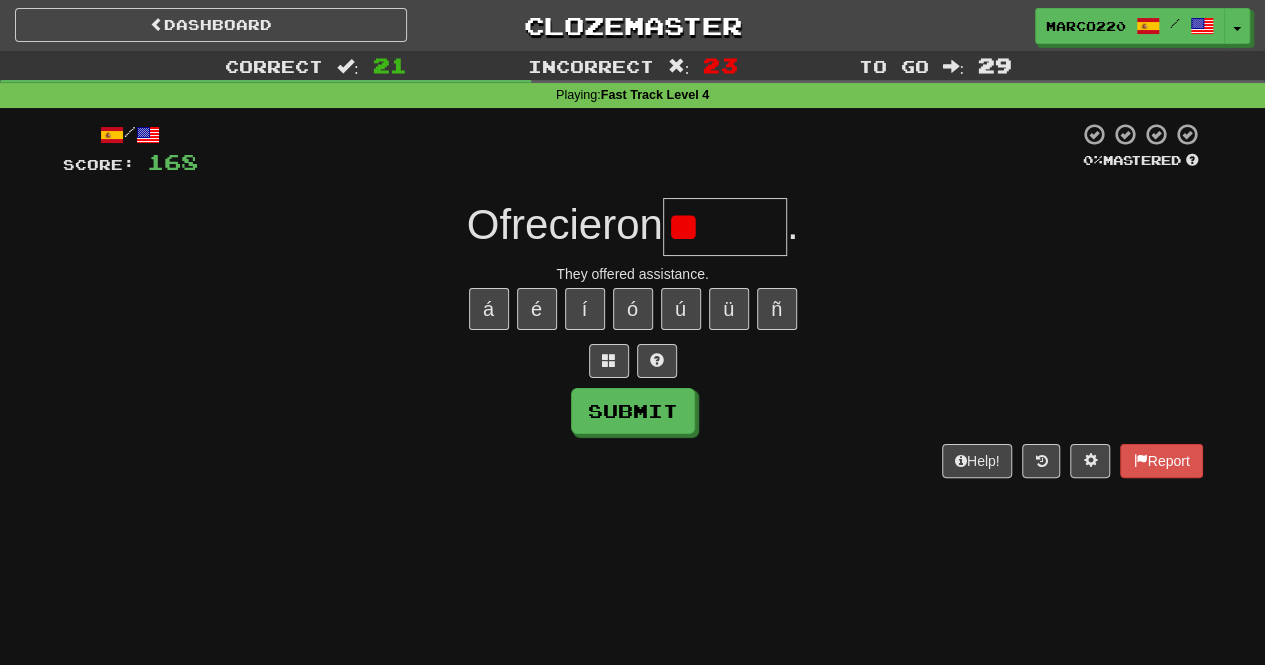 type on "*" 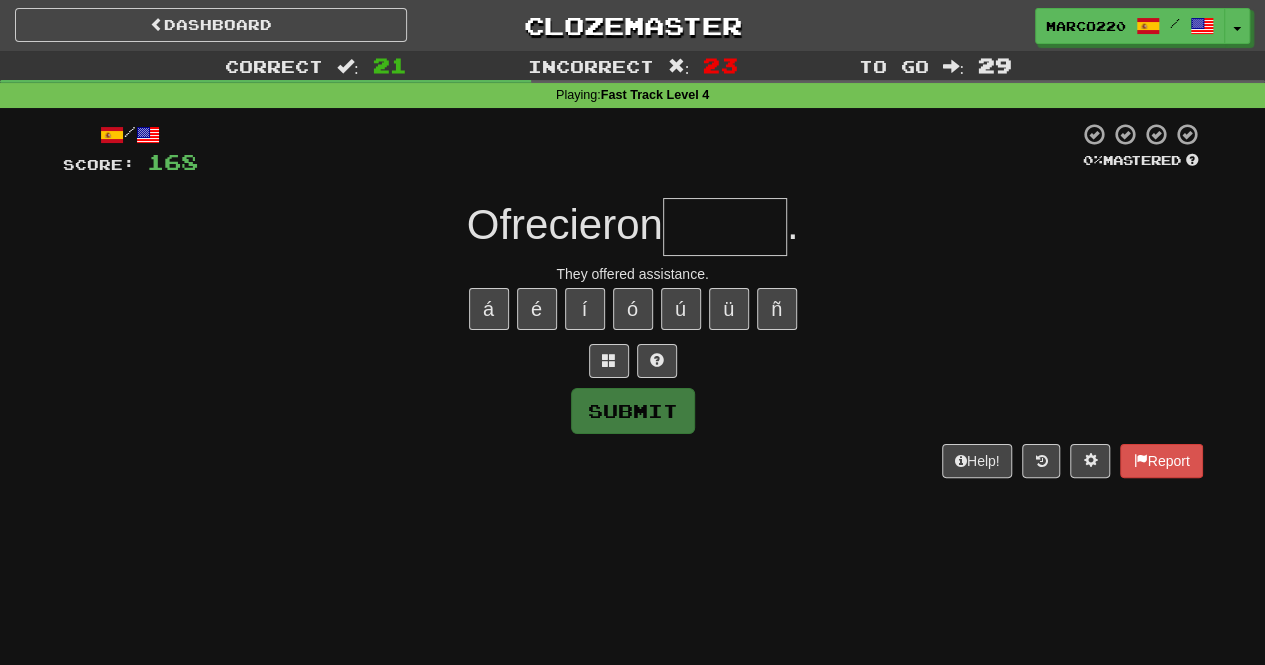 type on "*****" 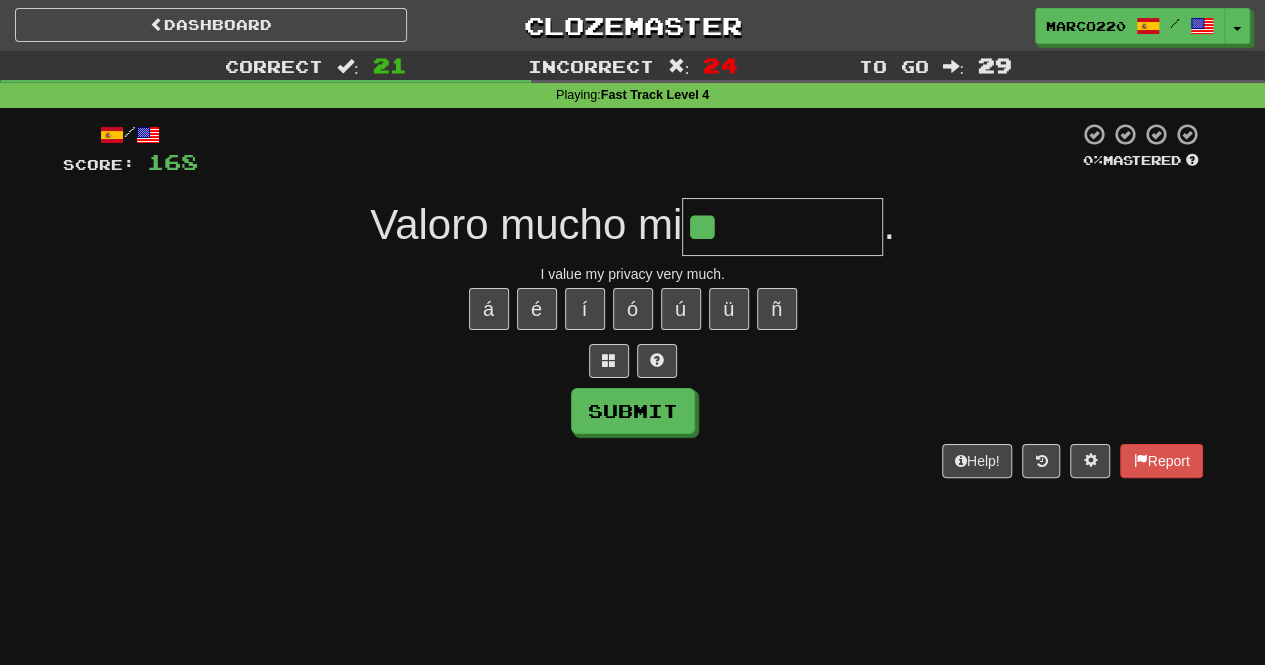 type on "*" 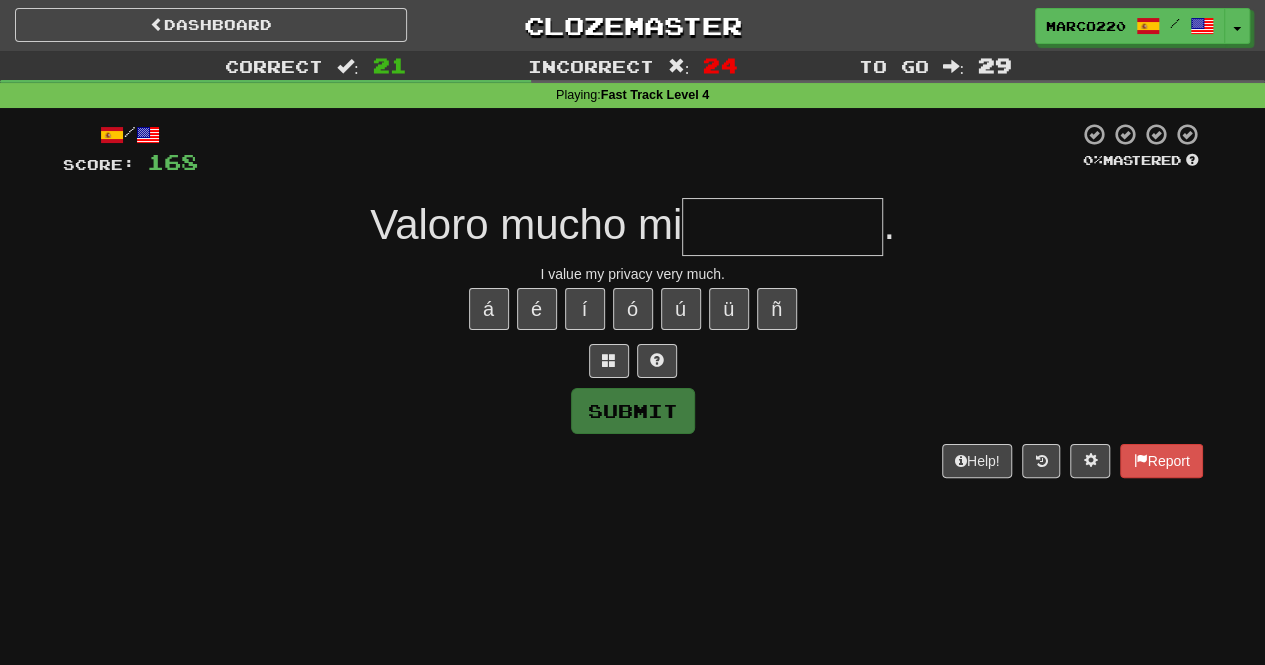 type on "**********" 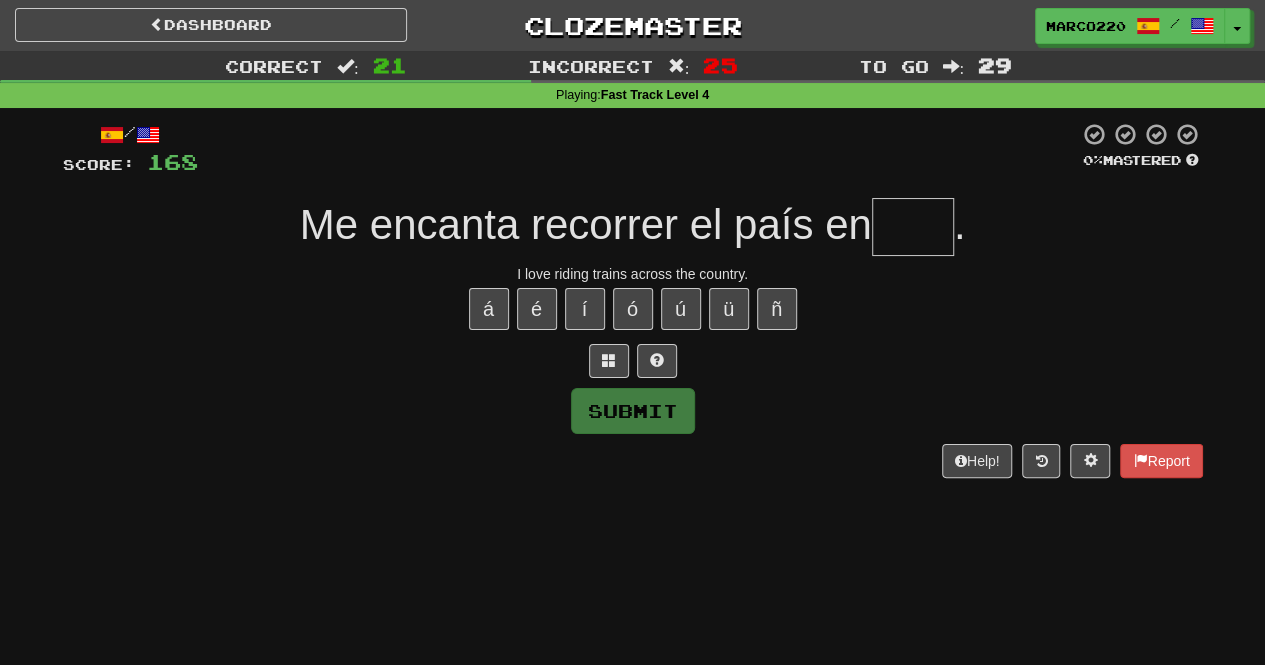 type on "****" 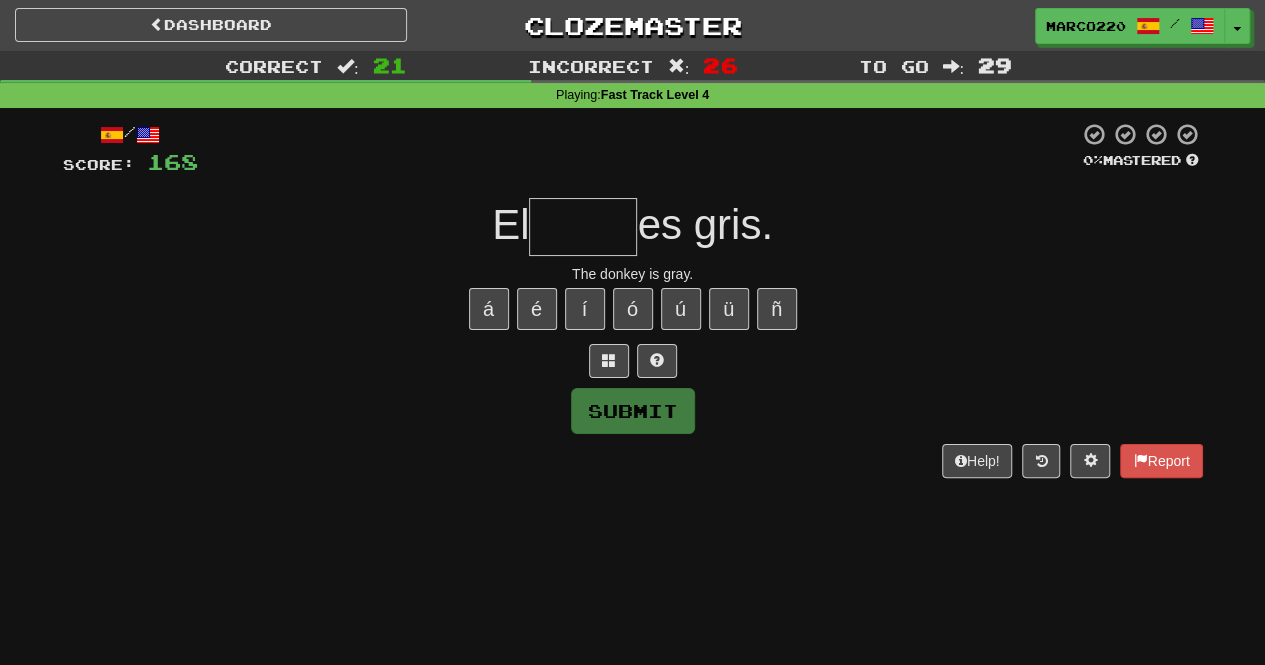 type on "*****" 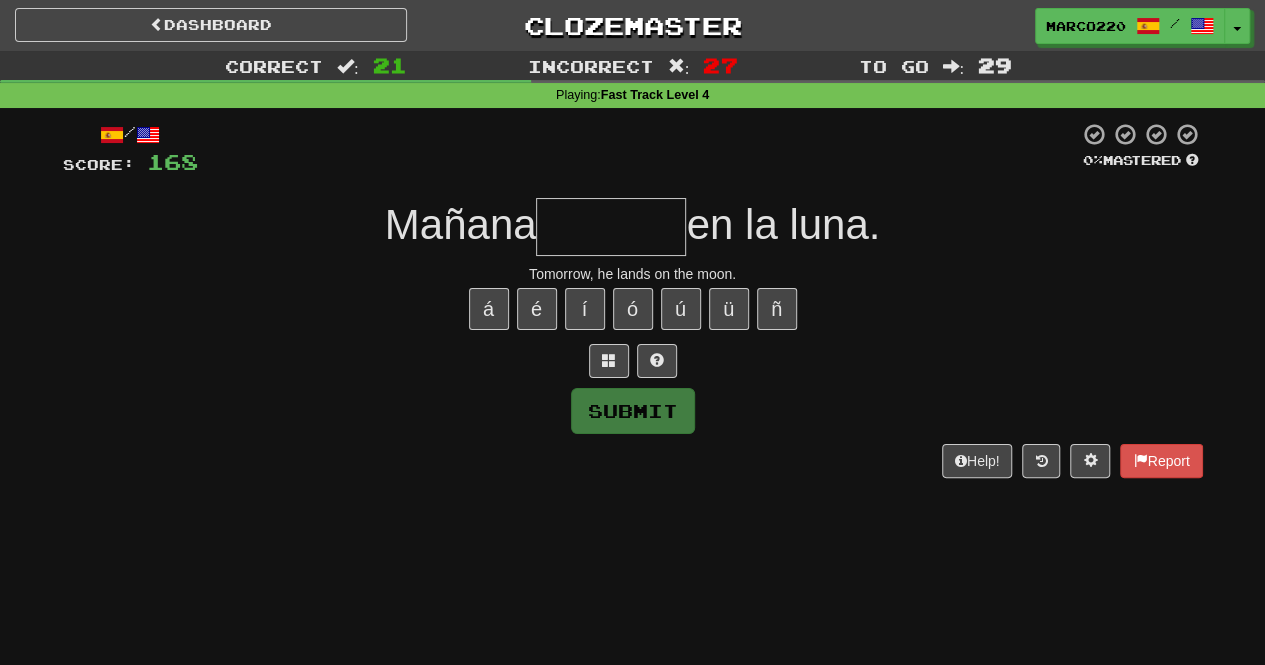type on "********" 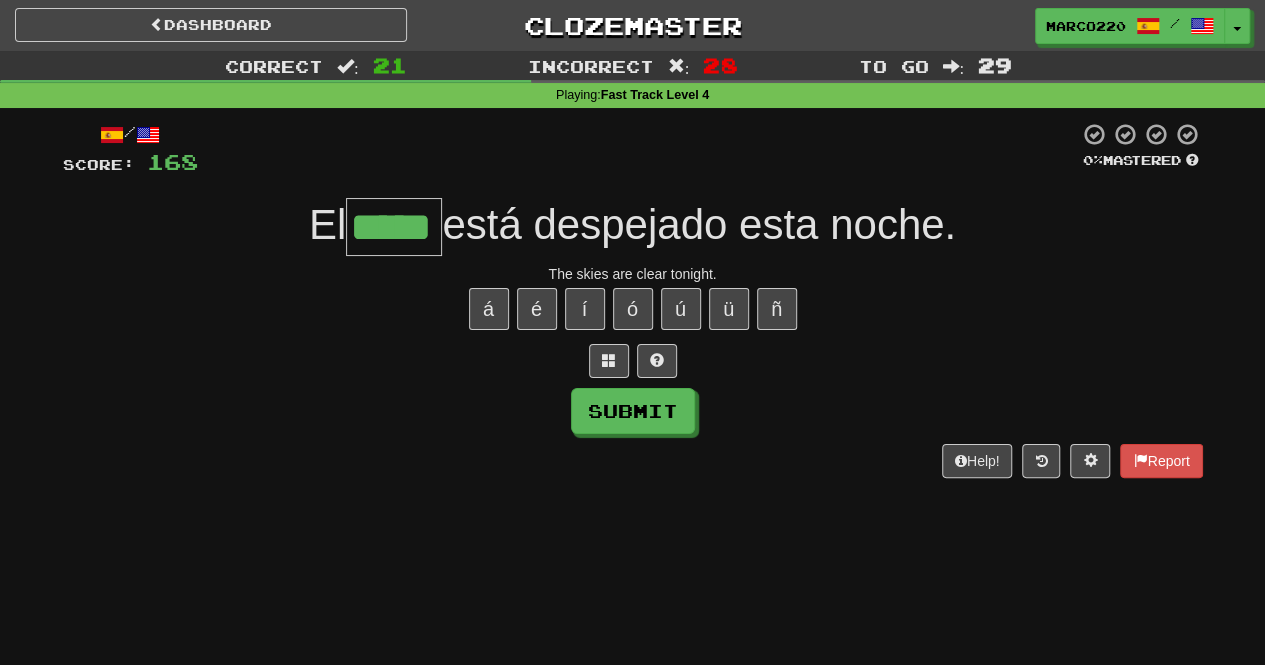 type on "*****" 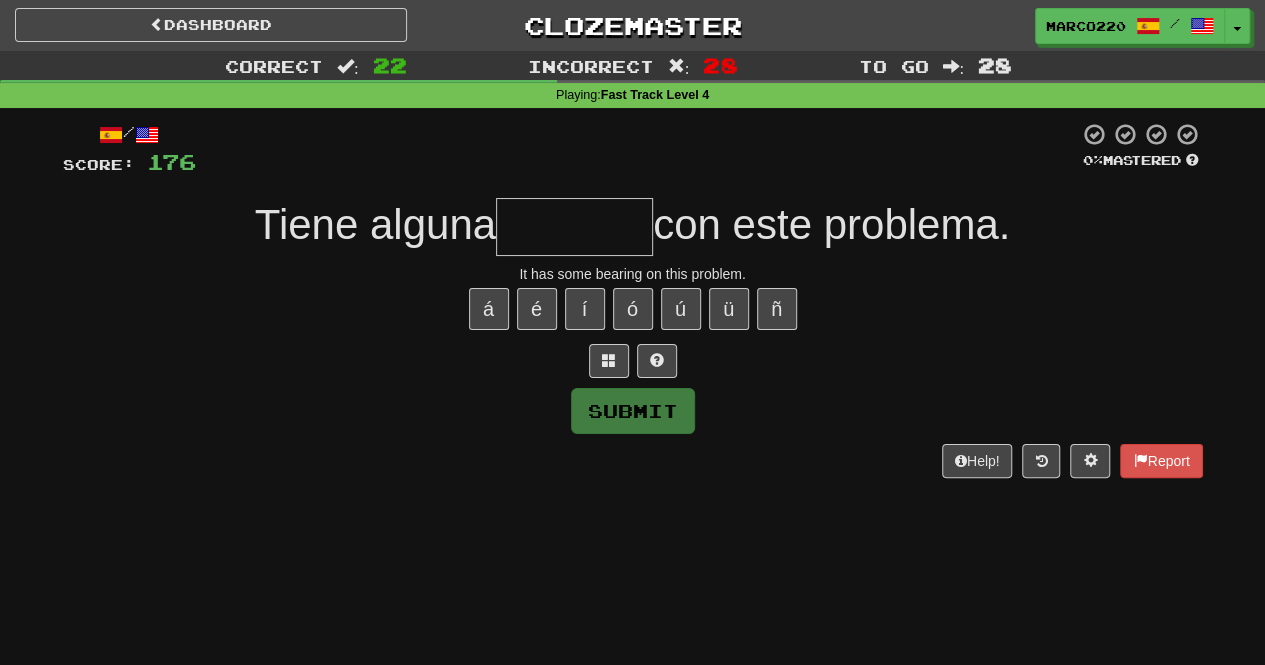 type on "*" 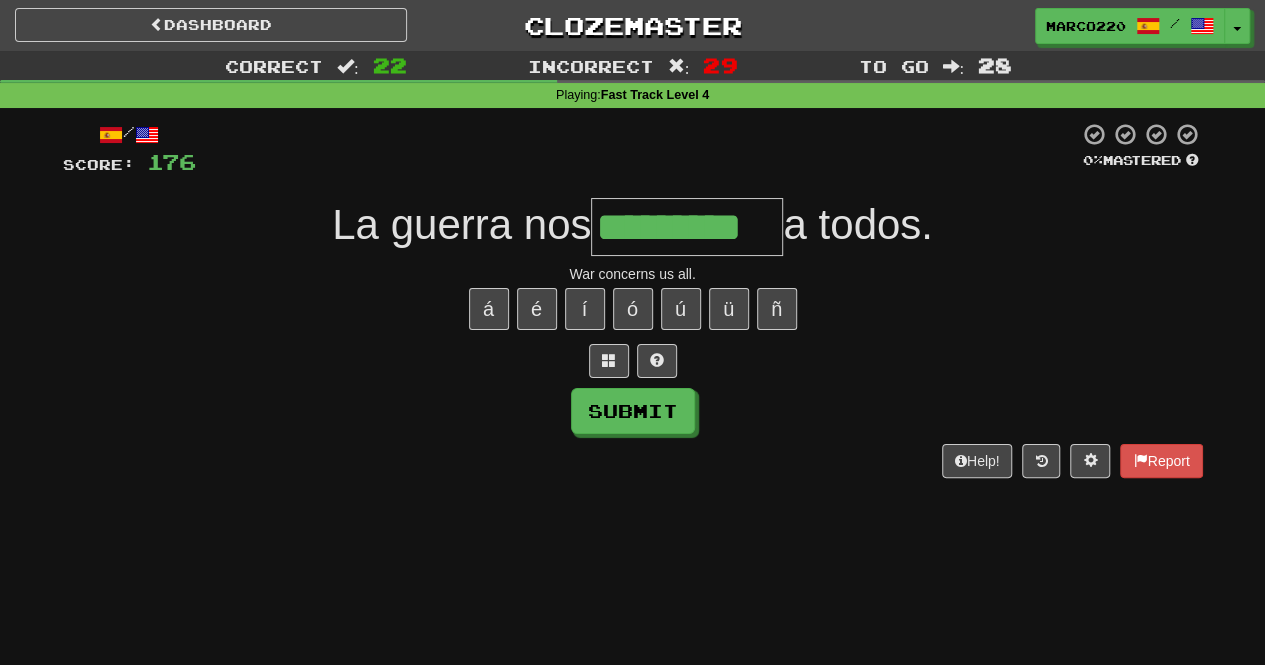 type on "*********" 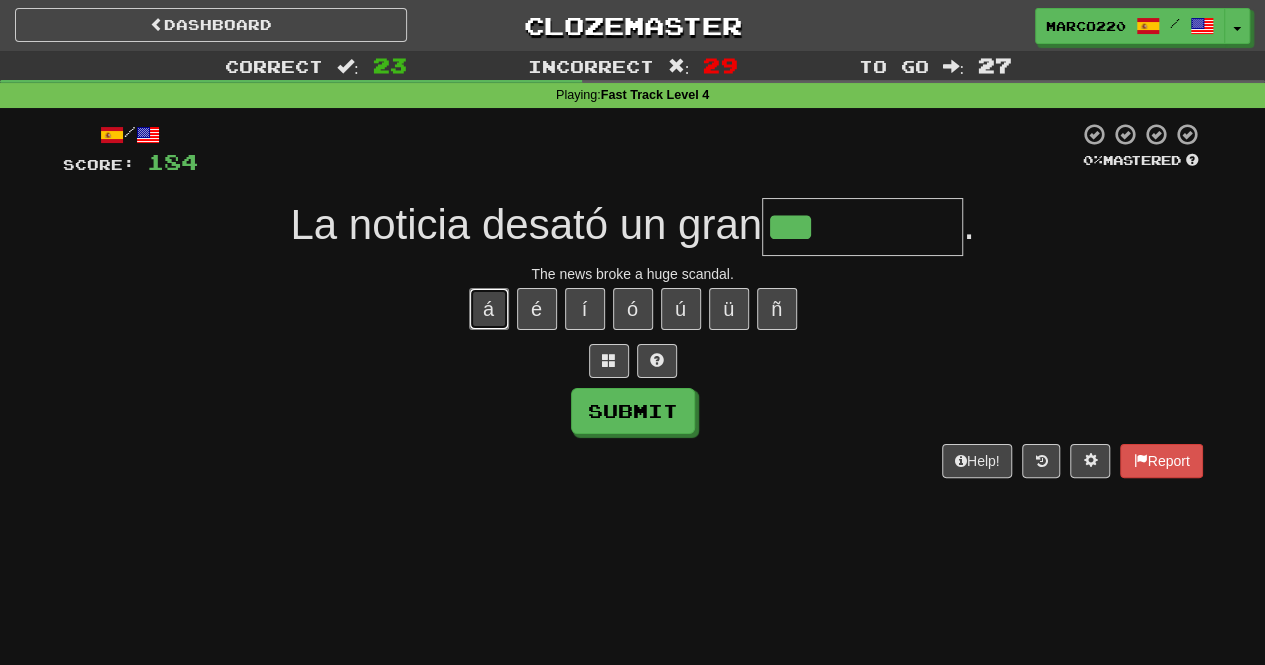 click on "á" at bounding box center [489, 309] 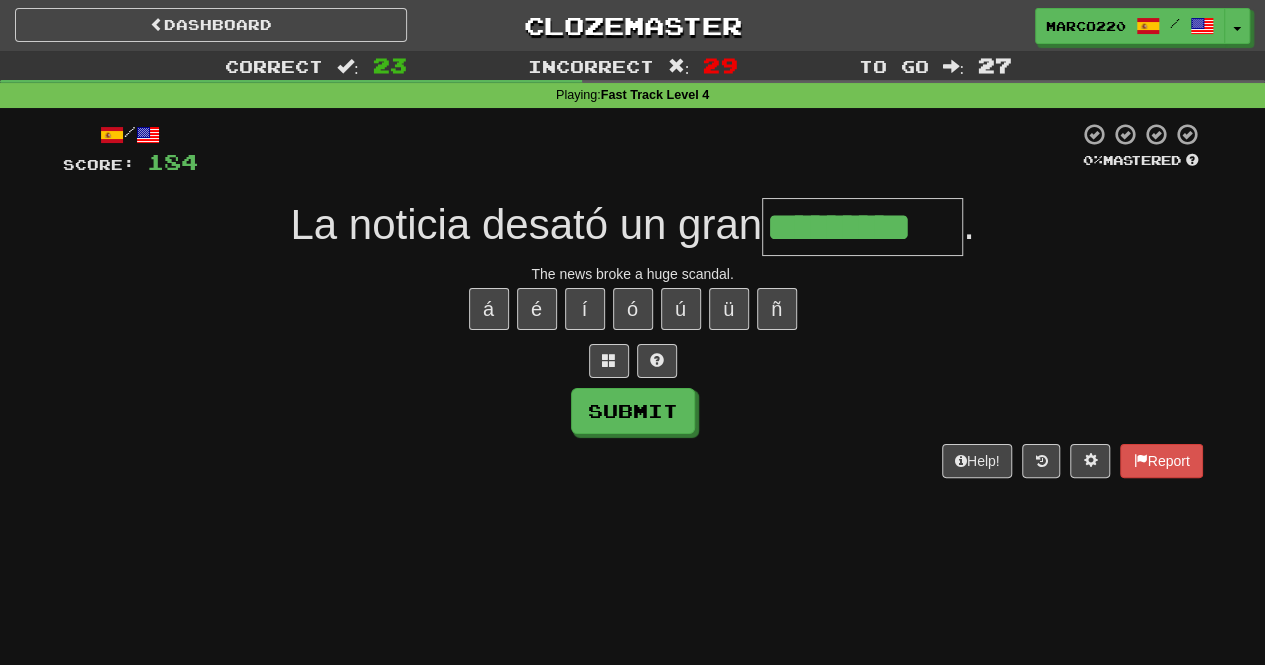 type on "*********" 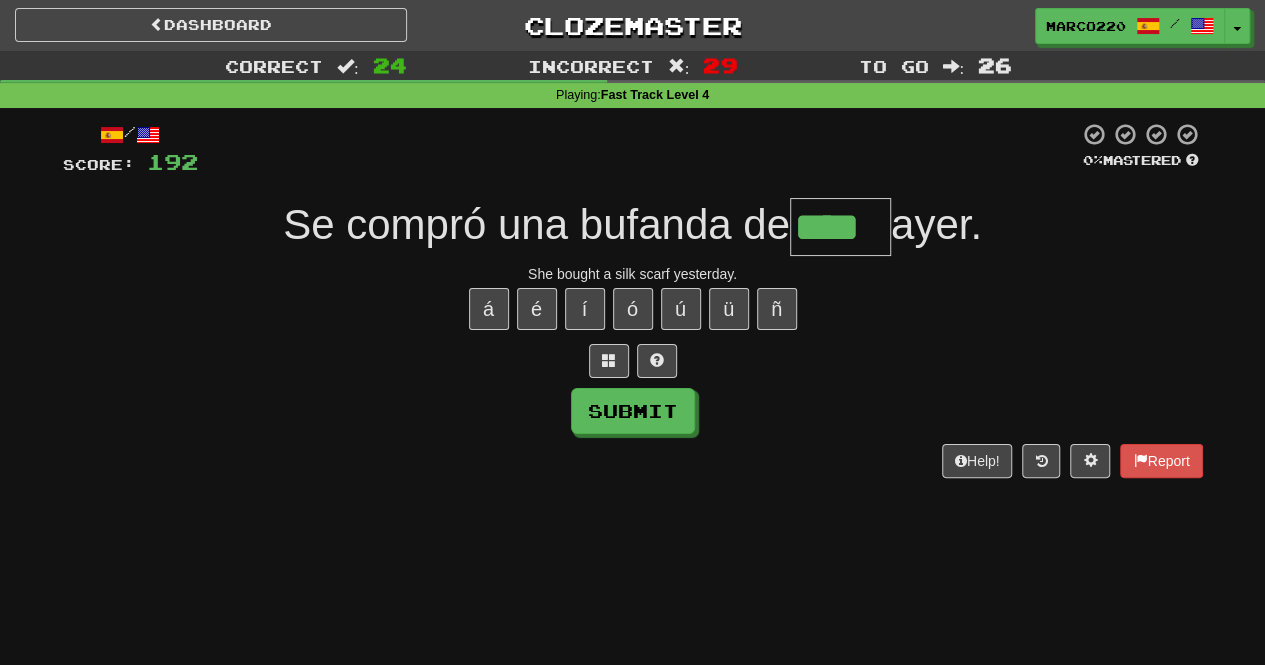 type on "****" 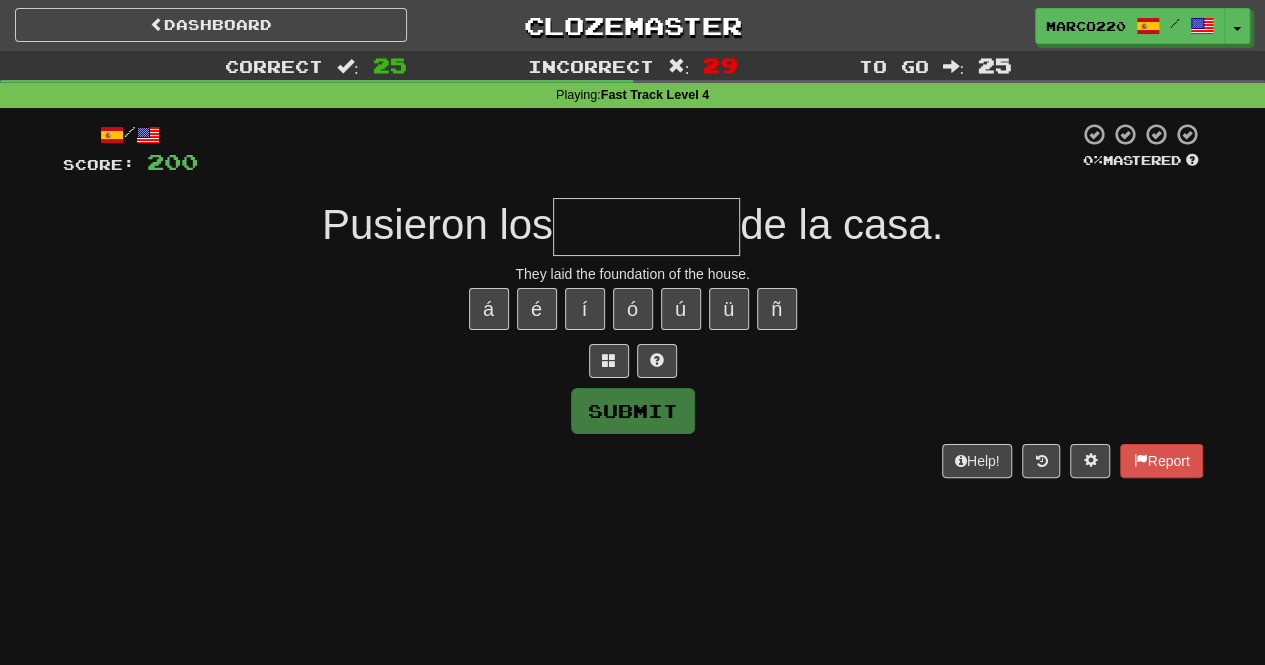 type on "*********" 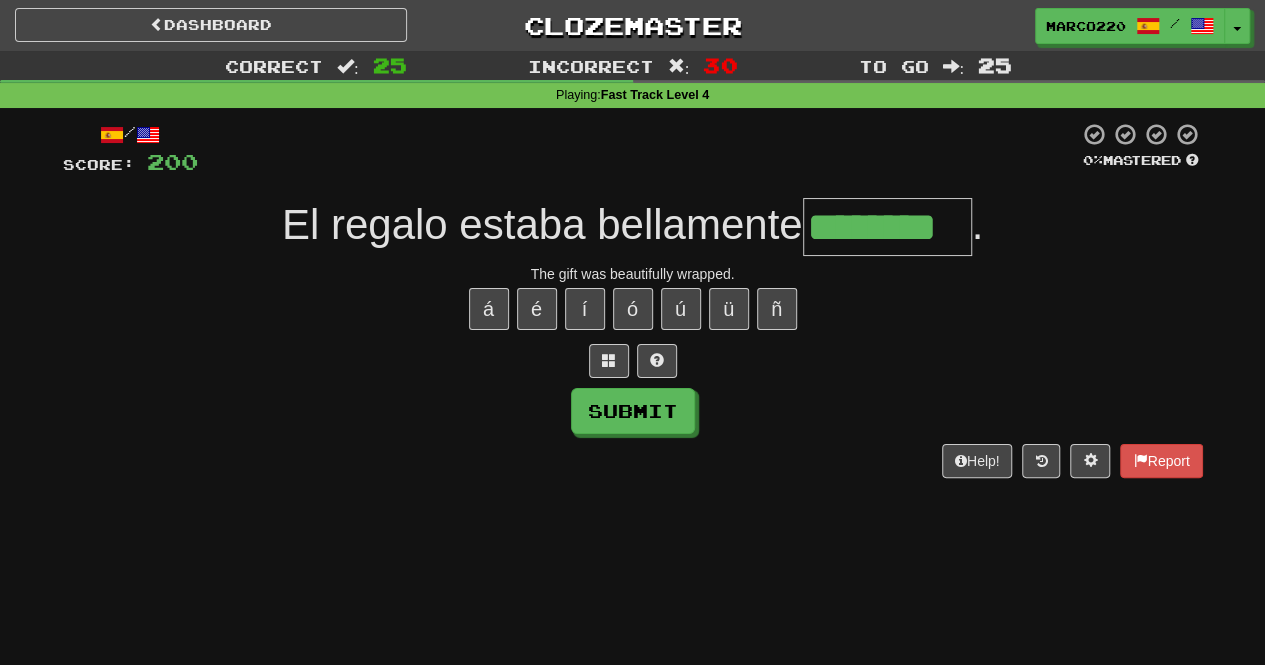 type on "********" 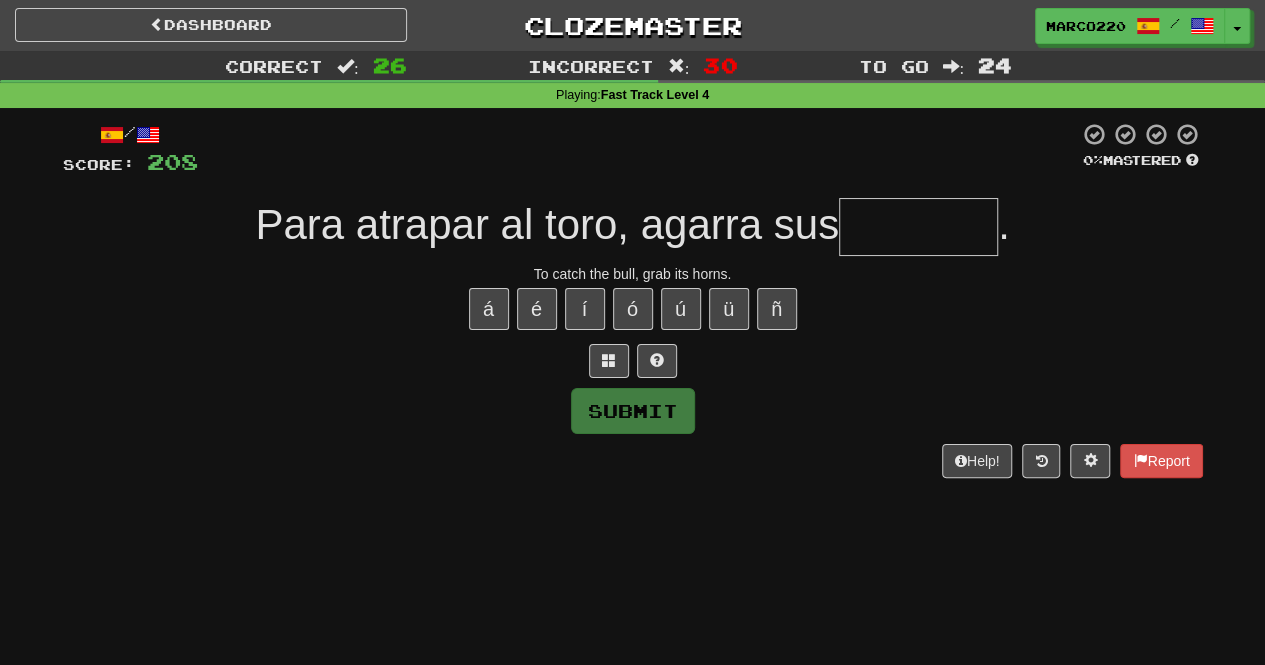 type on "*******" 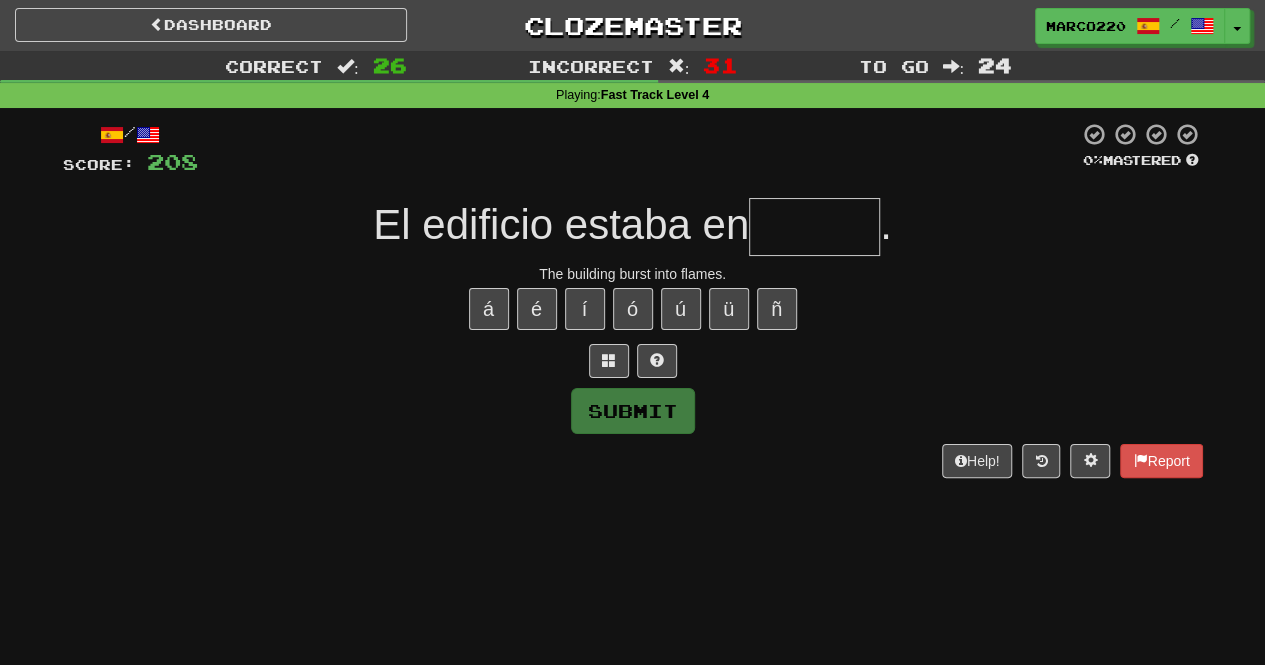type on "******" 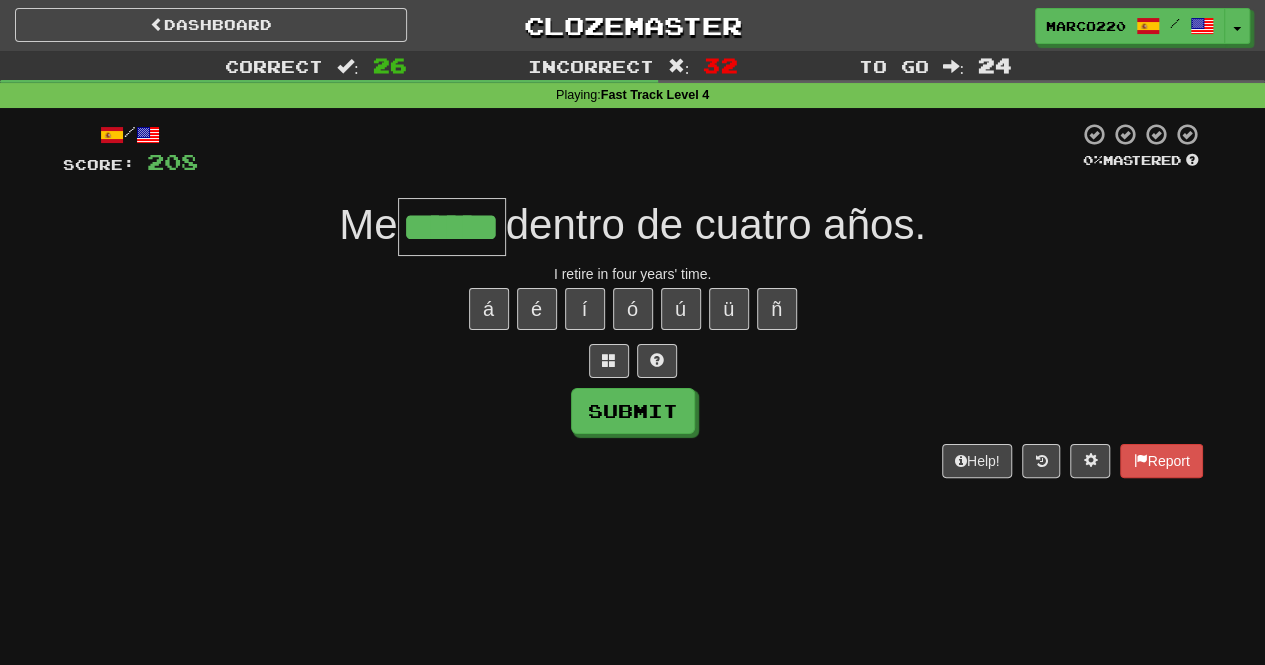 type on "******" 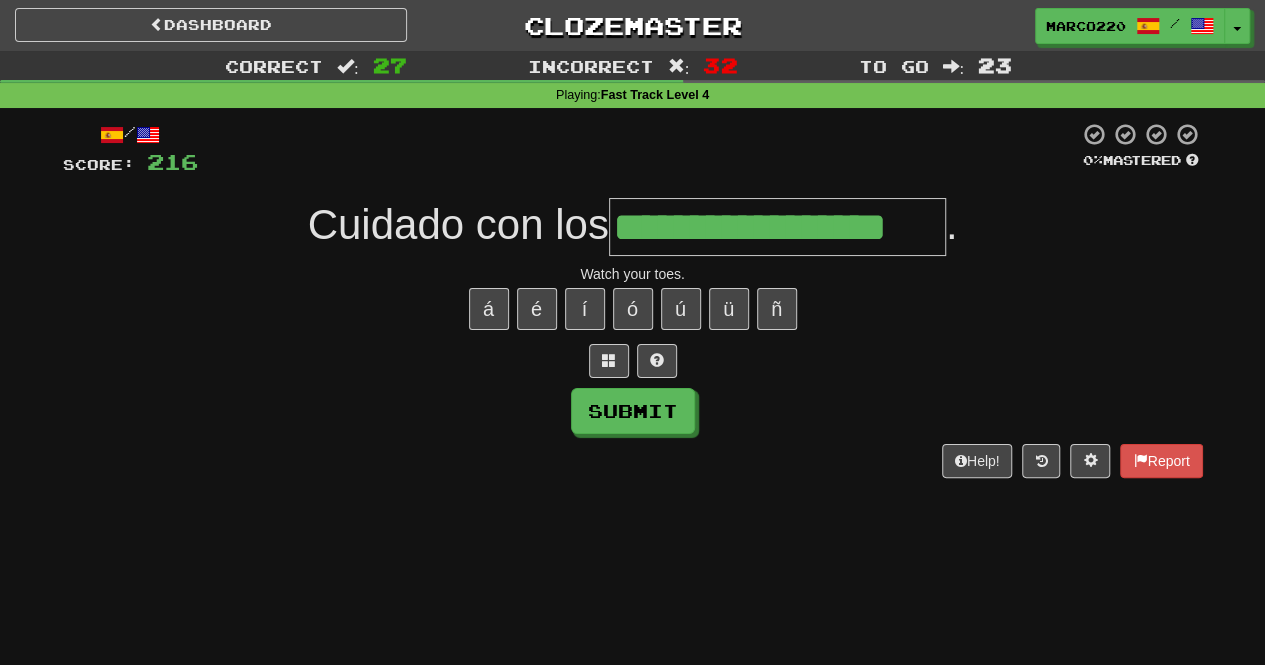 type on "**********" 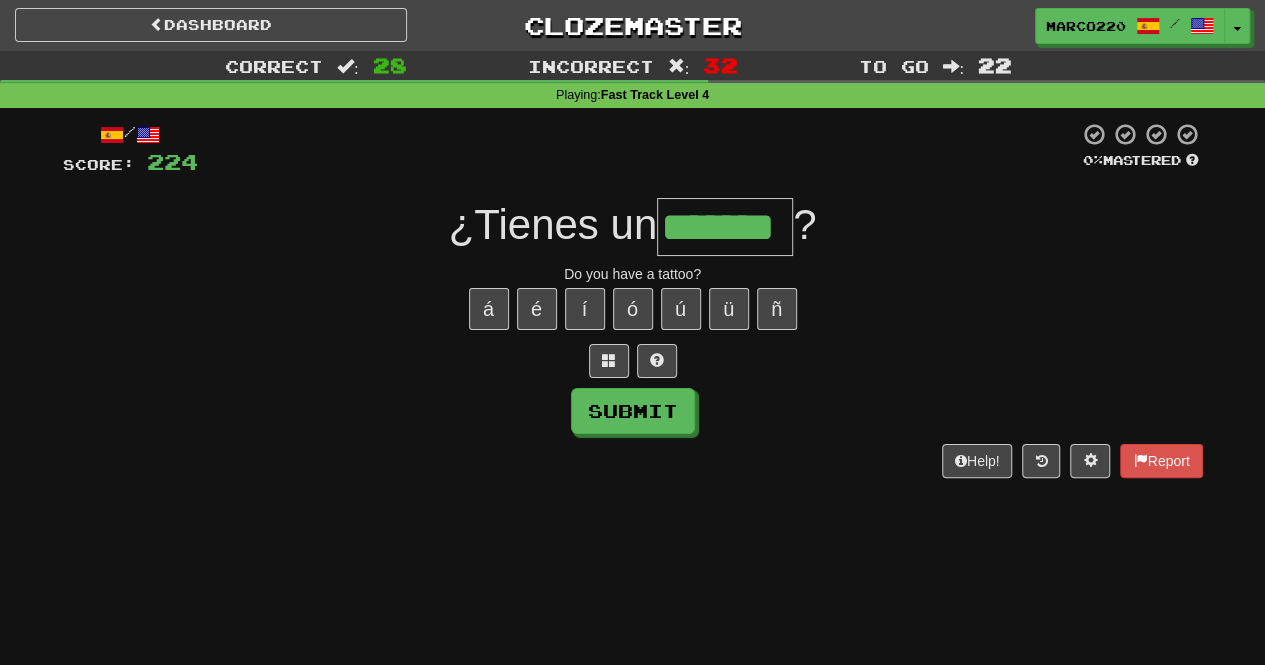 type on "*******" 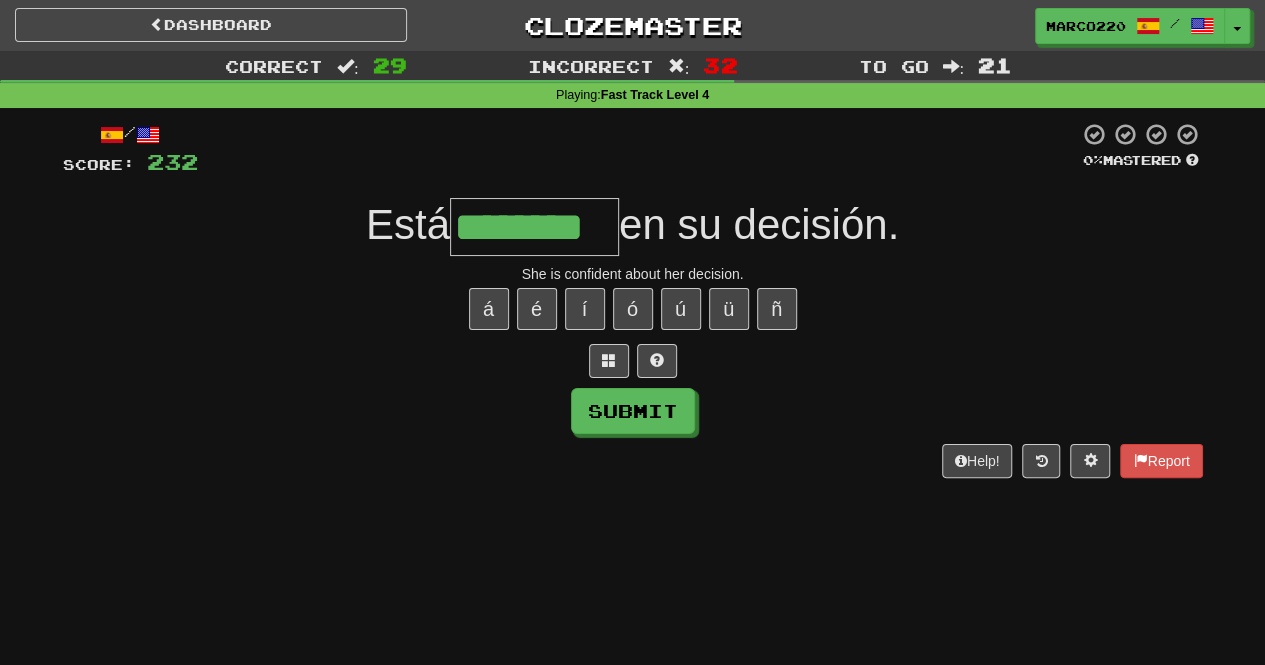 type on "********" 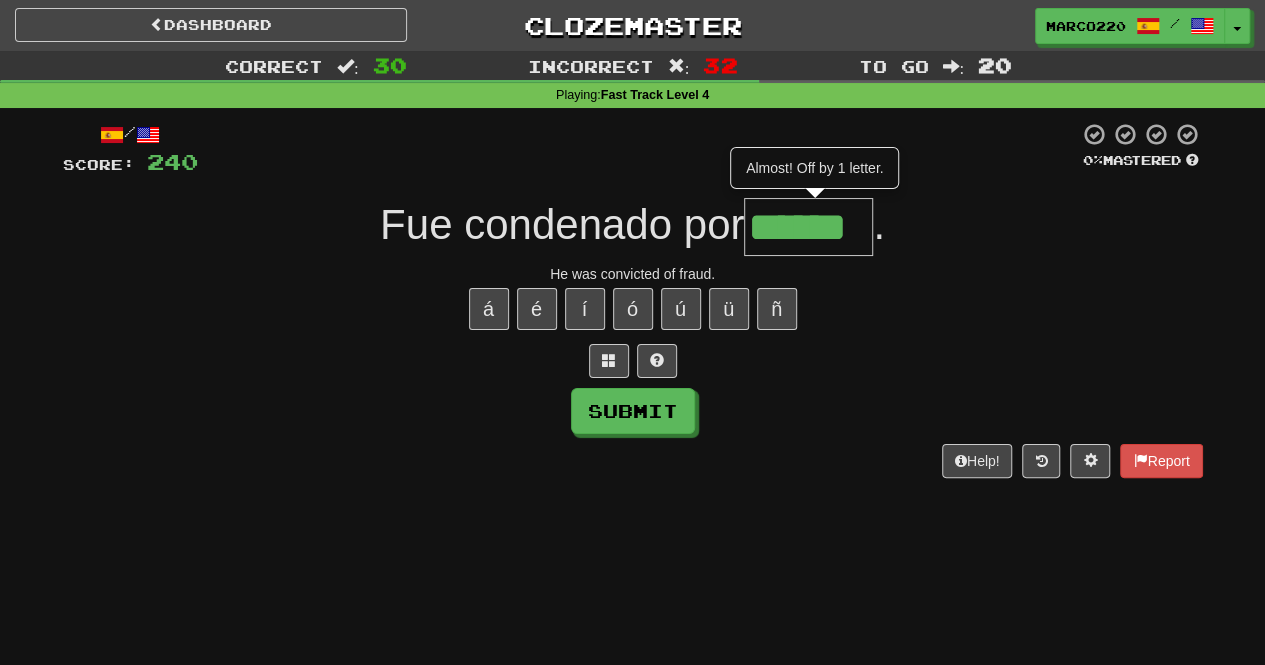 type on "******" 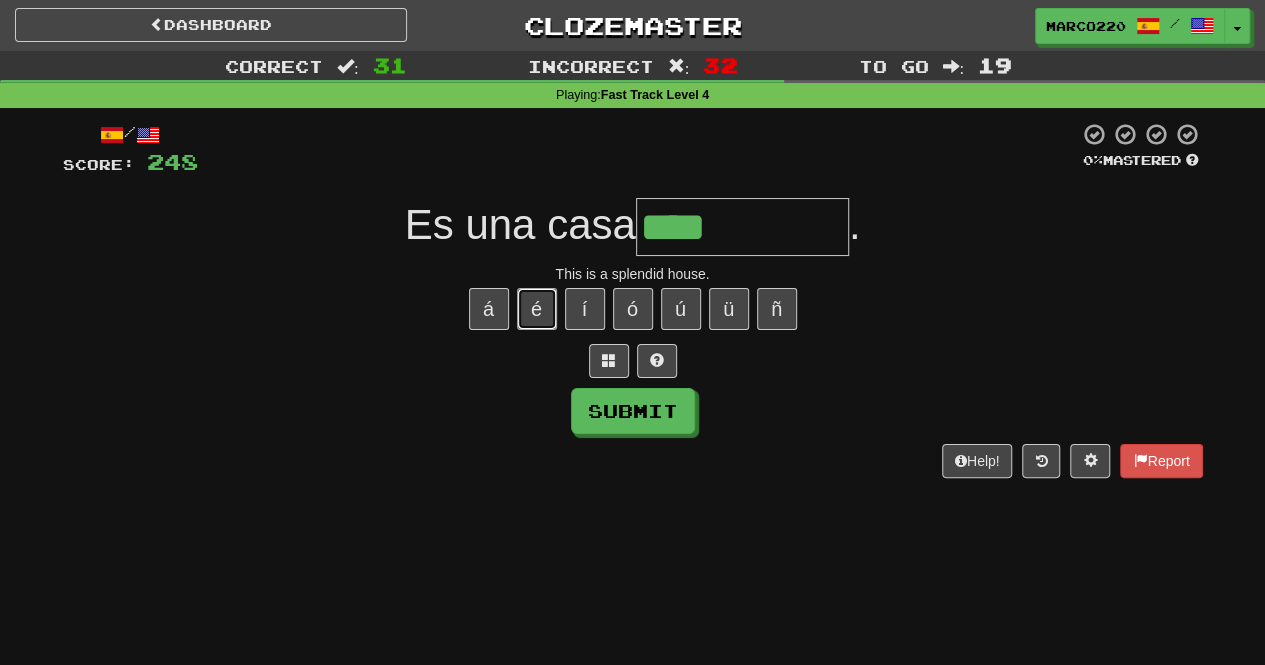 click on "é" at bounding box center (537, 309) 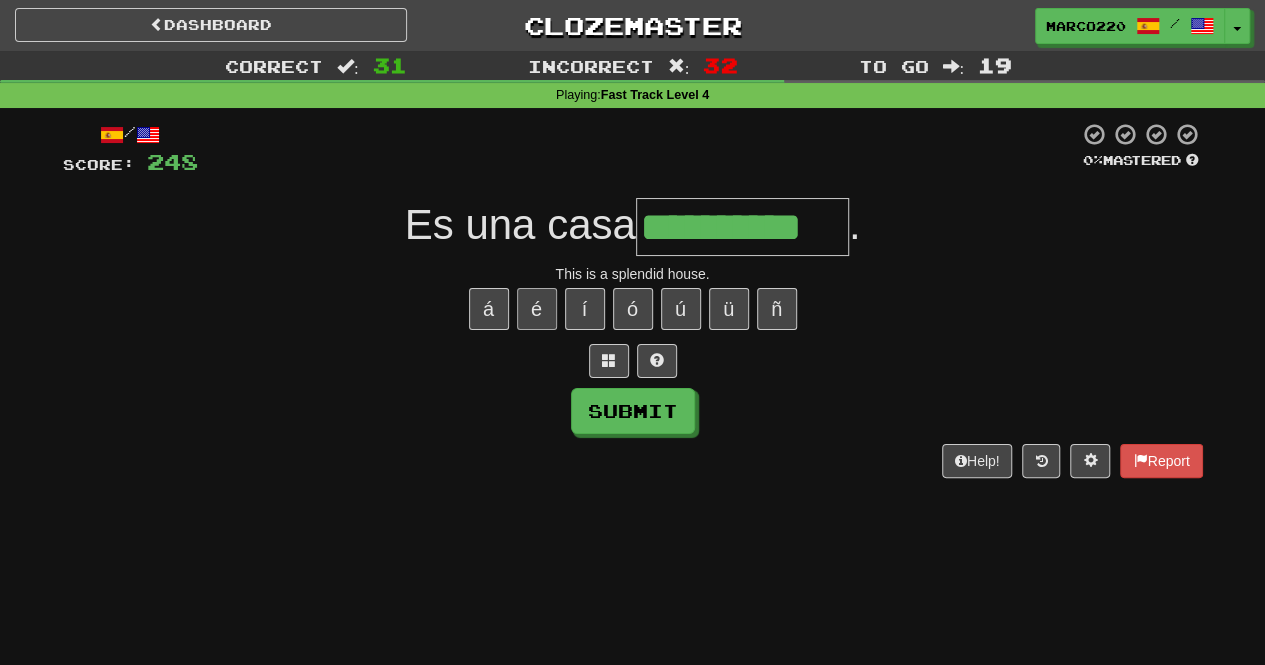 type on "**********" 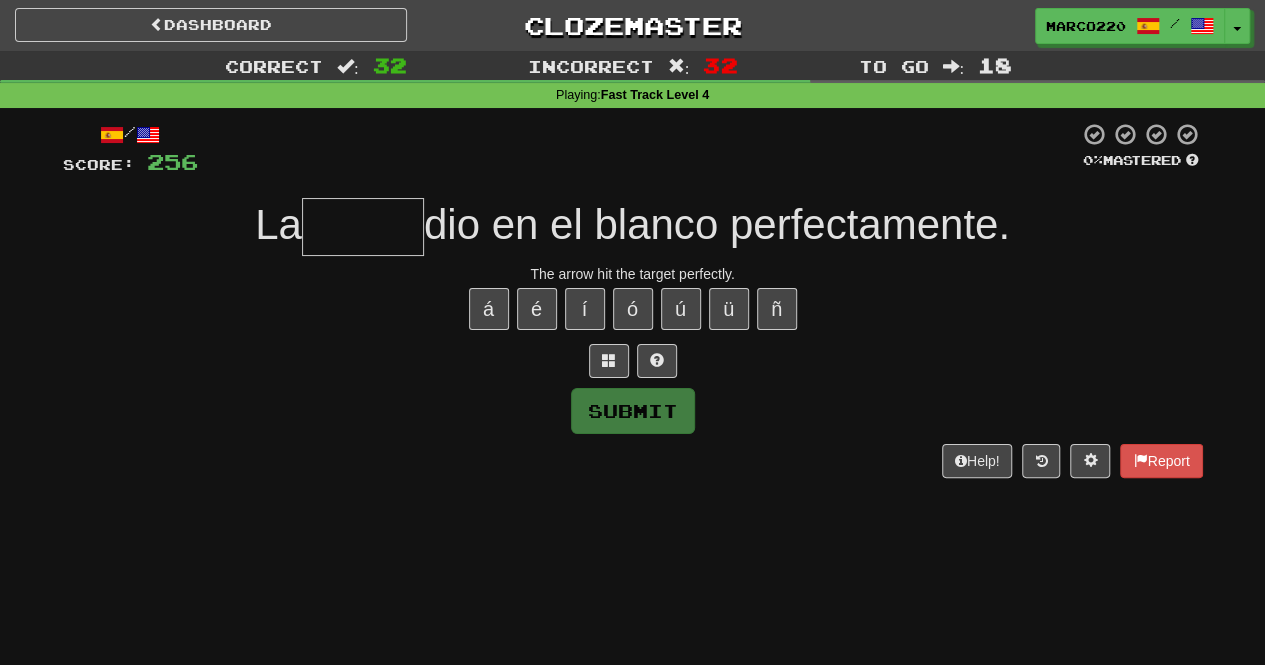 type on "******" 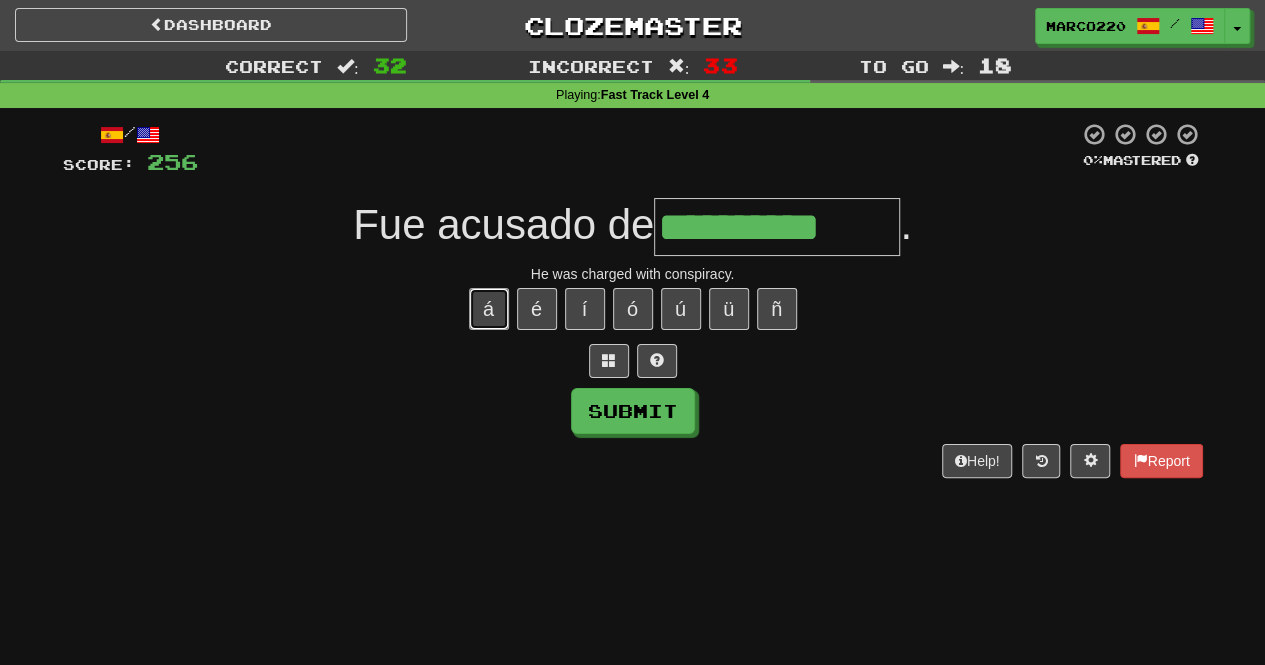 click on "á" at bounding box center (489, 309) 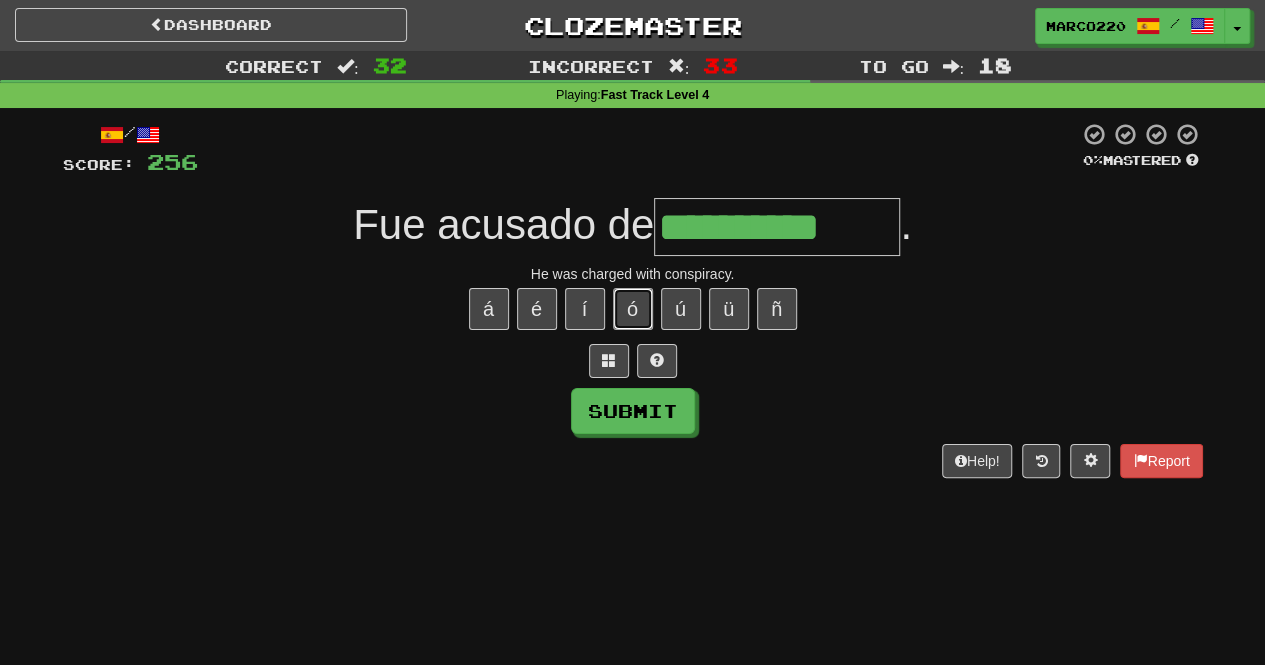 click on "ó" at bounding box center [633, 309] 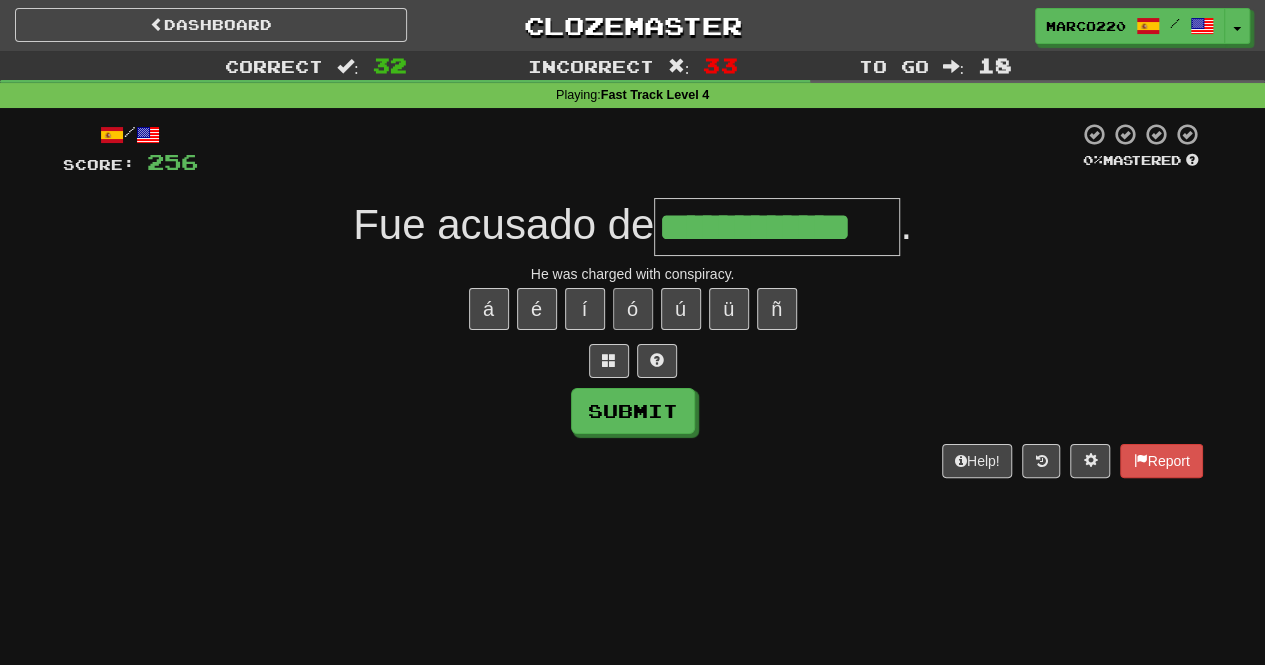 type on "**********" 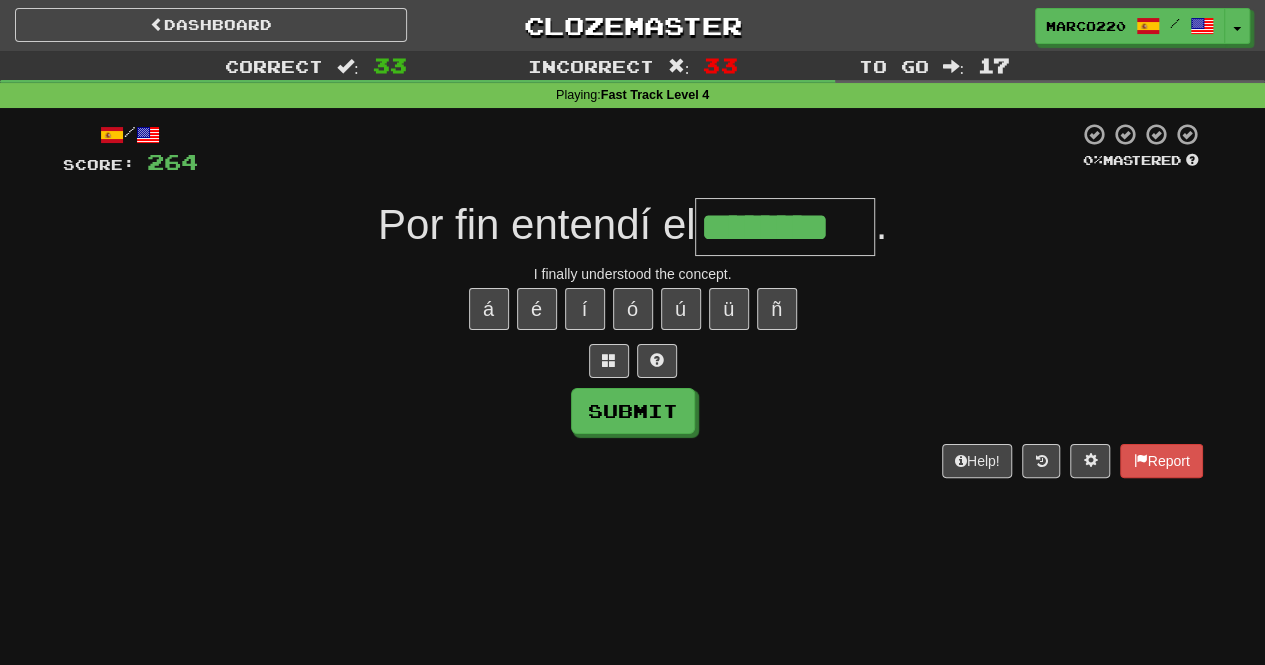 type on "********" 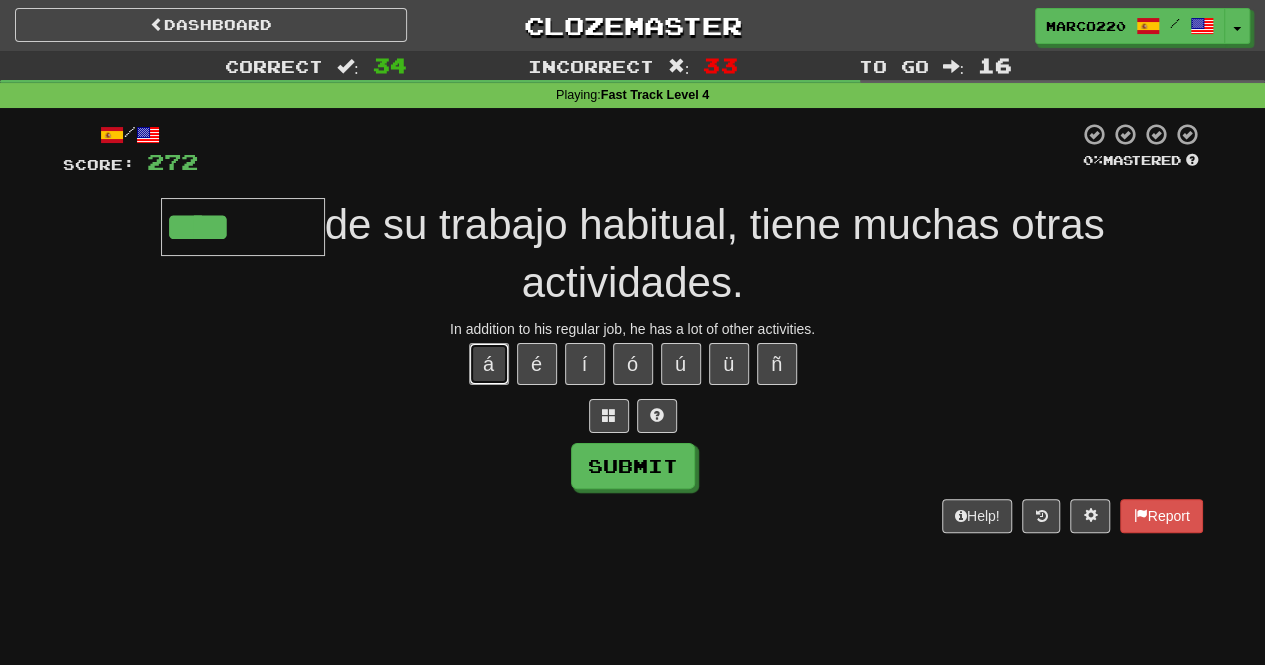 click on "á" at bounding box center [489, 364] 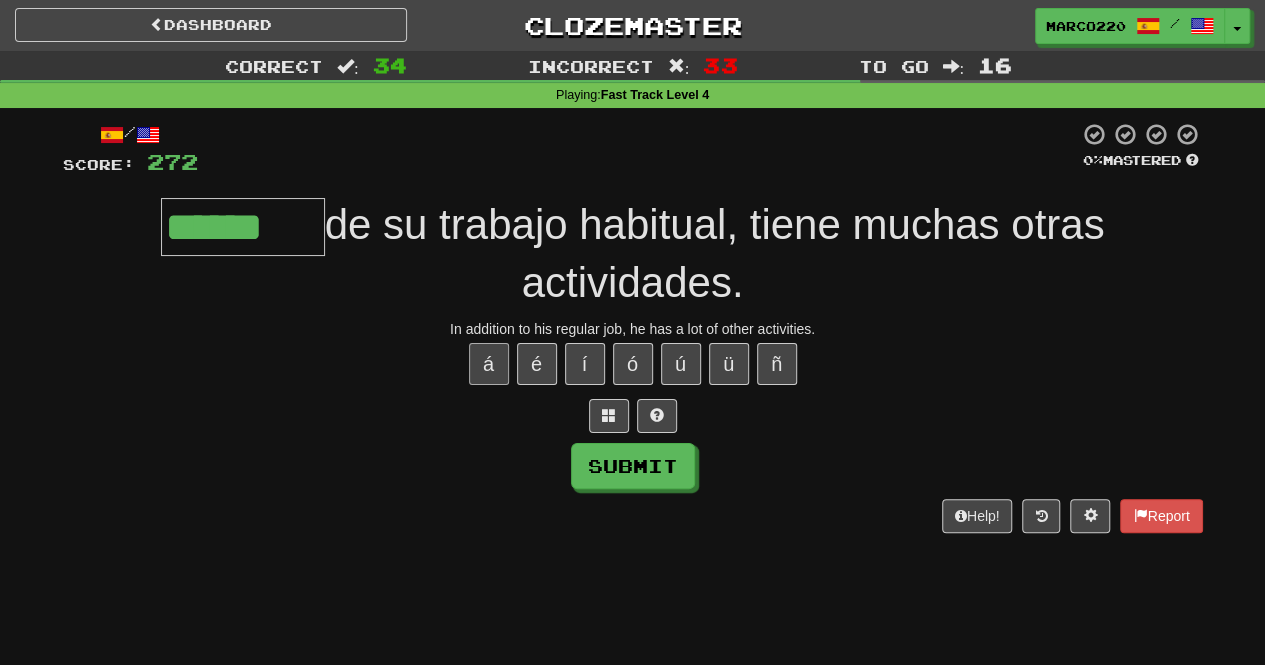 type on "******" 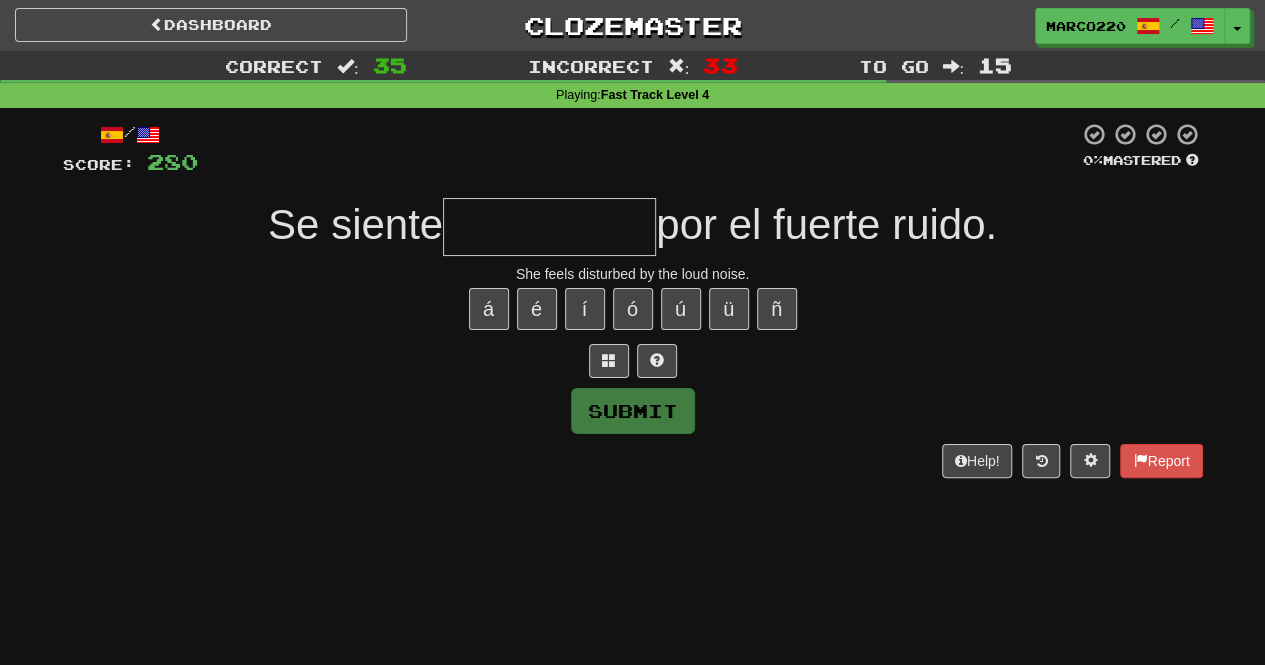 type on "**********" 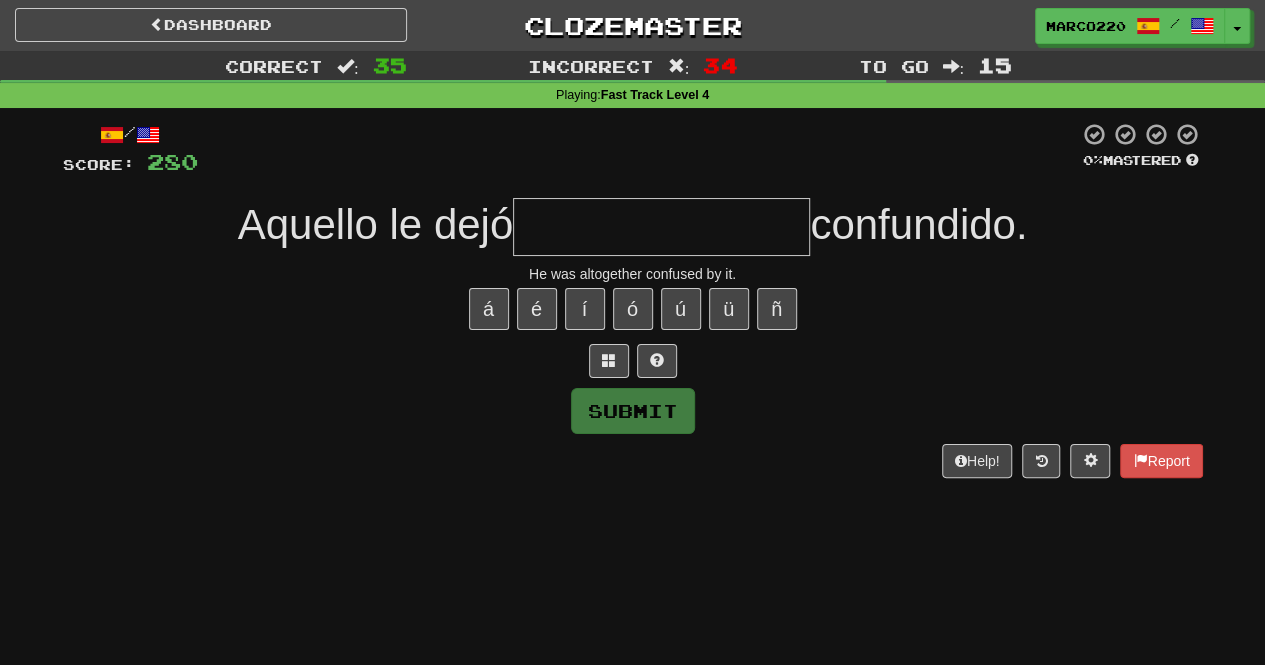 type on "**********" 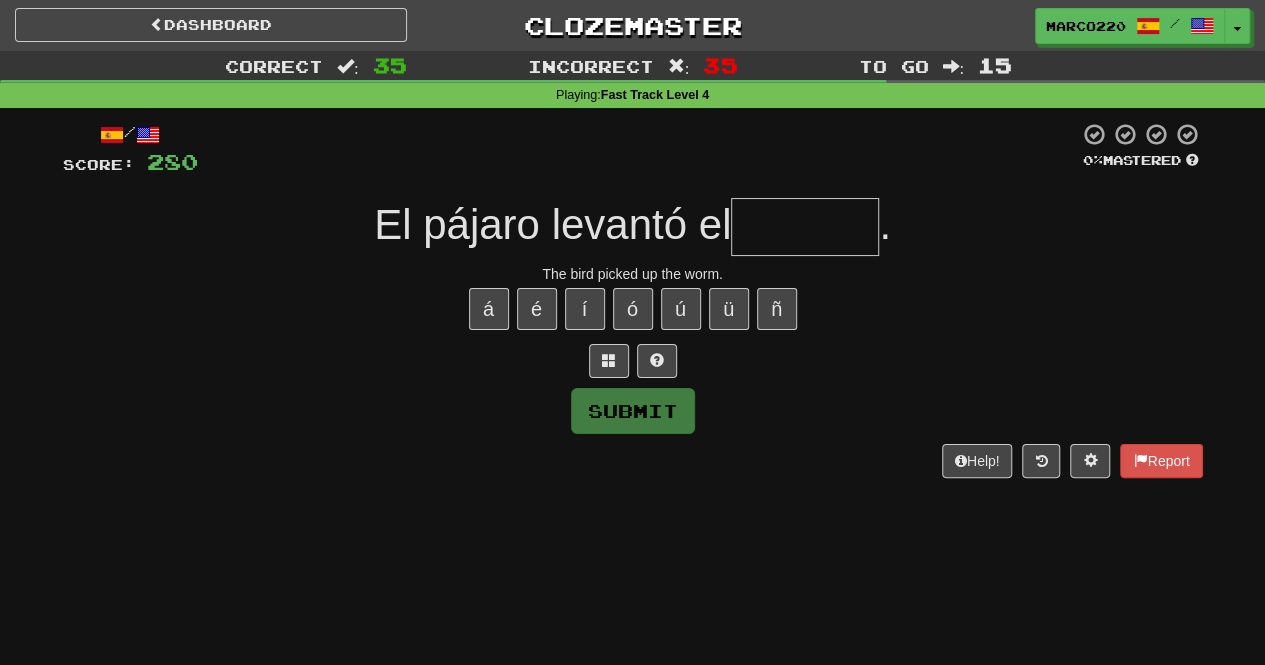 type on "******" 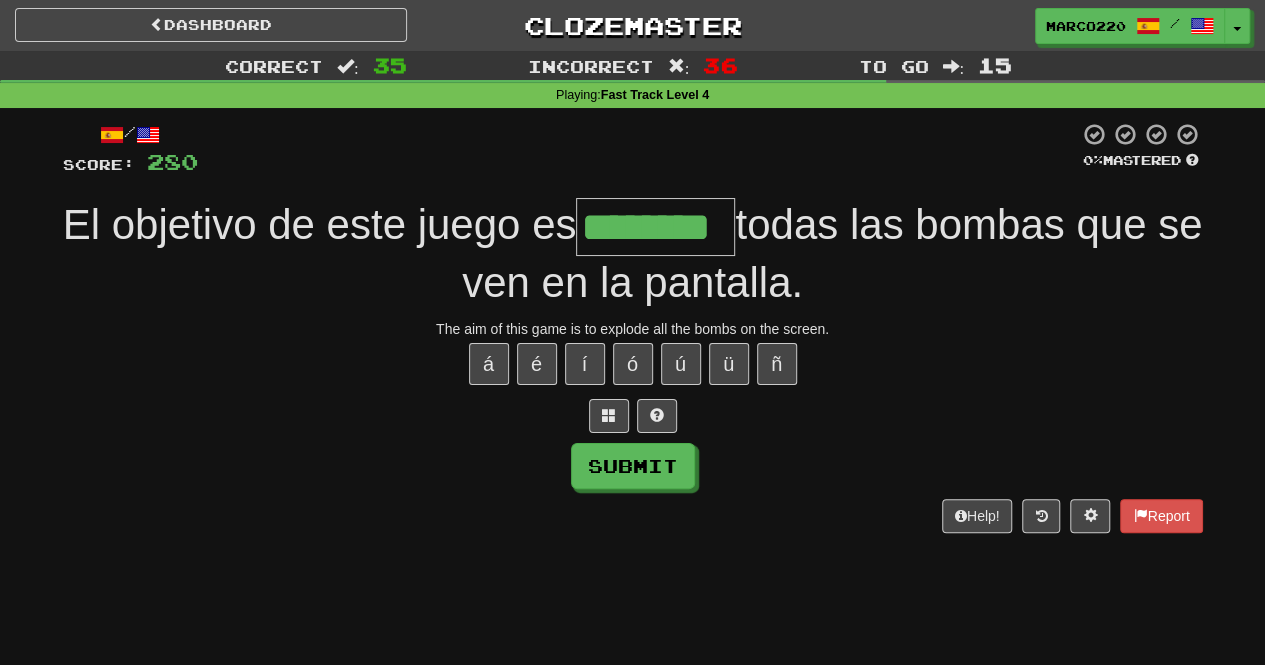 type on "********" 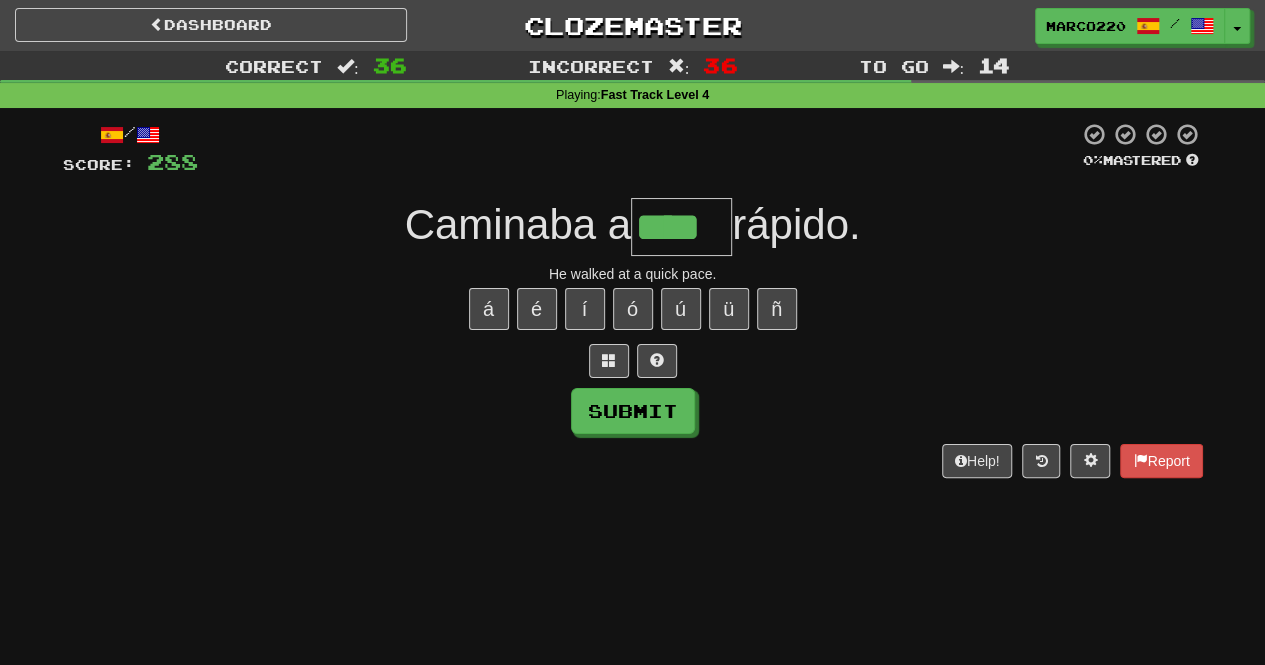 type on "****" 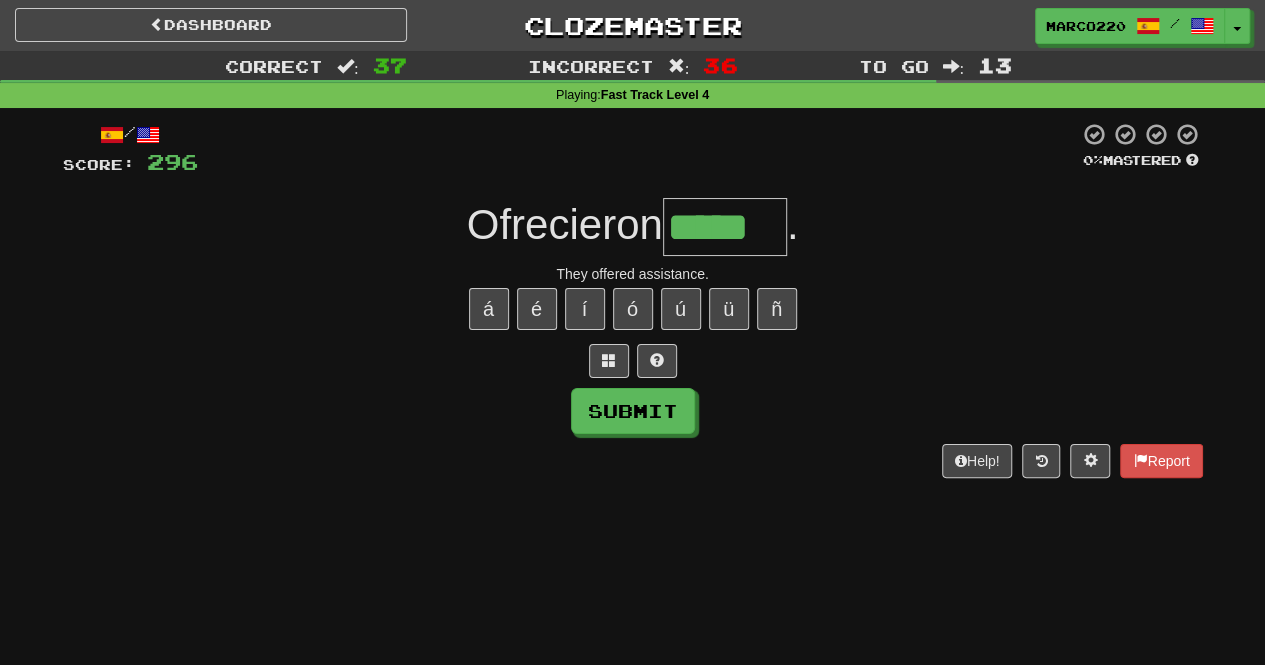 type on "*****" 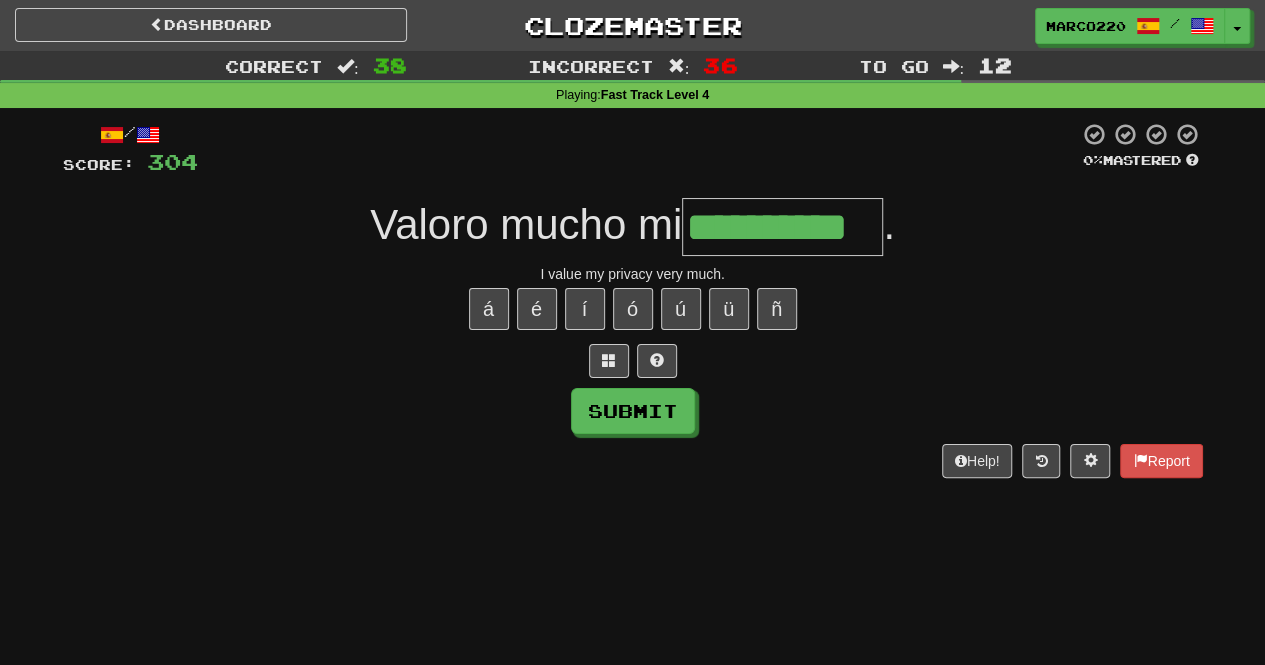 type on "**********" 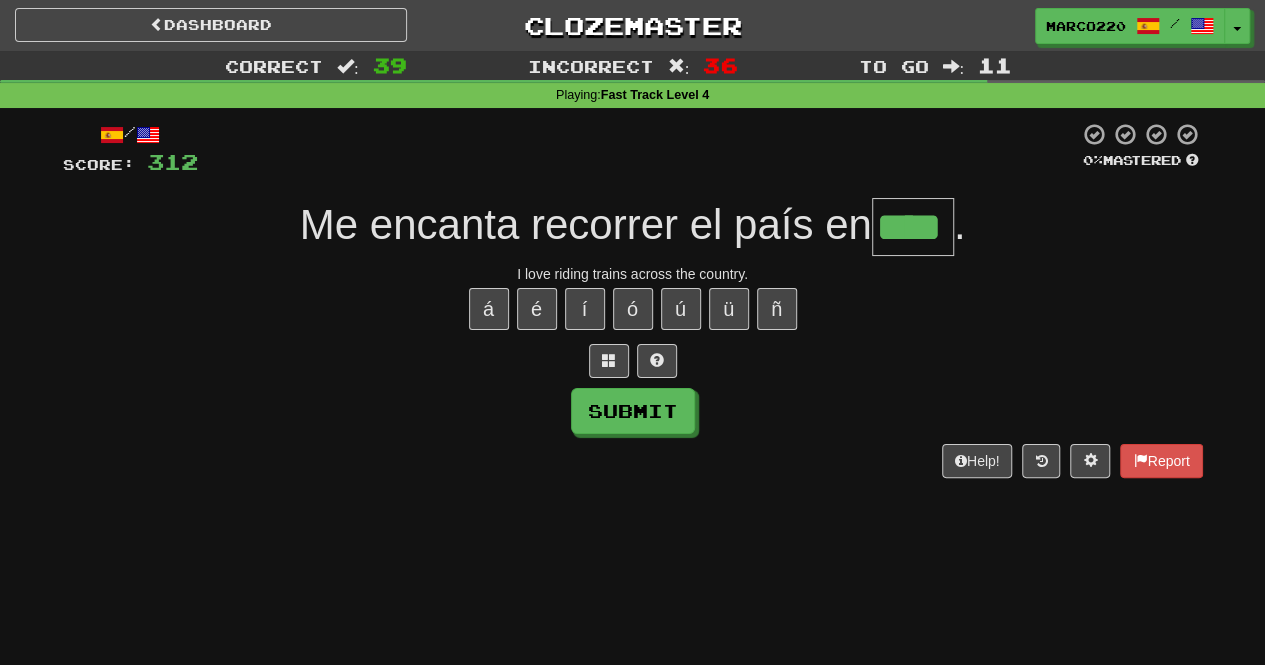 type on "****" 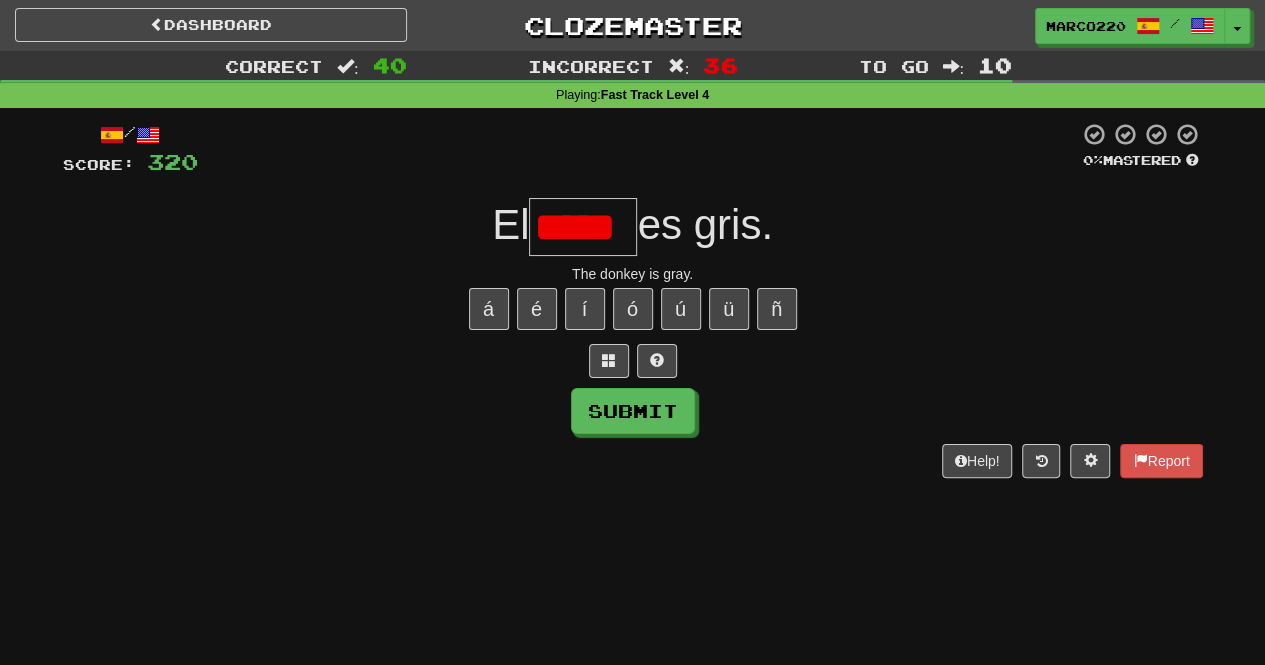 scroll, scrollTop: 0, scrollLeft: 0, axis: both 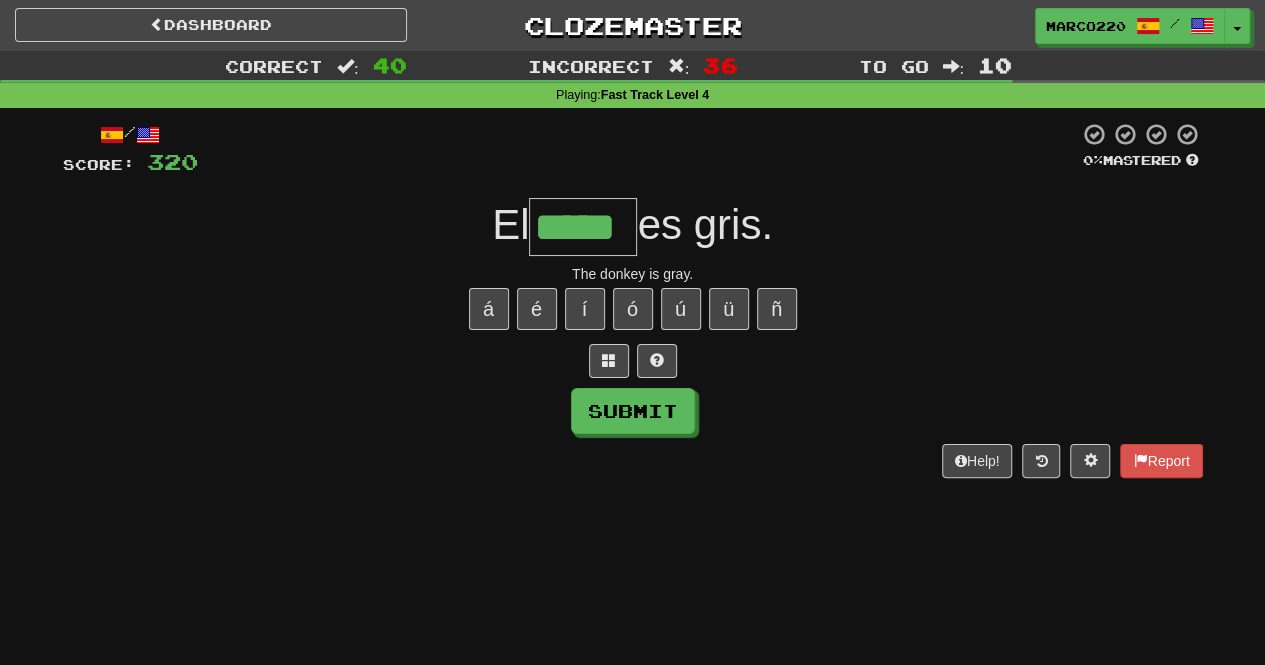 type on "*****" 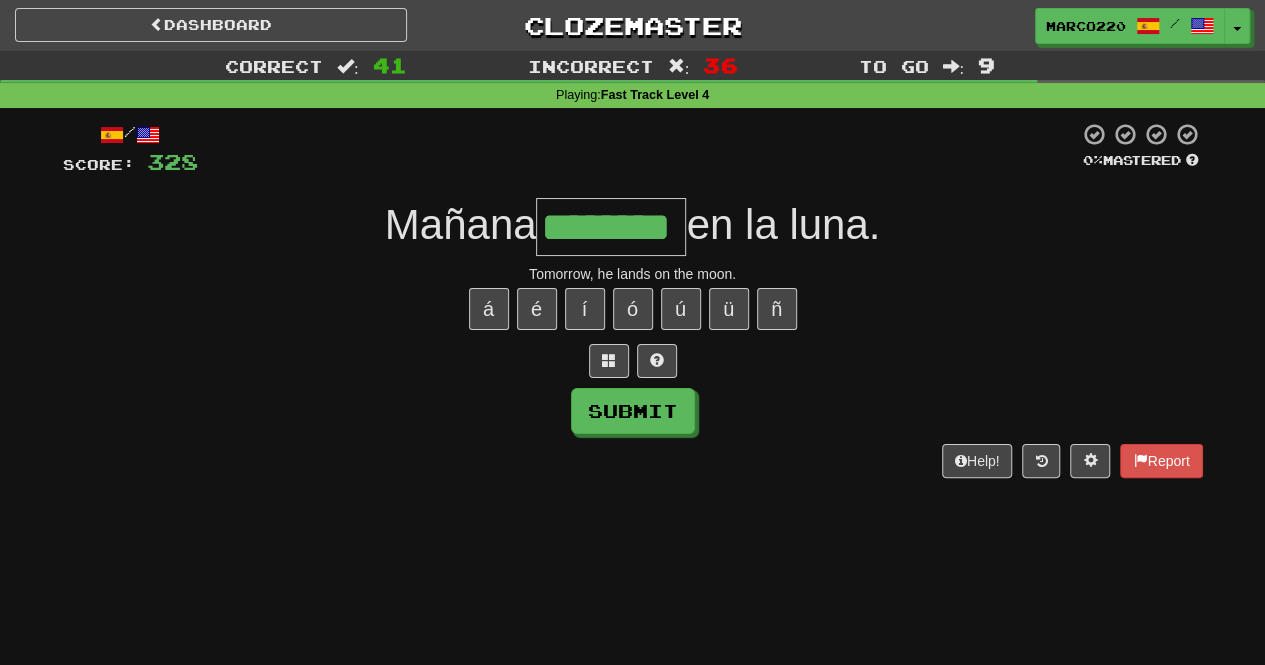 type on "********" 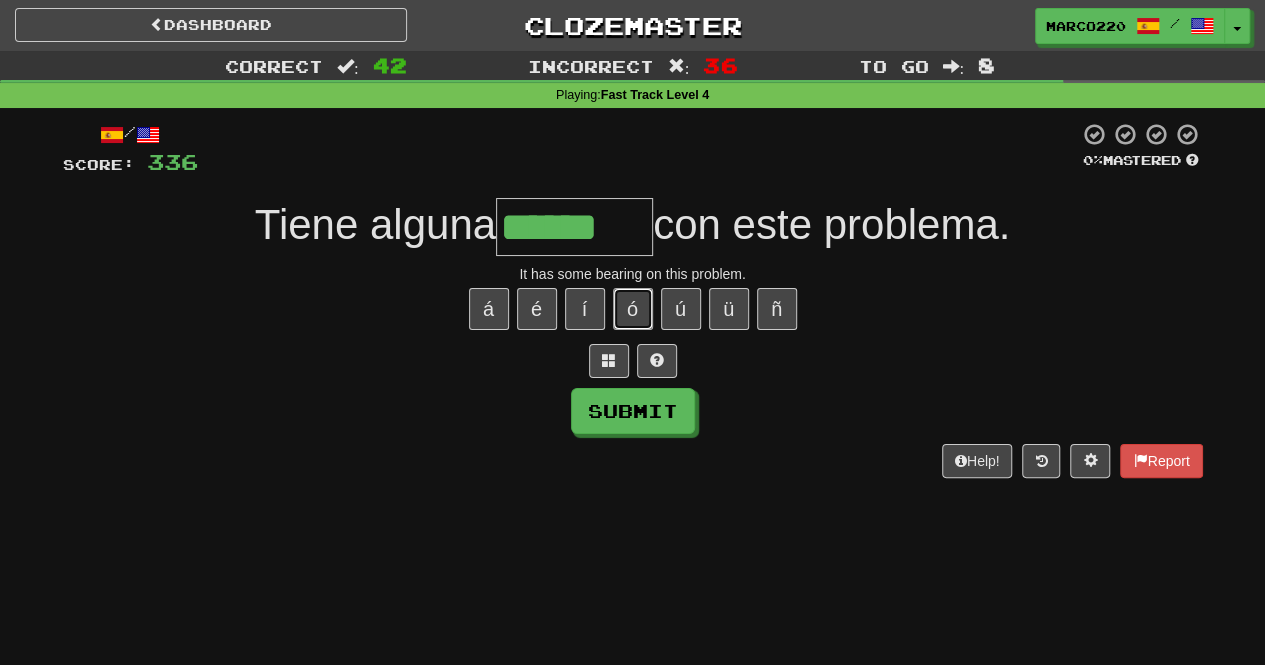 click on "ó" at bounding box center [633, 309] 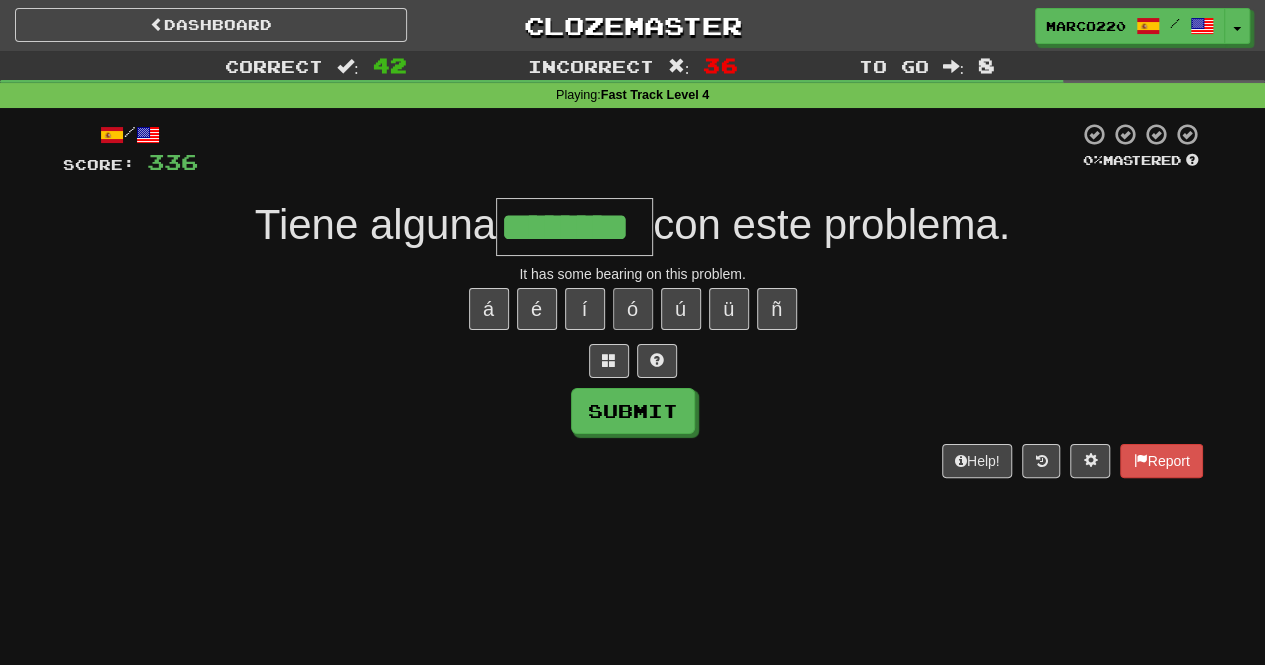 type on "********" 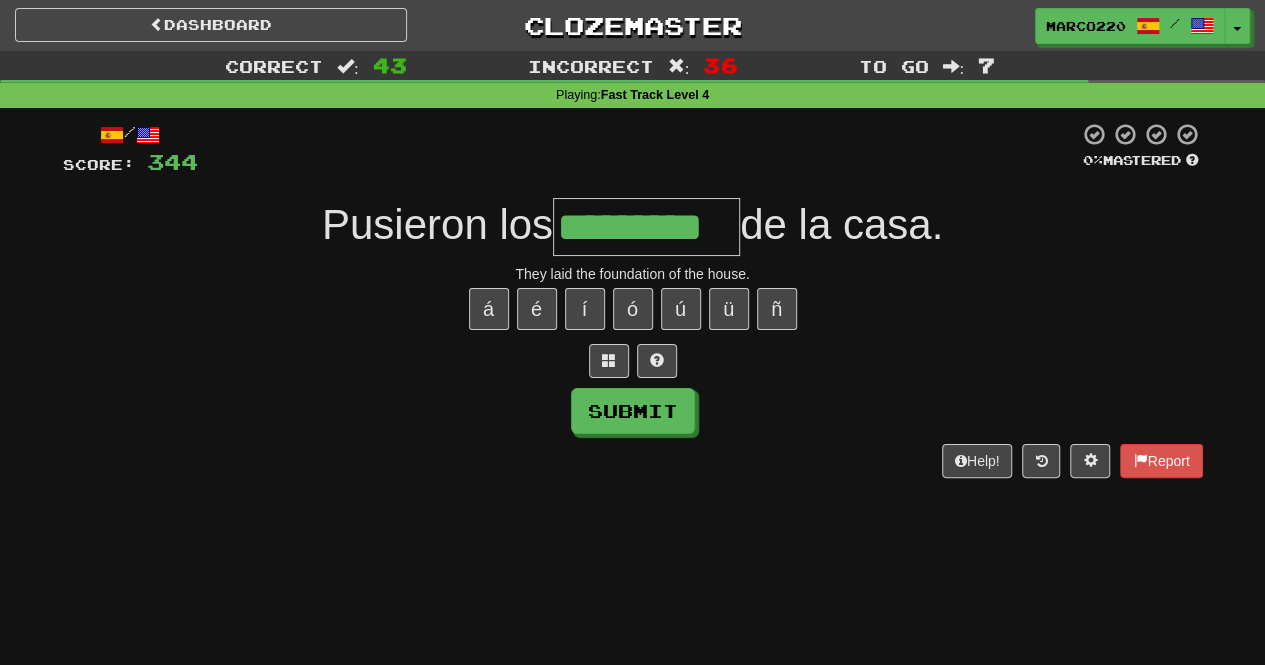 type on "*********" 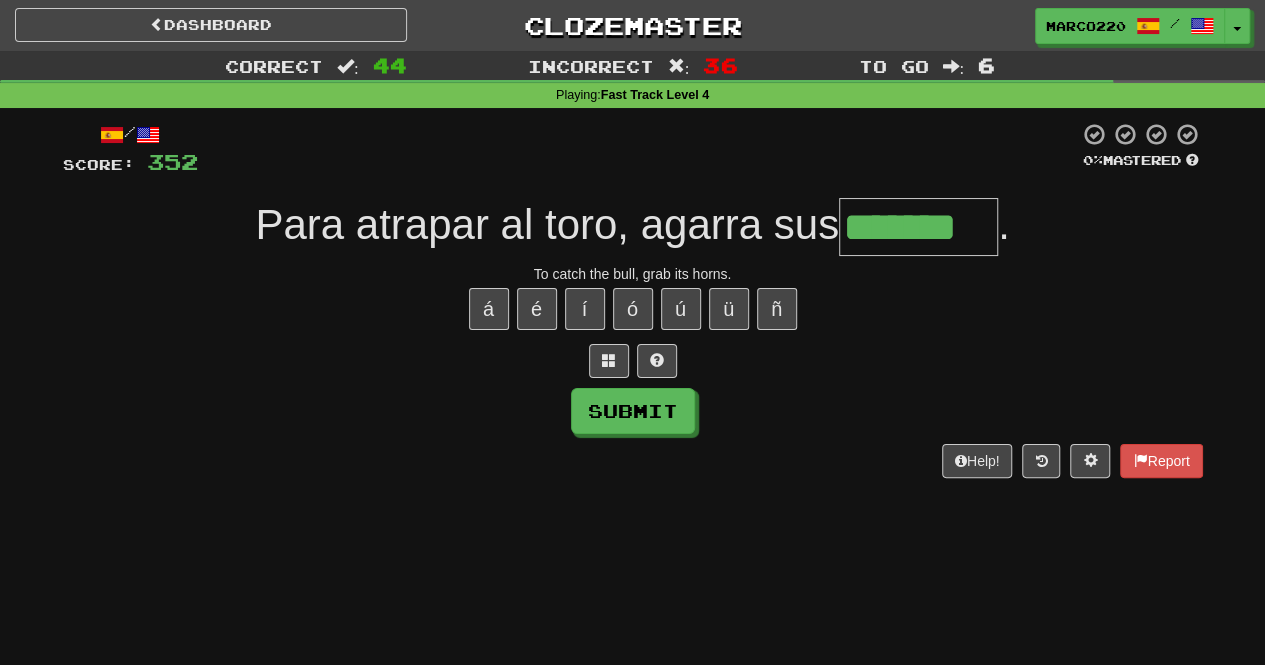 type on "*******" 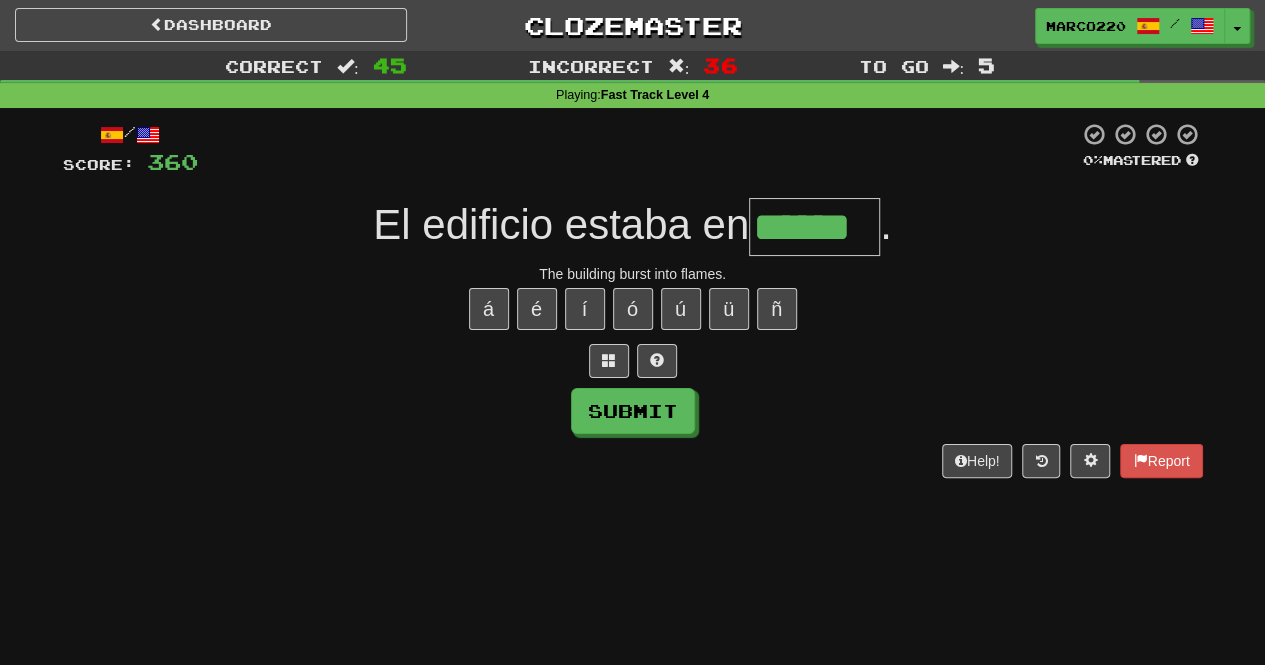 type on "******" 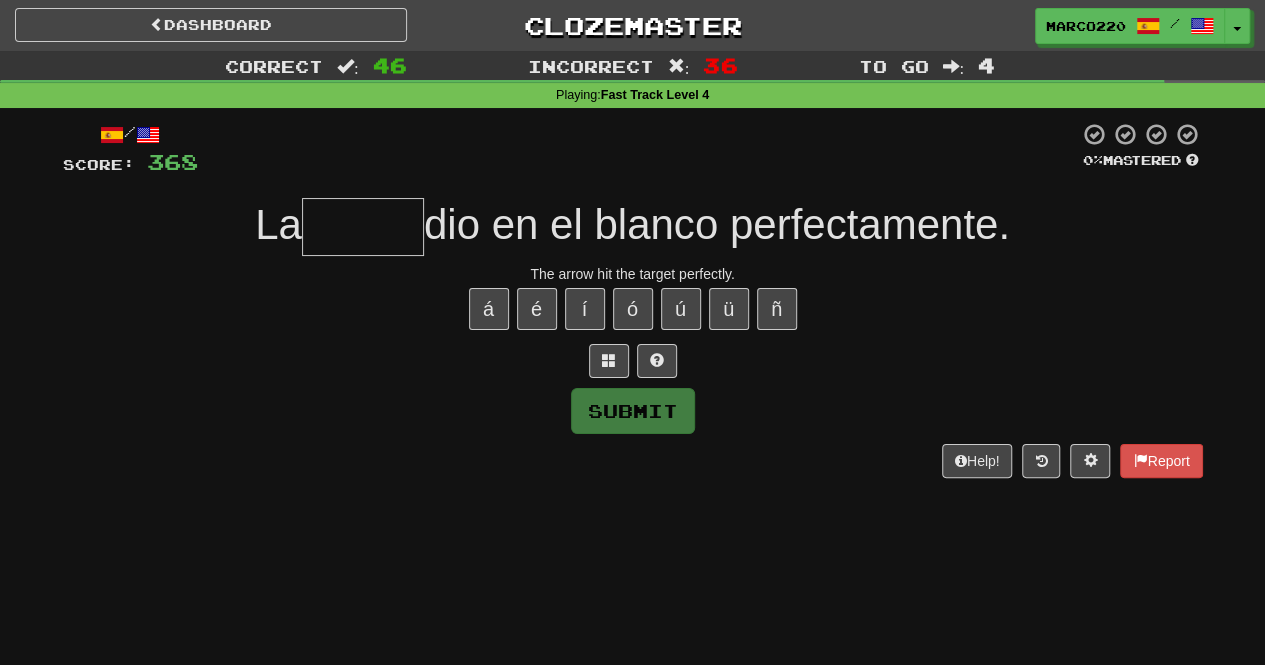 type on "*" 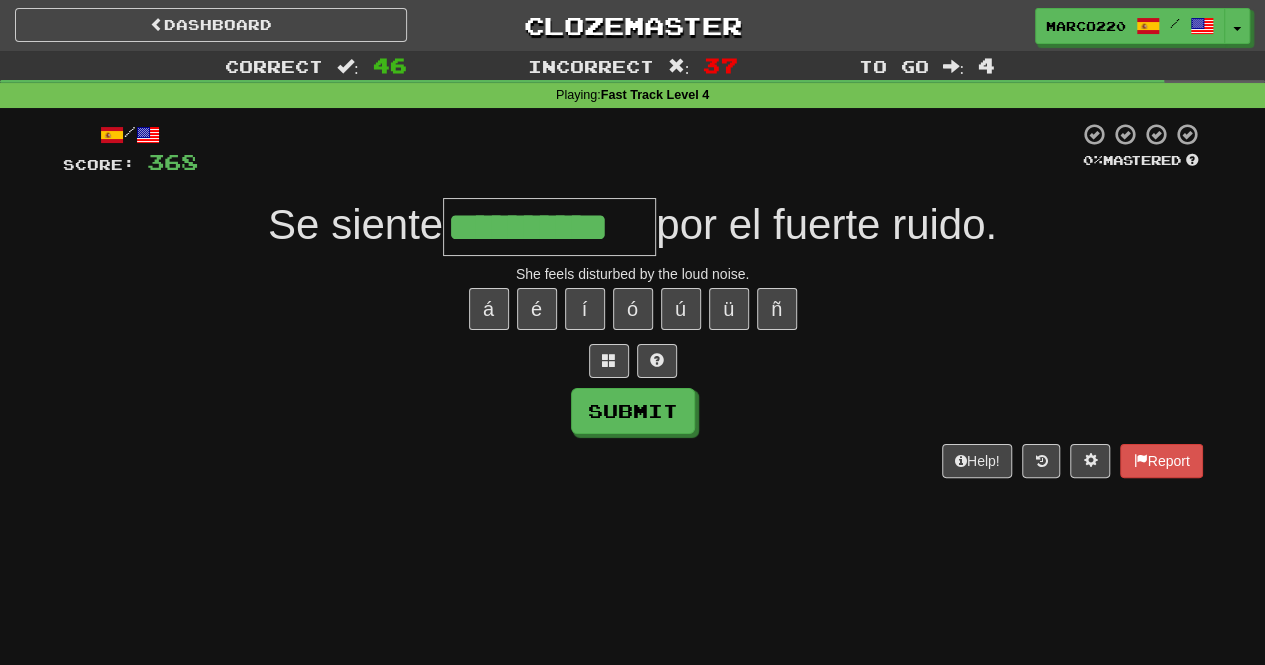 type on "**********" 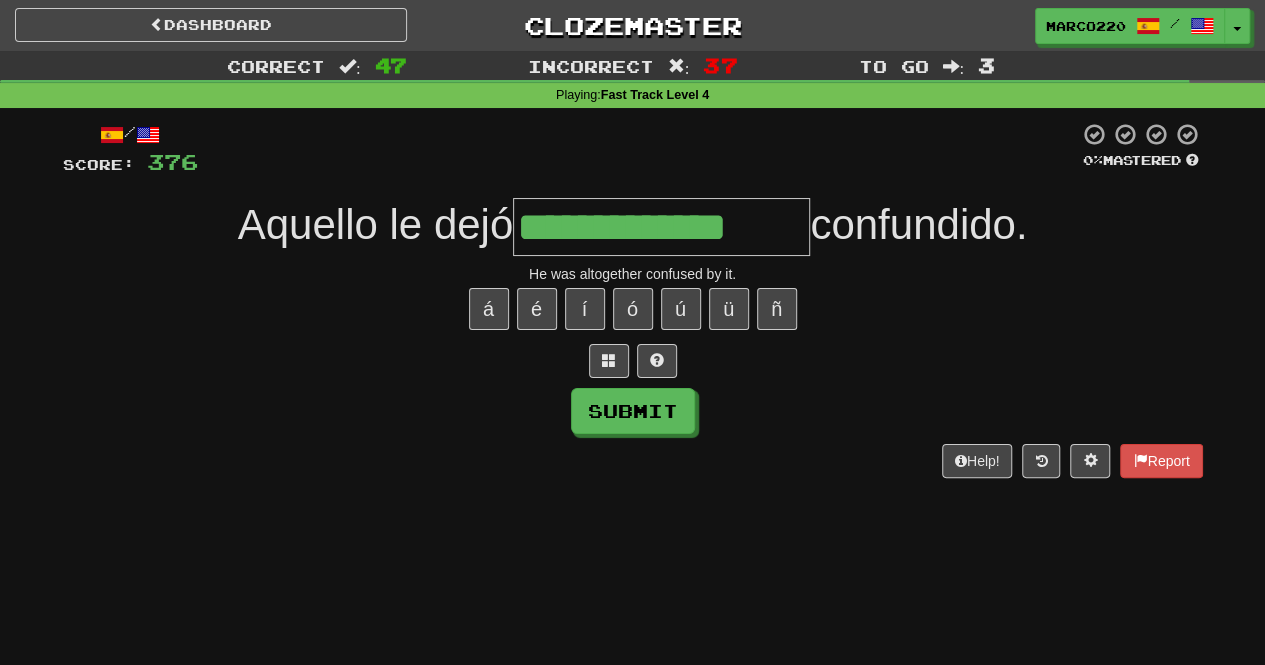 type on "**********" 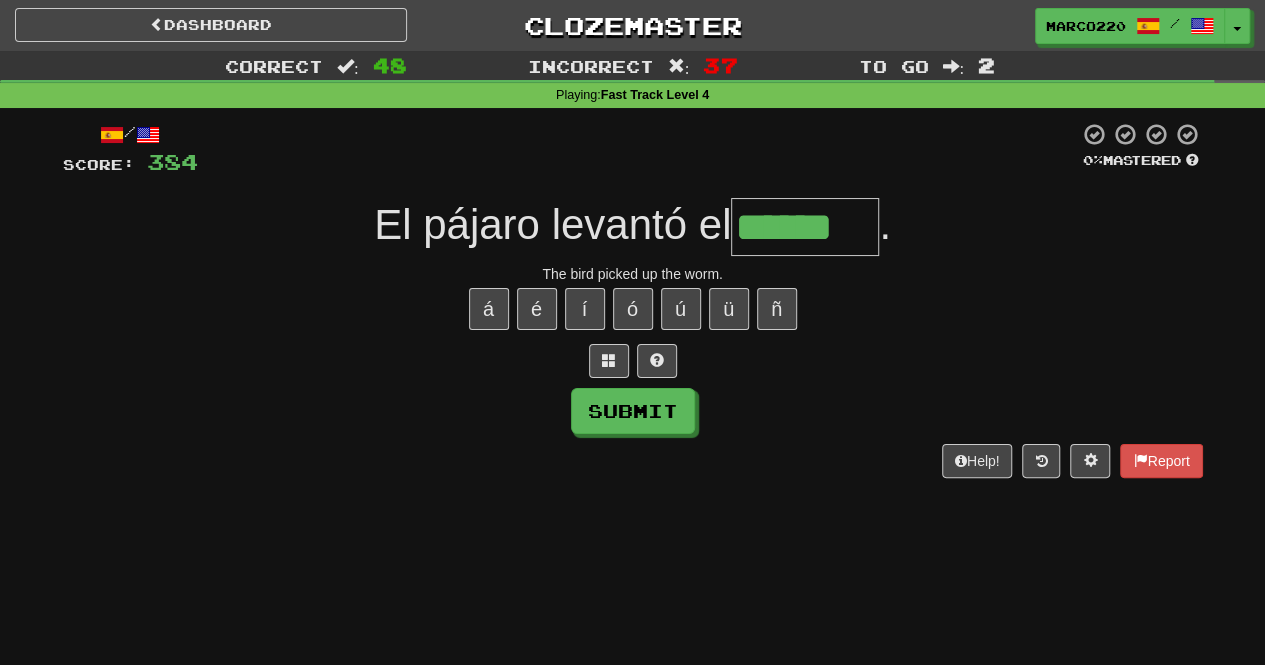 type on "******" 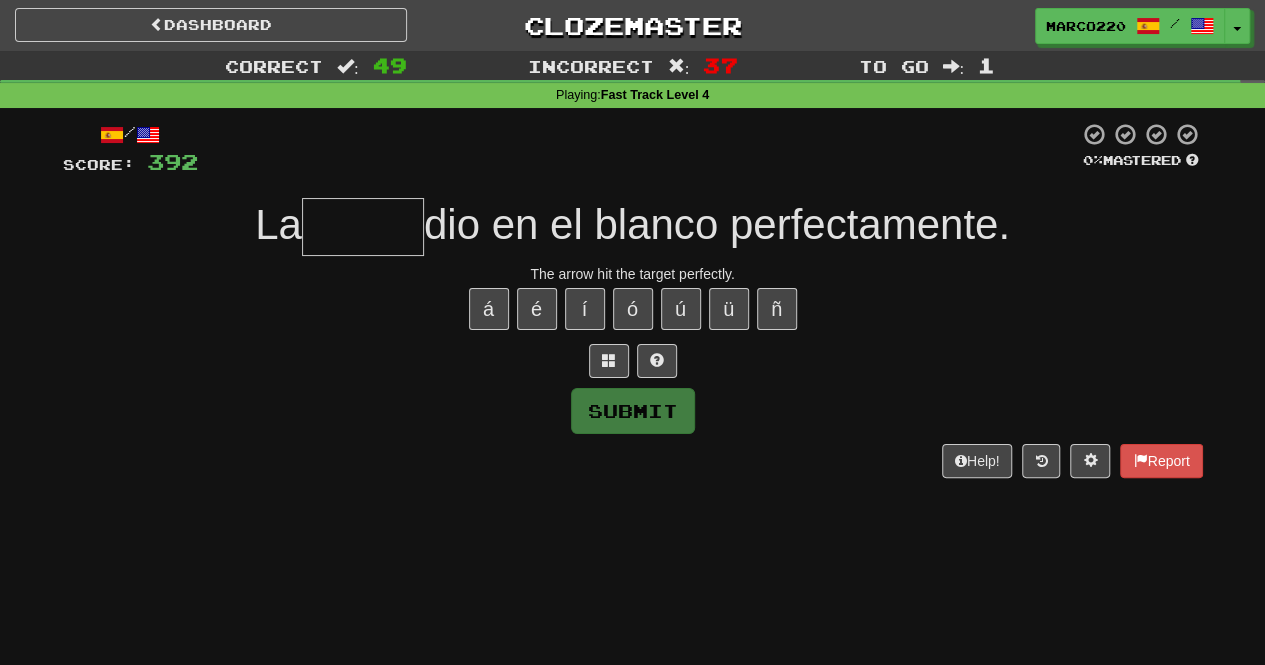 type on "******" 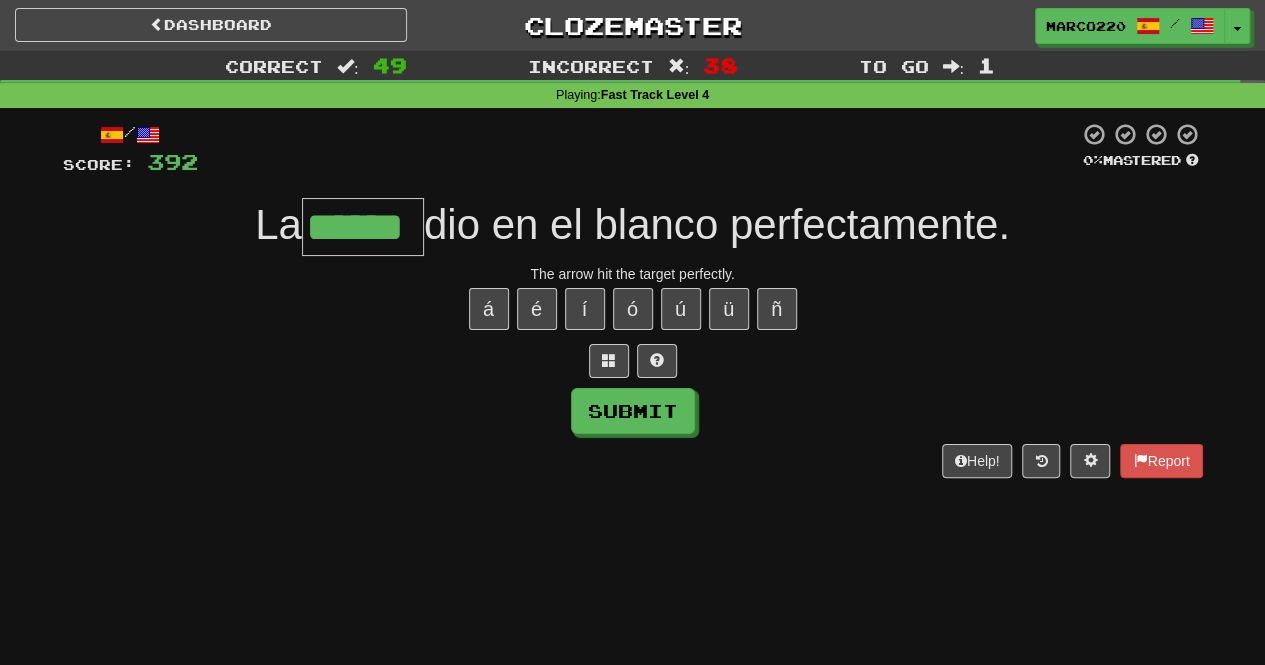 type on "******" 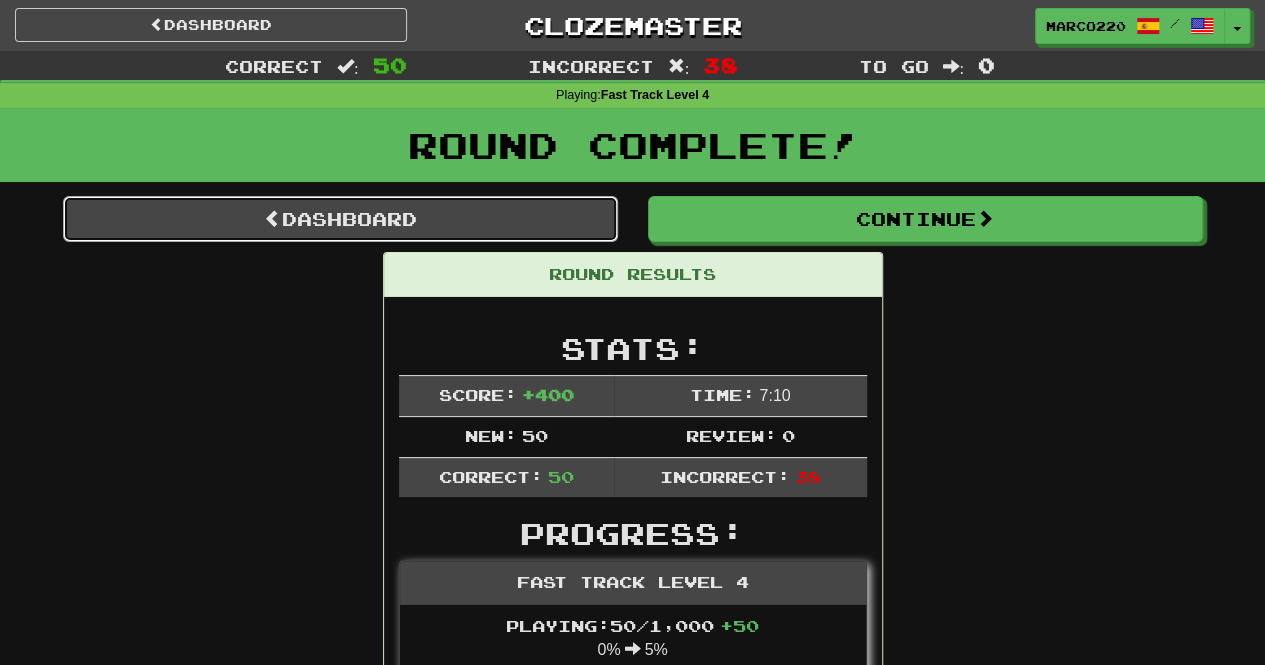 click on "Dashboard" at bounding box center (340, 219) 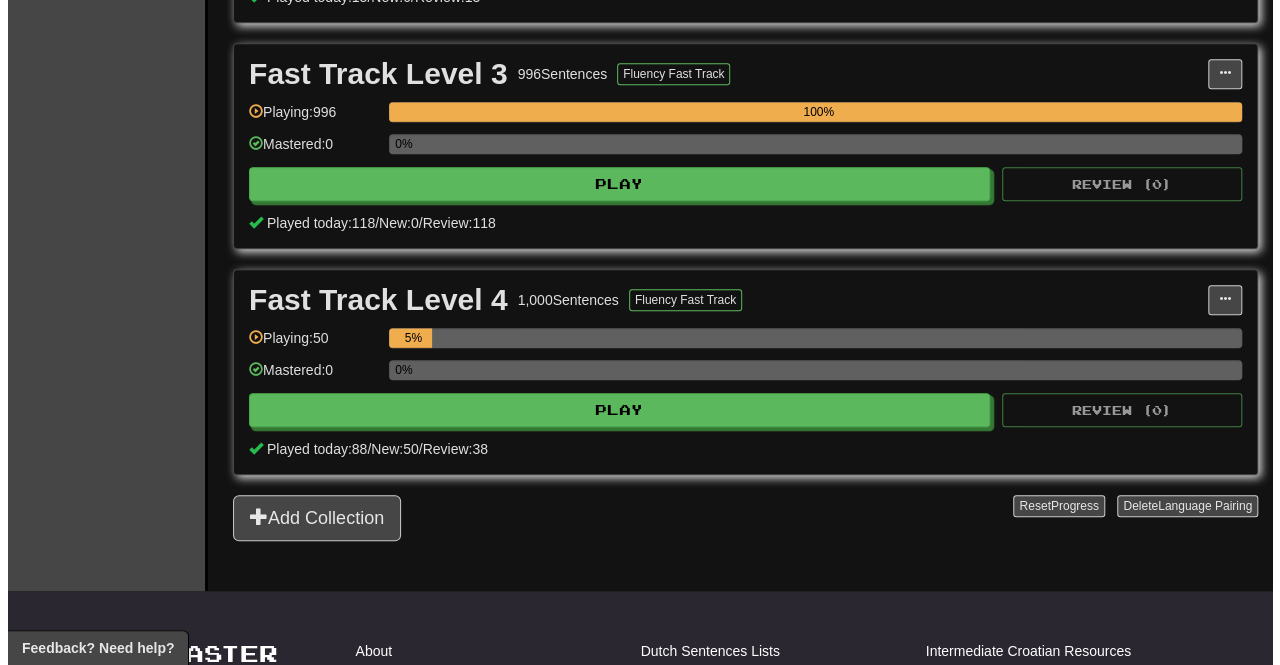 scroll, scrollTop: 875, scrollLeft: 0, axis: vertical 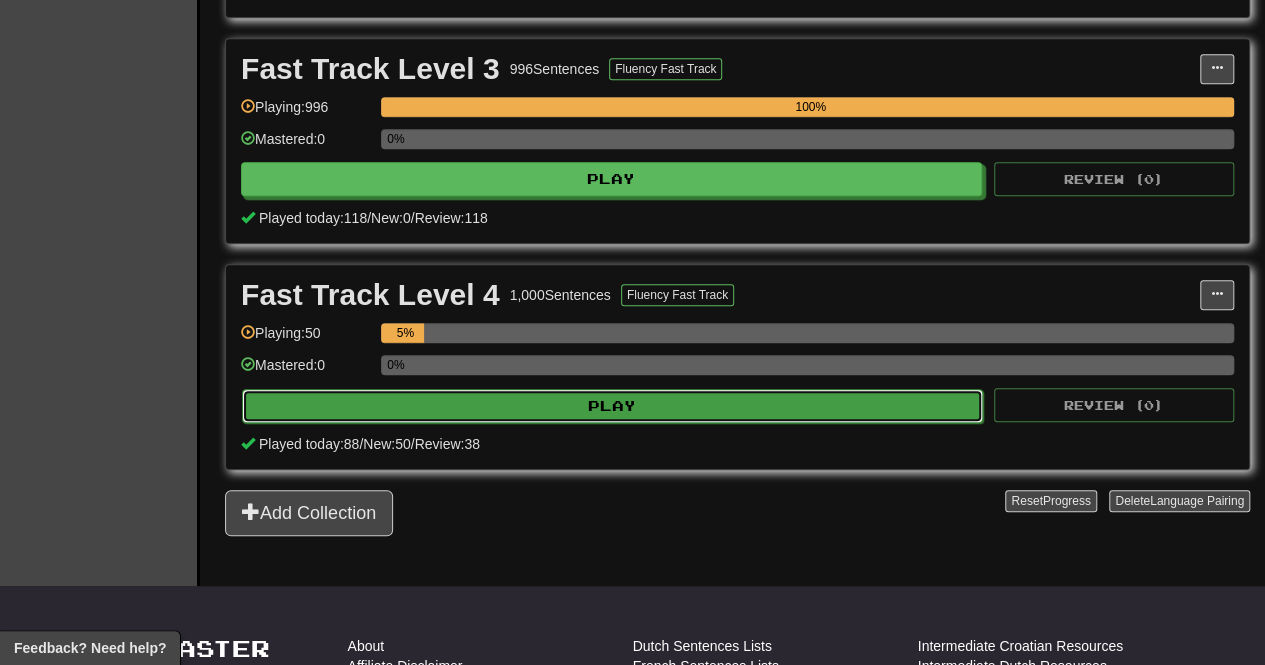 click on "Play" at bounding box center (612, 406) 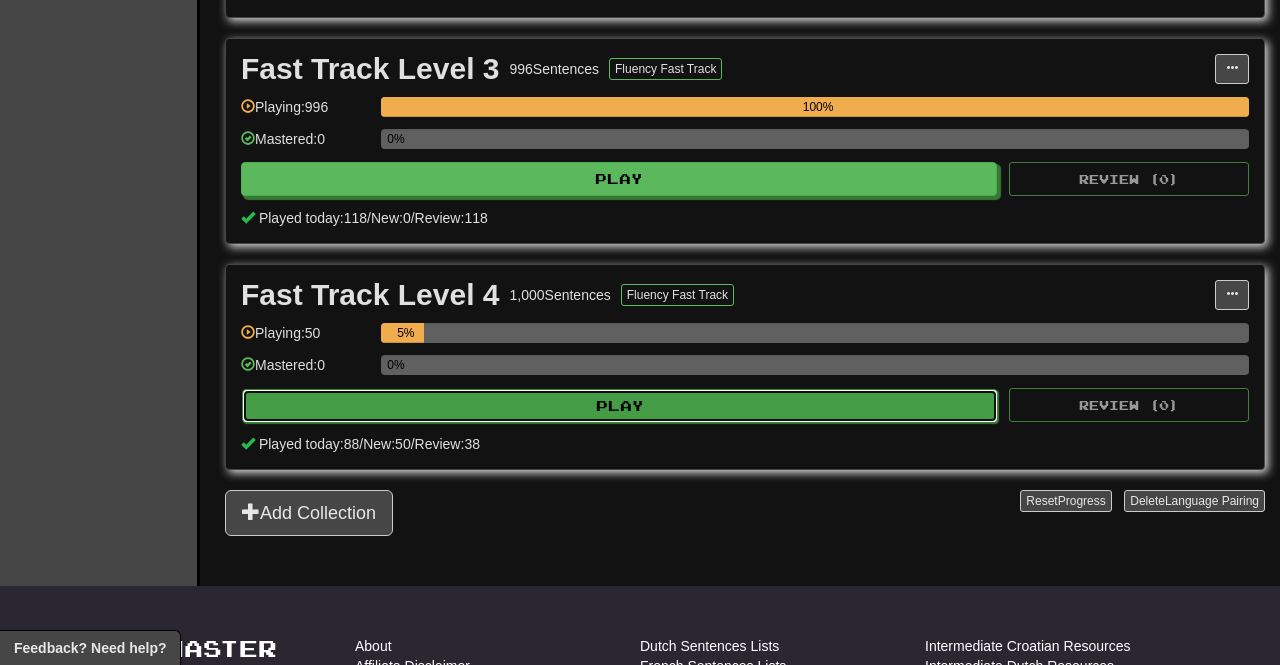 select on "**" 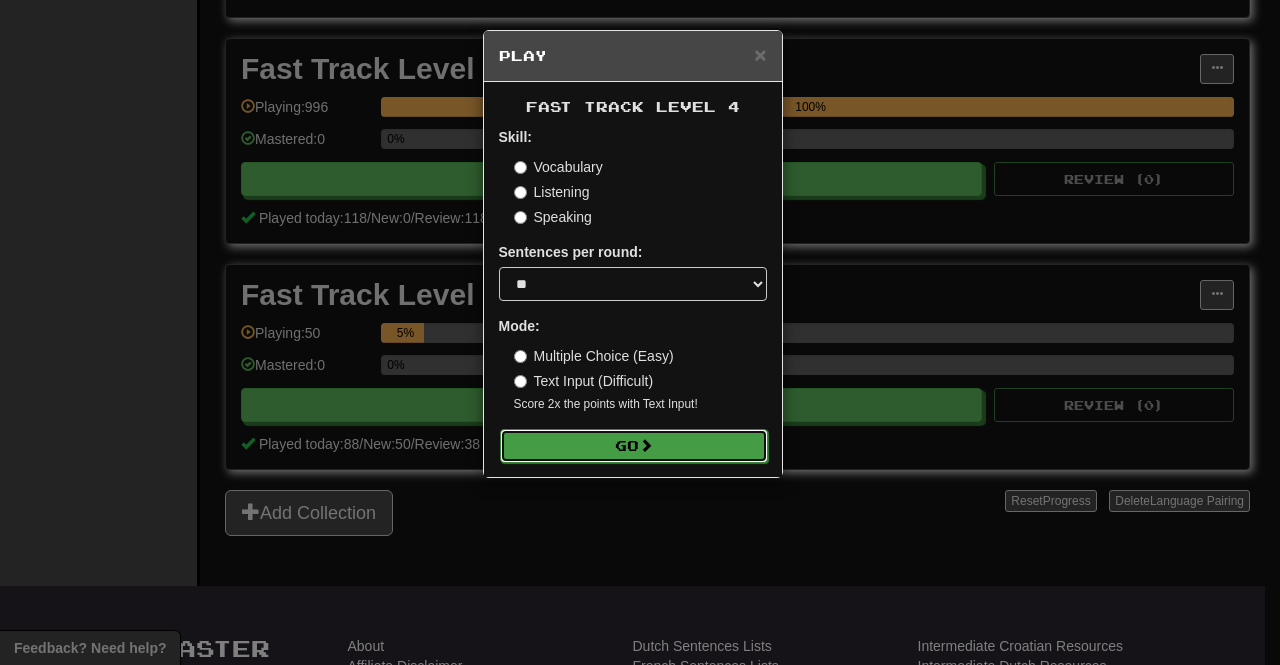 click on "Go" at bounding box center (634, 446) 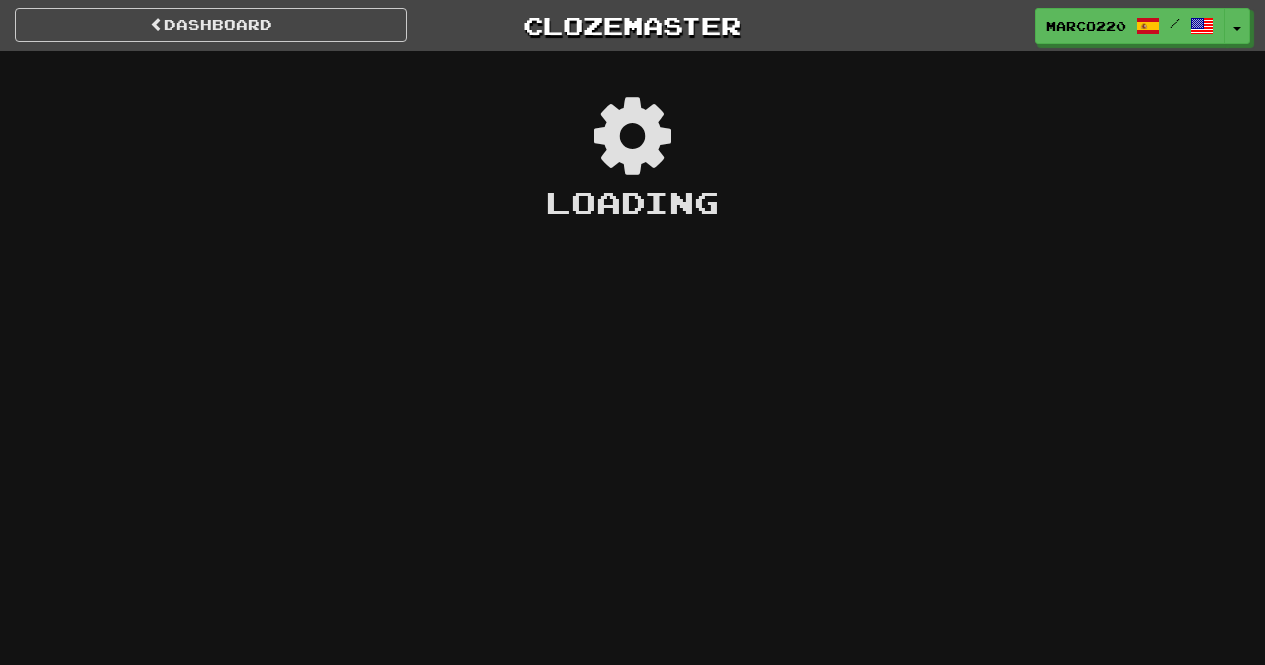 scroll, scrollTop: 0, scrollLeft: 0, axis: both 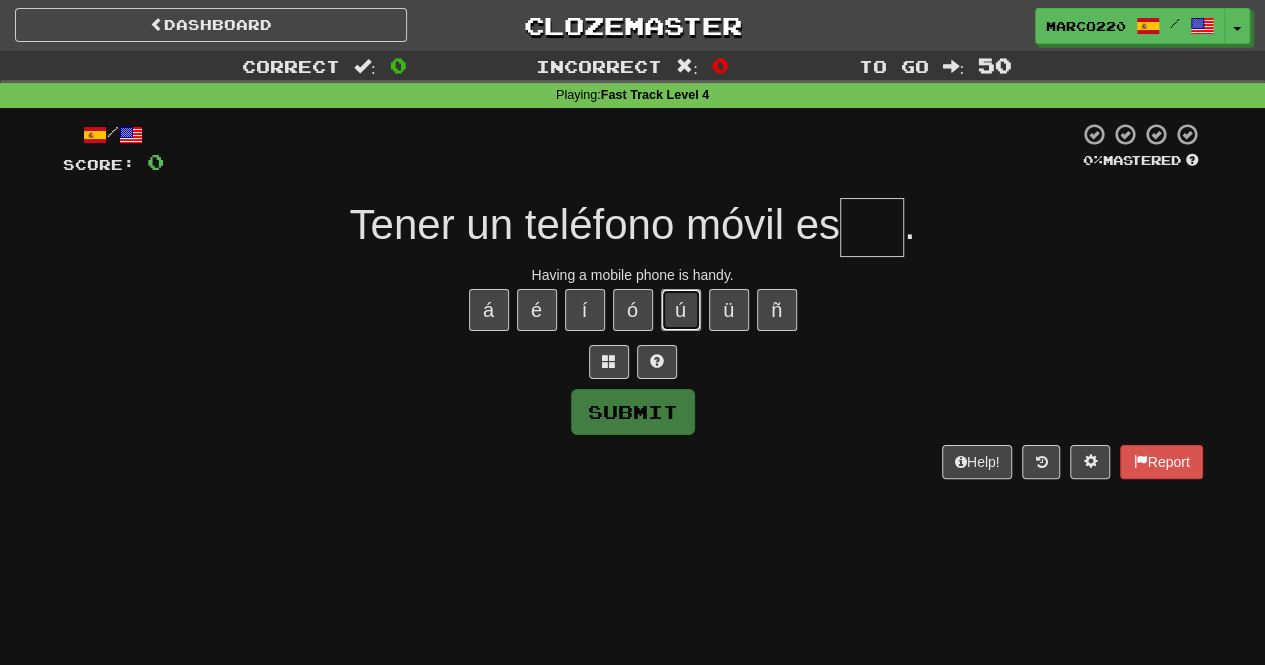 click on "ú" at bounding box center [681, 310] 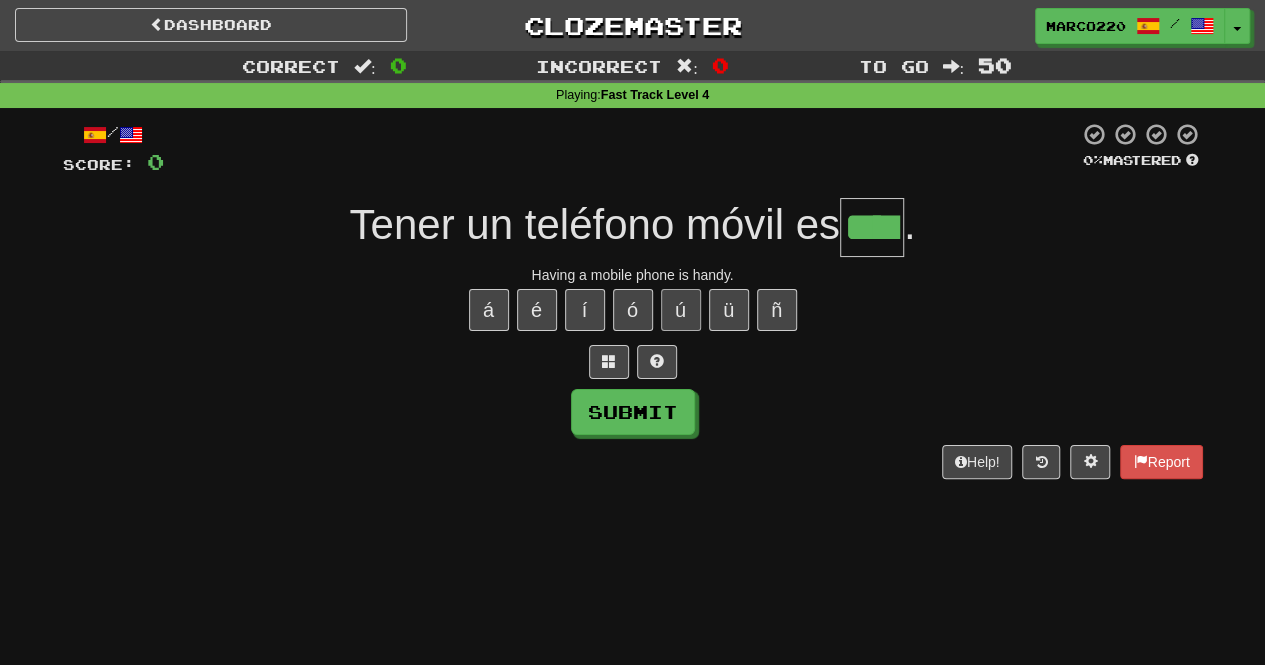 type on "****" 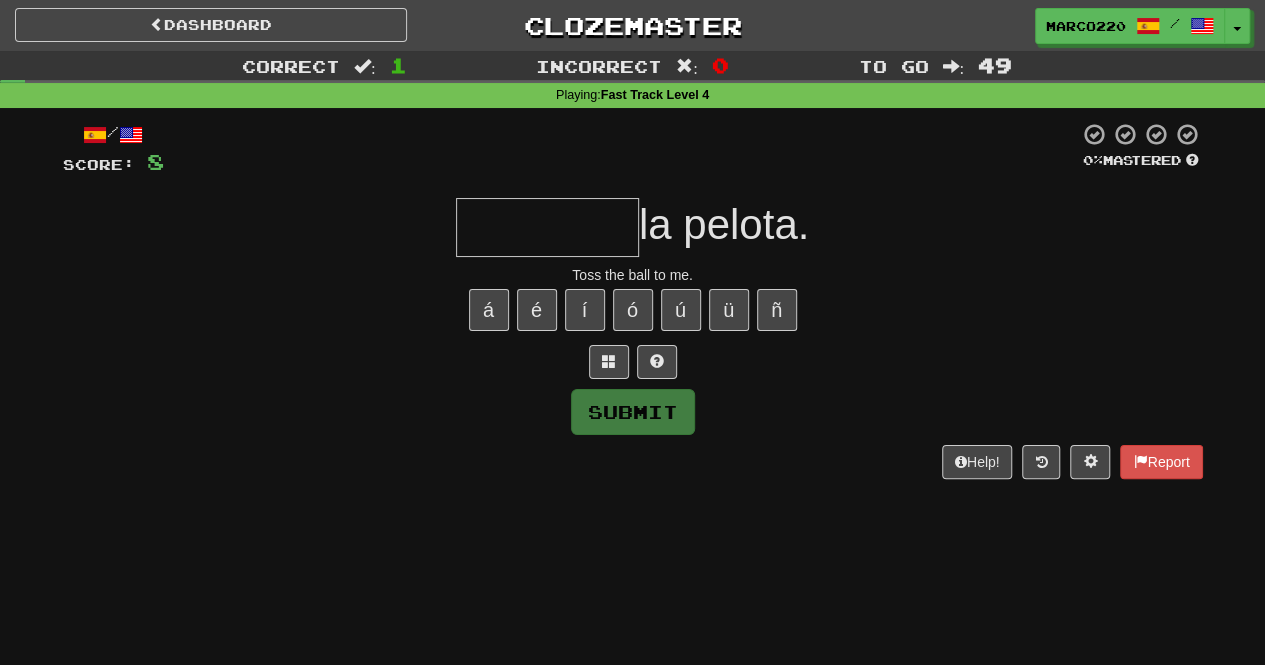 type on "*" 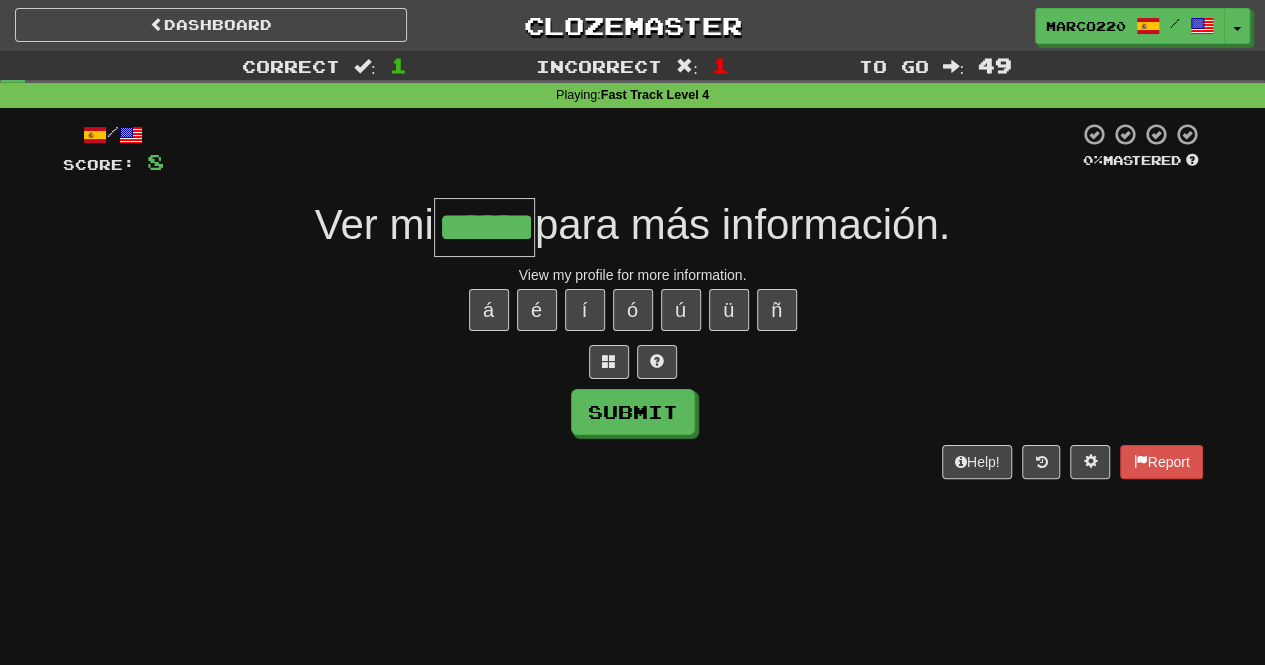 type on "******" 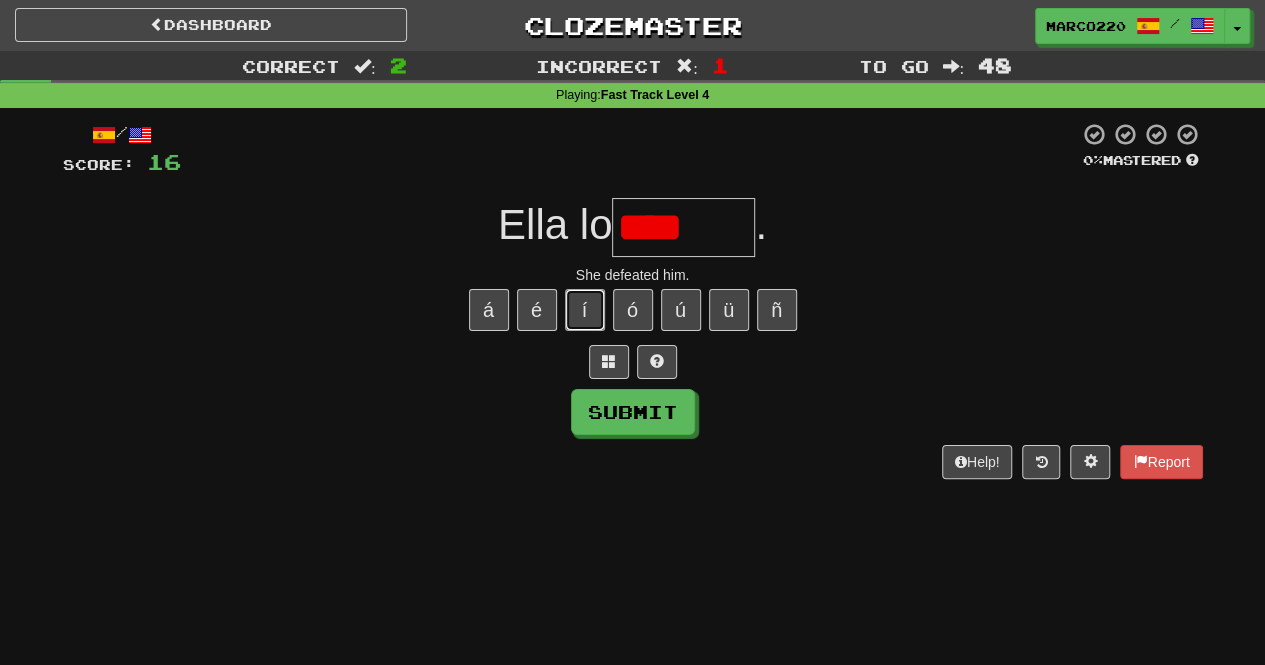 click on "í" at bounding box center [585, 310] 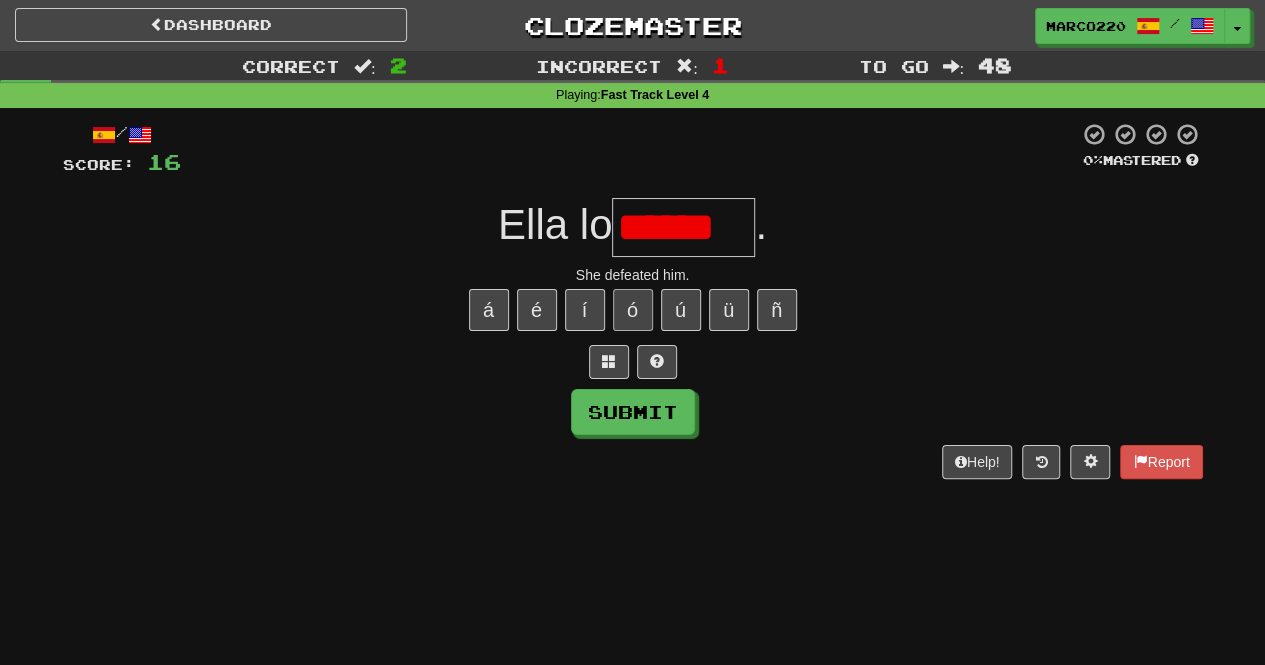 type on "*******" 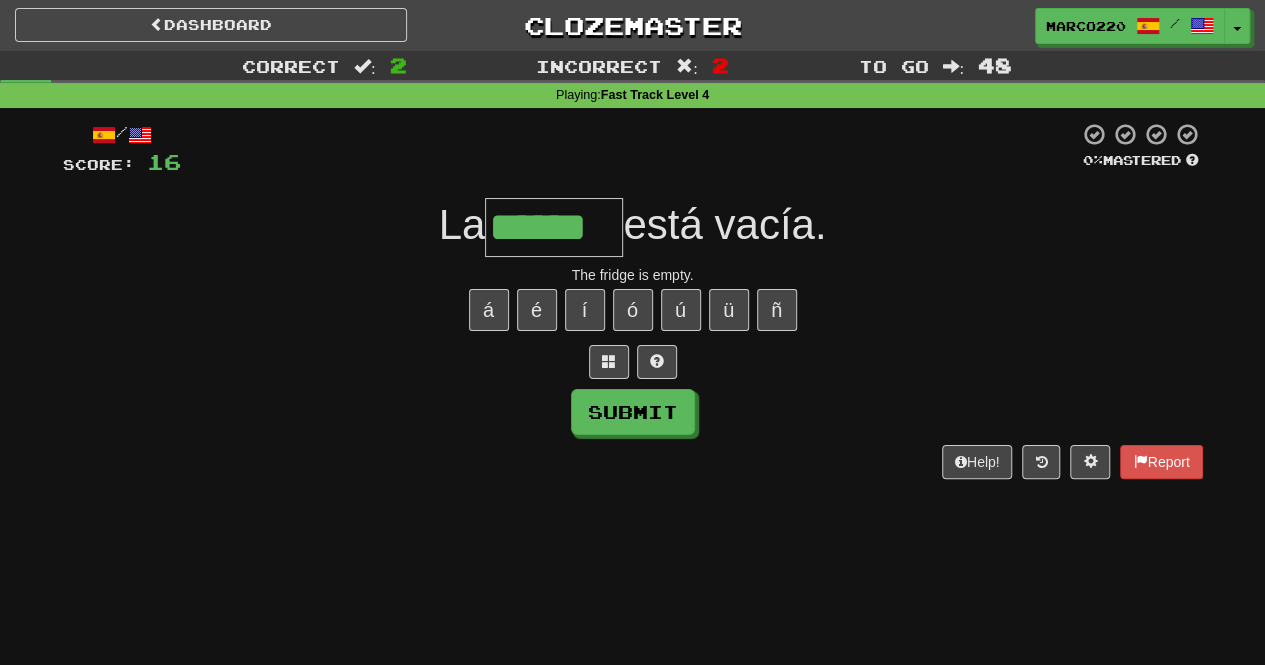 type on "******" 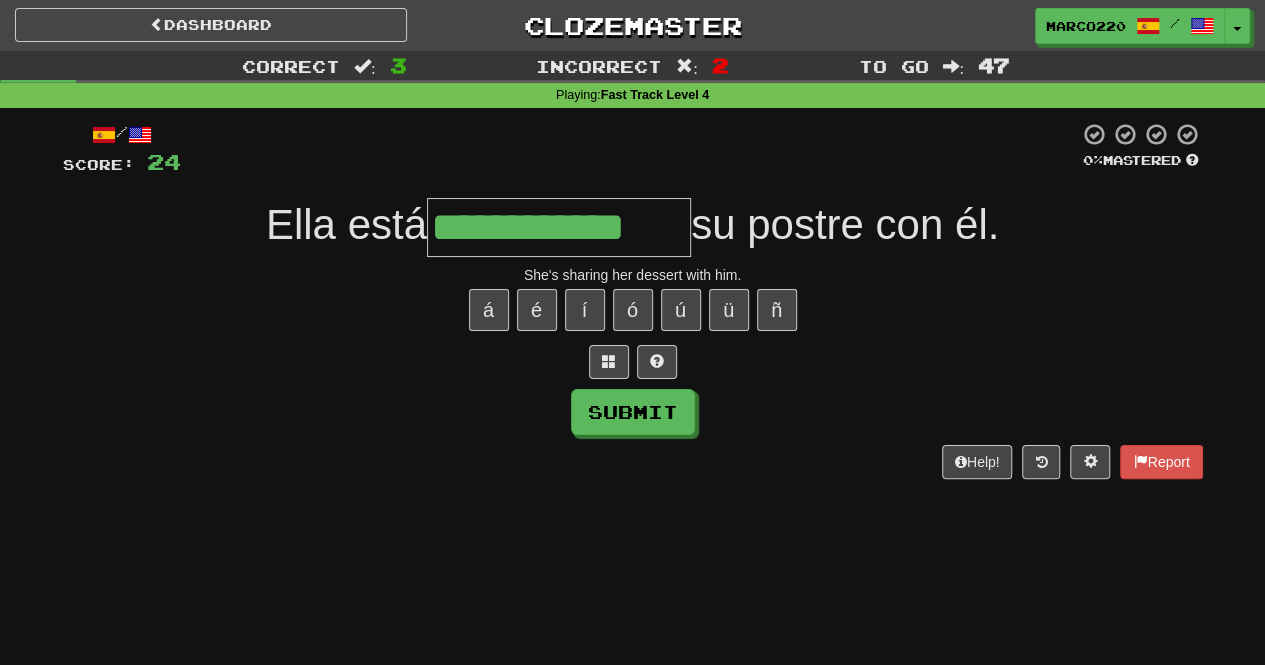 type on "**********" 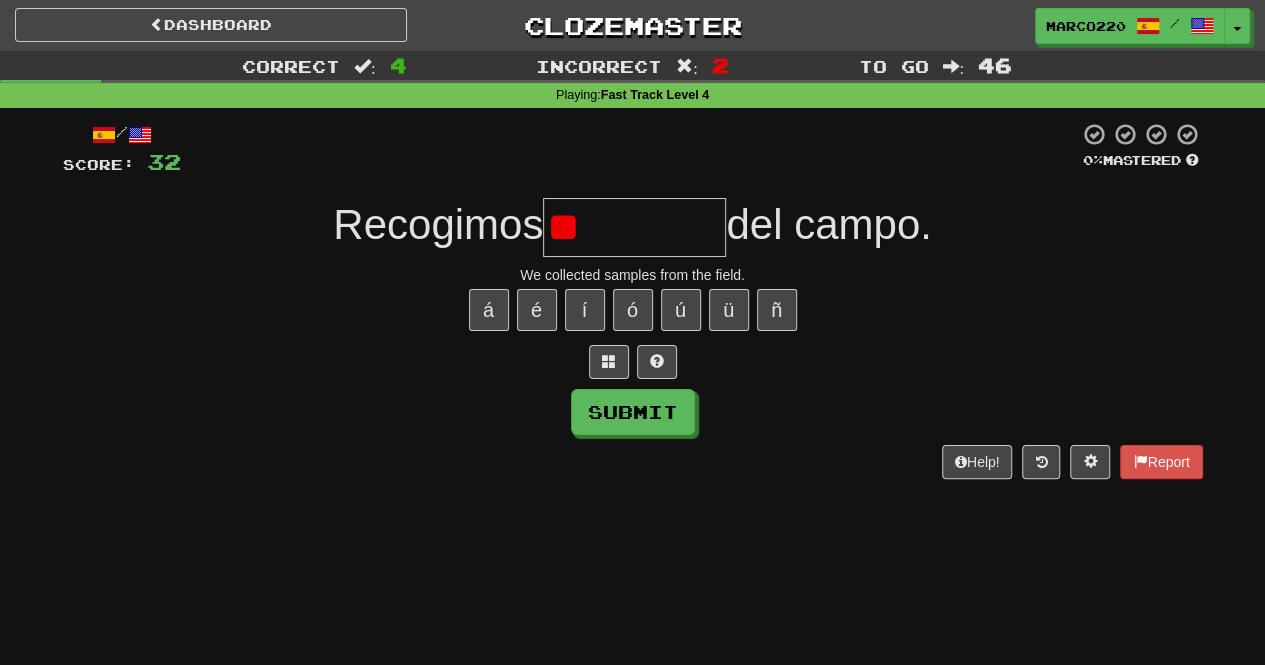 type on "*" 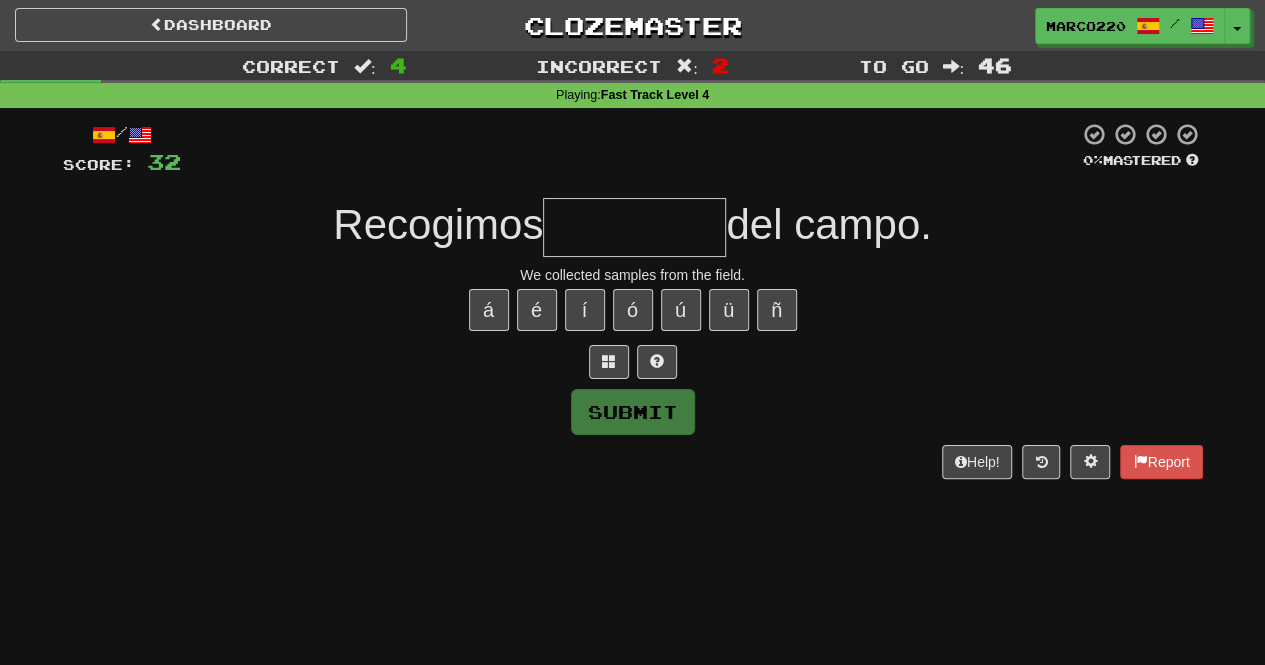 type on "********" 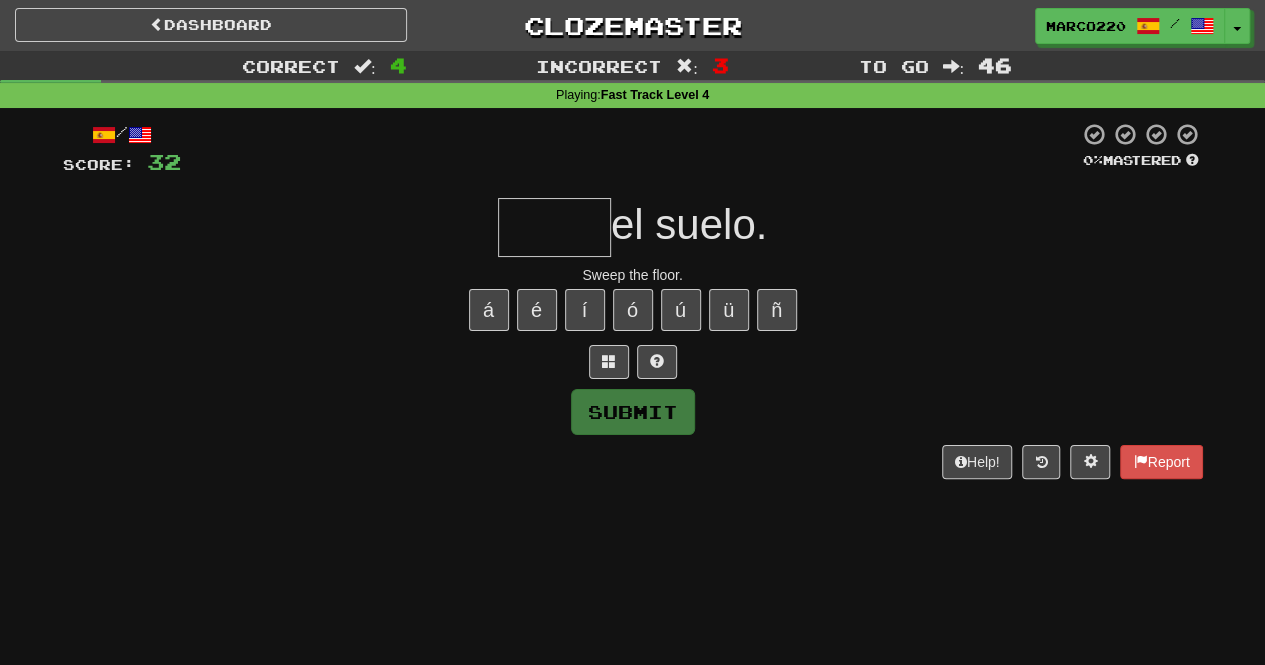 type on "*****" 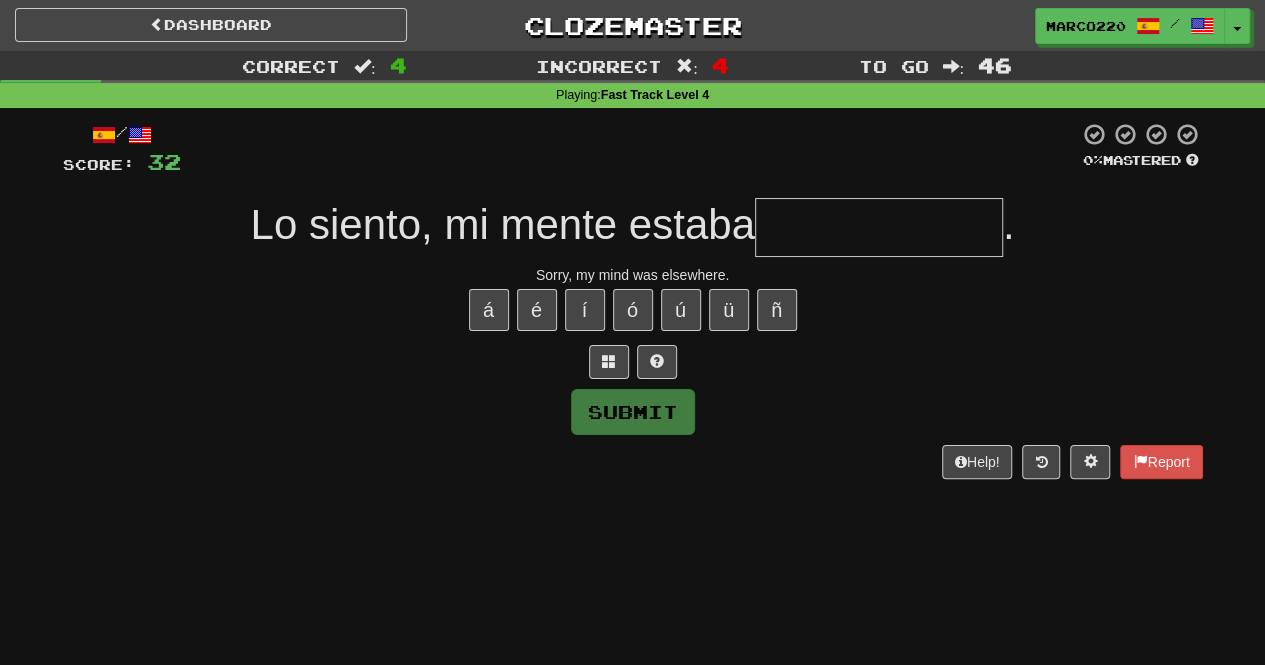 type on "*" 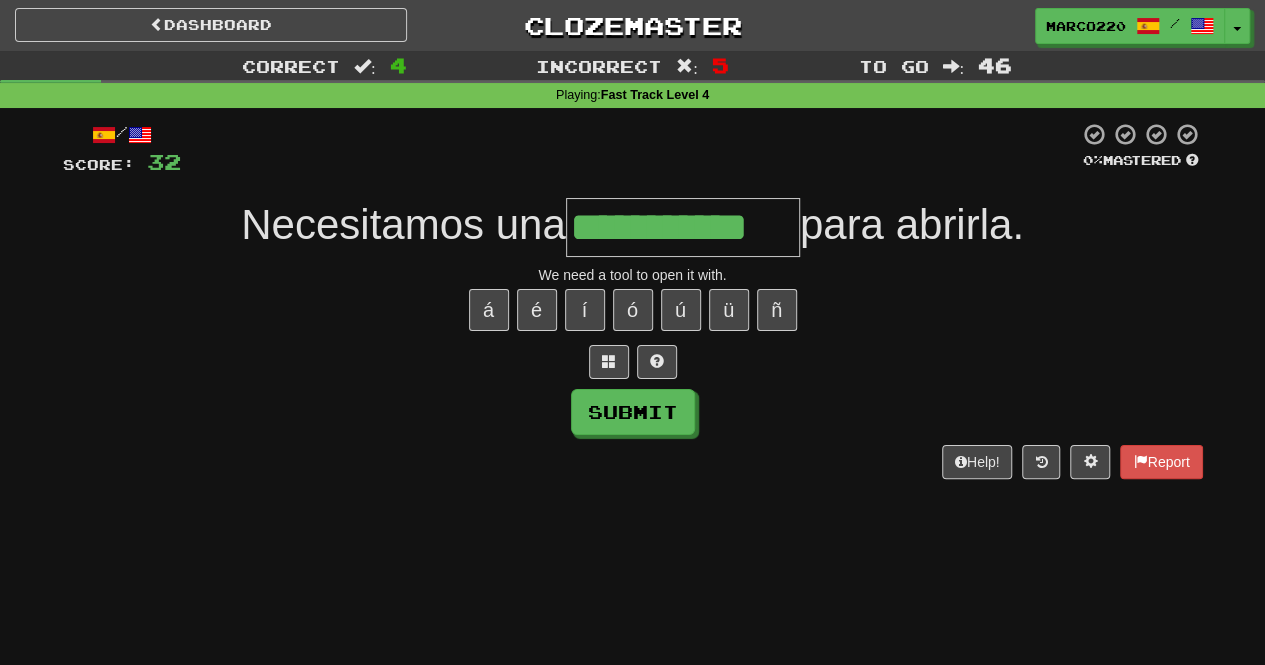 type on "**********" 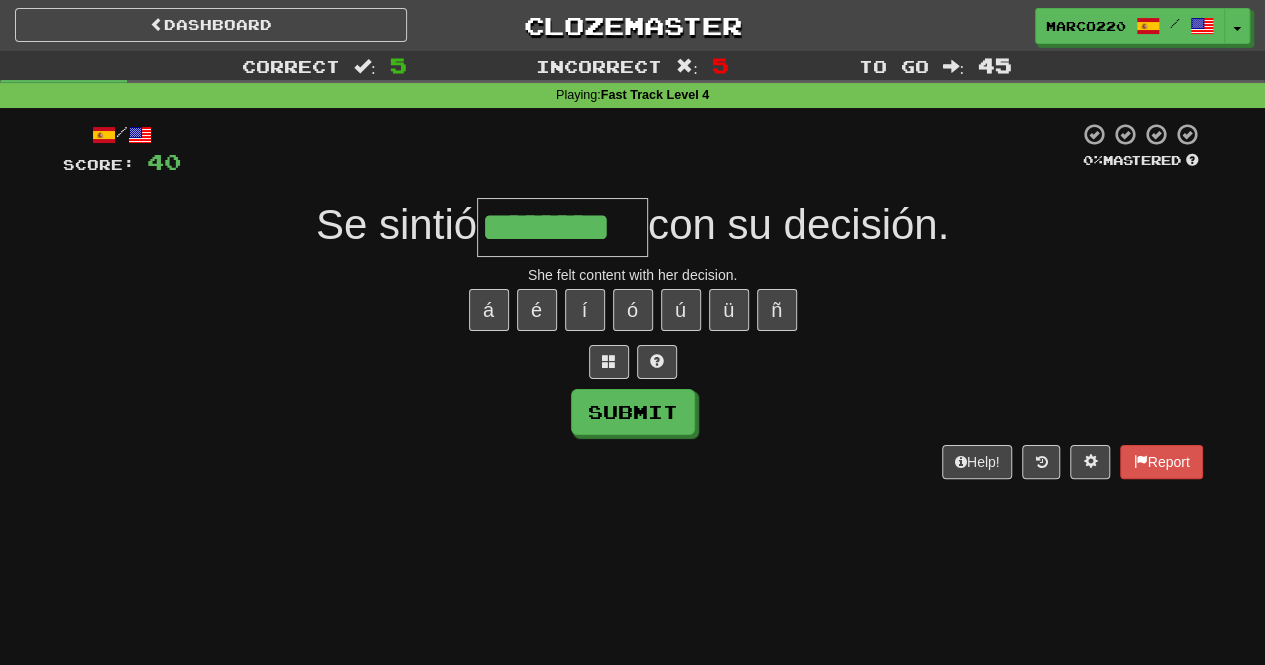 type on "********" 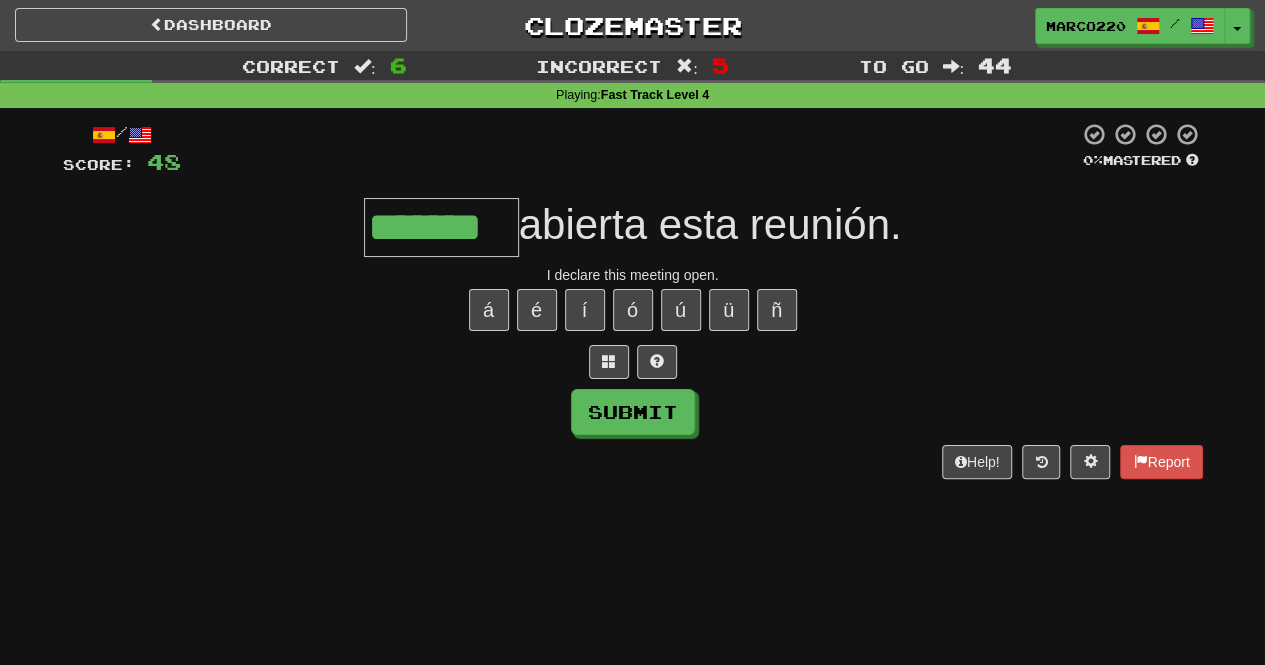 type on "*******" 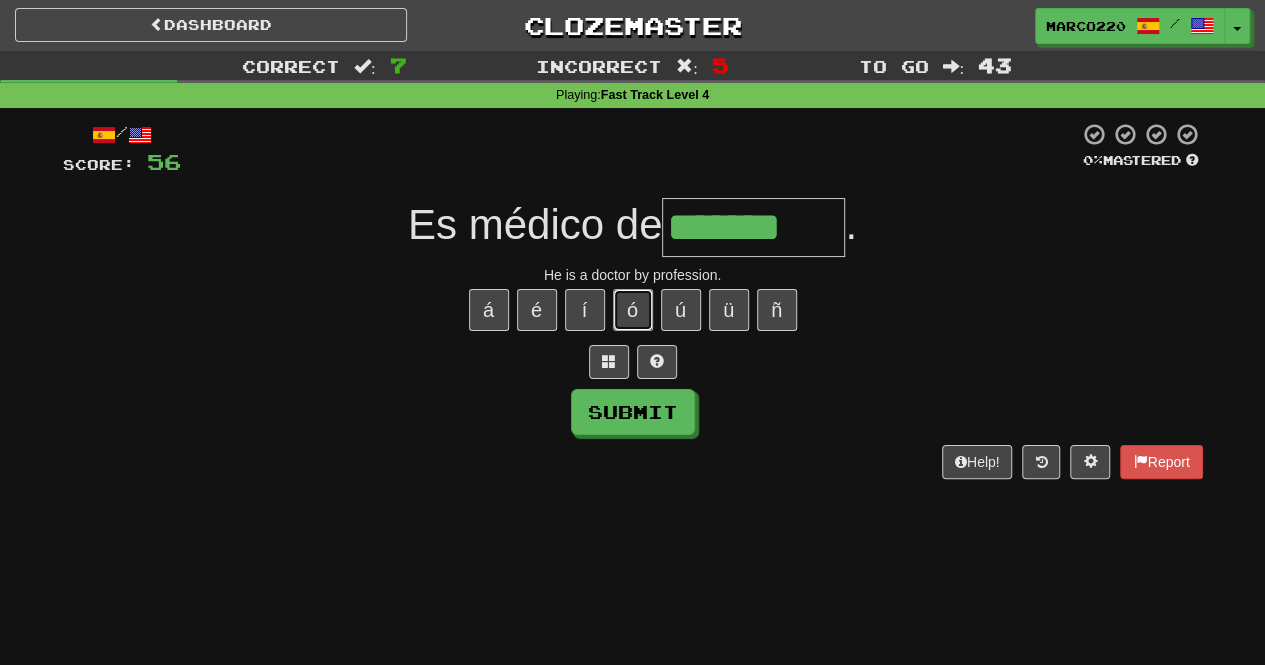 click on "ó" at bounding box center (633, 310) 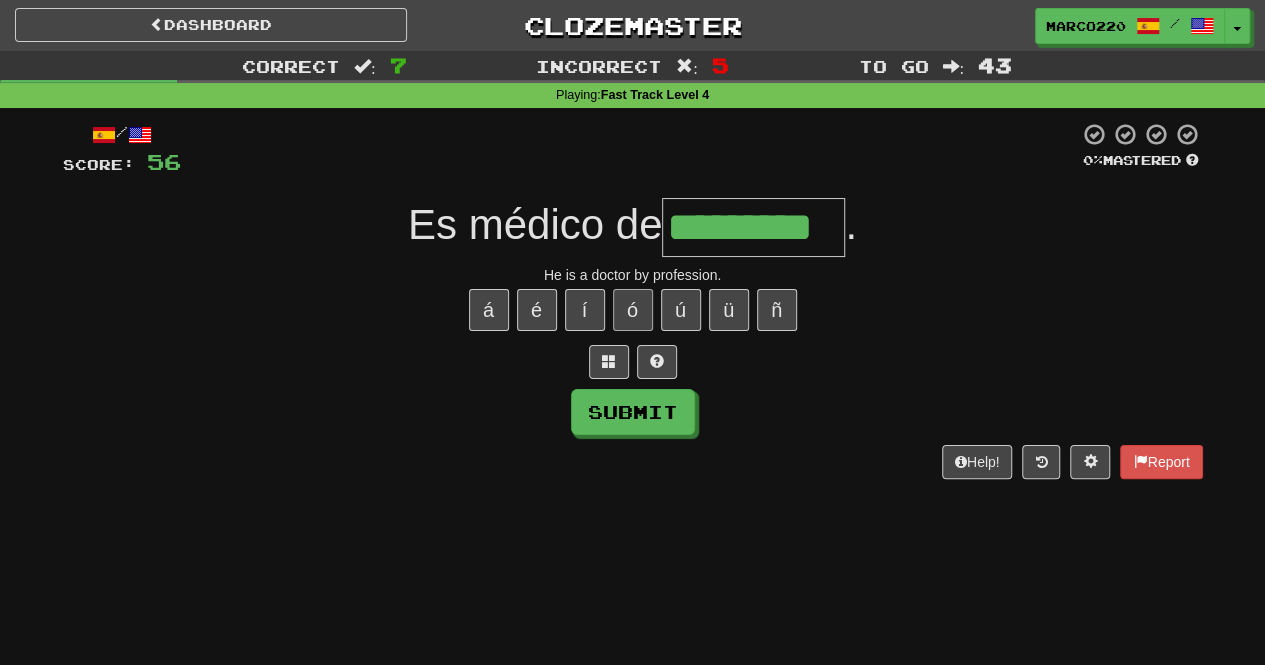 type on "*********" 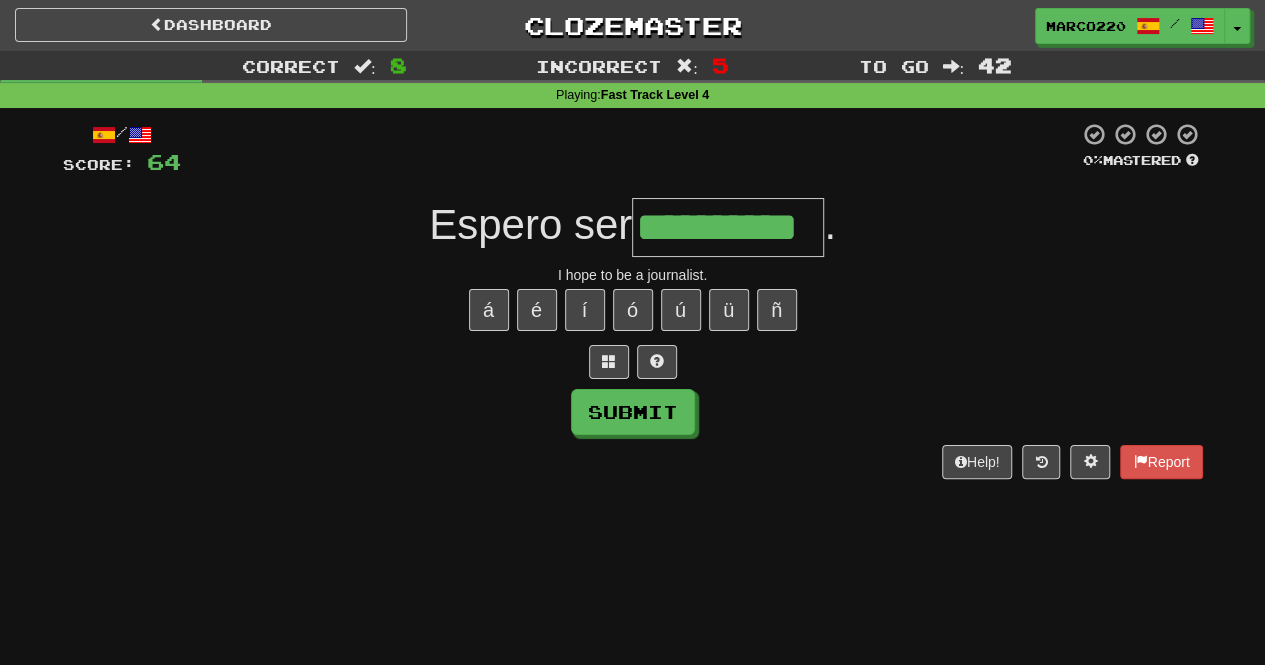 type on "**********" 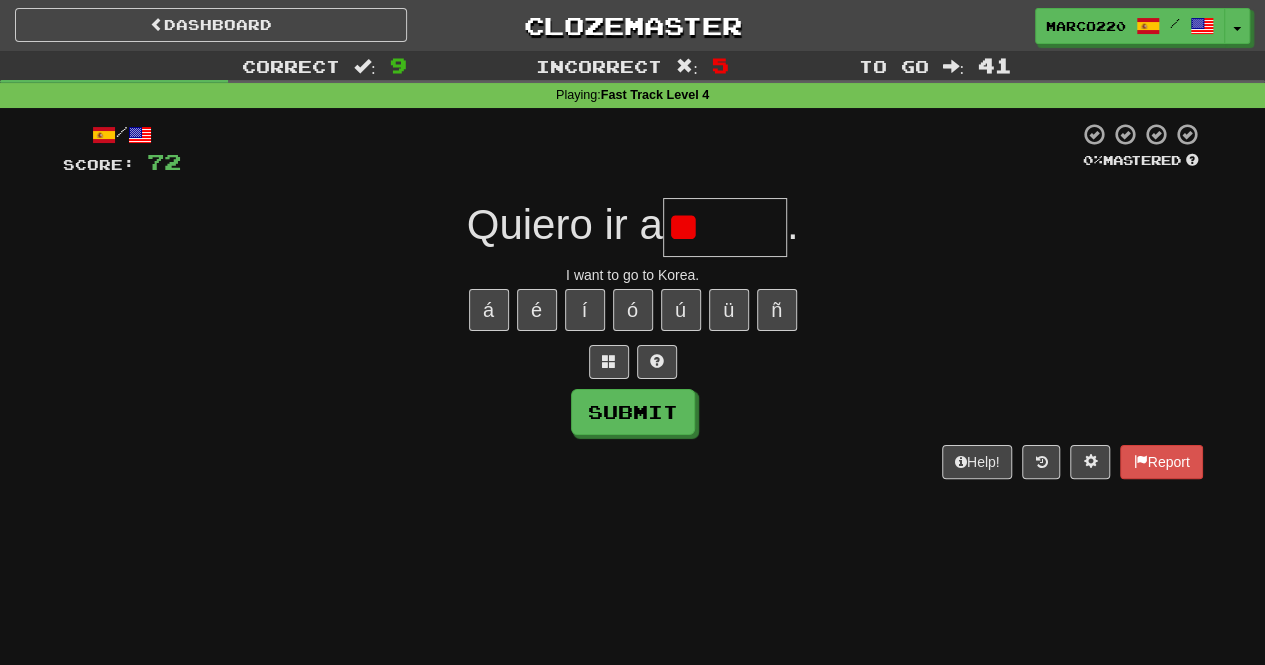 type on "*" 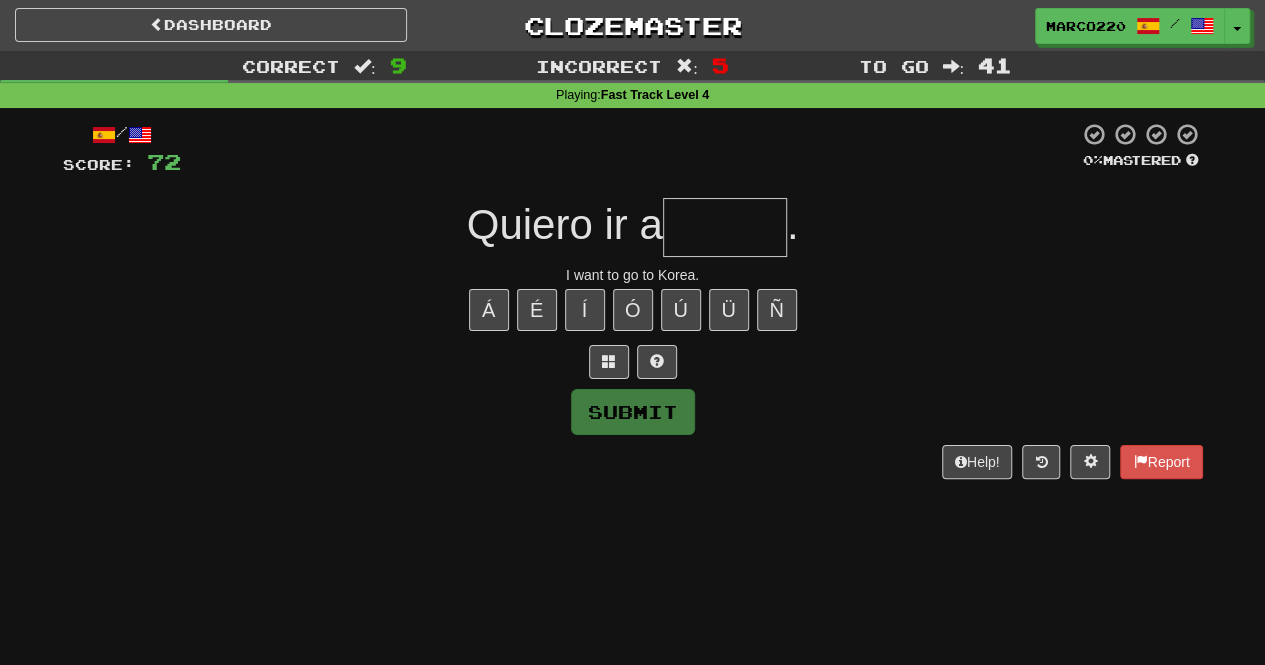 type on "*" 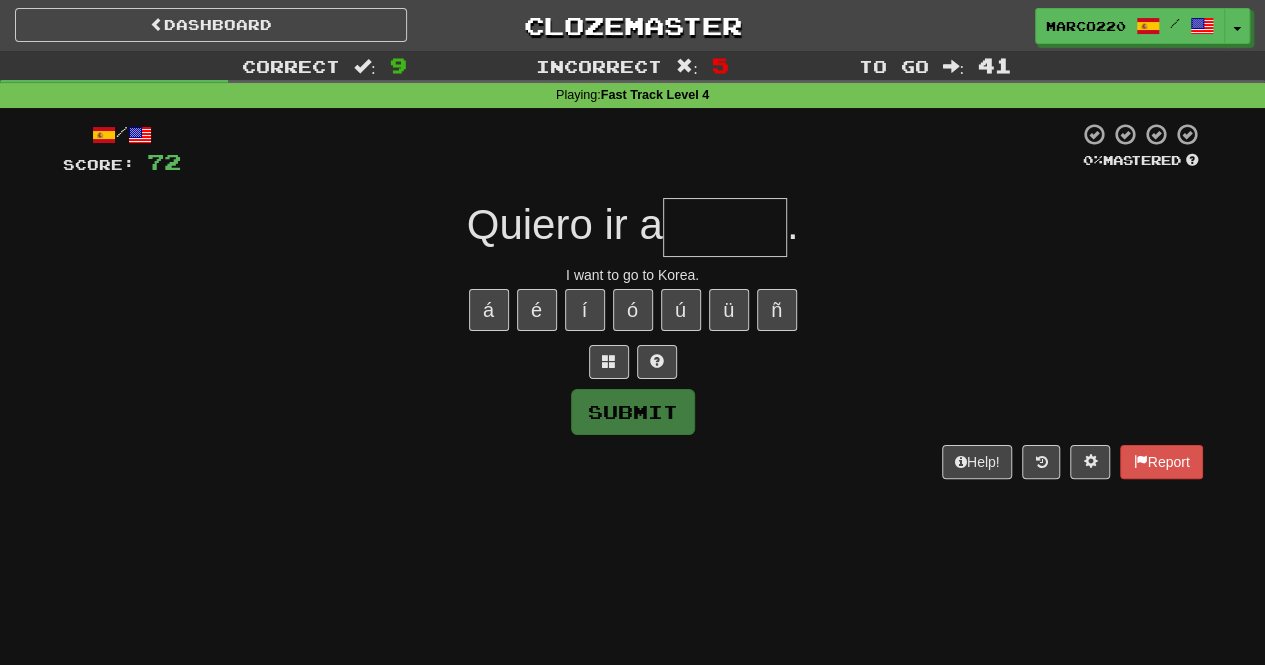 type on "*" 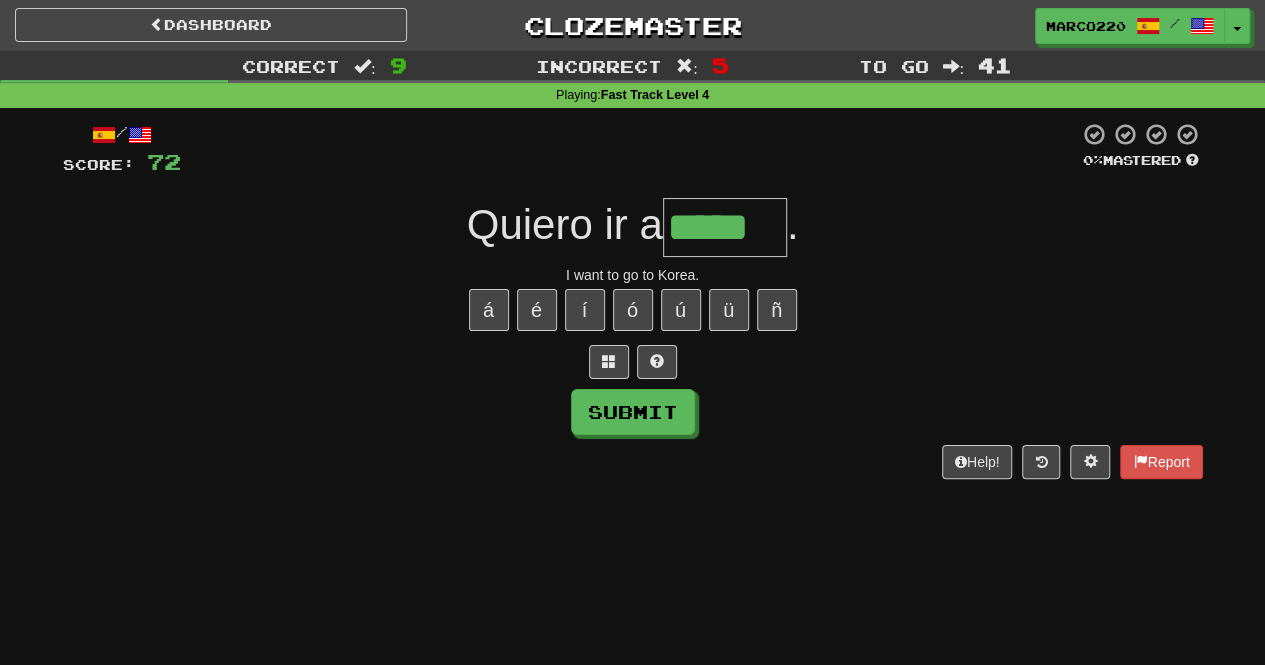 type on "*****" 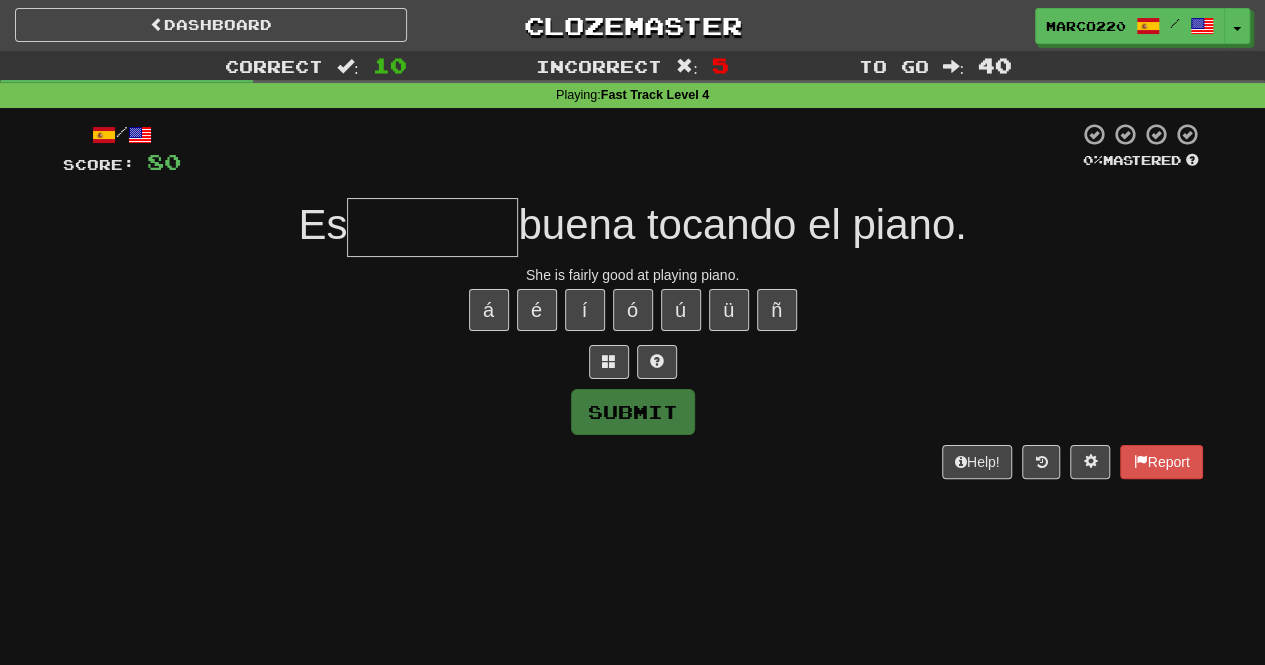 type on "********" 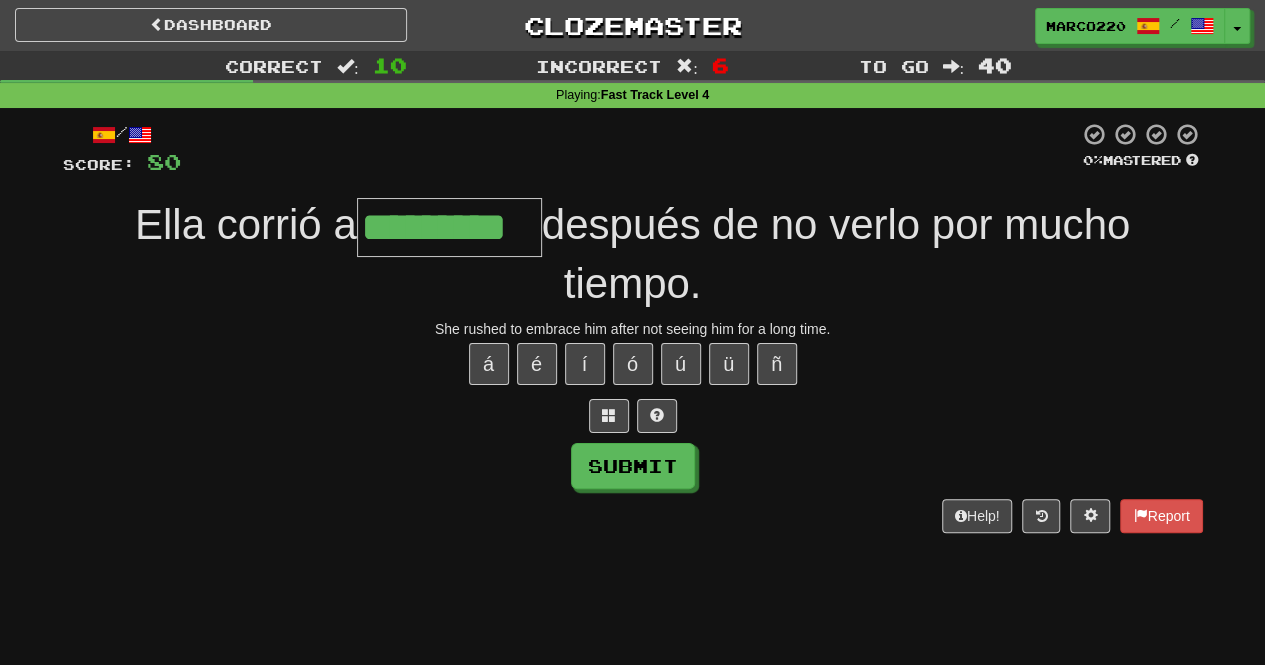 type on "*********" 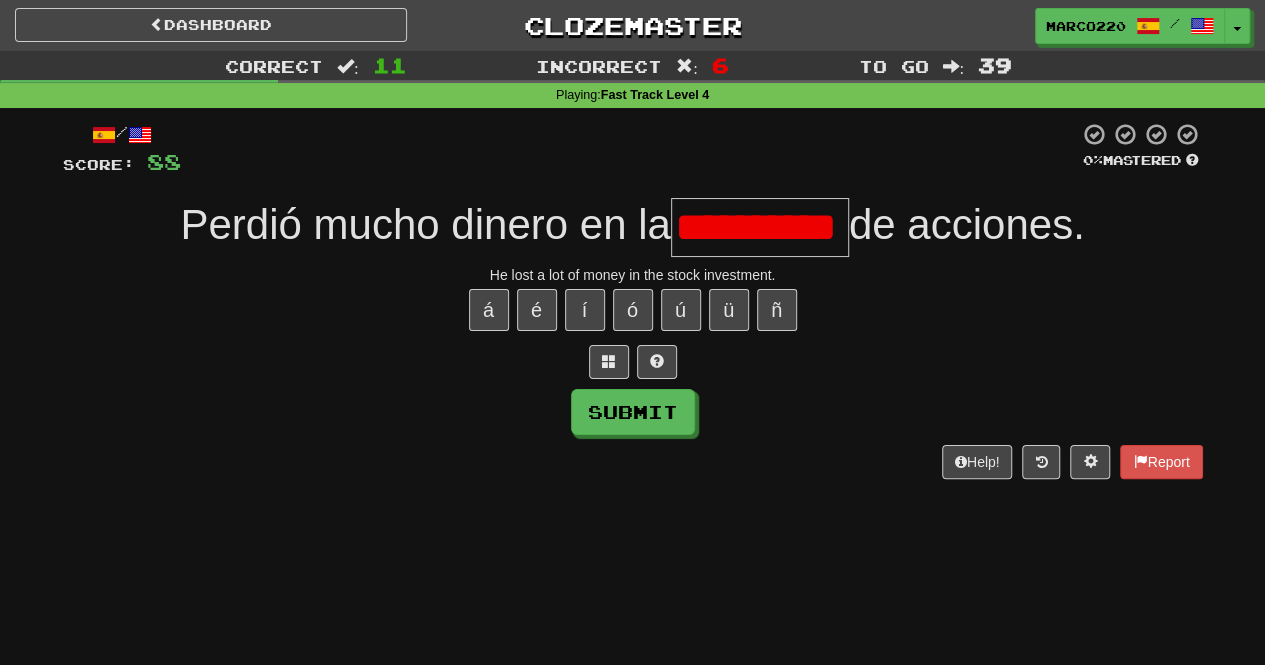 scroll, scrollTop: 0, scrollLeft: 16, axis: horizontal 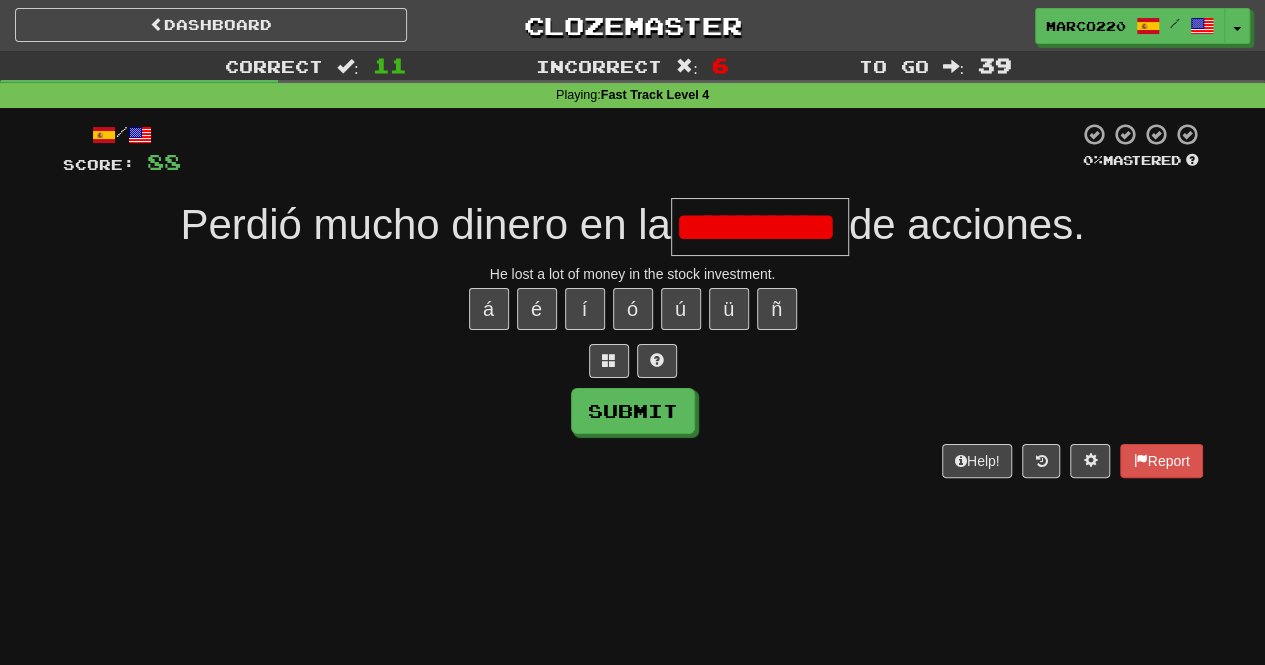 type on "*********" 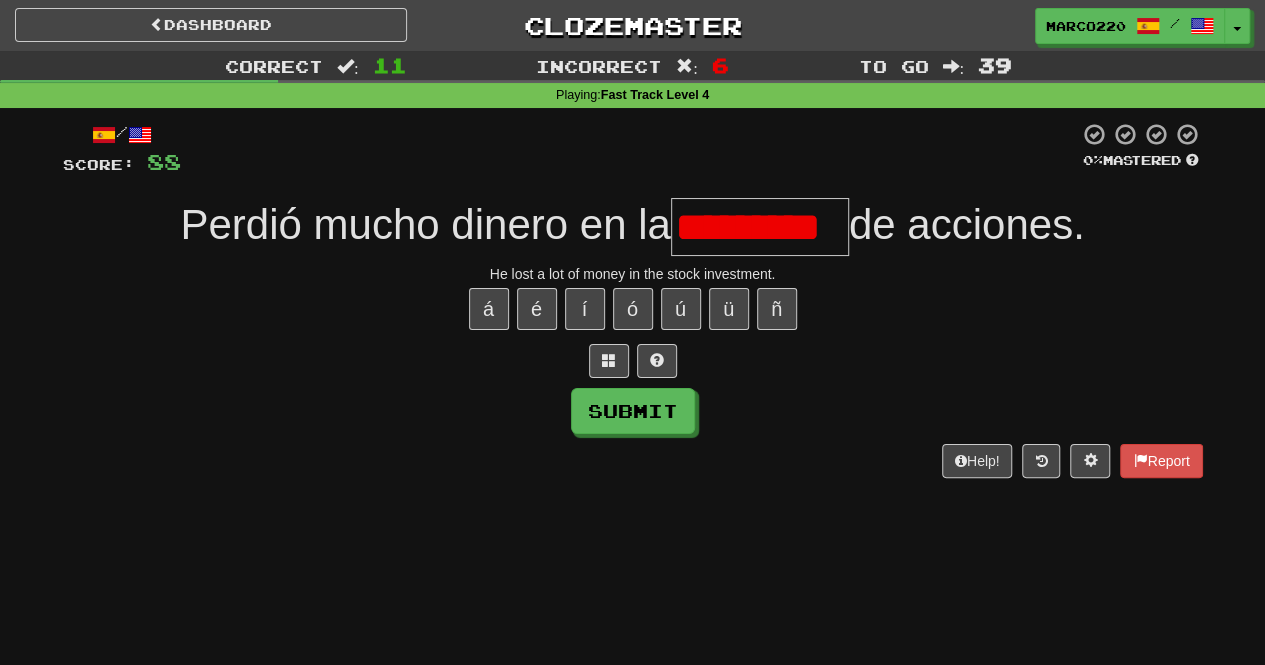 scroll, scrollTop: 0, scrollLeft: 0, axis: both 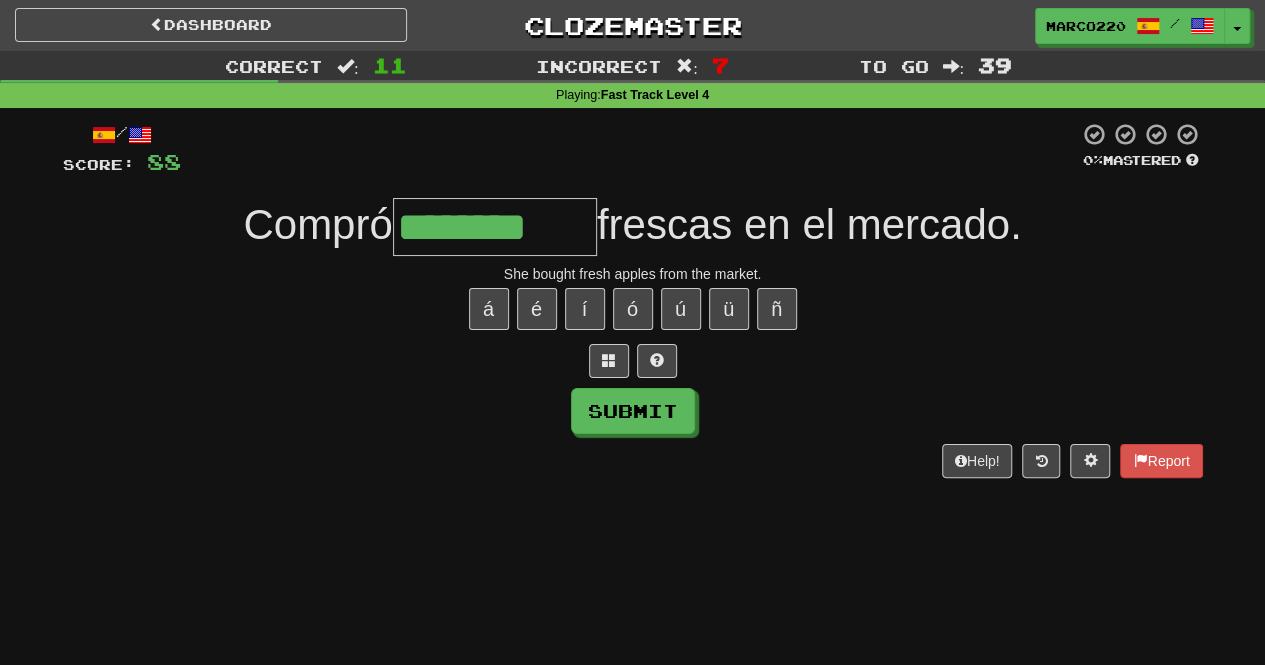 type on "********" 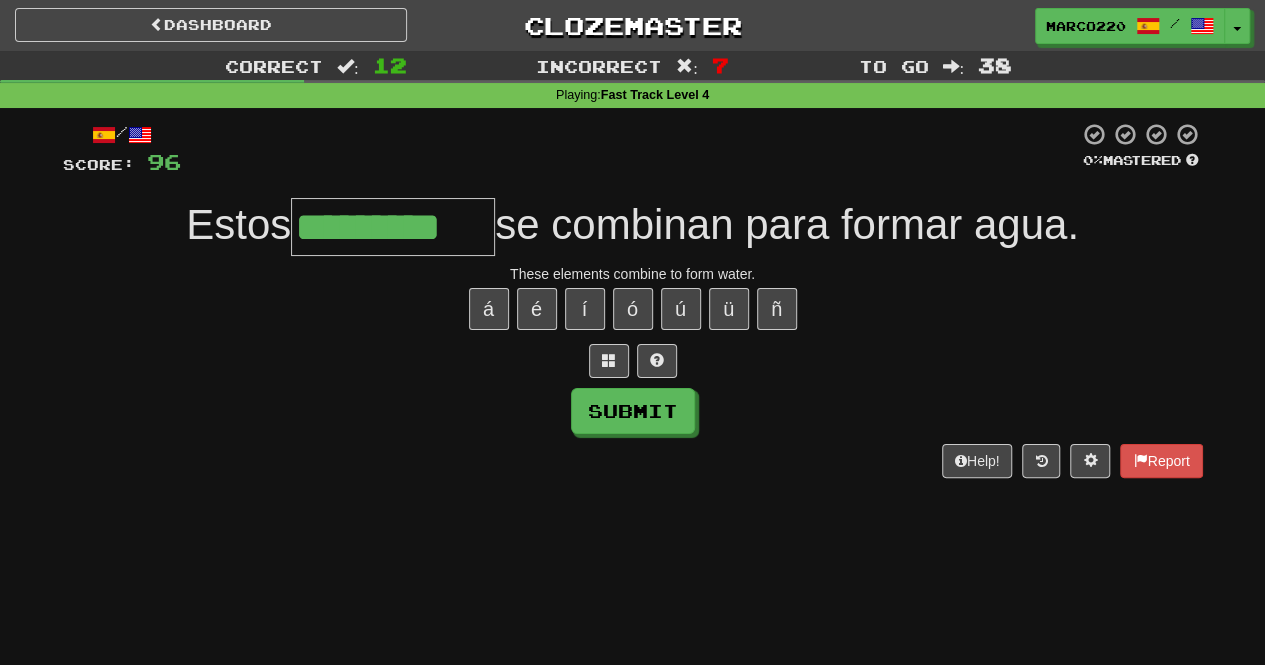 type on "*********" 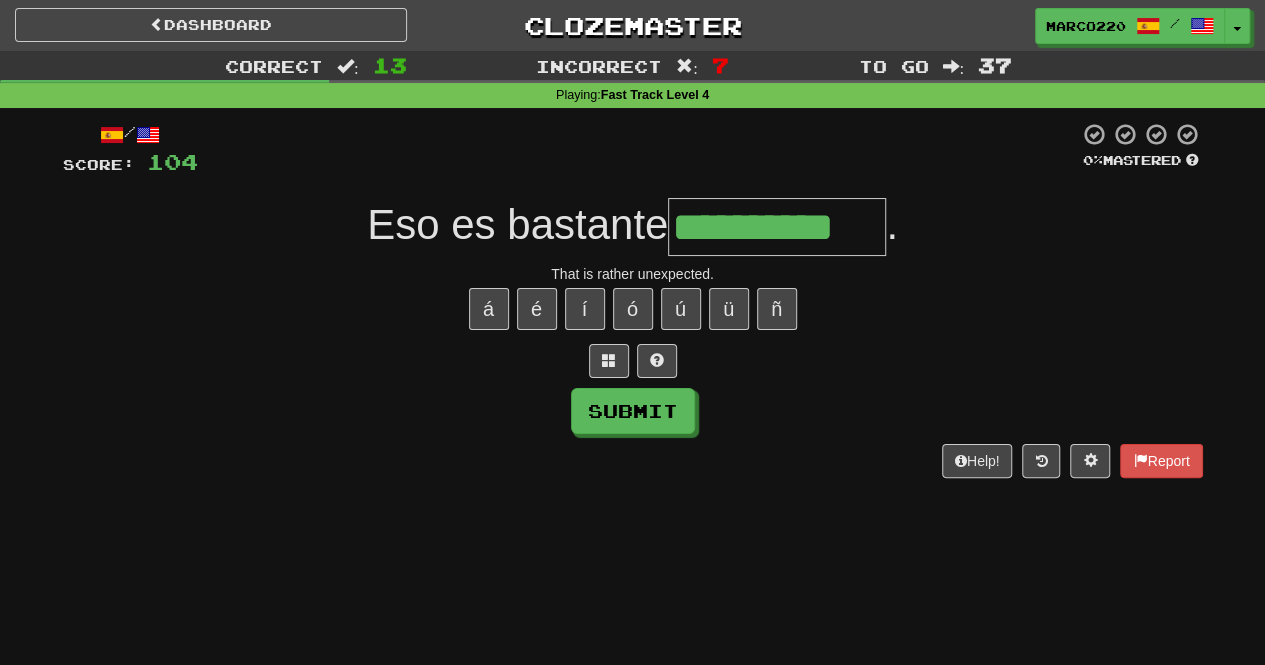 type on "**********" 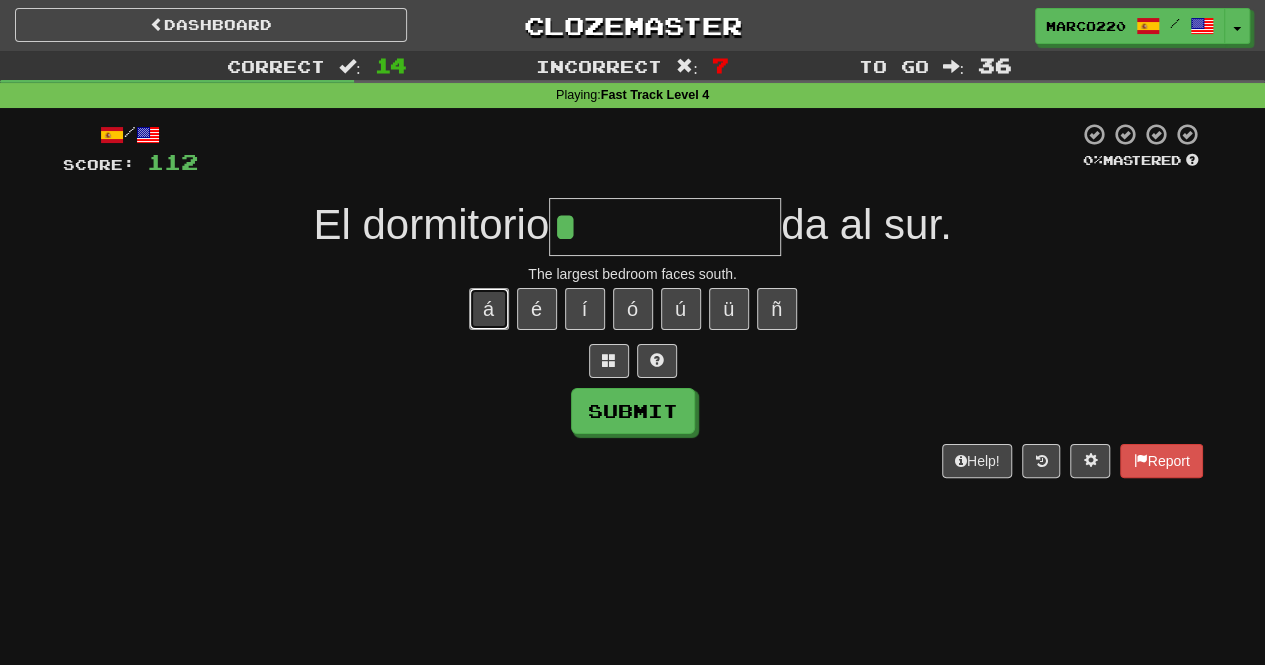 click on "á" at bounding box center (489, 309) 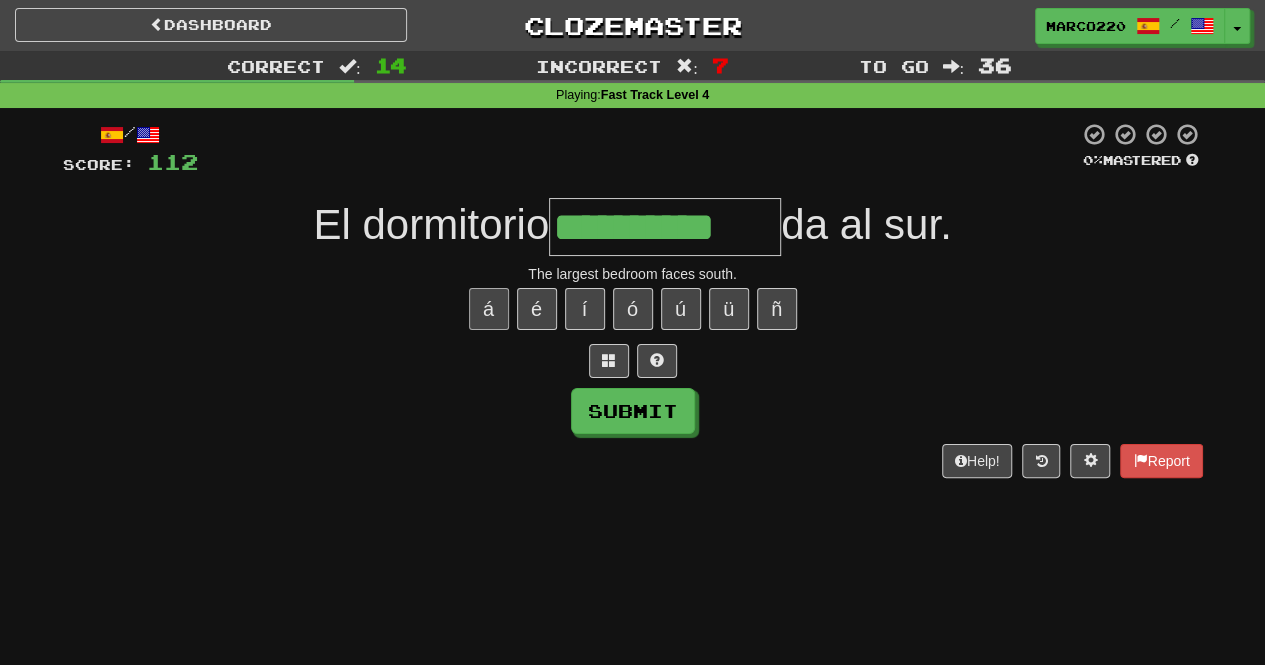 type on "**********" 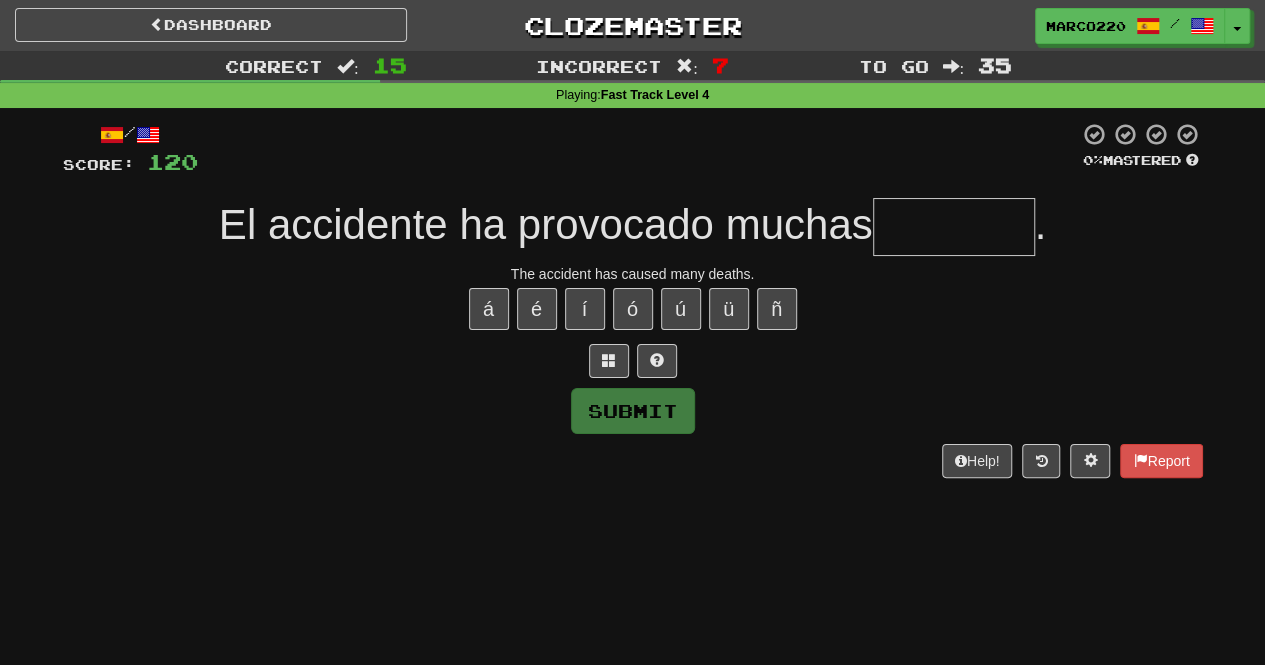 type on "*******" 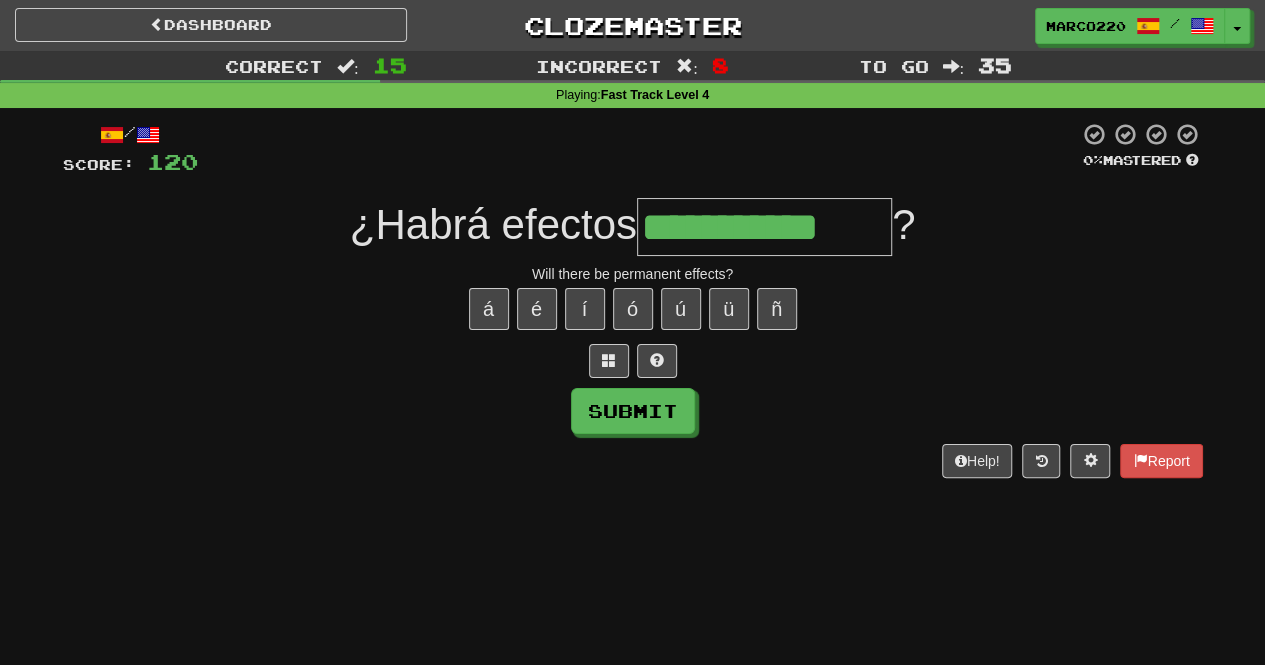 type on "**********" 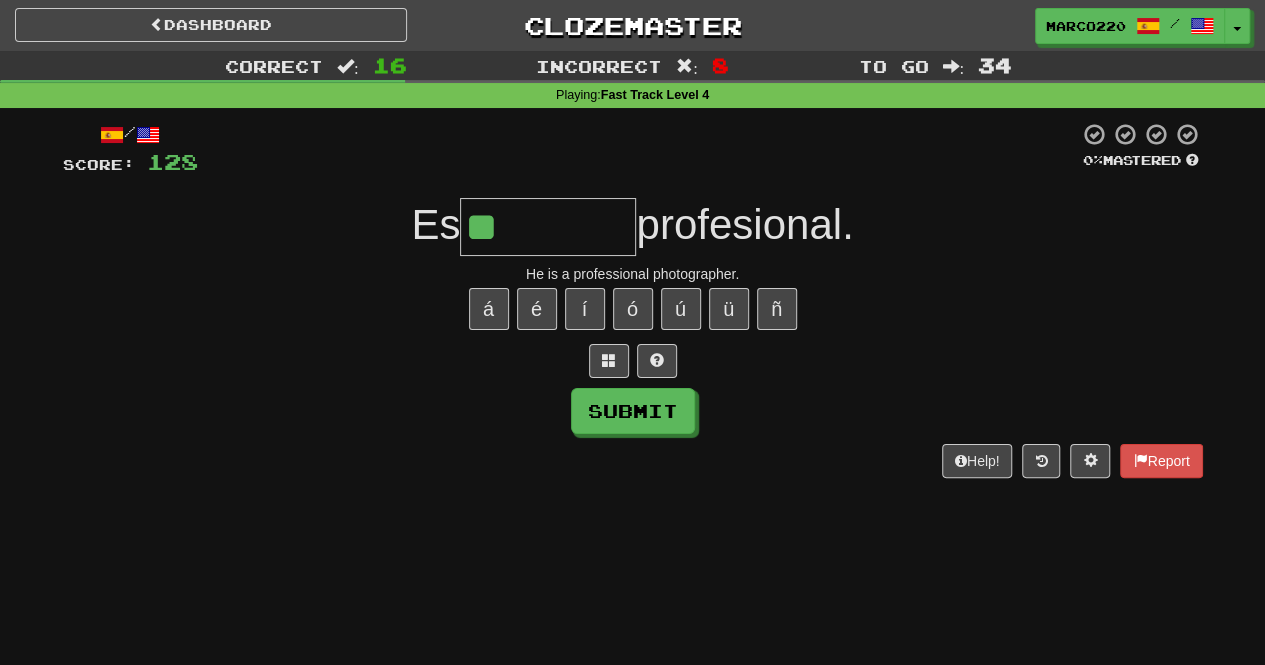 type on "*" 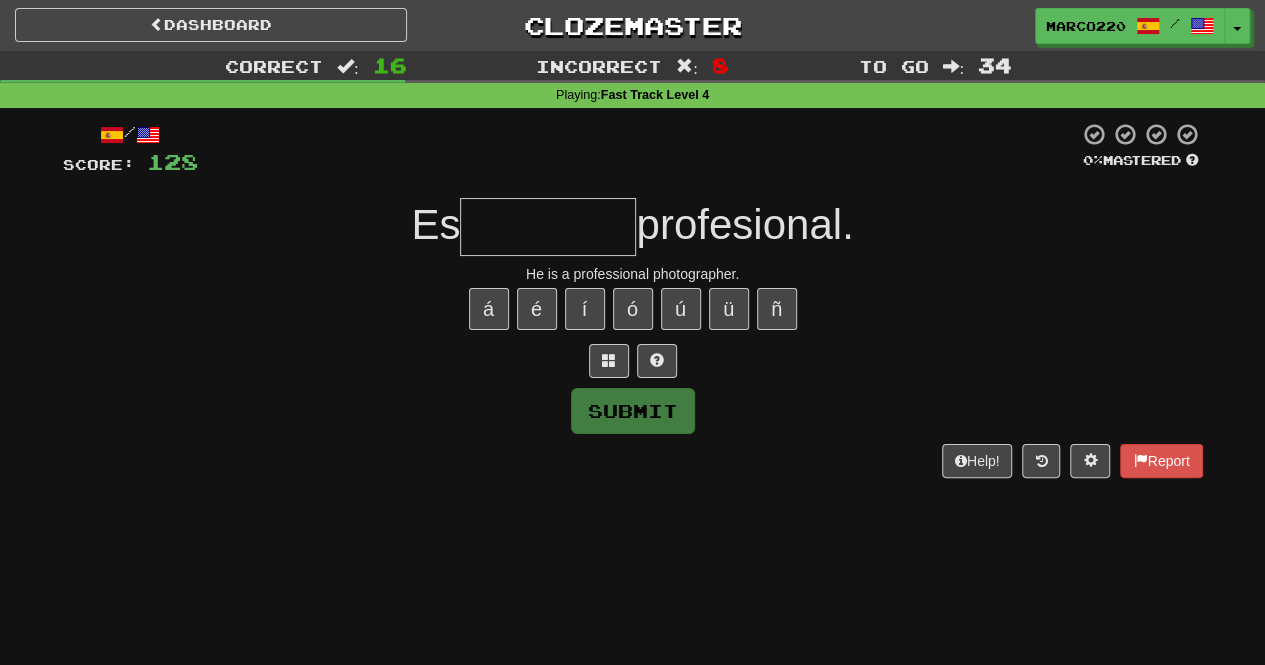 type on "*********" 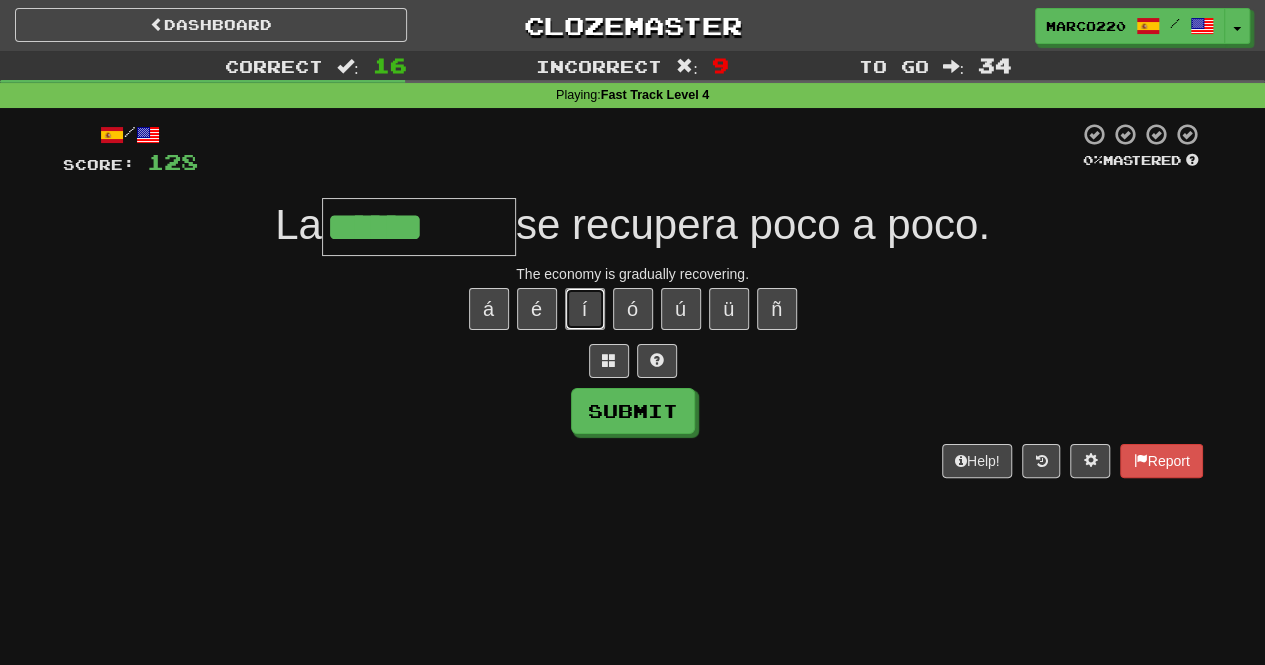 click on "í" at bounding box center (585, 309) 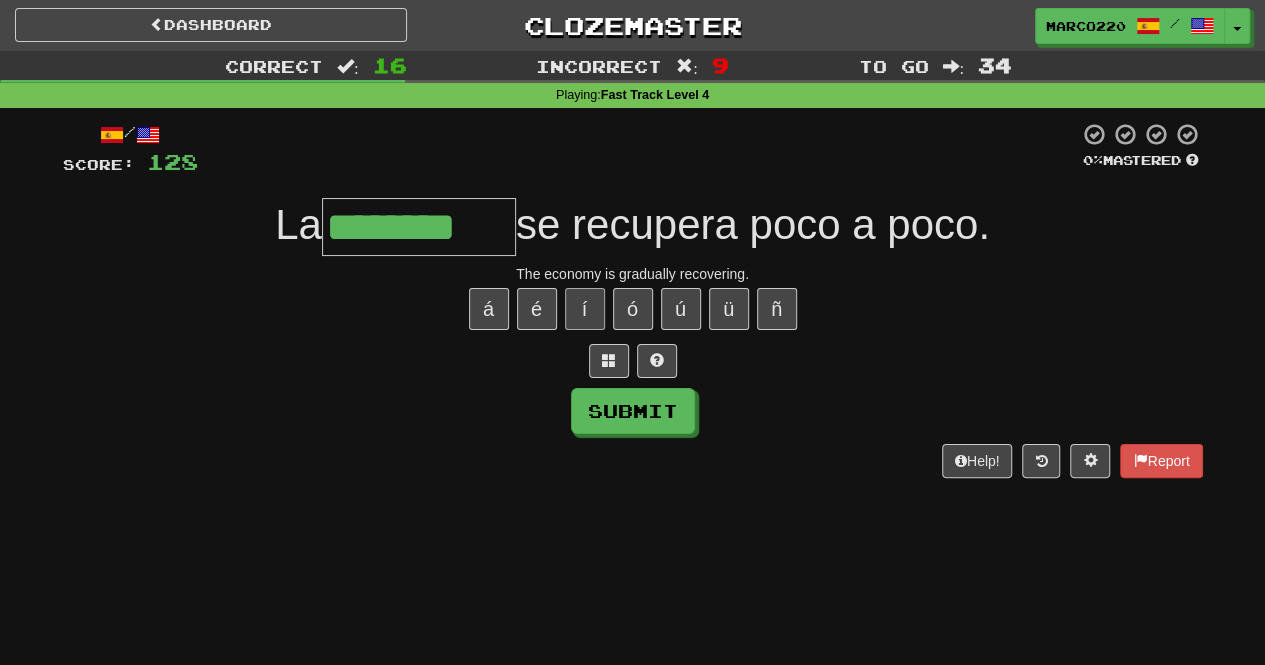 type on "********" 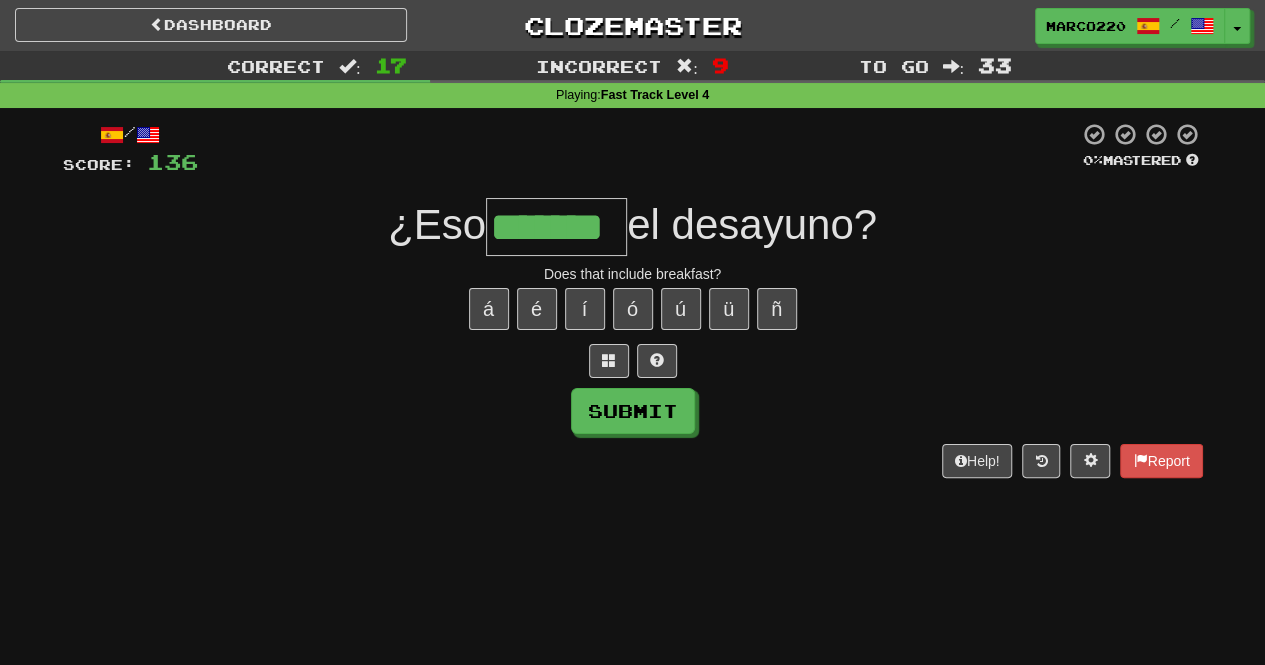 type on "*******" 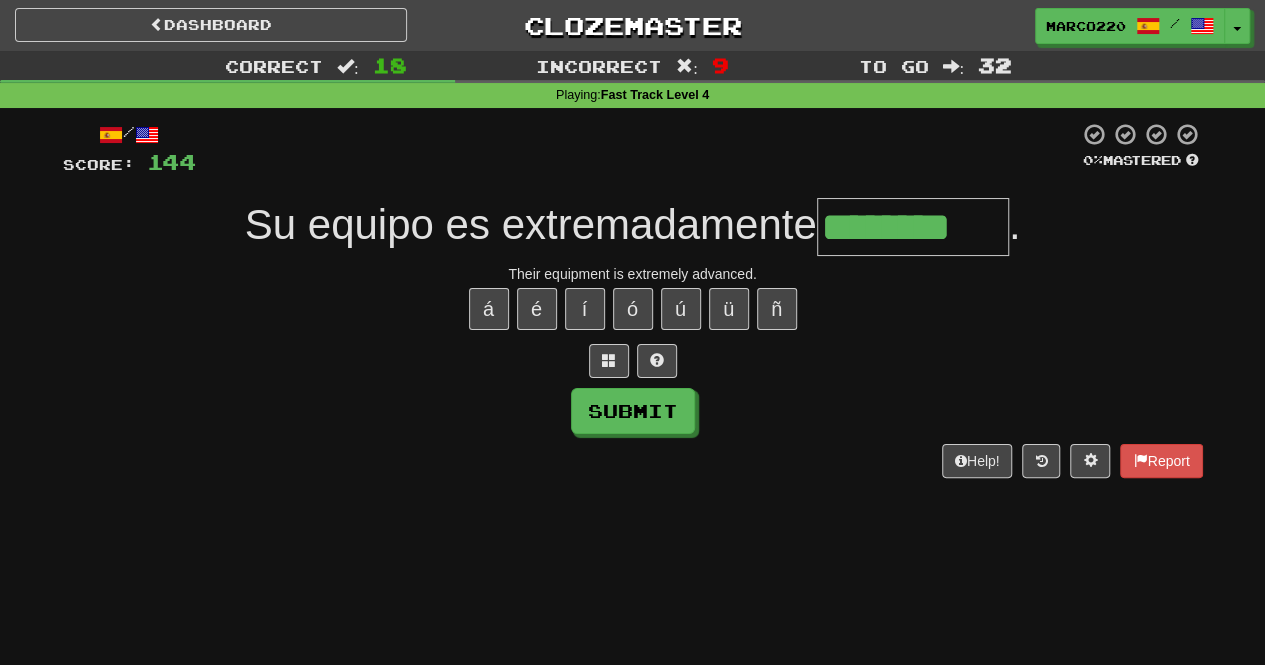 type on "********" 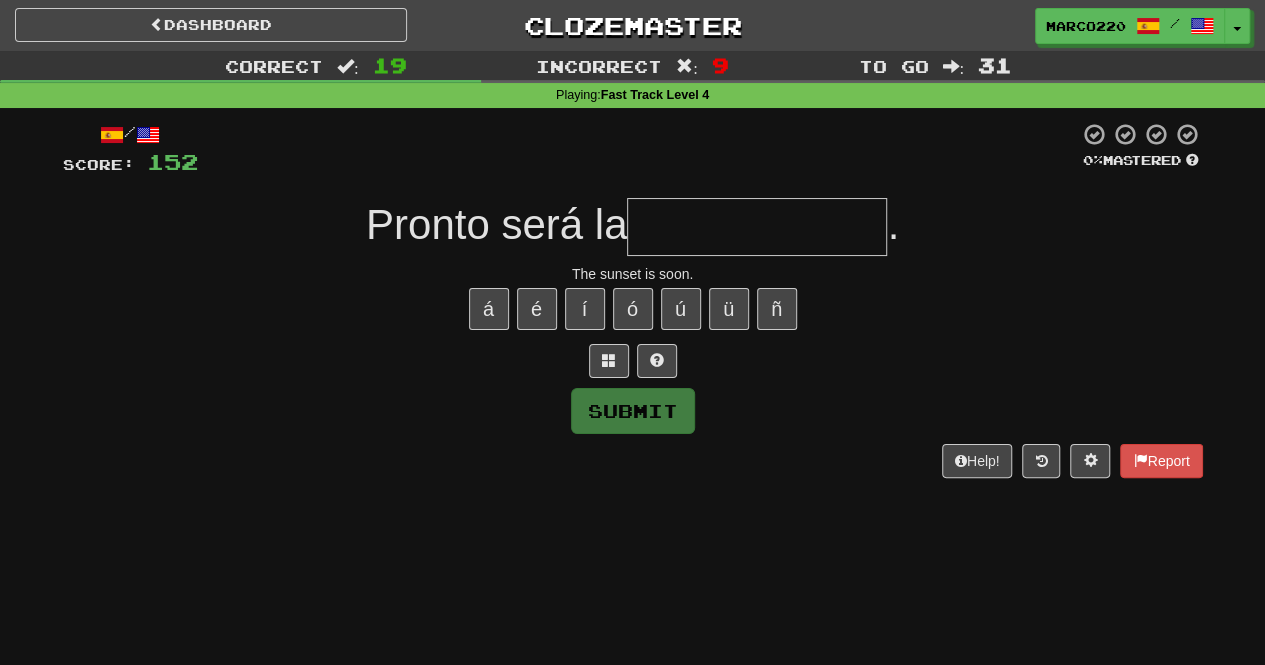 type on "*" 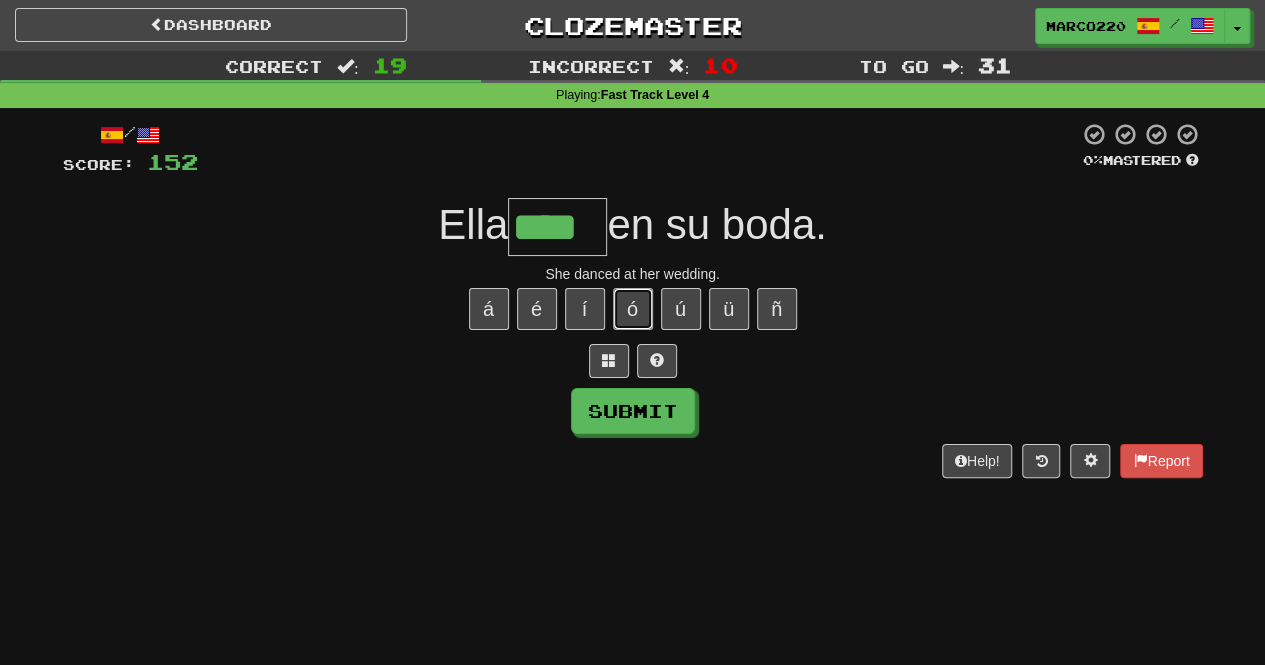 click on "ó" at bounding box center [633, 309] 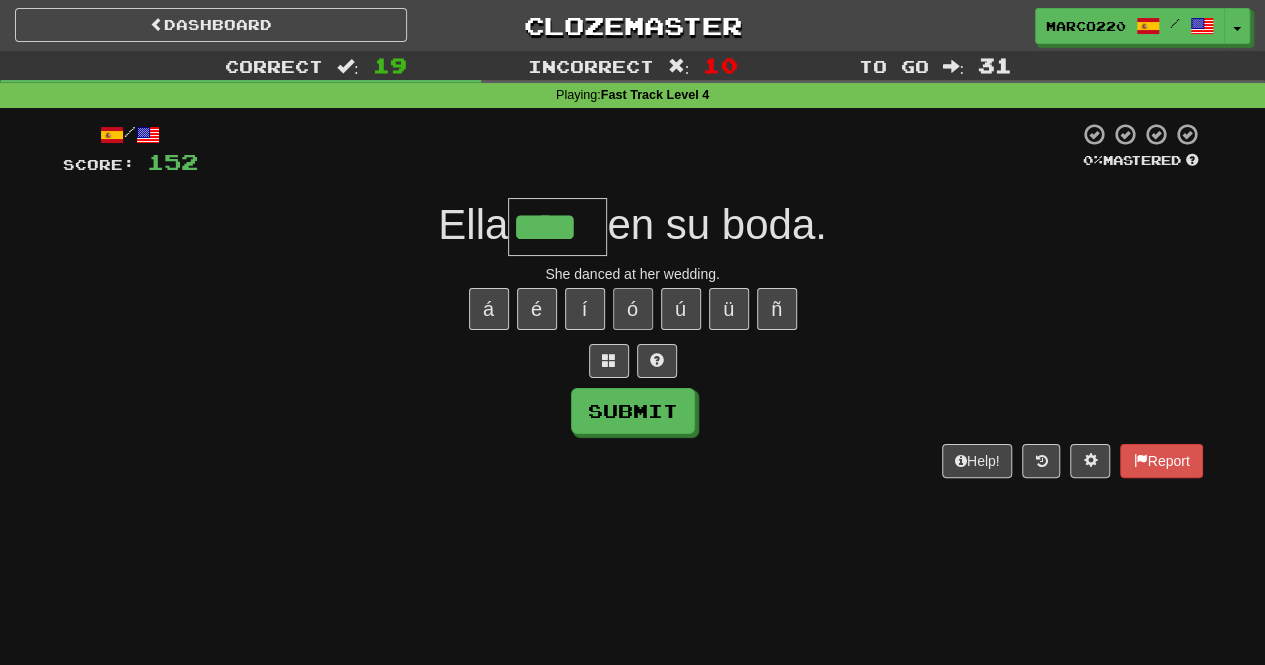 type on "*****" 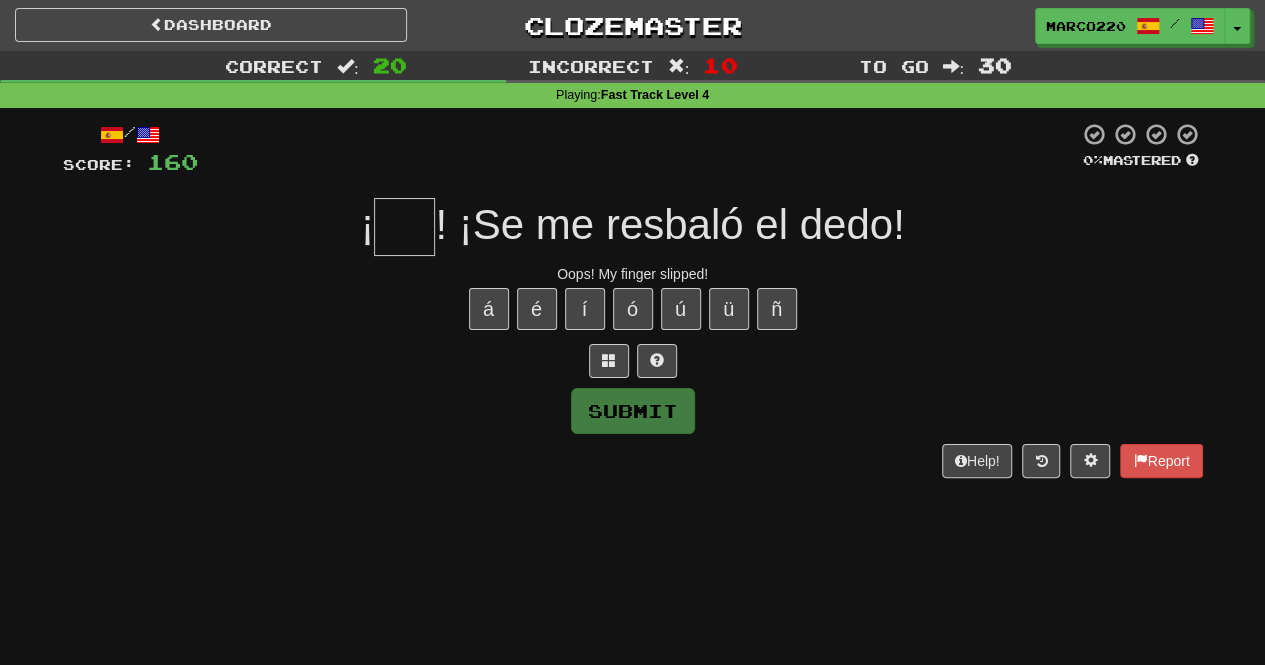 type on "*" 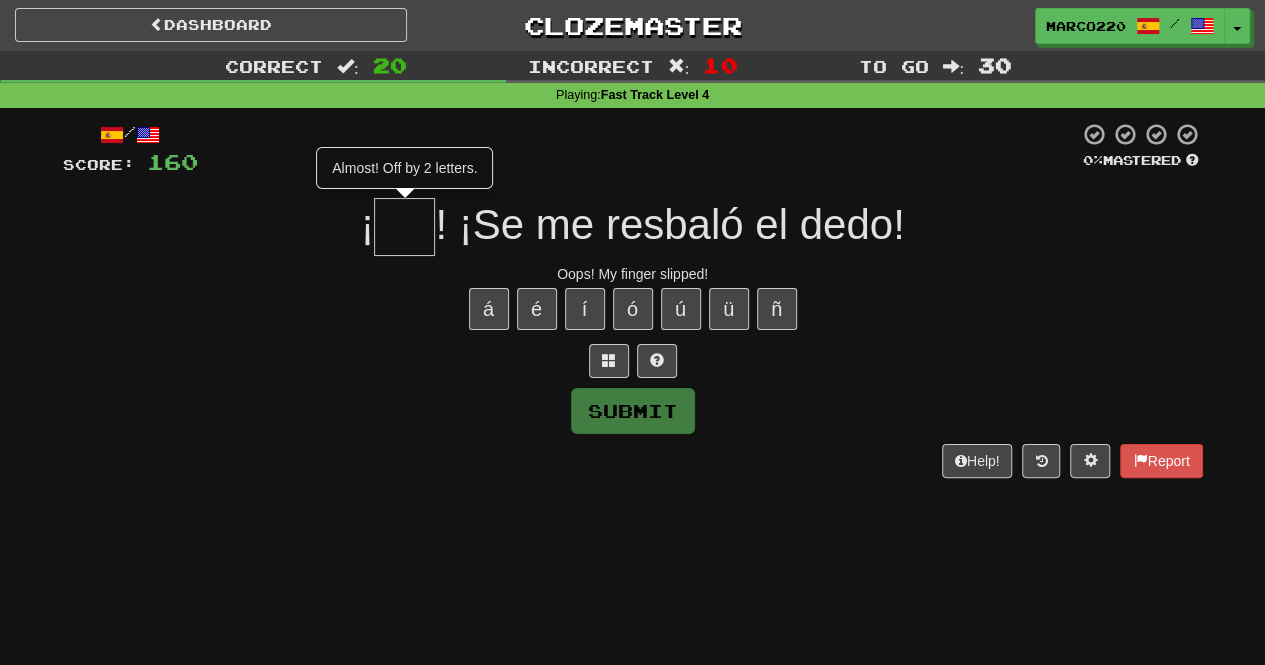 type on "**" 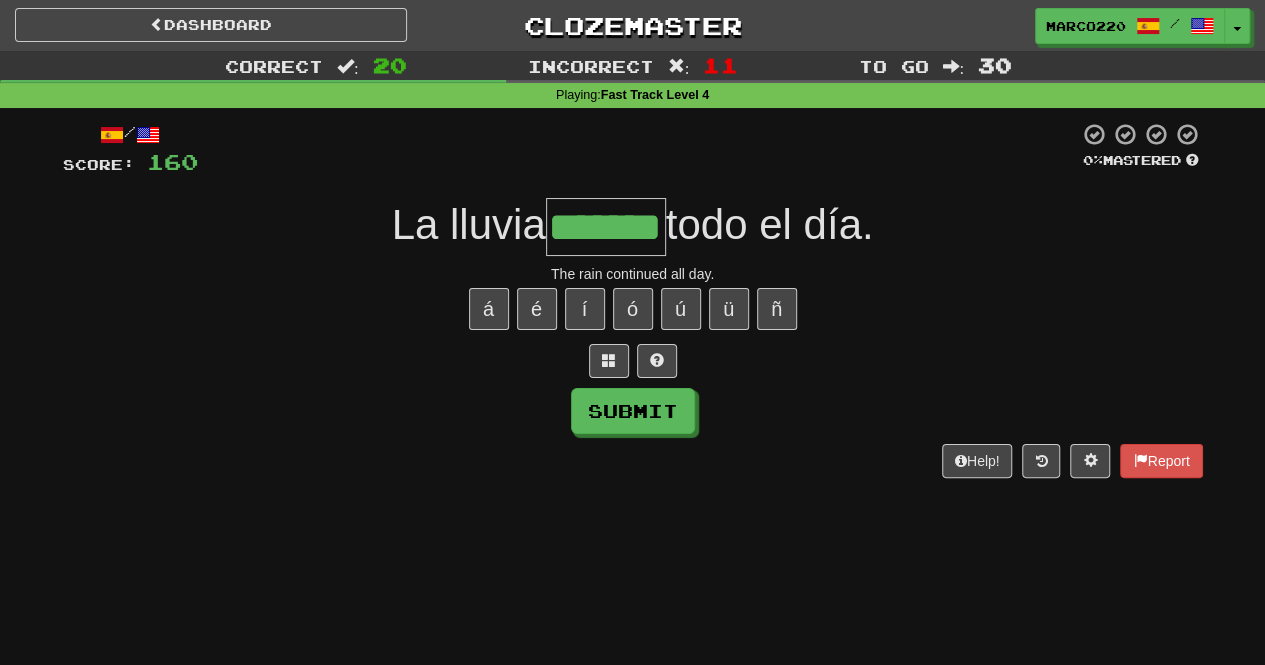 scroll, scrollTop: 0, scrollLeft: 46, axis: horizontal 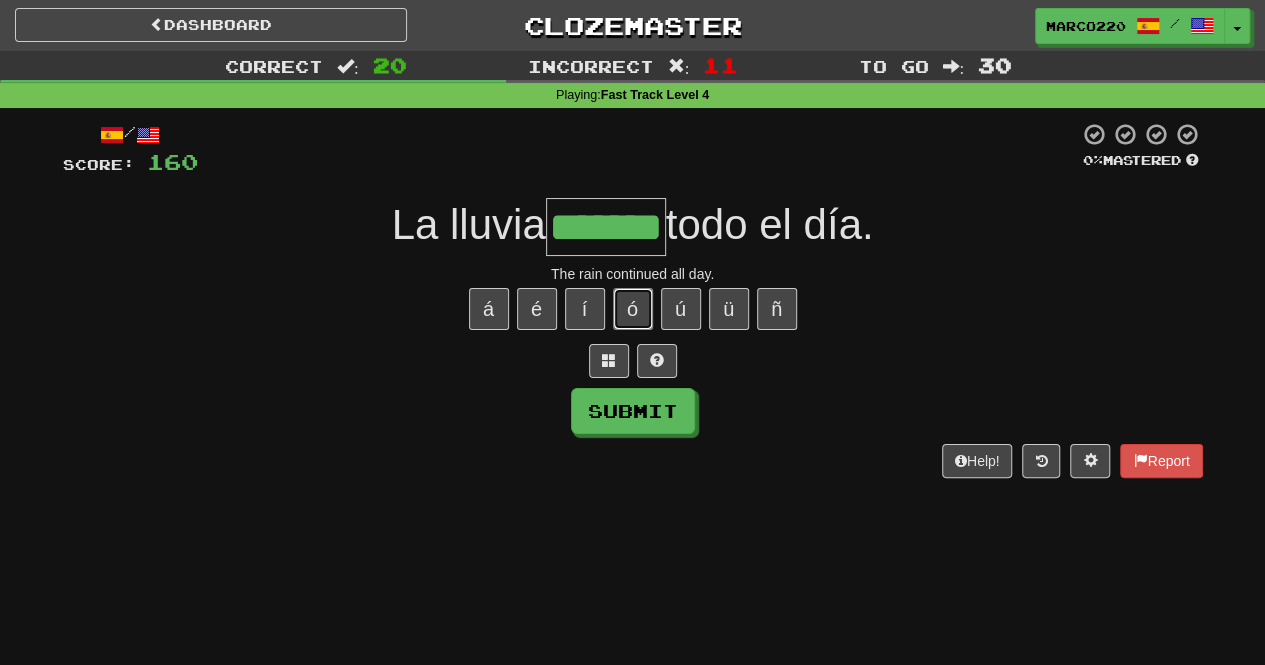 click on "ó" at bounding box center [633, 309] 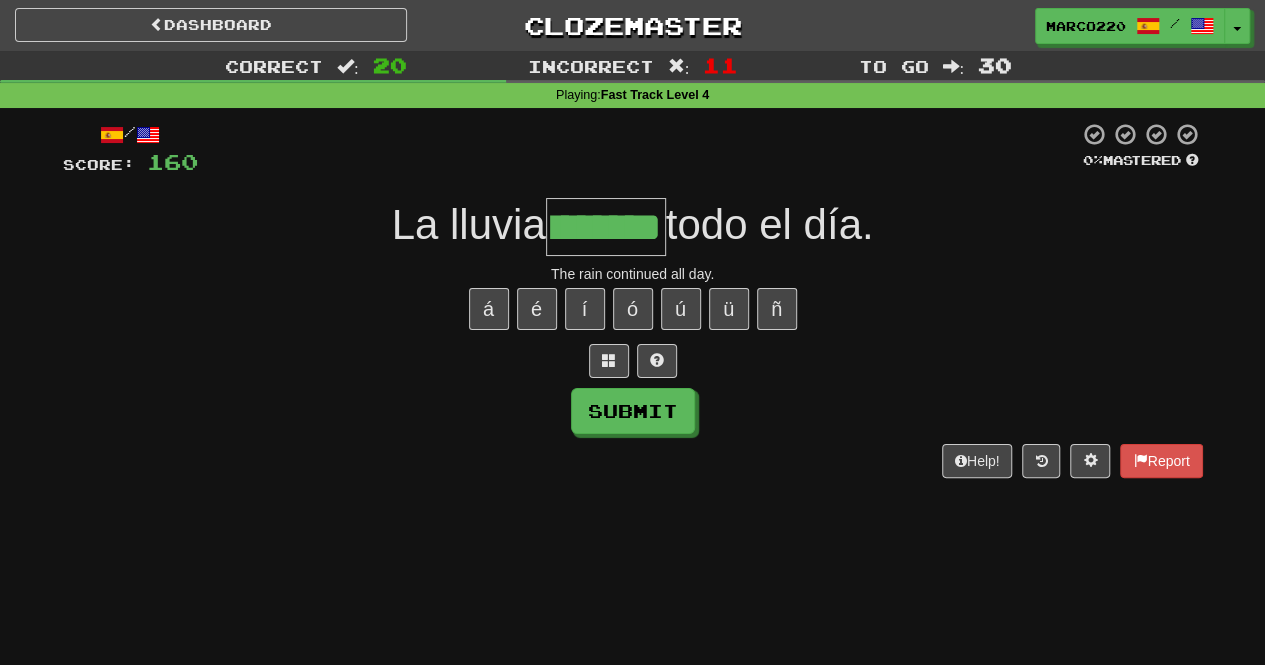 type on "******" 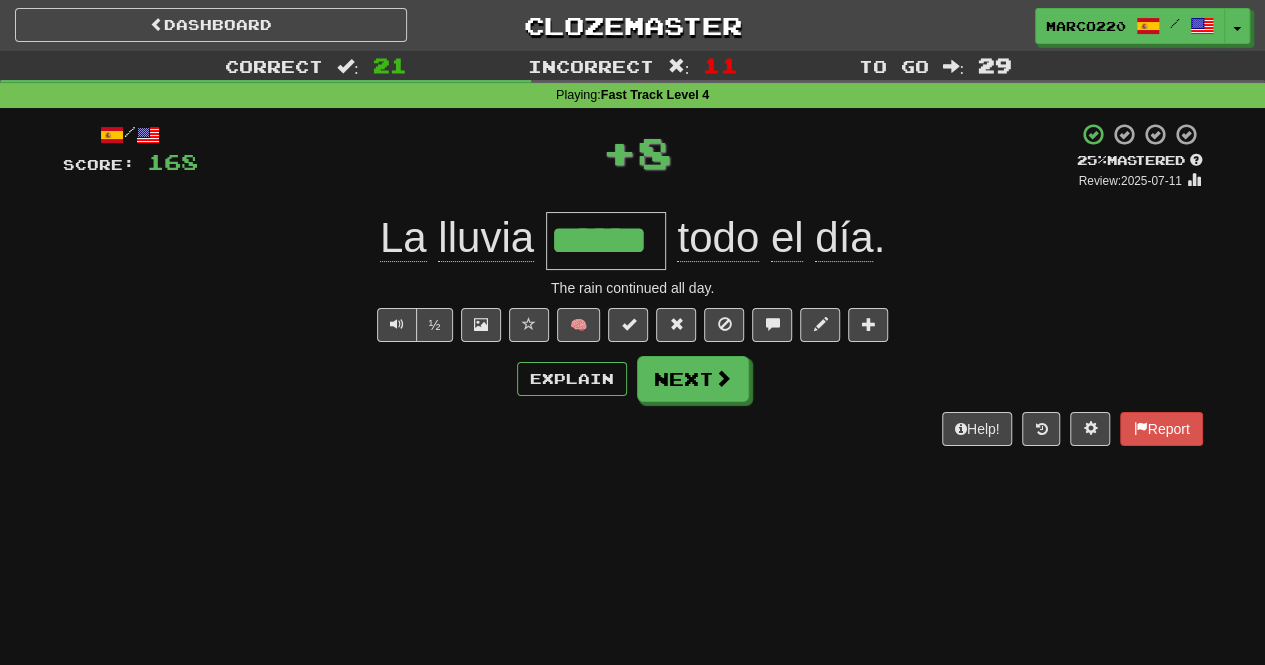 scroll, scrollTop: 0, scrollLeft: 0, axis: both 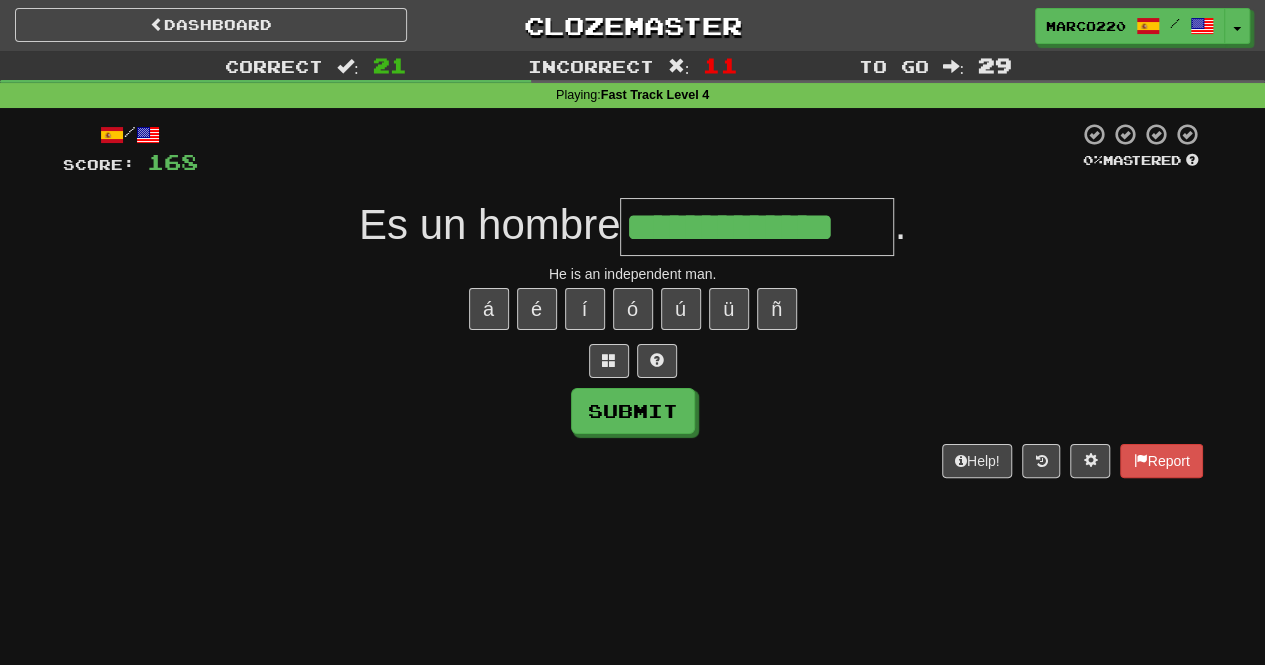 type on "**********" 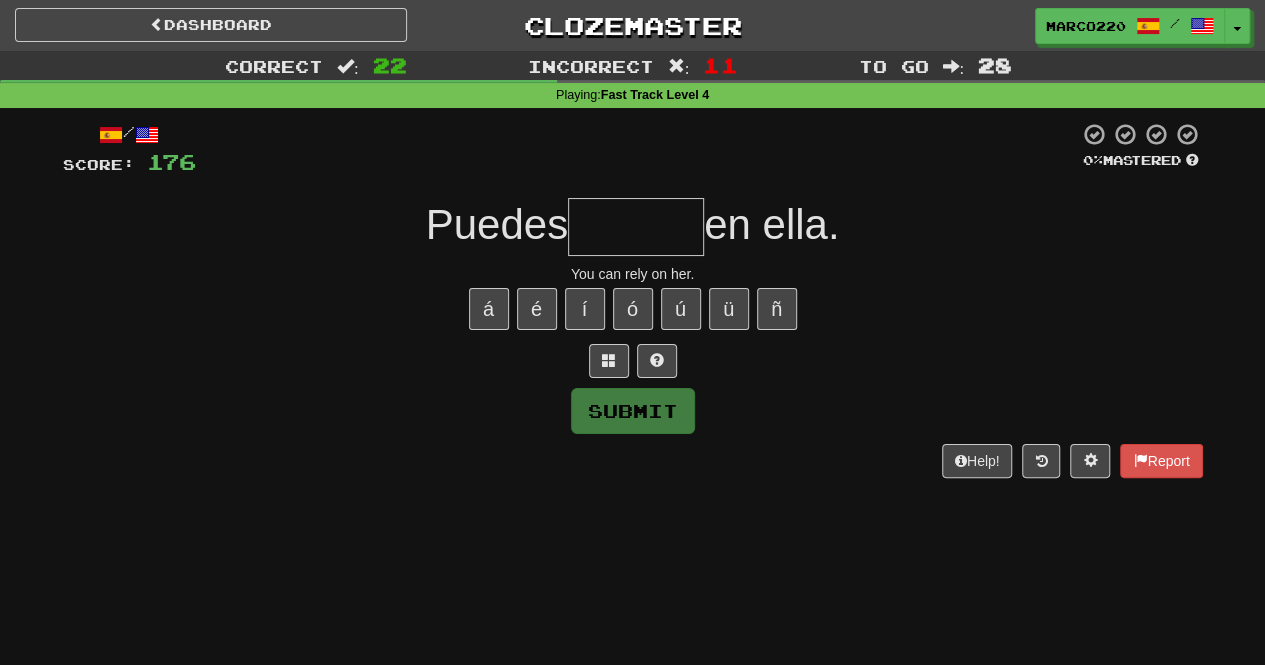 type on "*******" 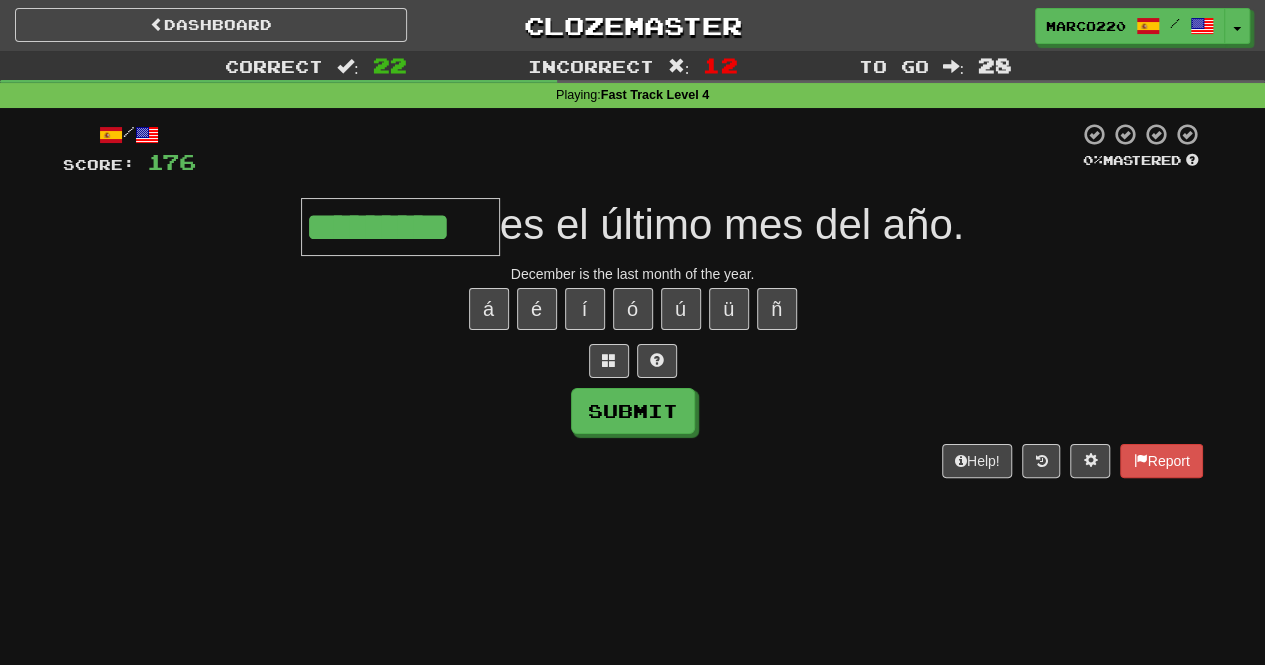 type on "*********" 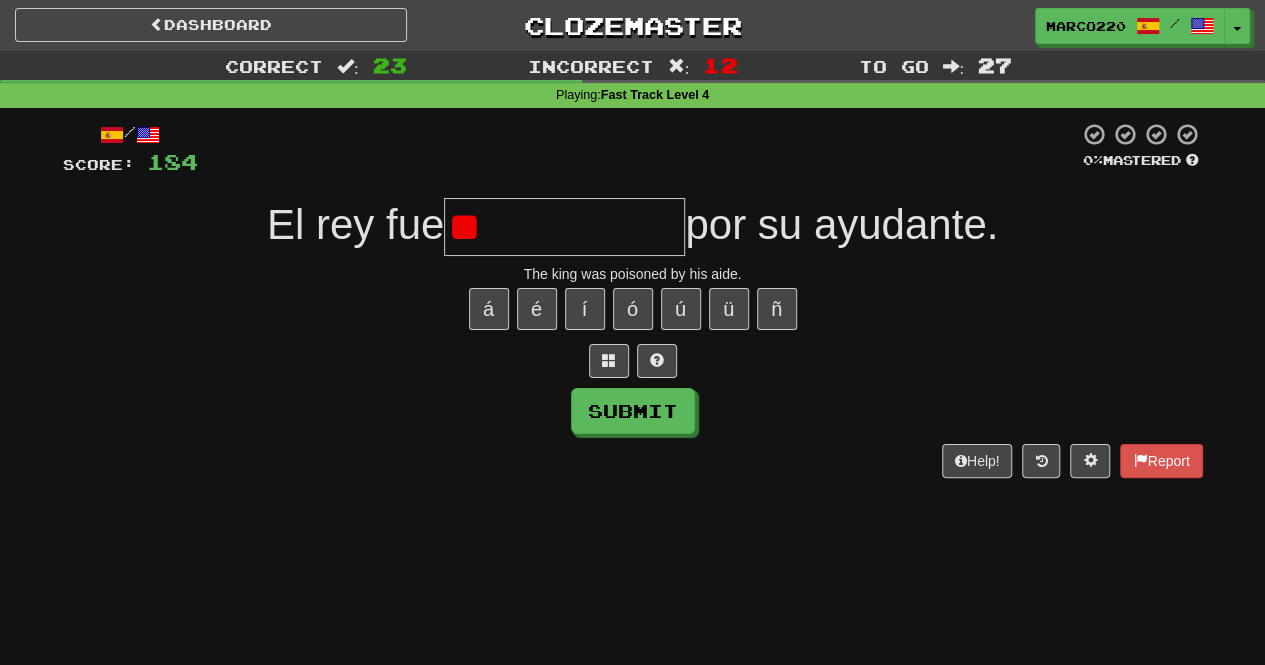 type on "*" 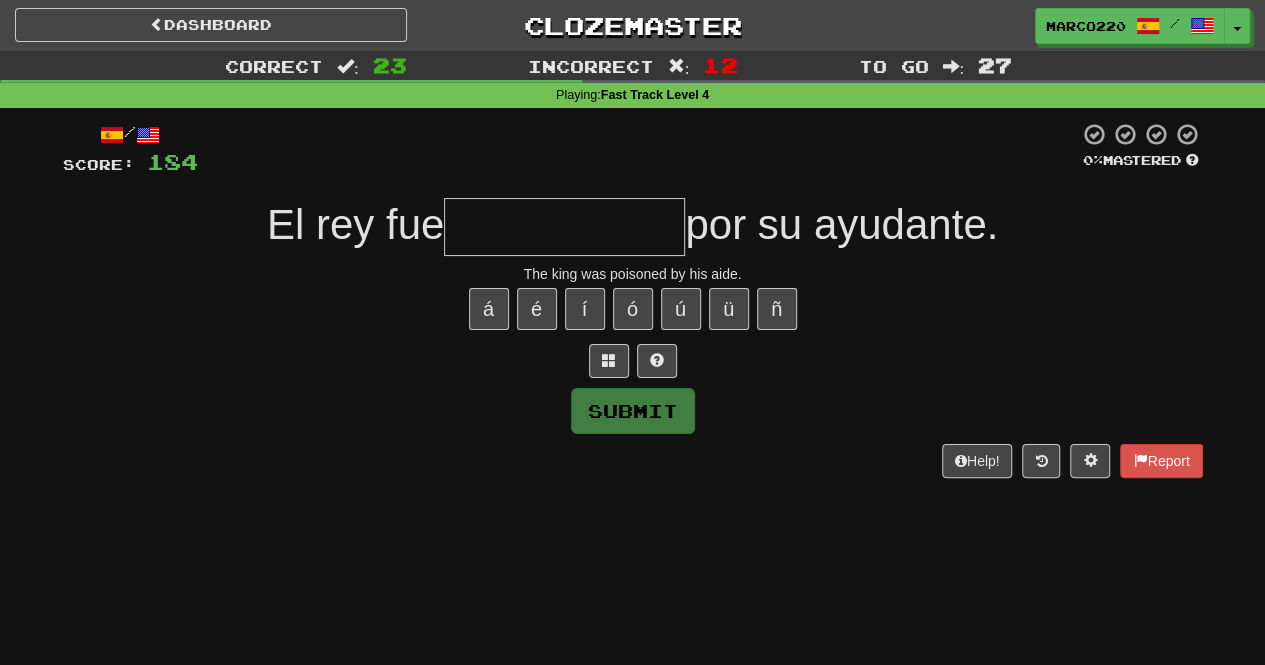 type on "**********" 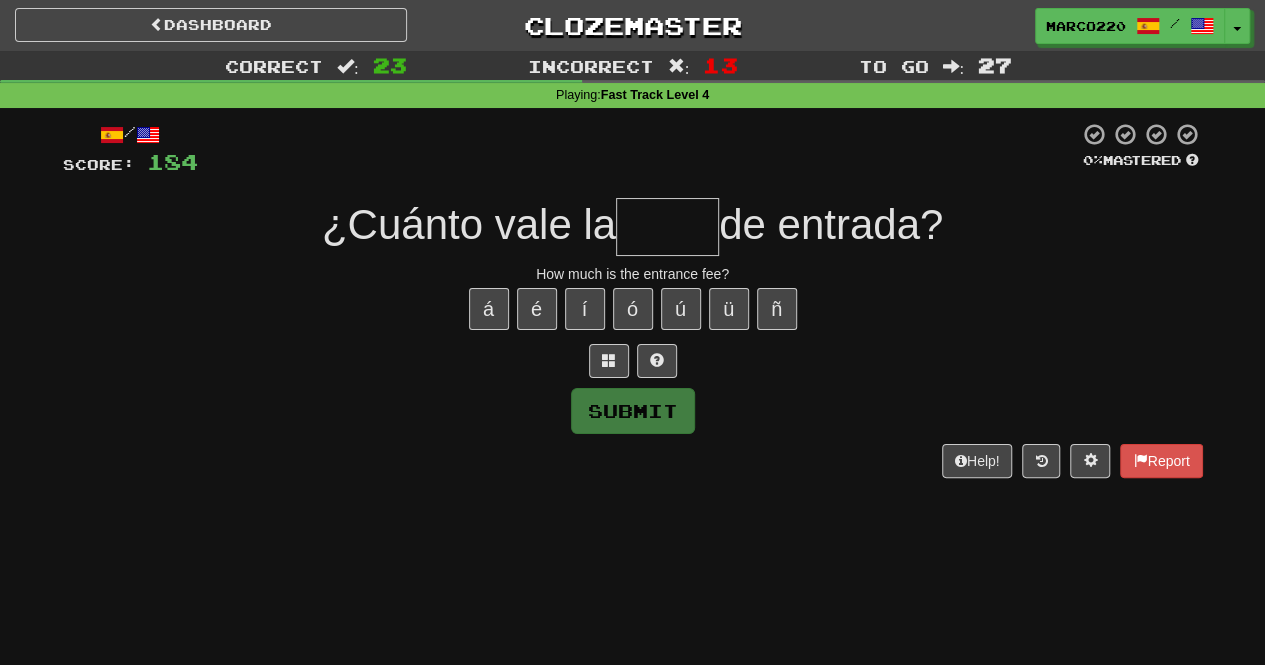 type on "*" 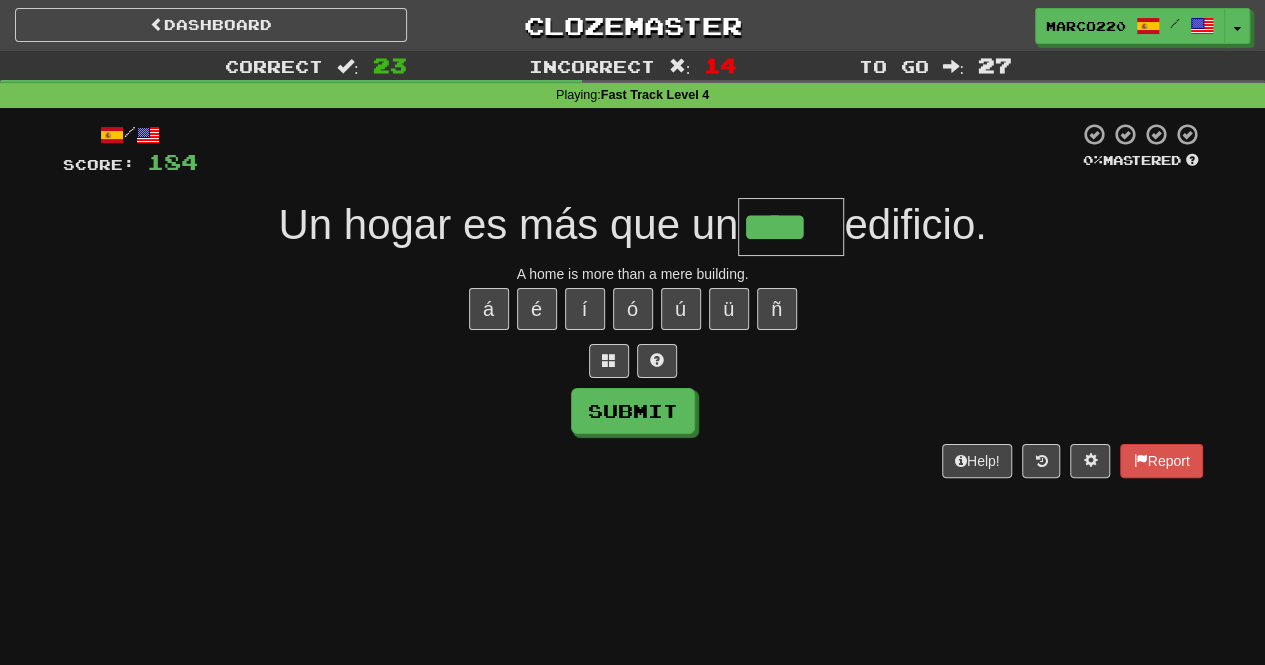 type on "****" 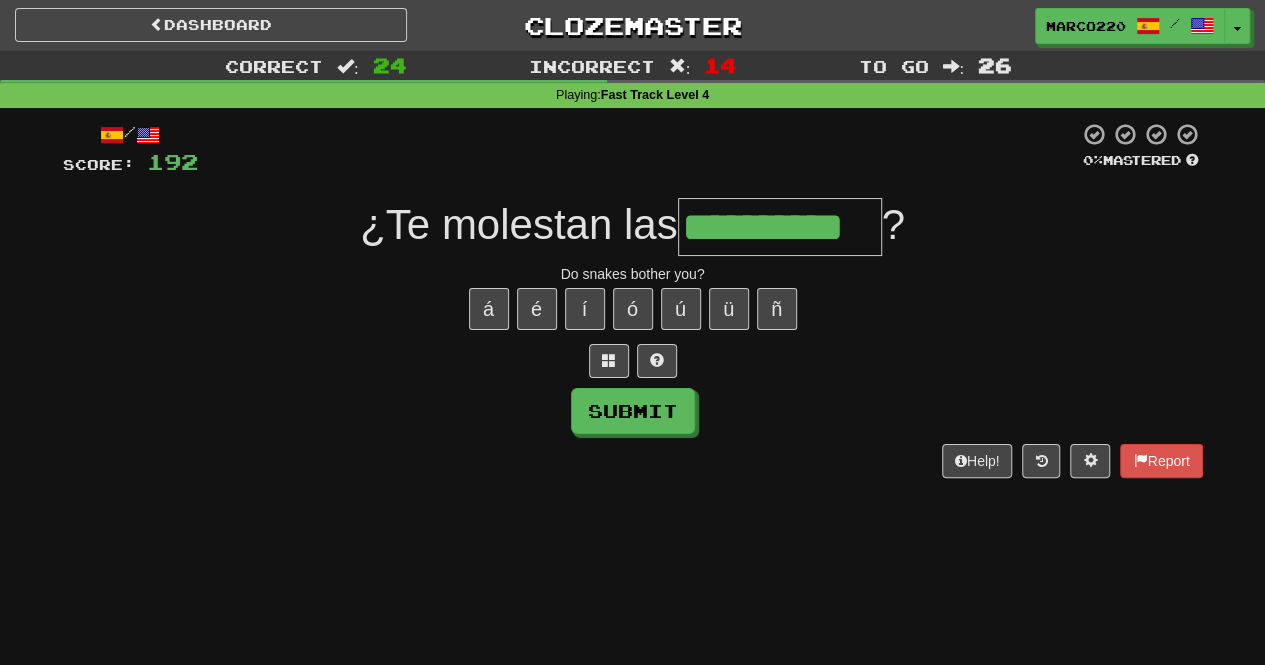 type on "**********" 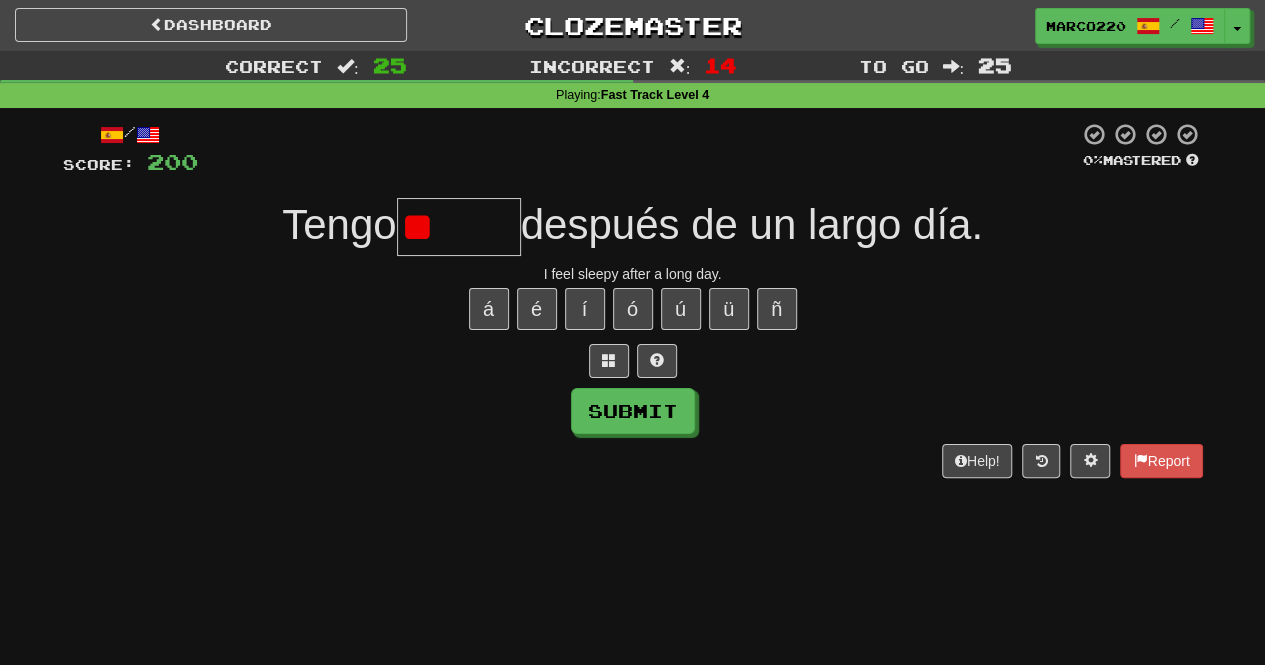 type on "*" 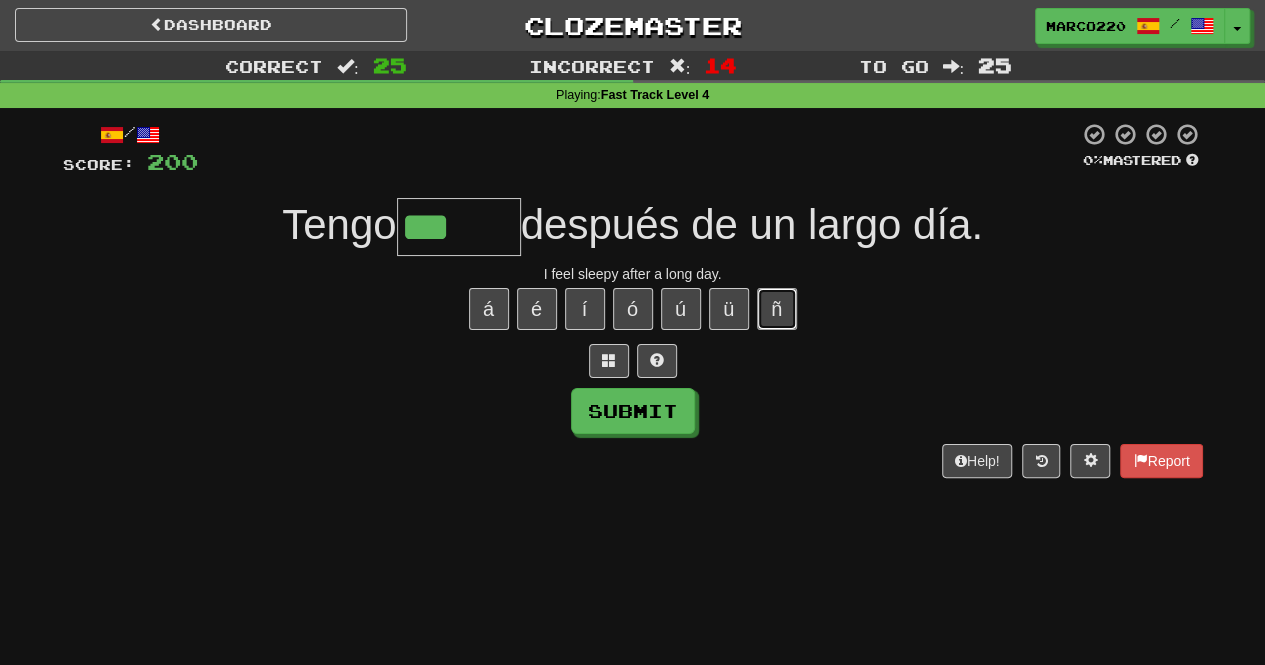 click on "ñ" at bounding box center [777, 309] 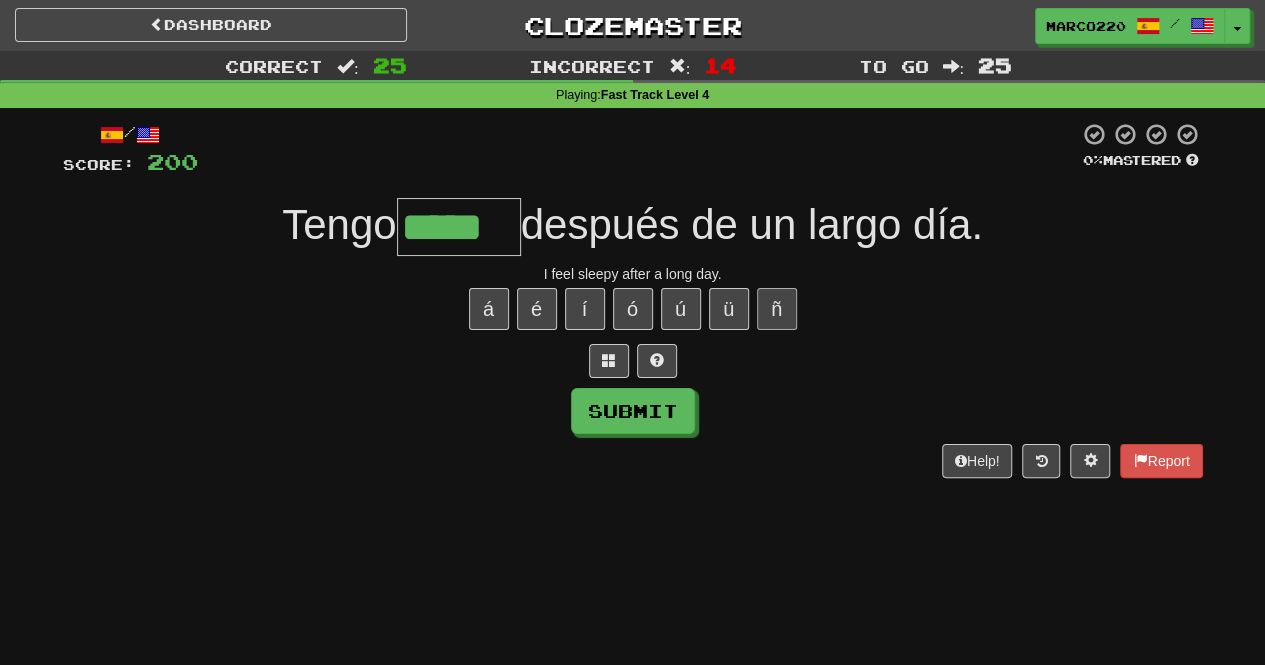 type on "*****" 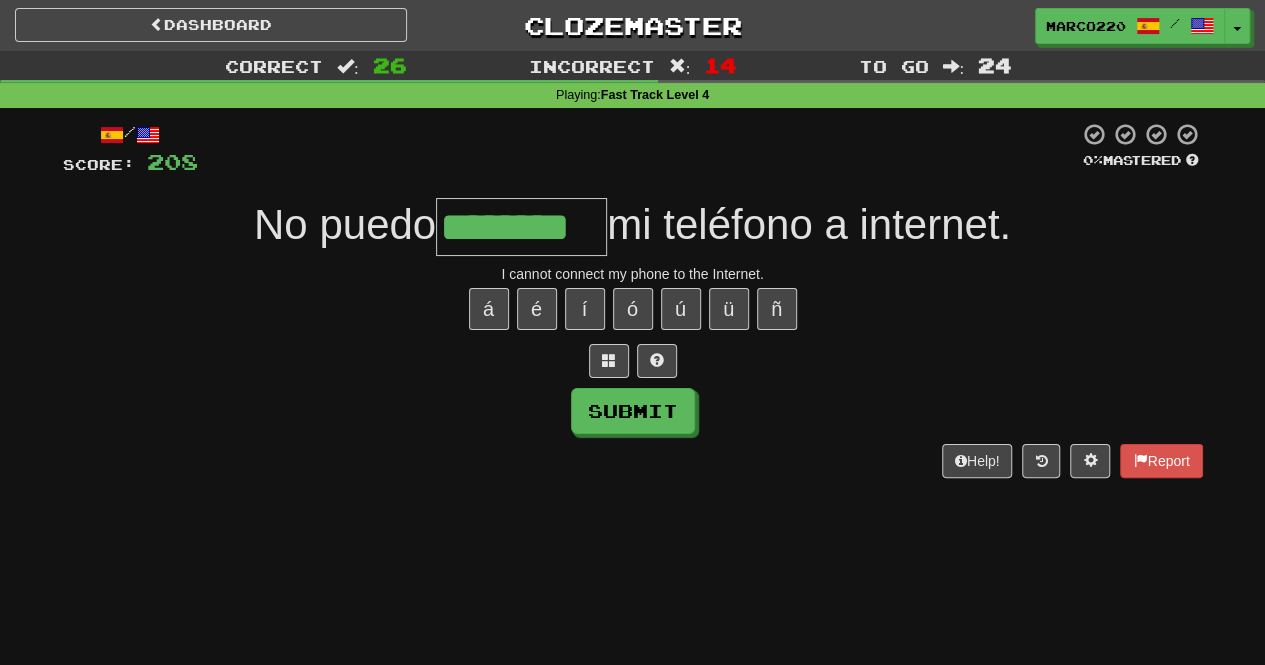 type on "********" 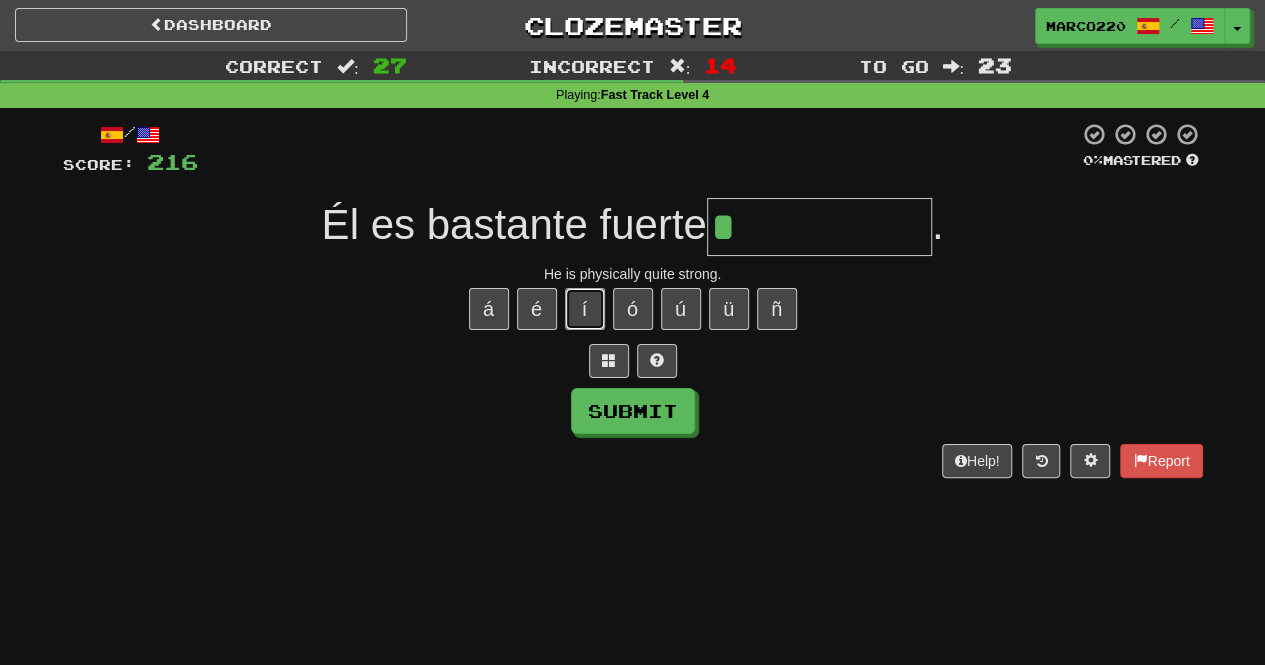 click on "í" at bounding box center [585, 309] 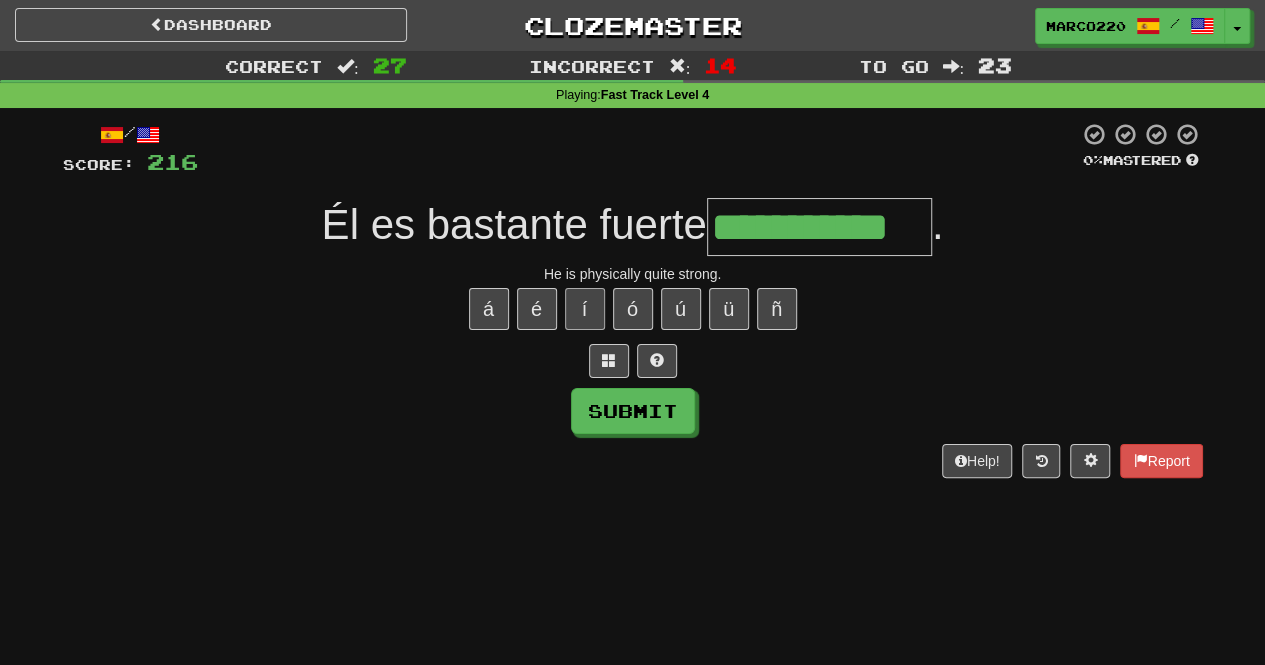 type on "**********" 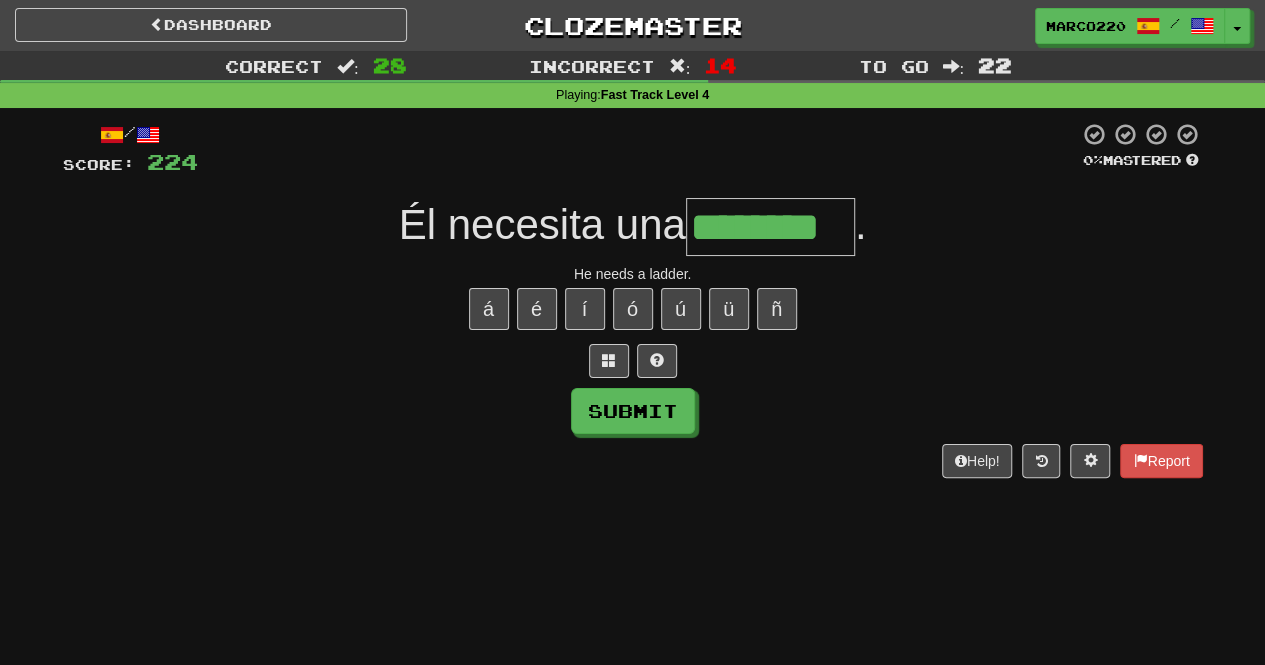 type on "********" 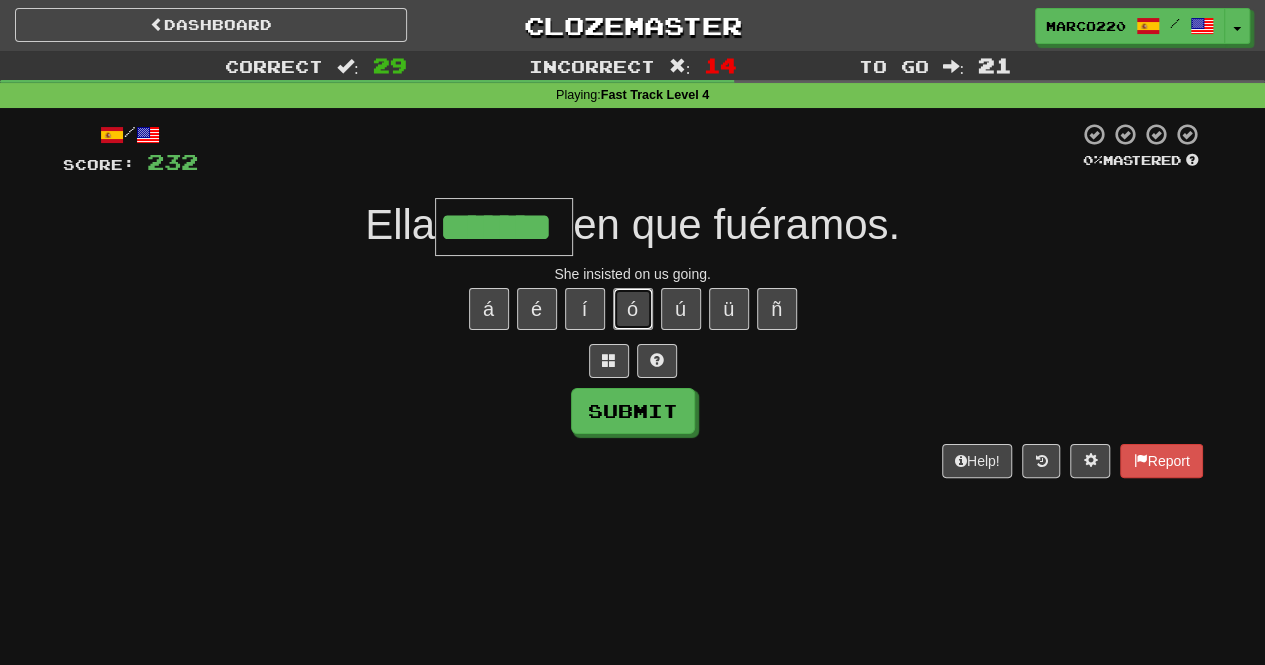 click on "ó" at bounding box center (633, 309) 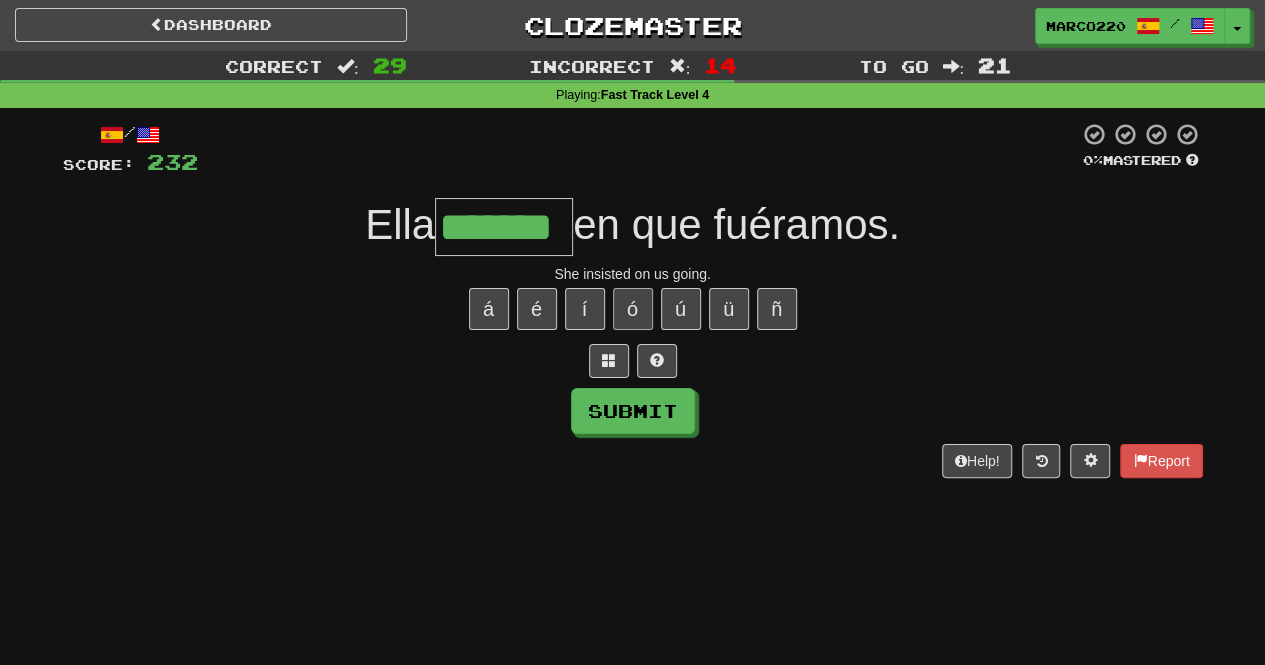 type on "********" 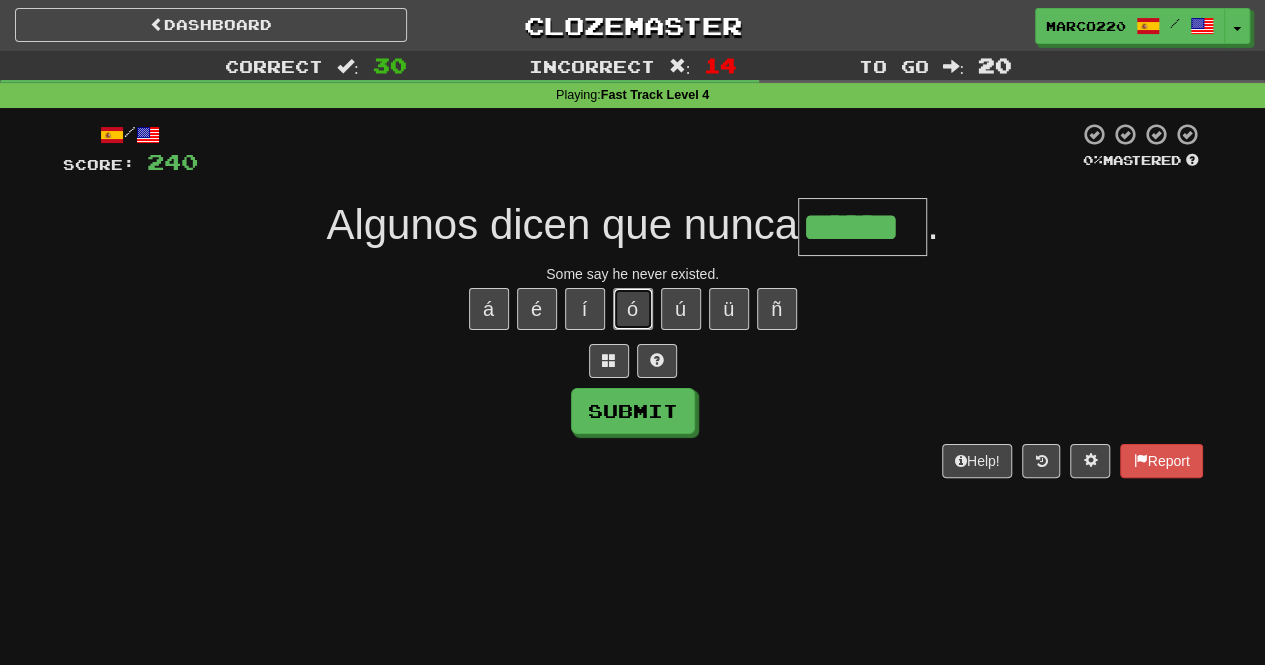 click on "ó" at bounding box center (633, 309) 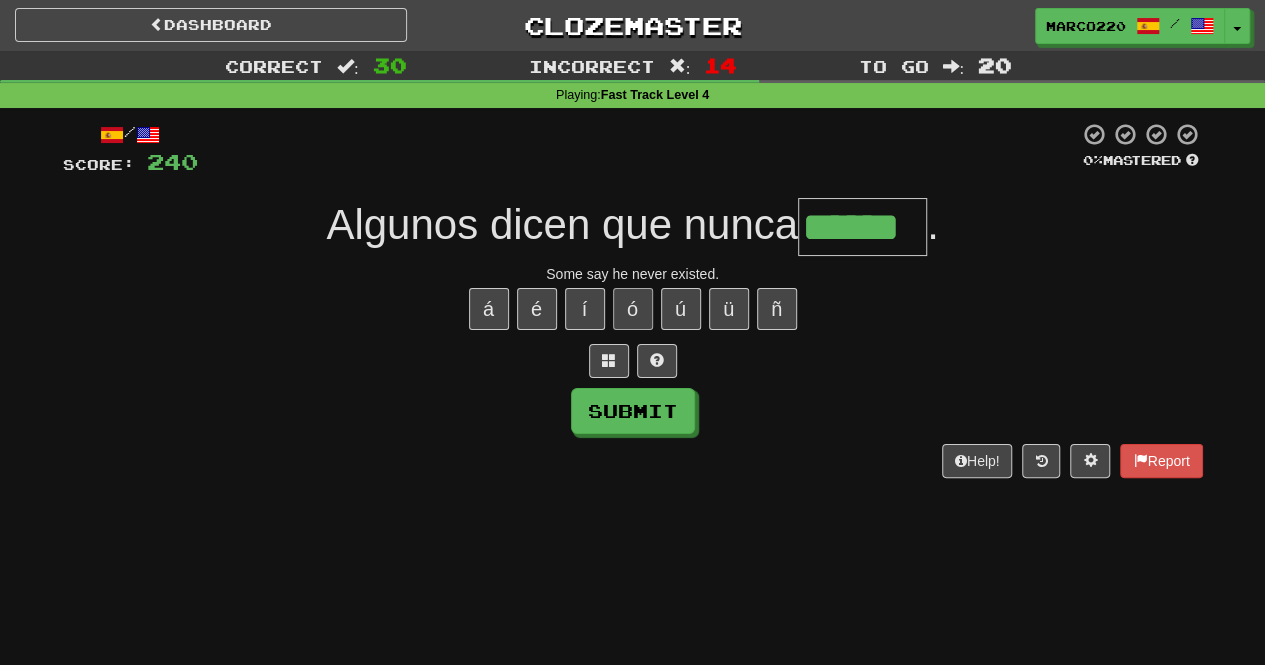 type on "*******" 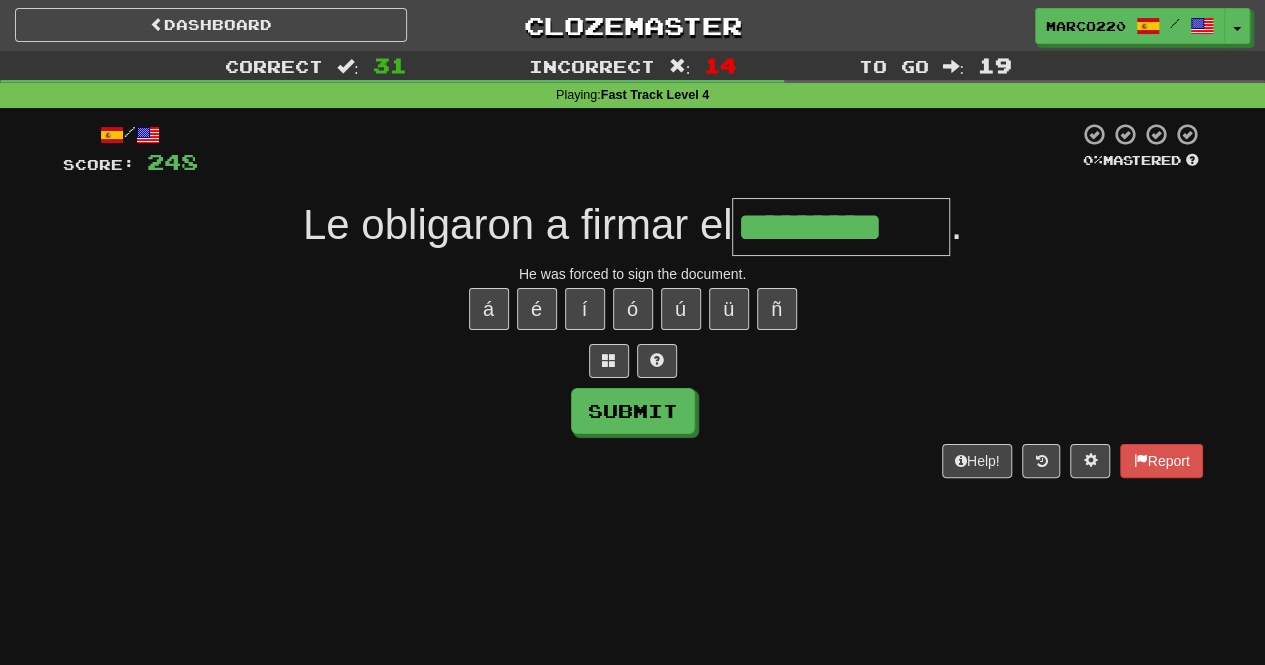 type on "*********" 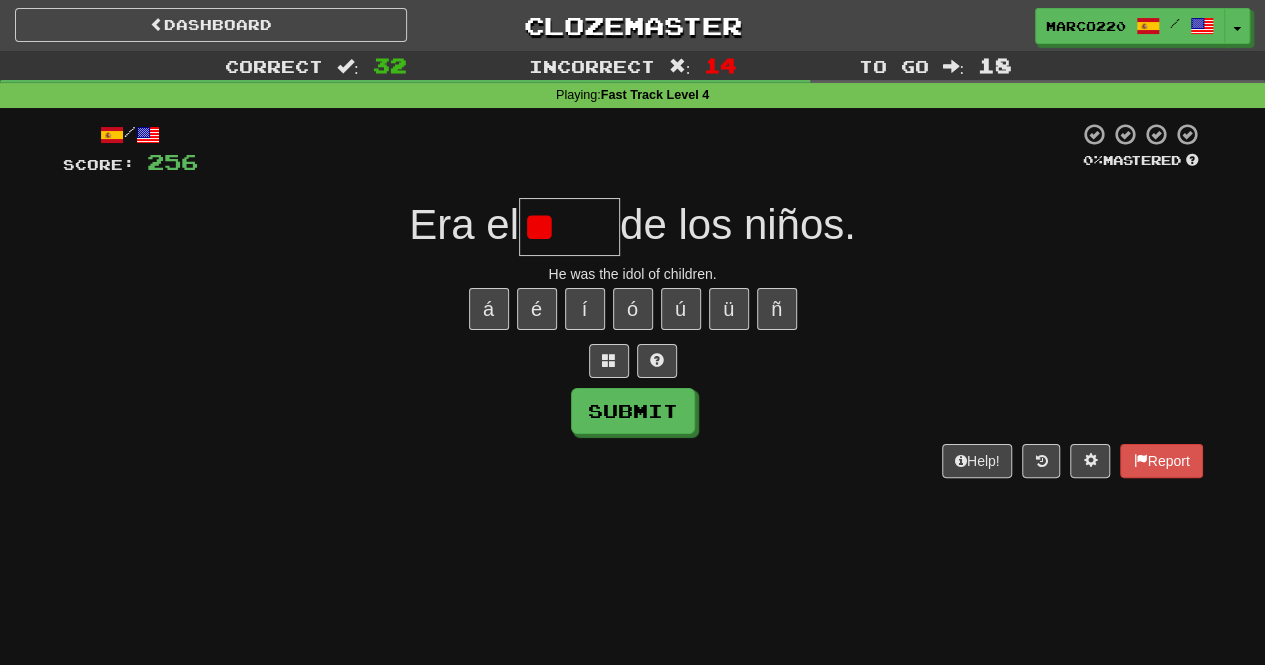 type on "*" 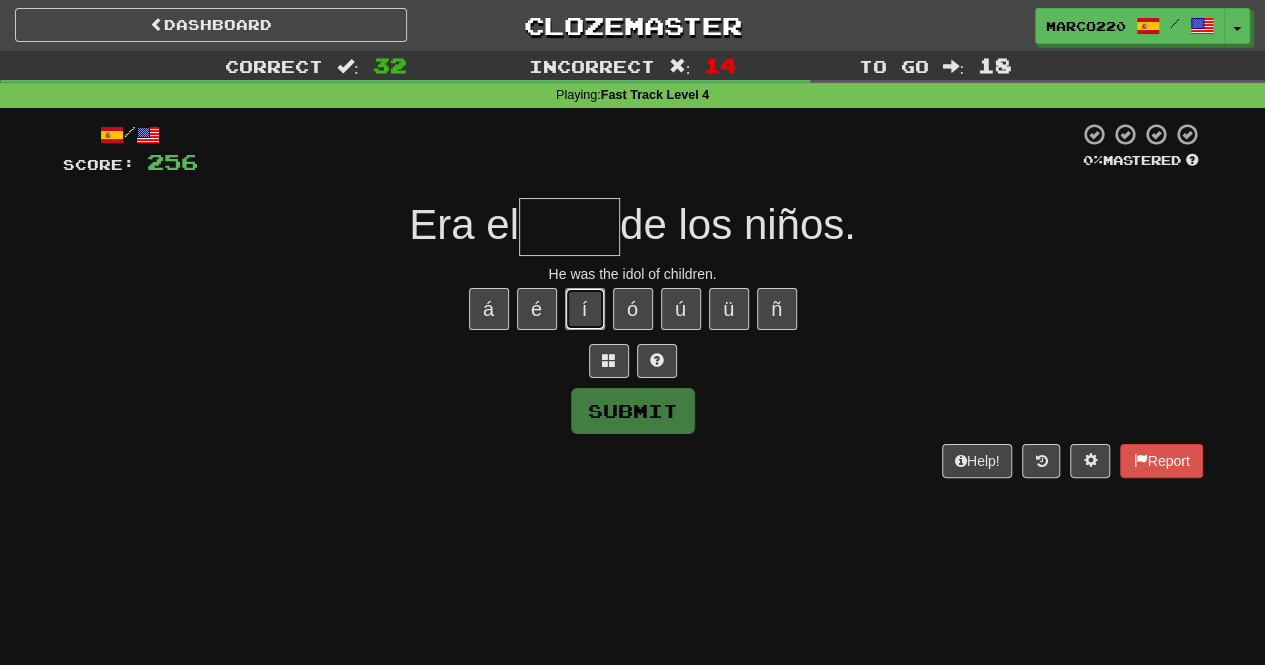 click on "í" at bounding box center (585, 309) 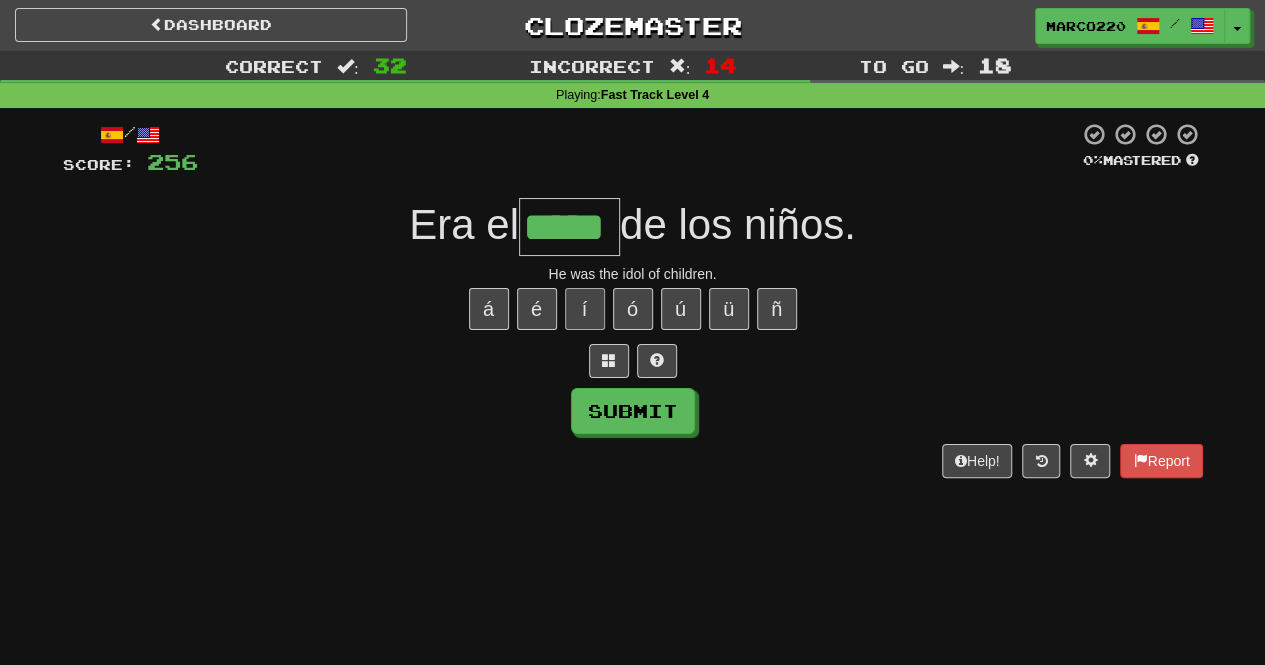 type on "*****" 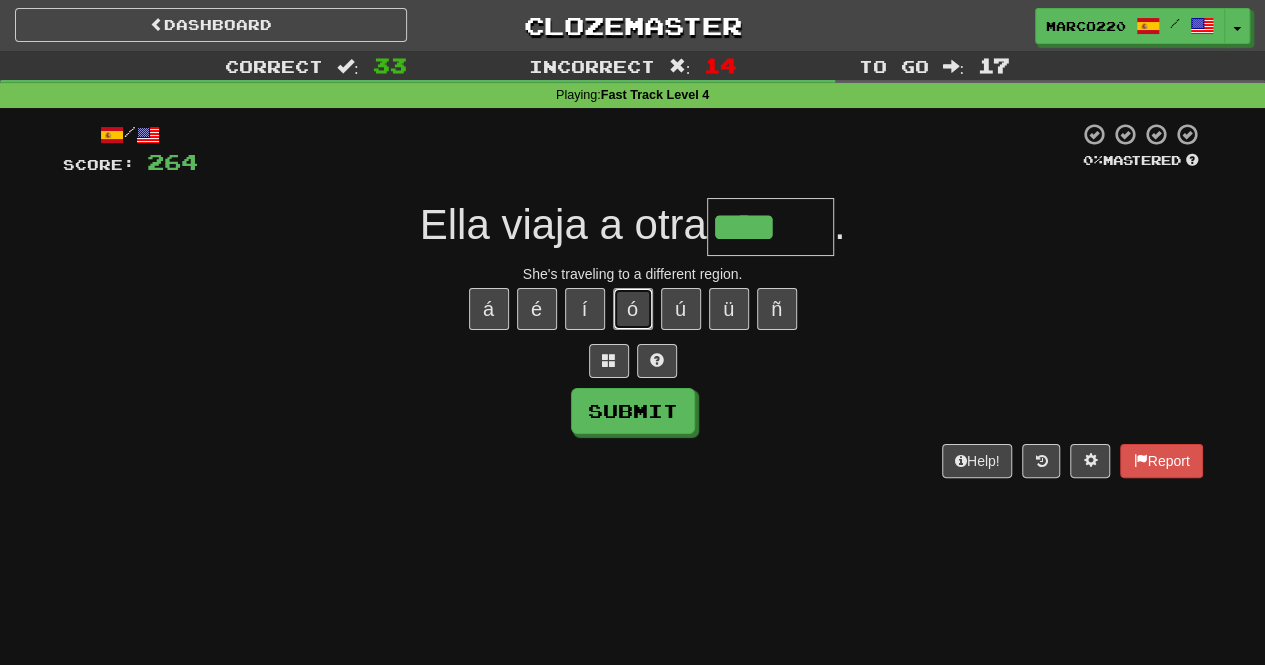 click on "ó" at bounding box center (633, 309) 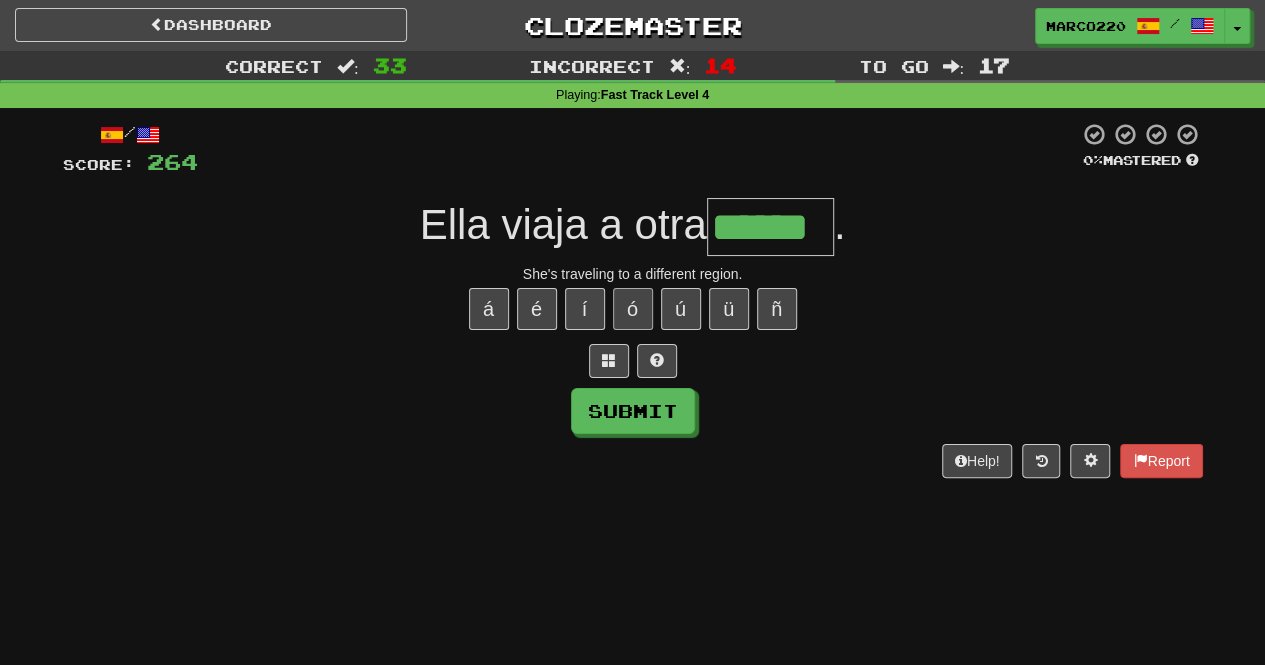 type on "******" 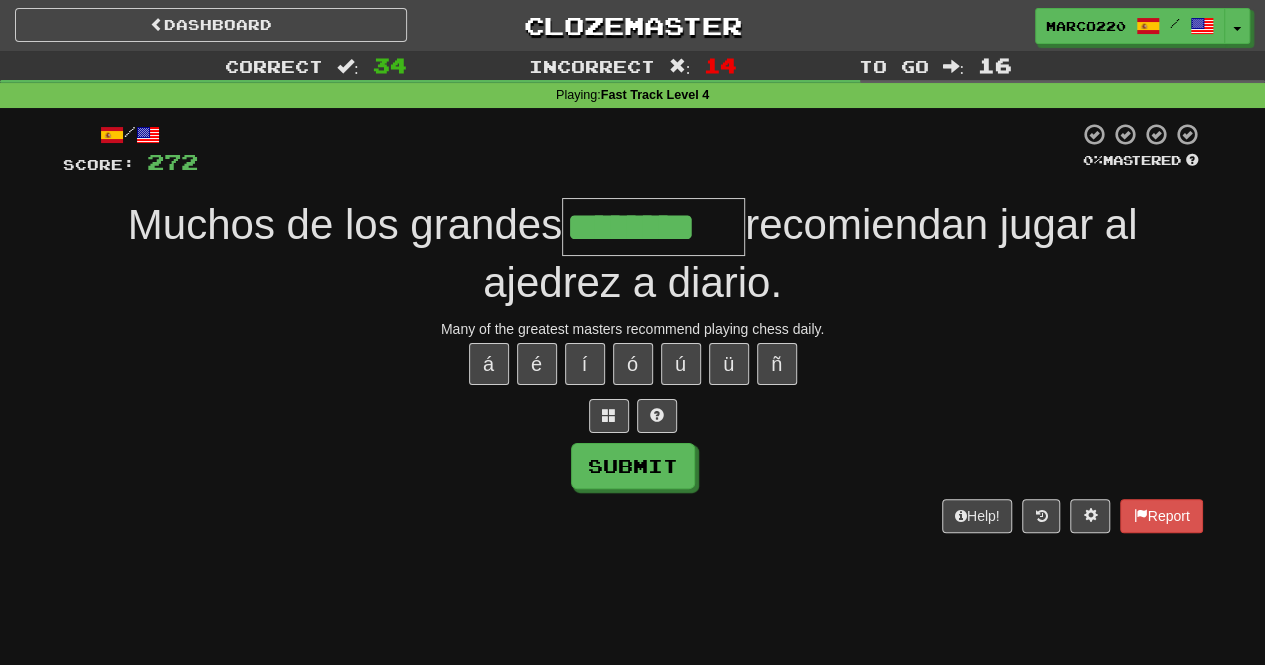 type on "********" 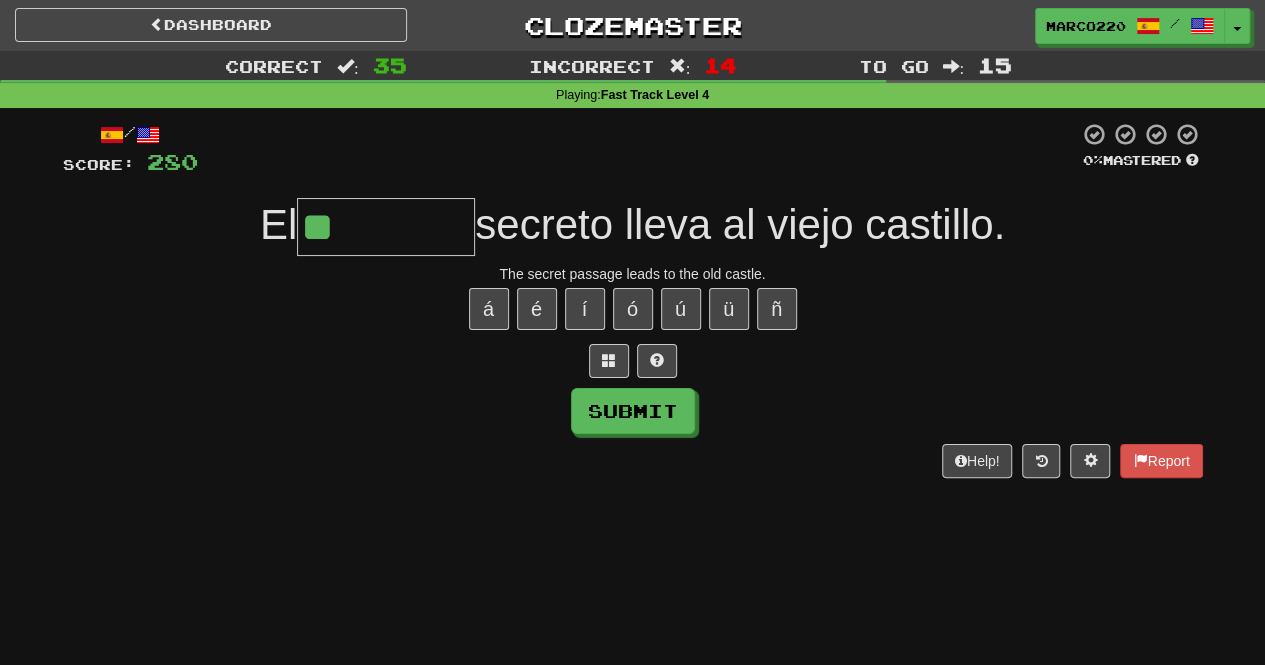 type on "*" 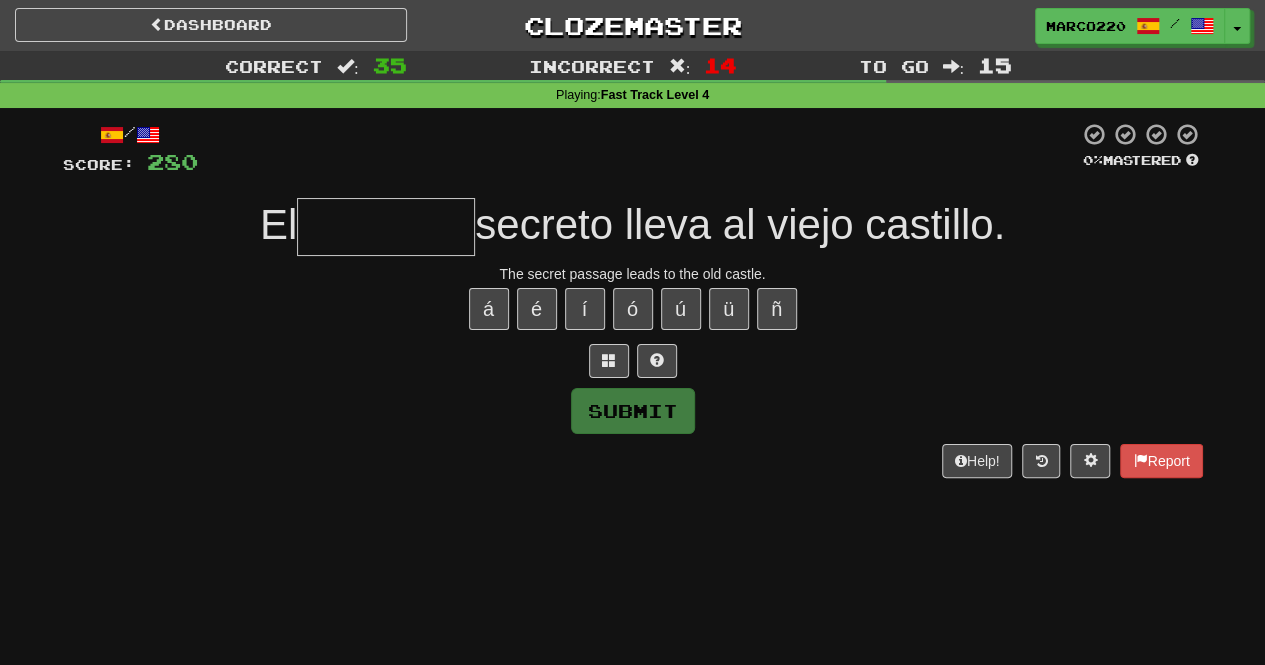 type on "********" 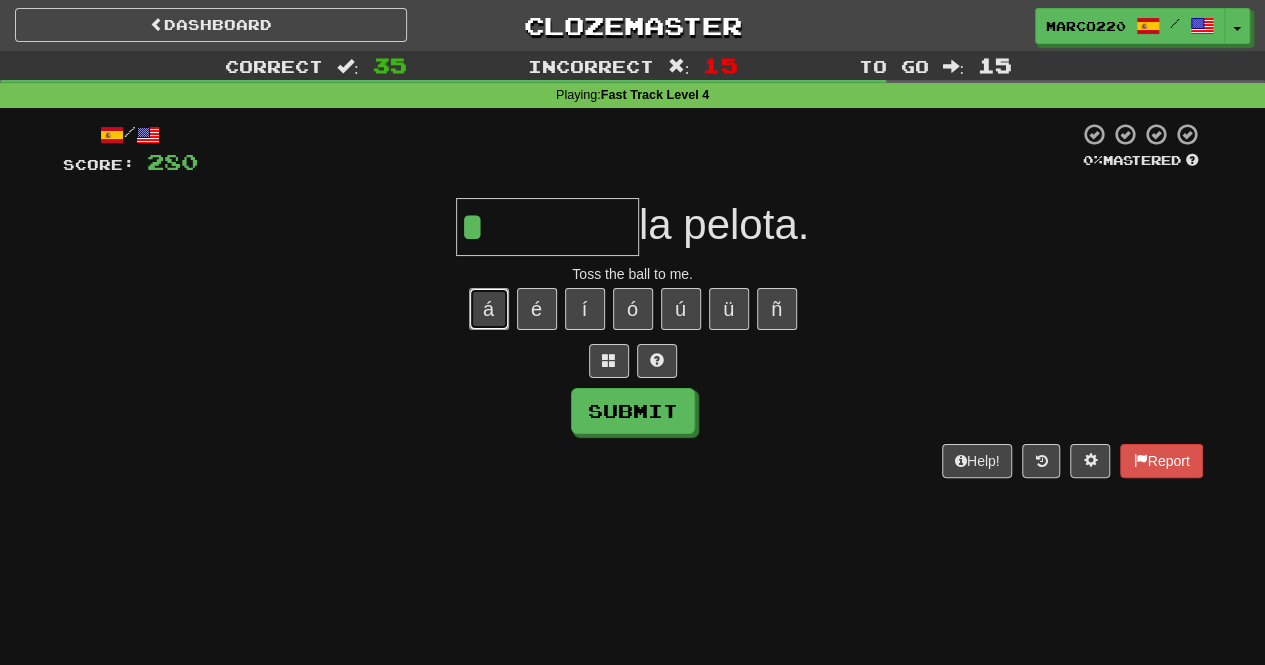 click on "á" at bounding box center (489, 309) 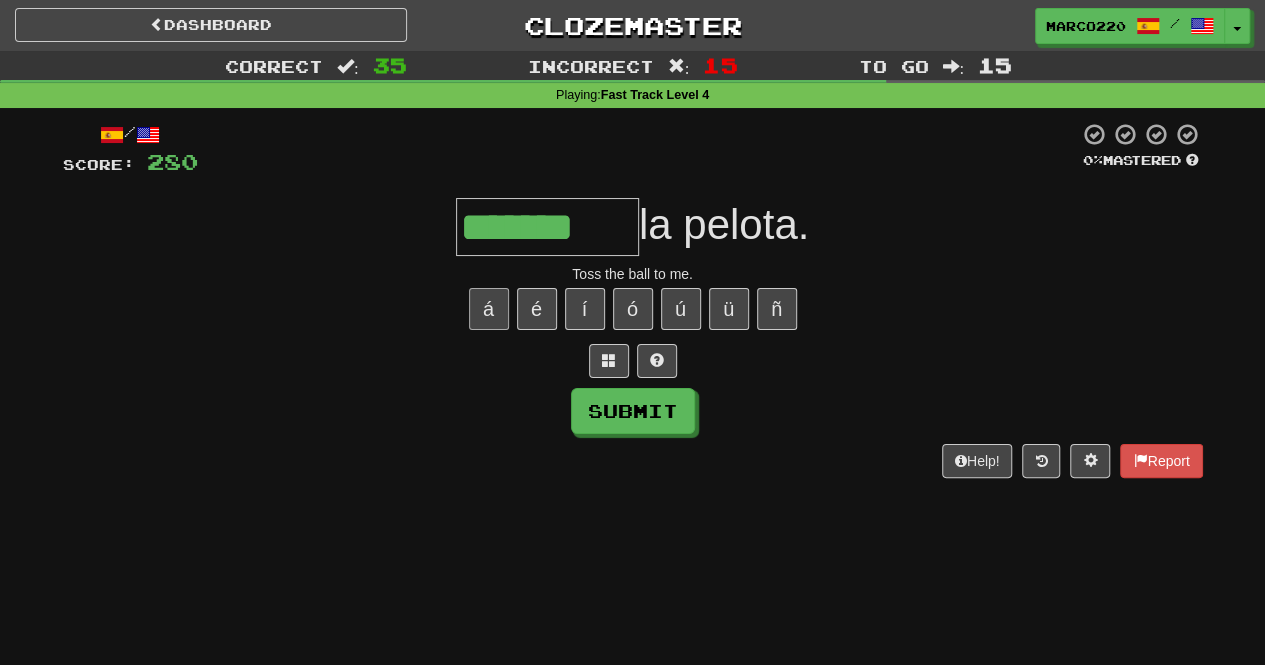 type on "*******" 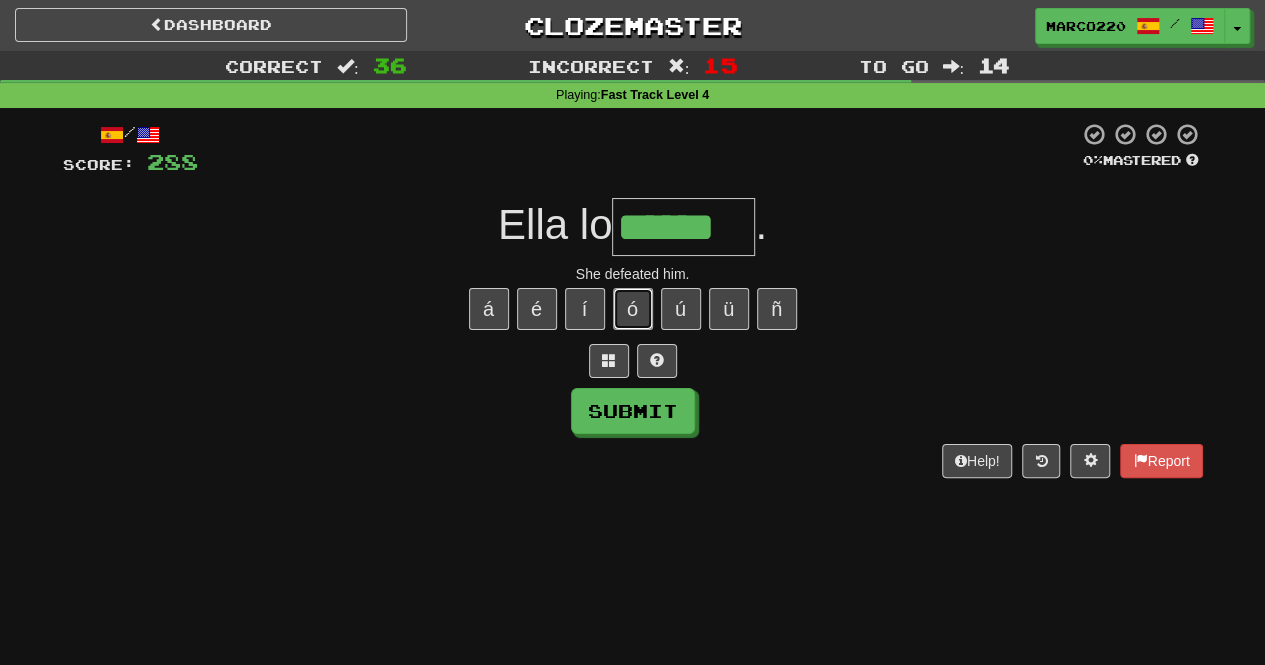 click on "ó" at bounding box center [633, 309] 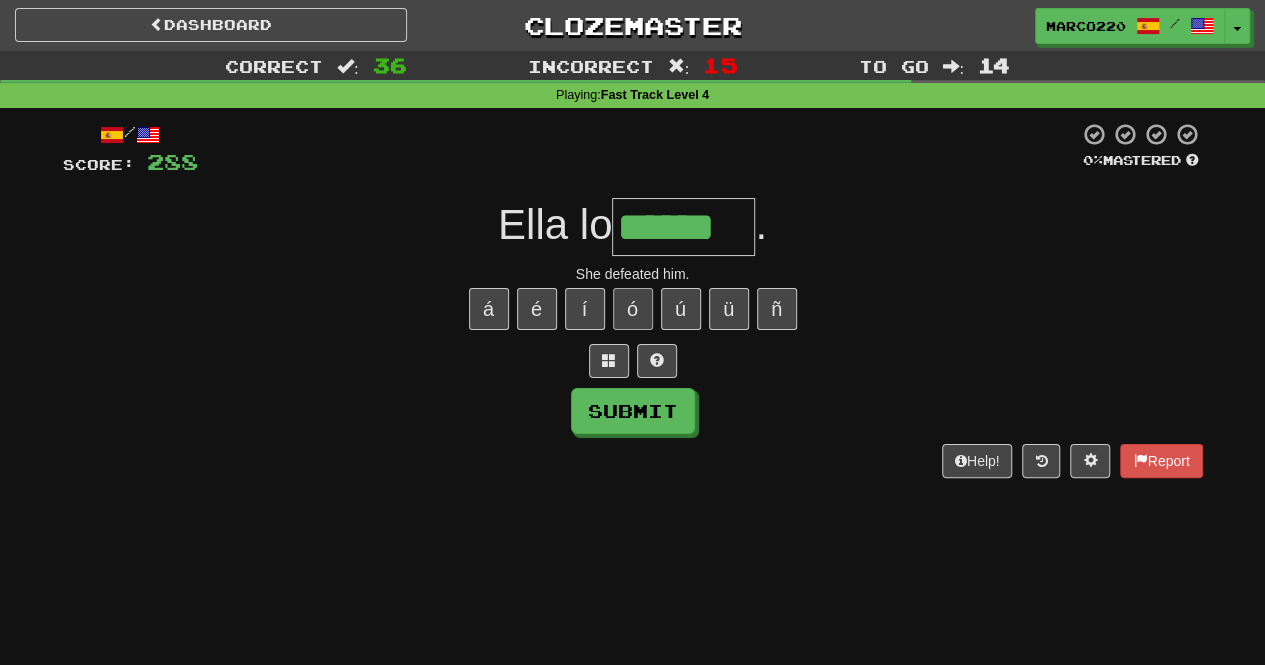 type on "*******" 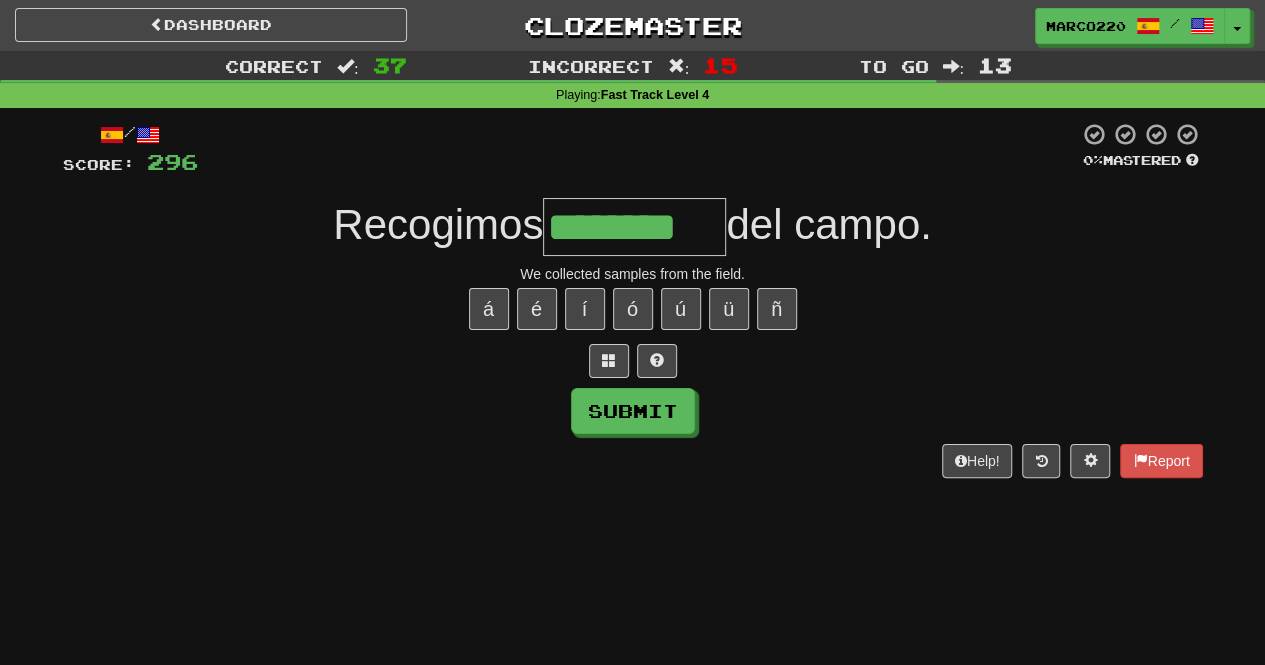 type on "********" 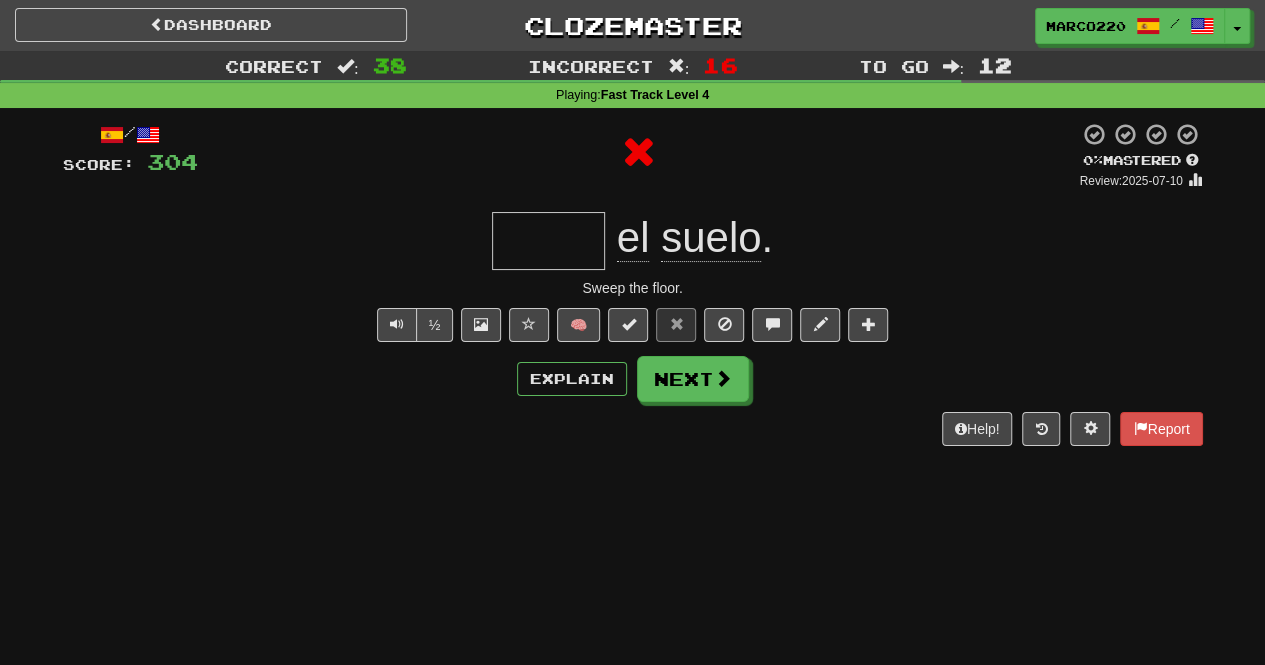 type on "*****" 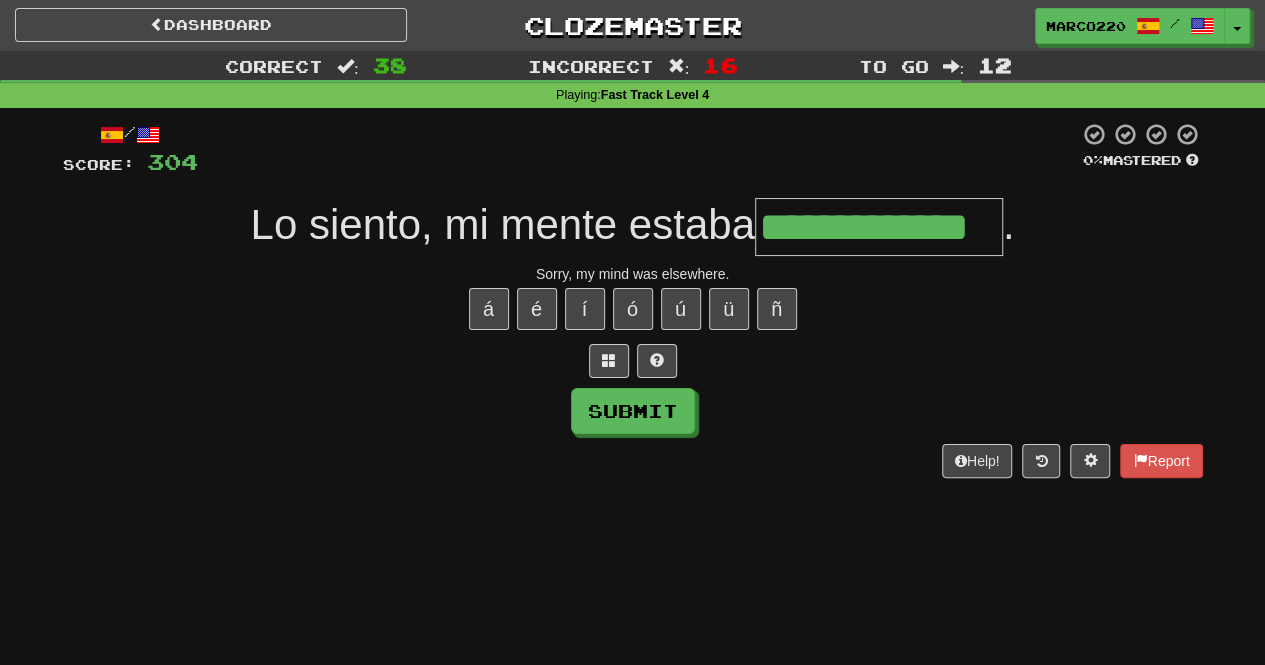 type on "**********" 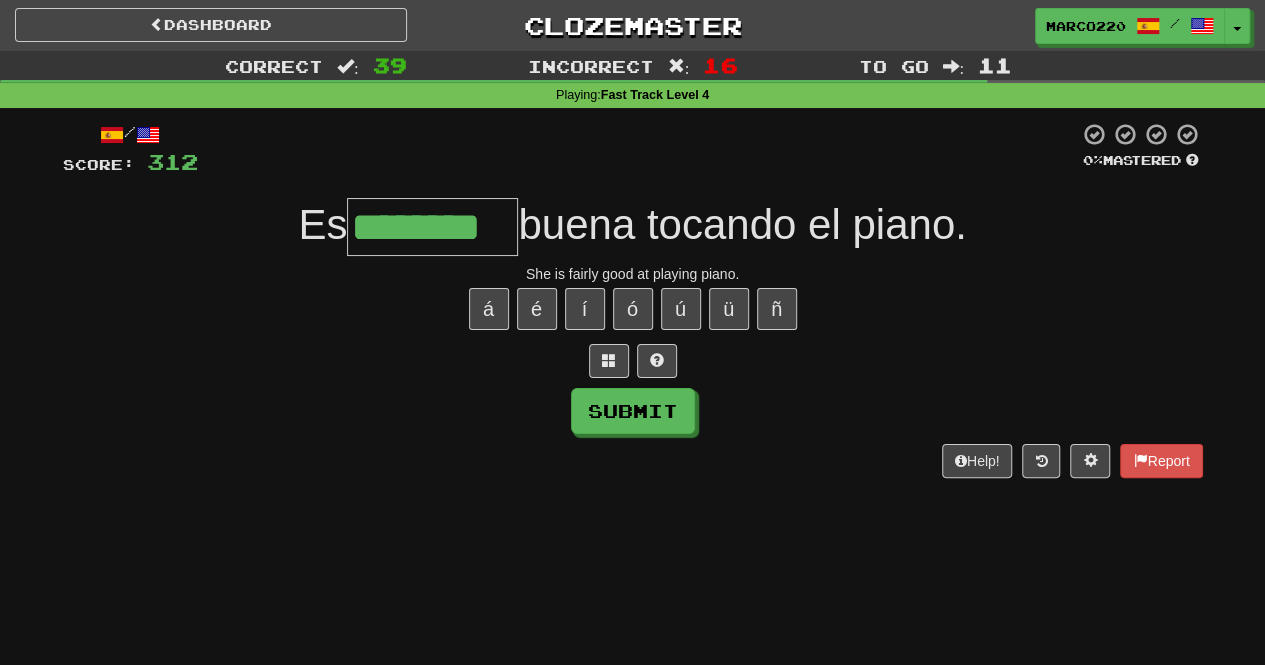 type on "********" 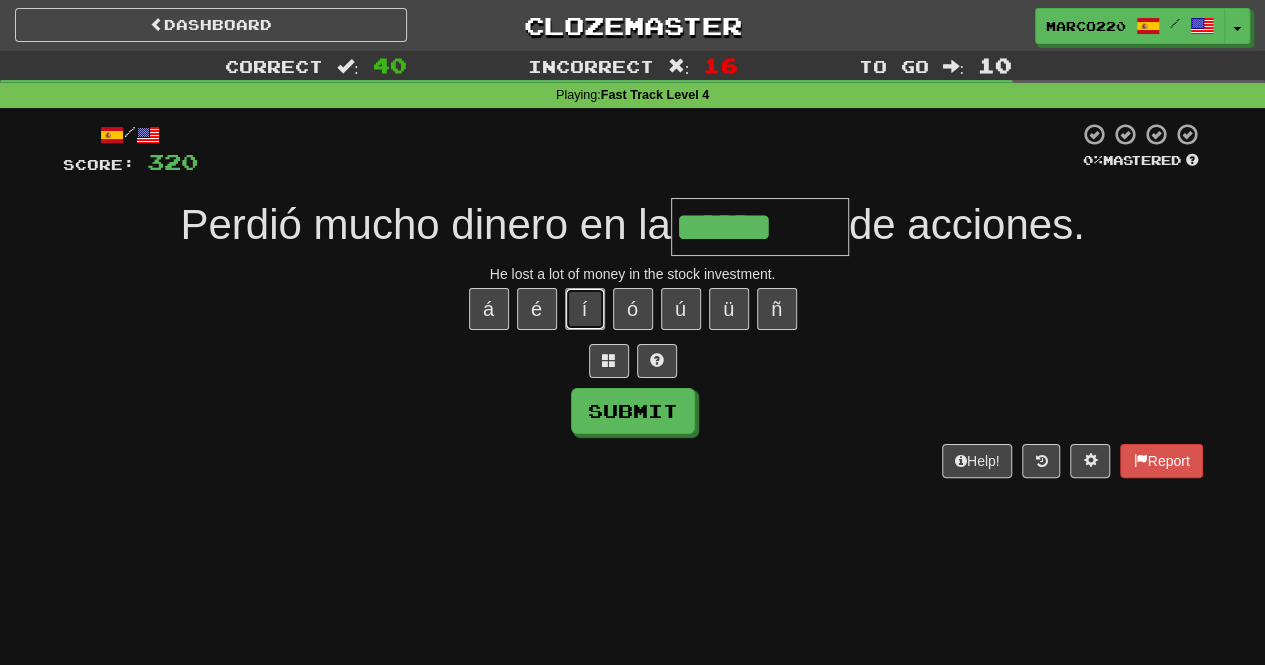 click on "í" at bounding box center (585, 309) 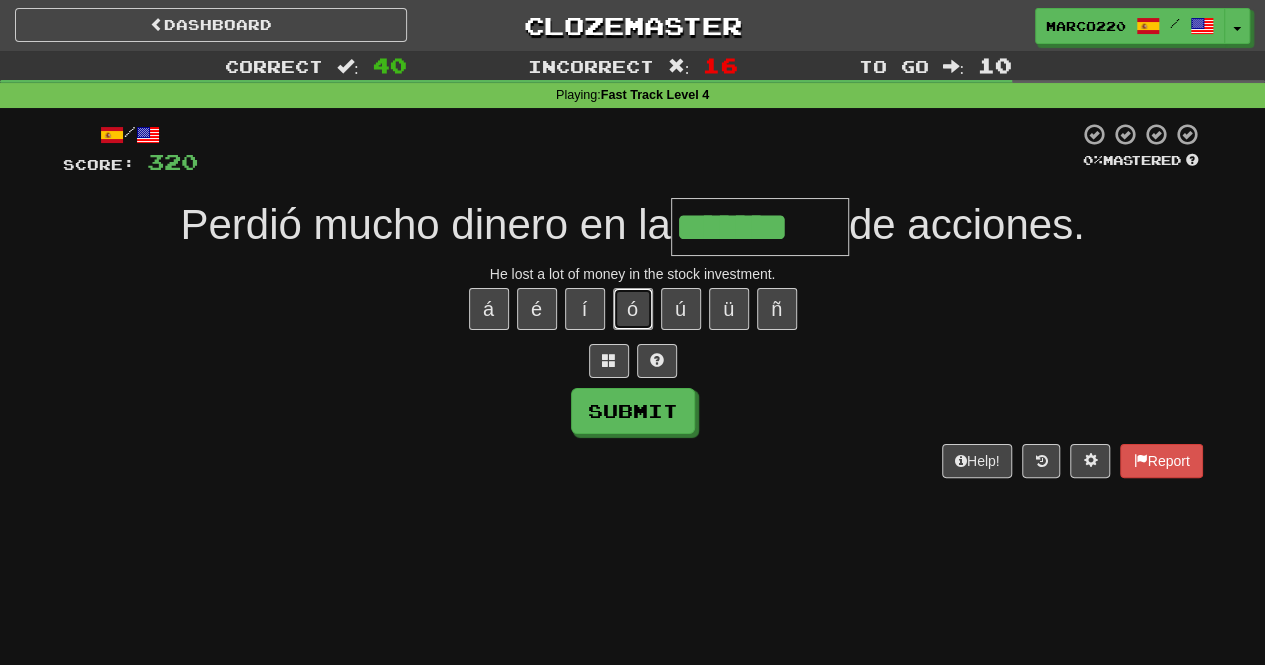 click on "ó" at bounding box center [633, 309] 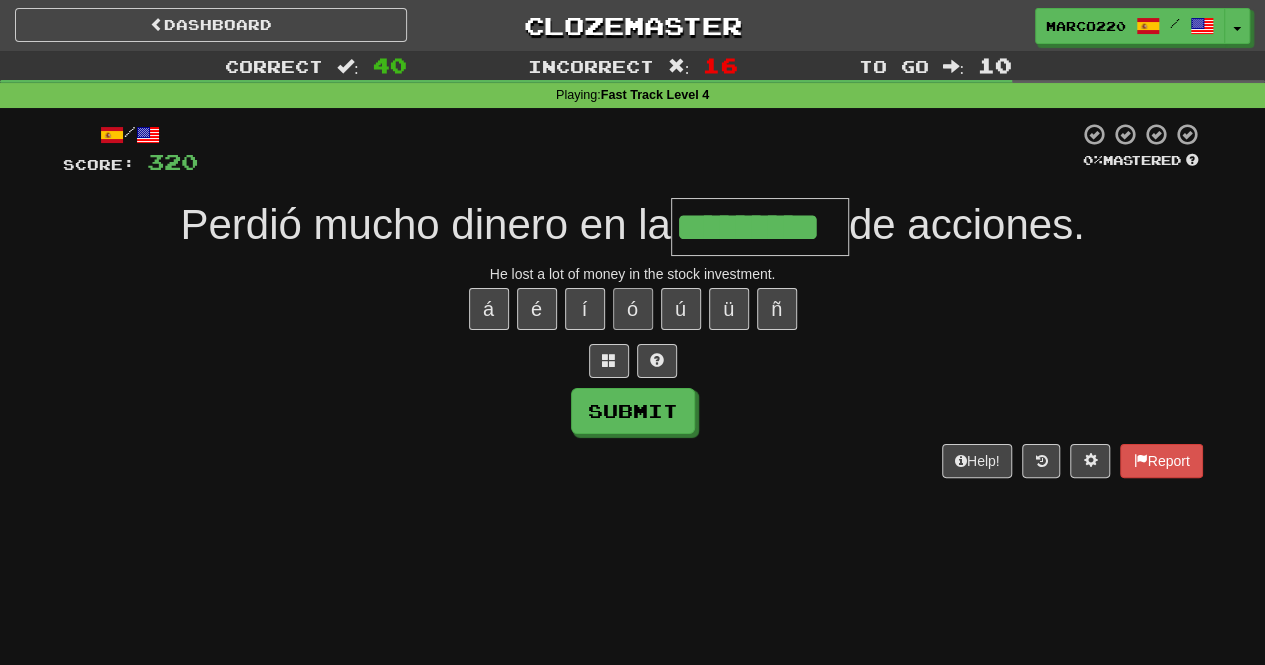 type on "*********" 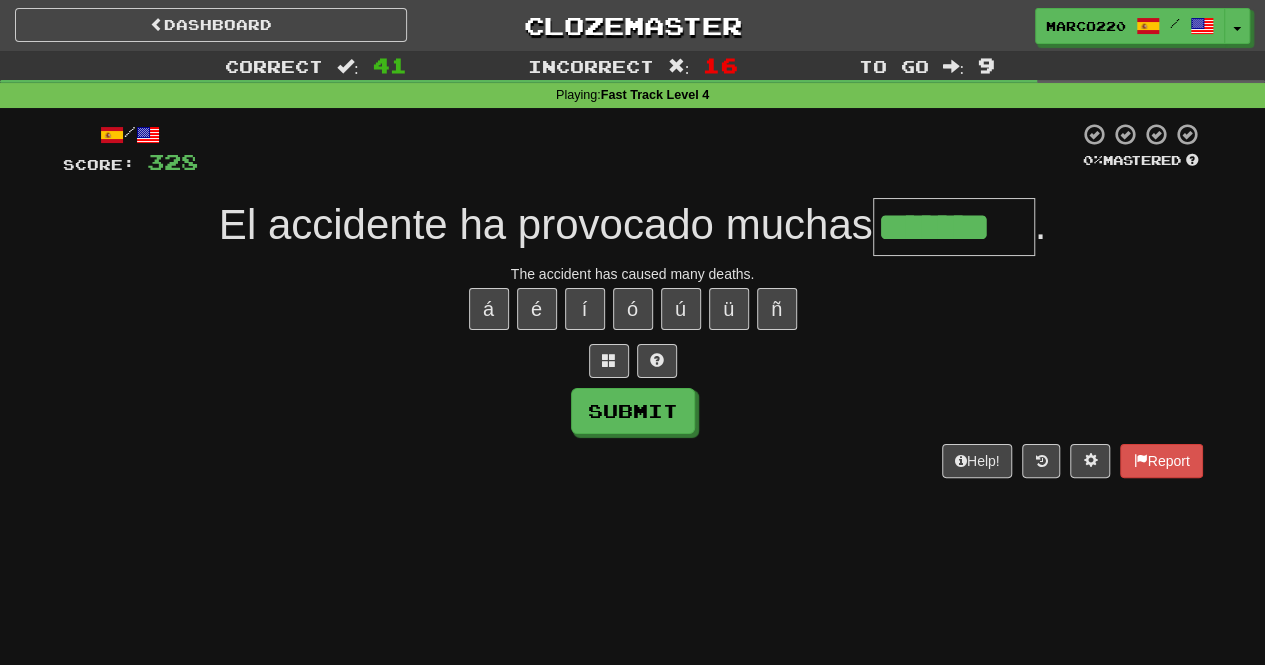type on "*******" 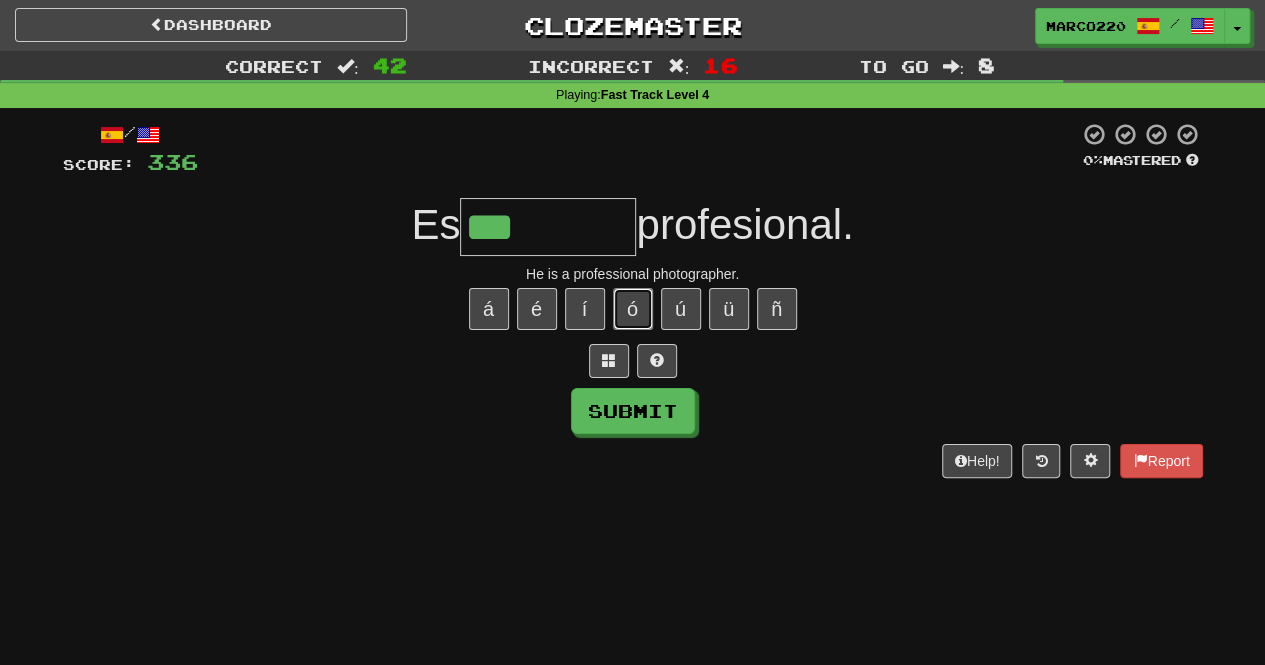click on "ó" at bounding box center [633, 309] 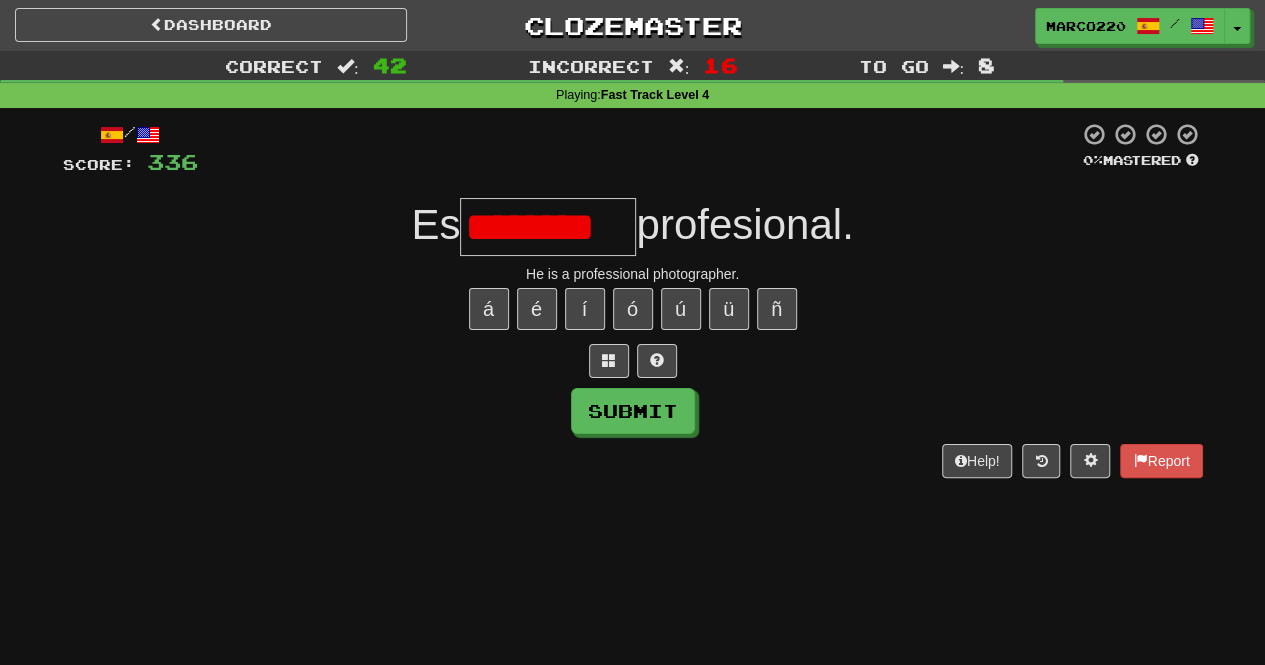 scroll, scrollTop: 0, scrollLeft: 0, axis: both 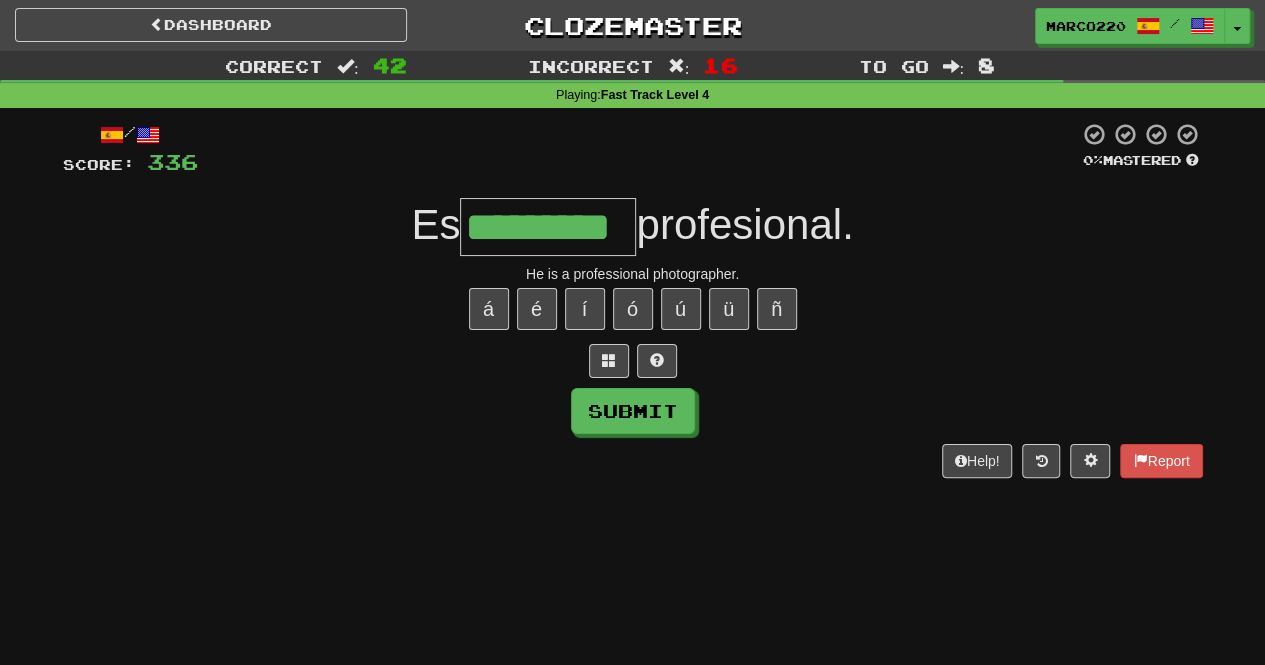 type on "*********" 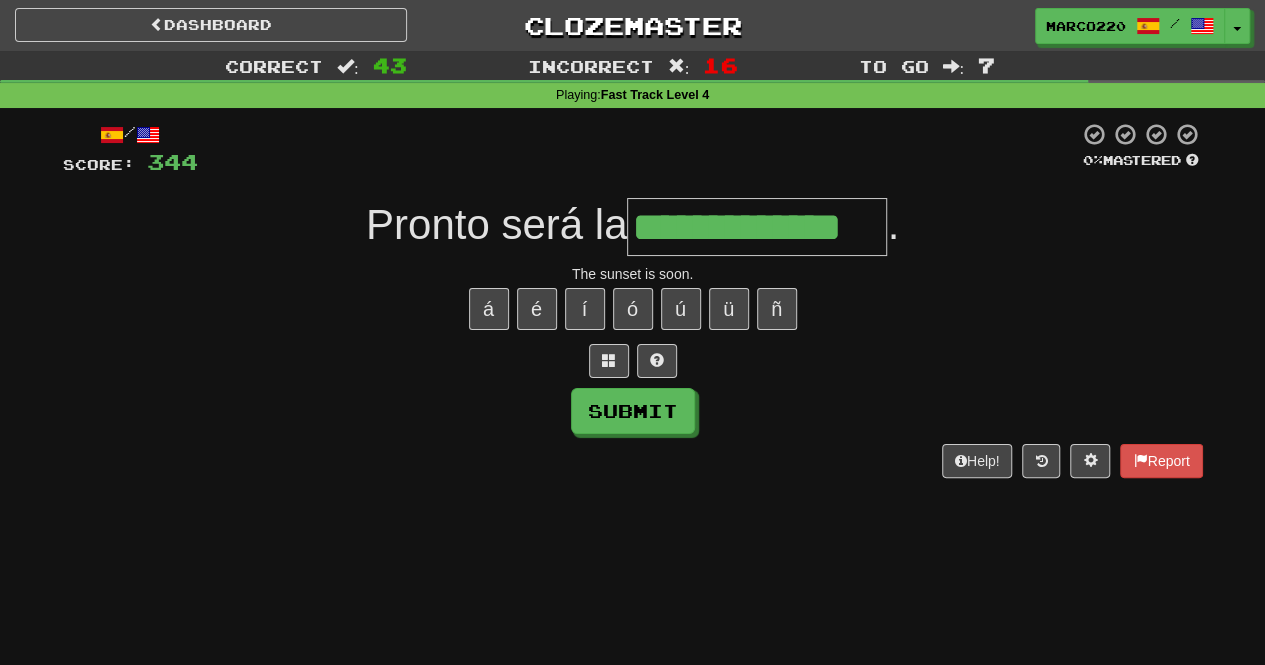 type on "**********" 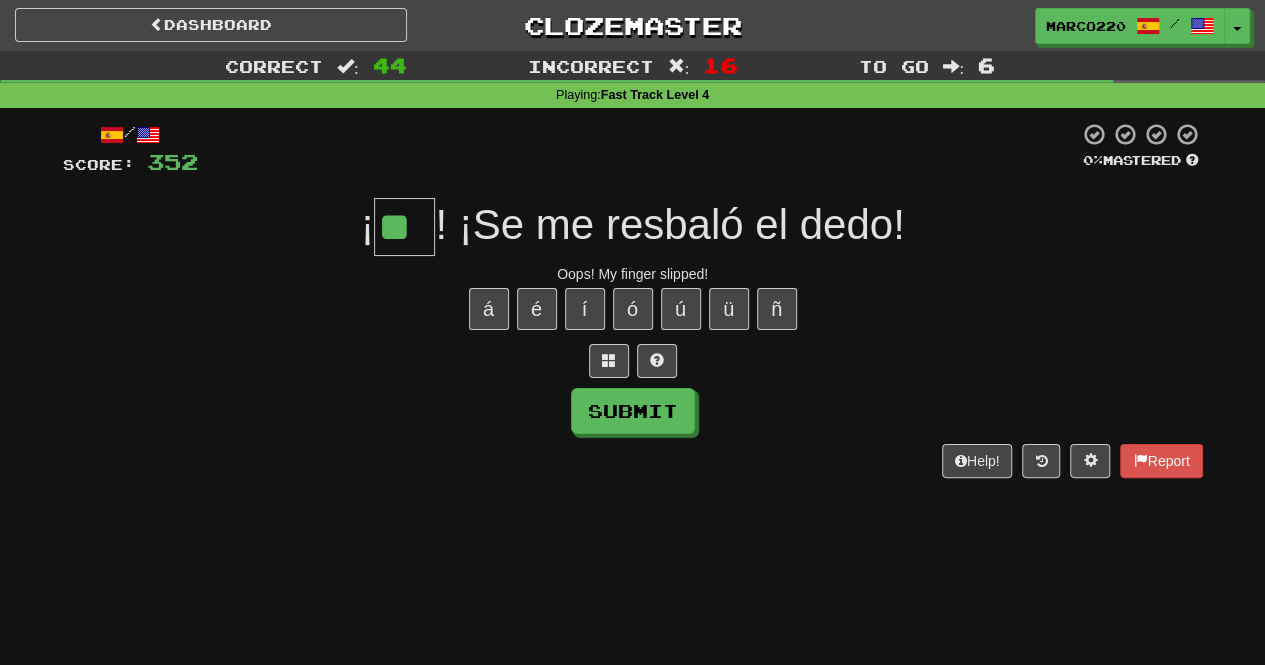 type on "**" 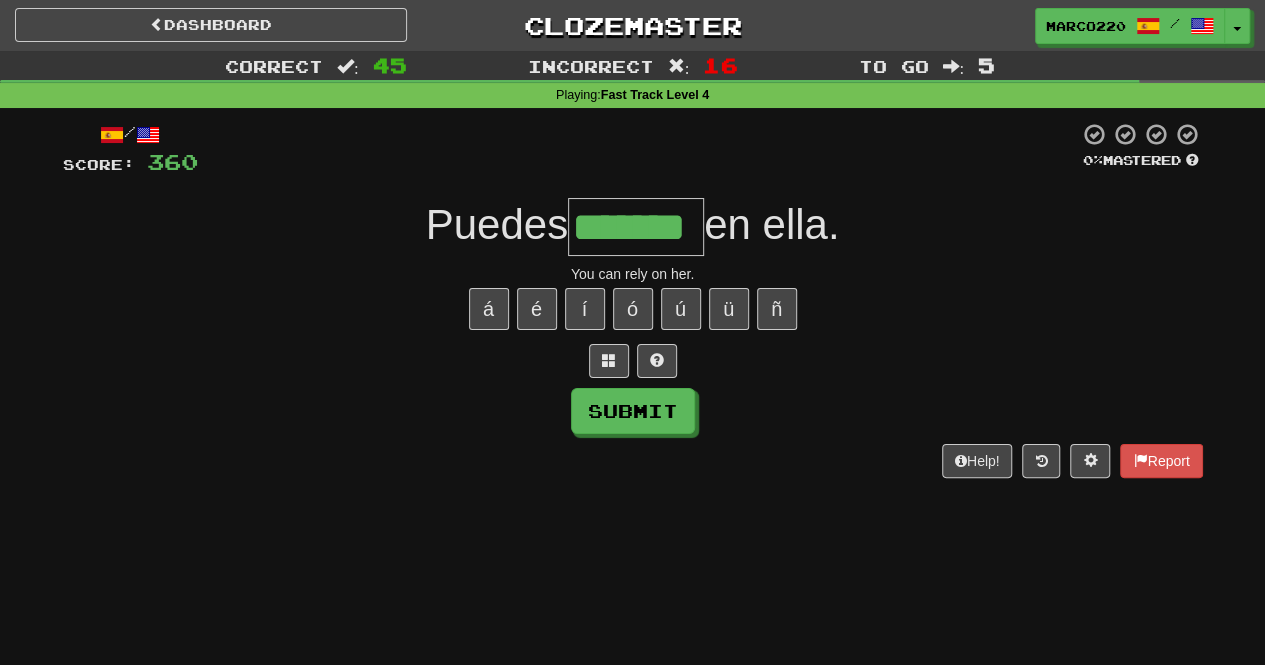 type on "*******" 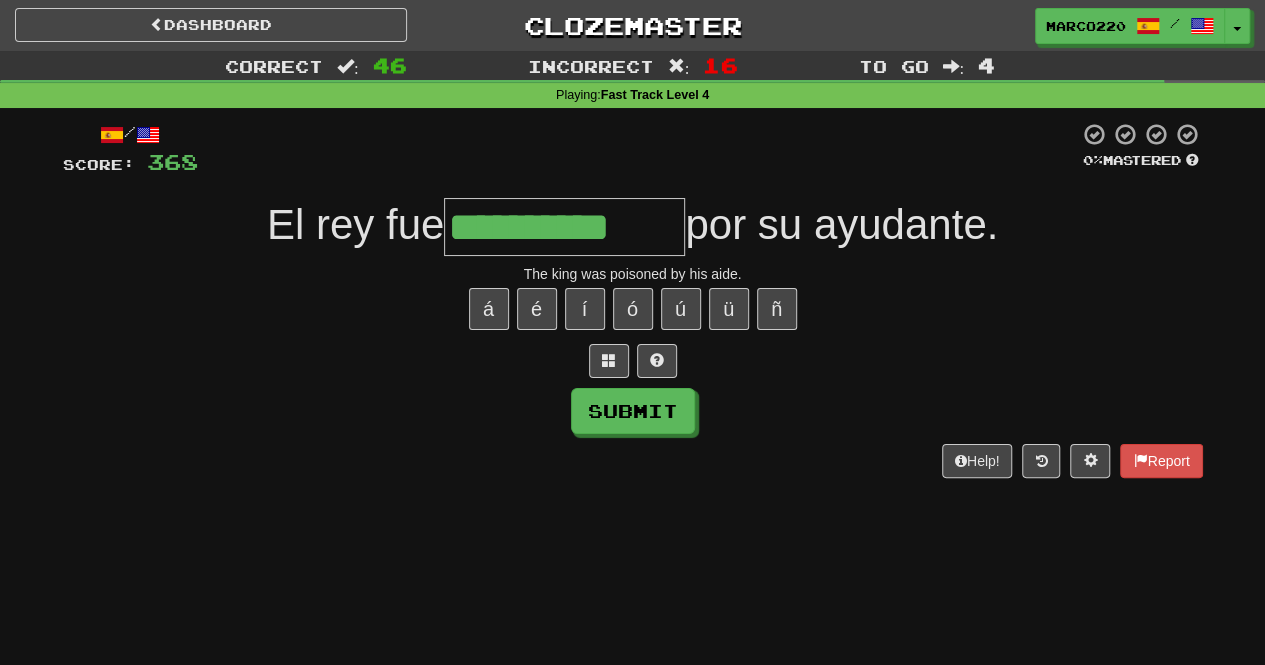 type on "**********" 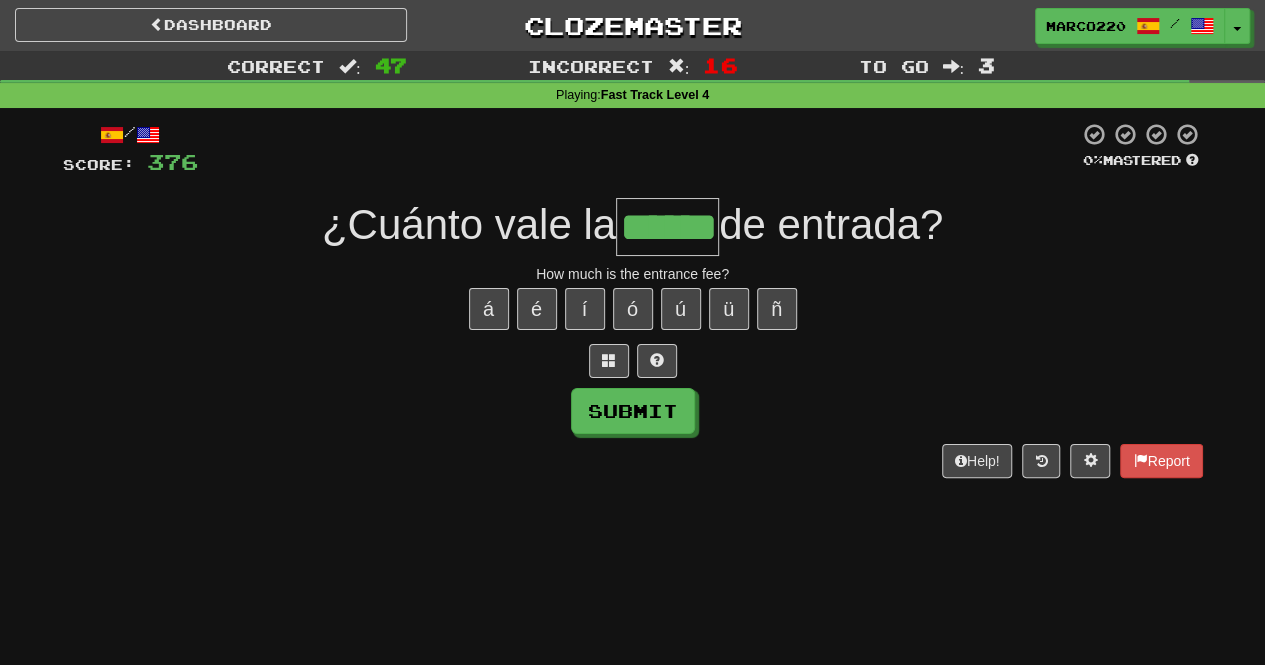 type on "******" 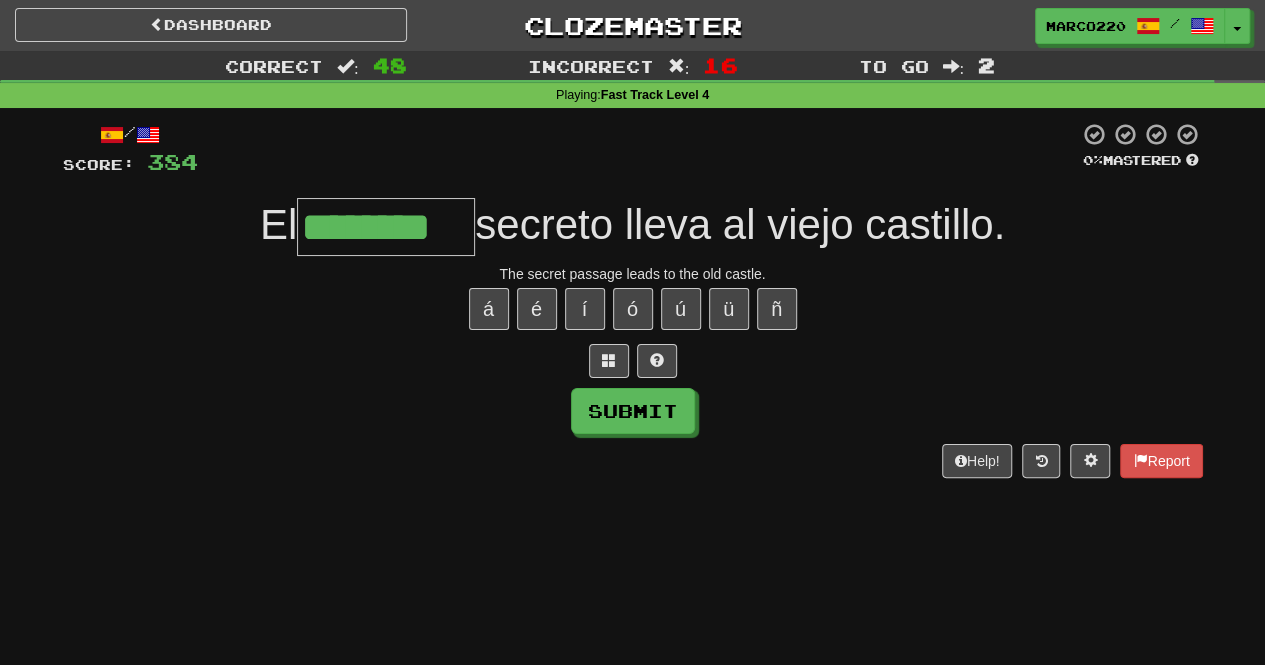 type on "********" 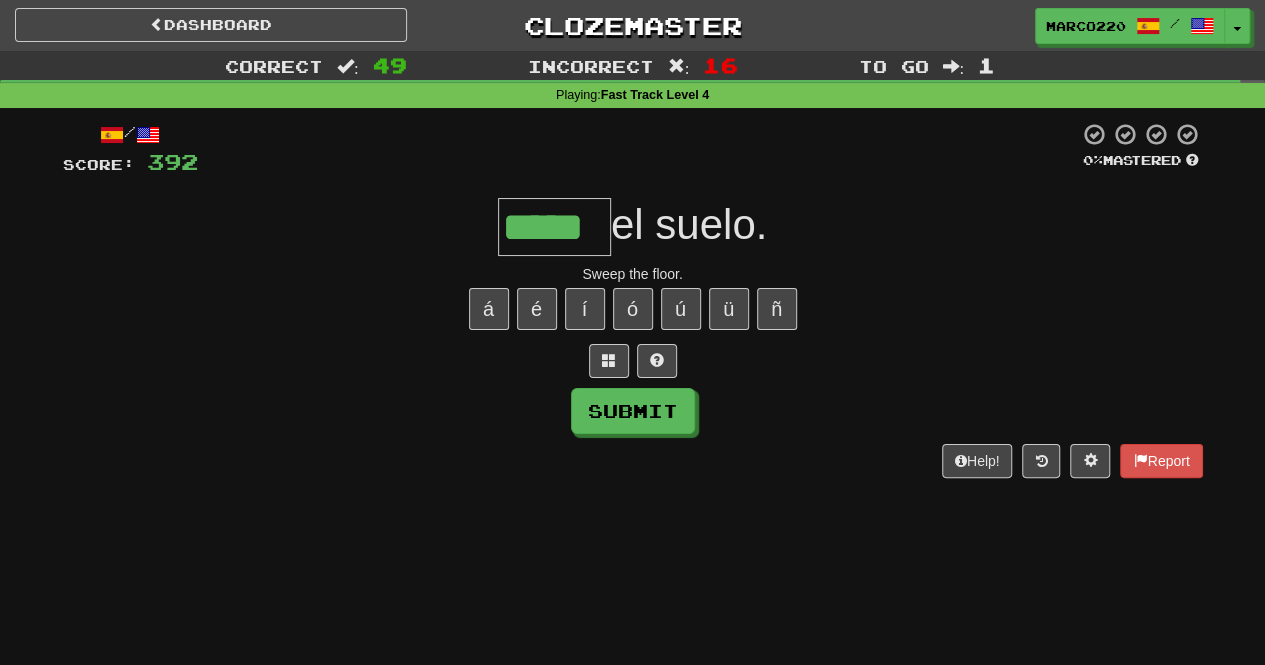 type on "*****" 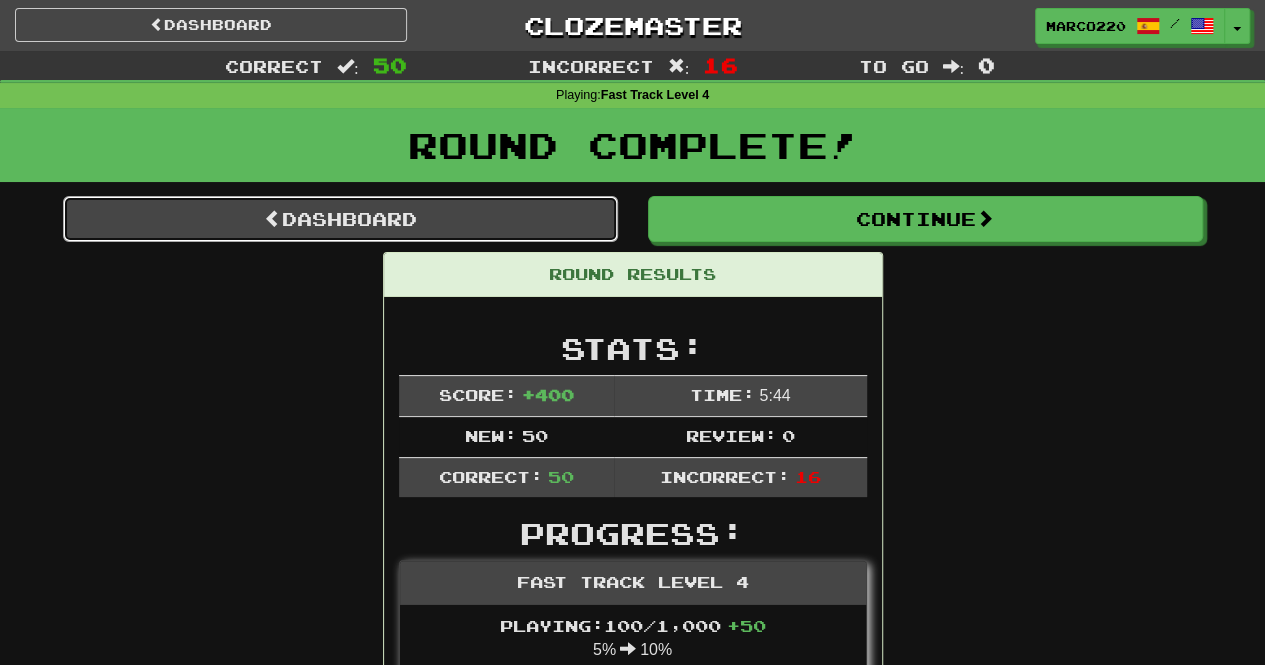 click on "Dashboard" at bounding box center [340, 219] 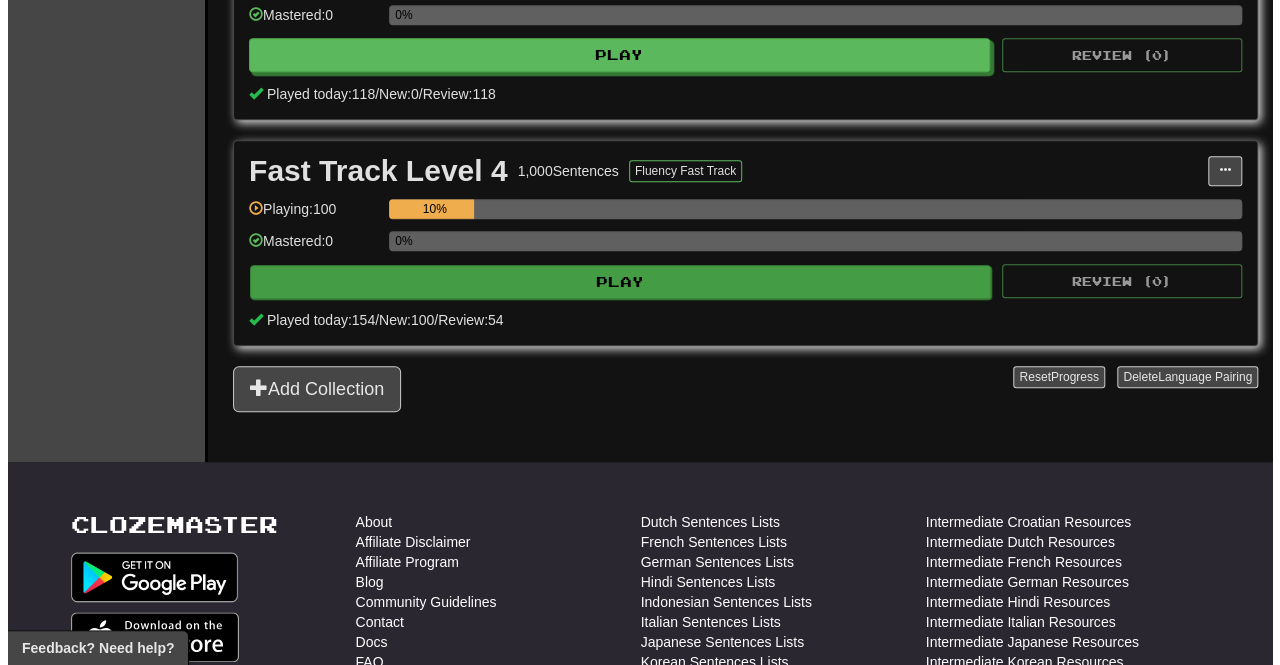 scroll, scrollTop: 1000, scrollLeft: 0, axis: vertical 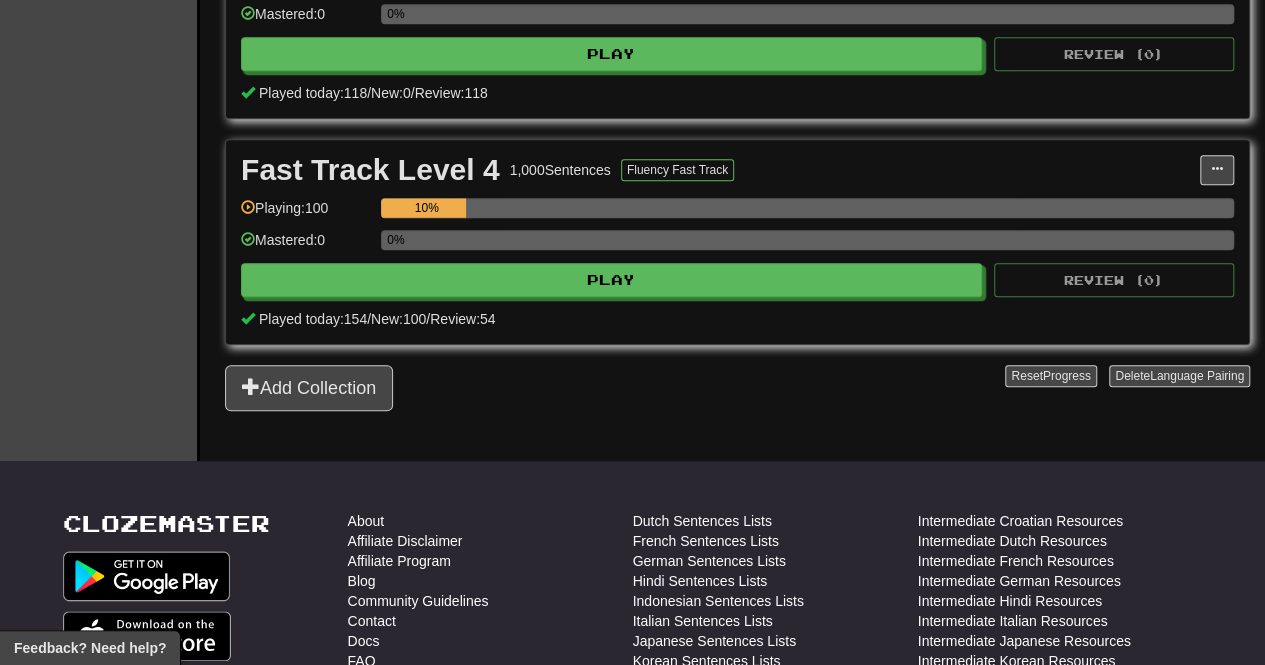 click on "Fast Track Level 4 1,000  Sentences Fluency Fast Track Manage Sentences Unpin from Dashboard  Playing:  100 10%  Mastered:  0 0% Play Review ( 0 )   Played today:  154  /  New:  100  /  Review:  54" at bounding box center [737, 242] 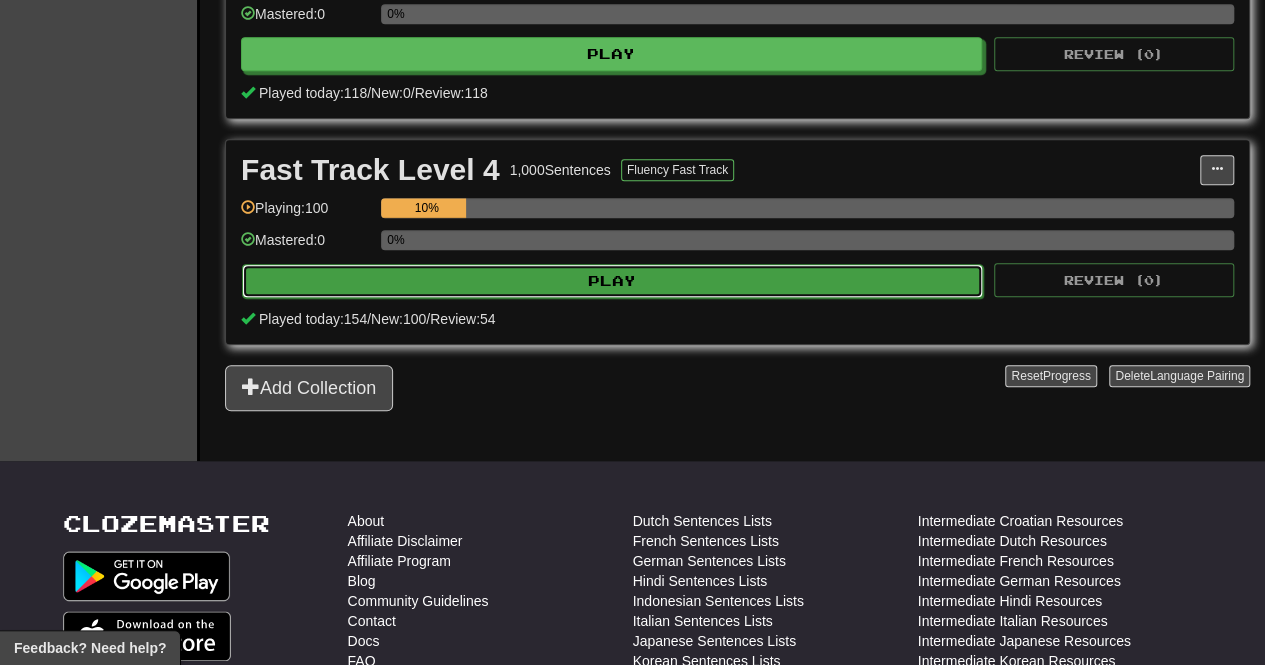 click on "Play" at bounding box center (612, 281) 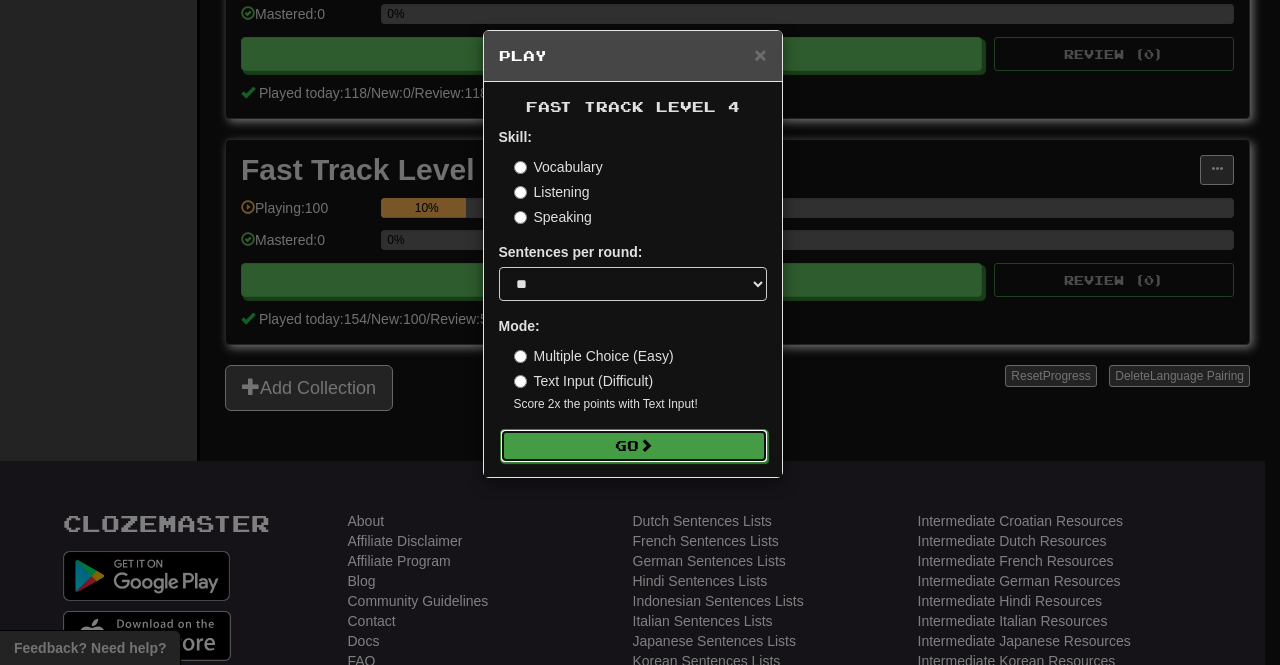 click on "Go" at bounding box center (634, 446) 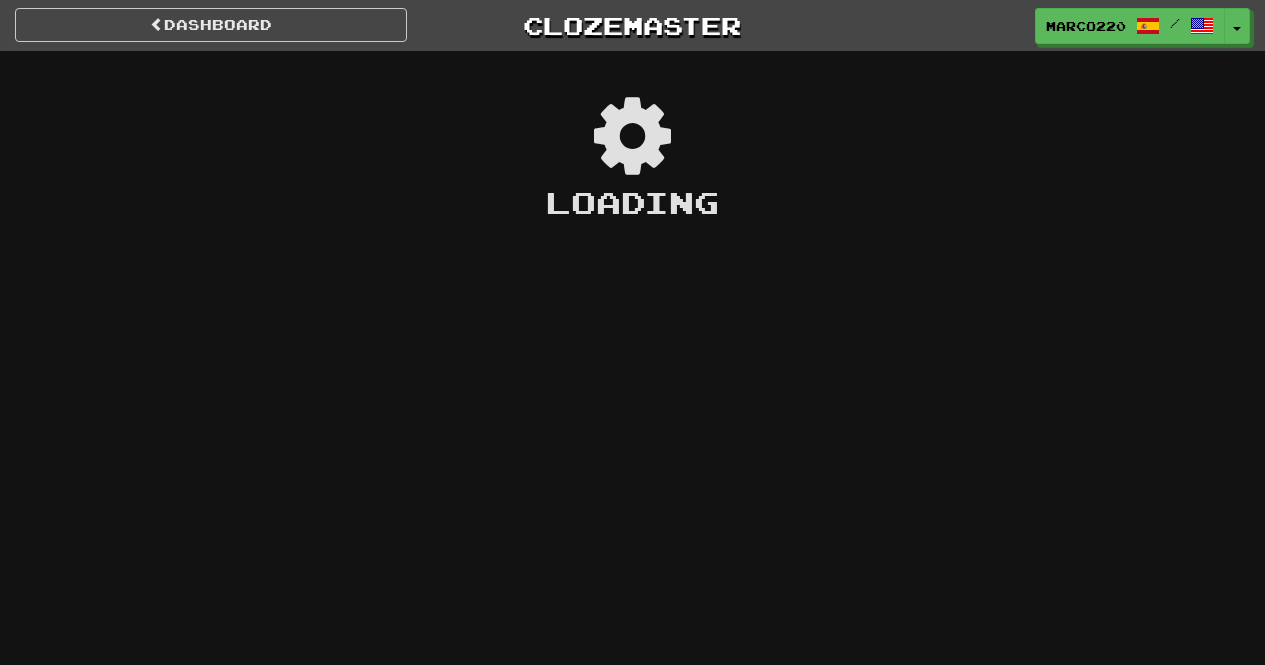 scroll, scrollTop: 0, scrollLeft: 0, axis: both 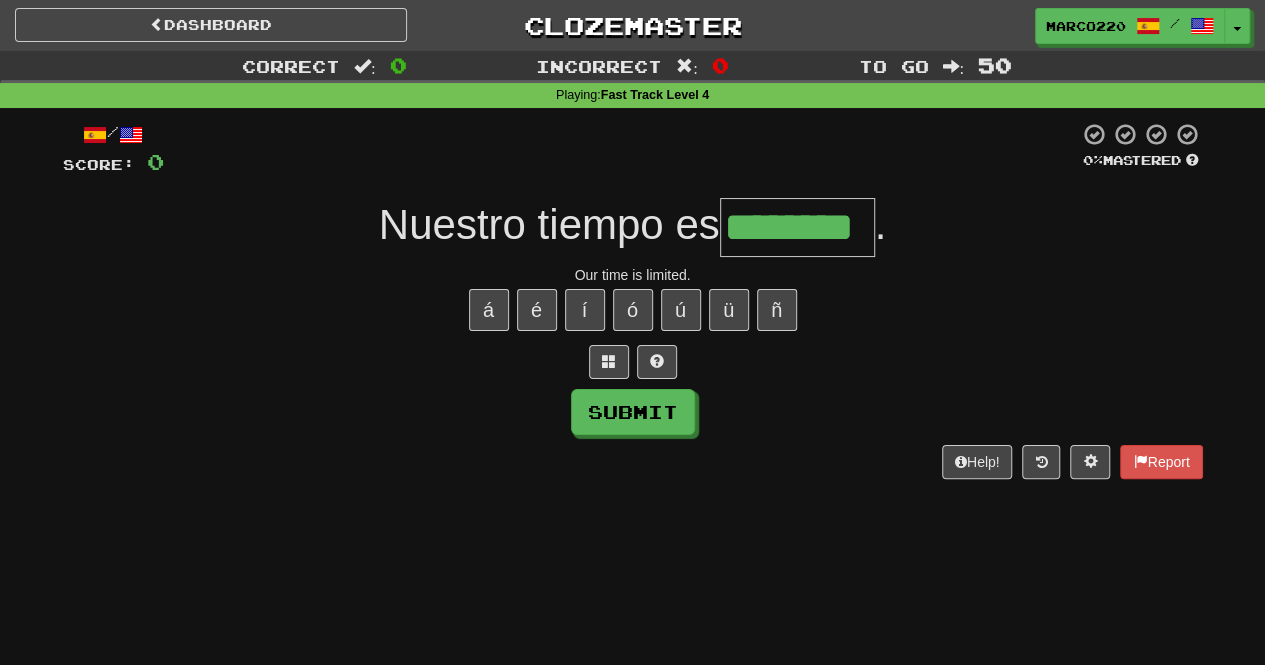 type on "********" 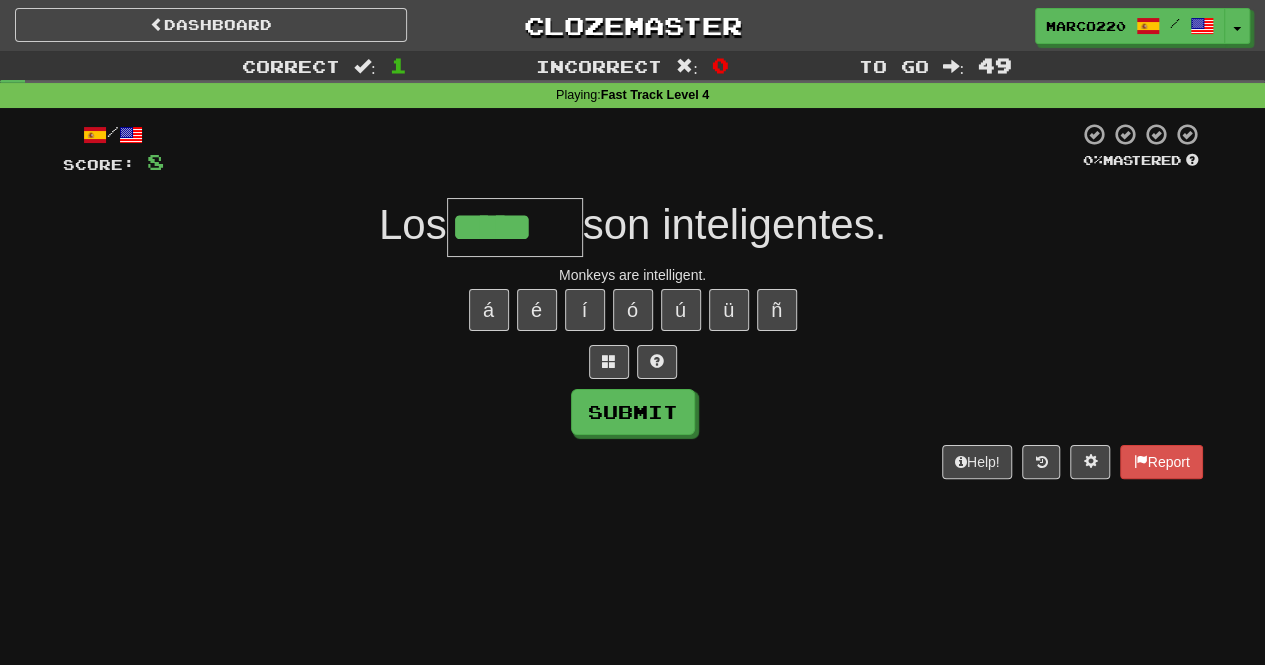 type on "*****" 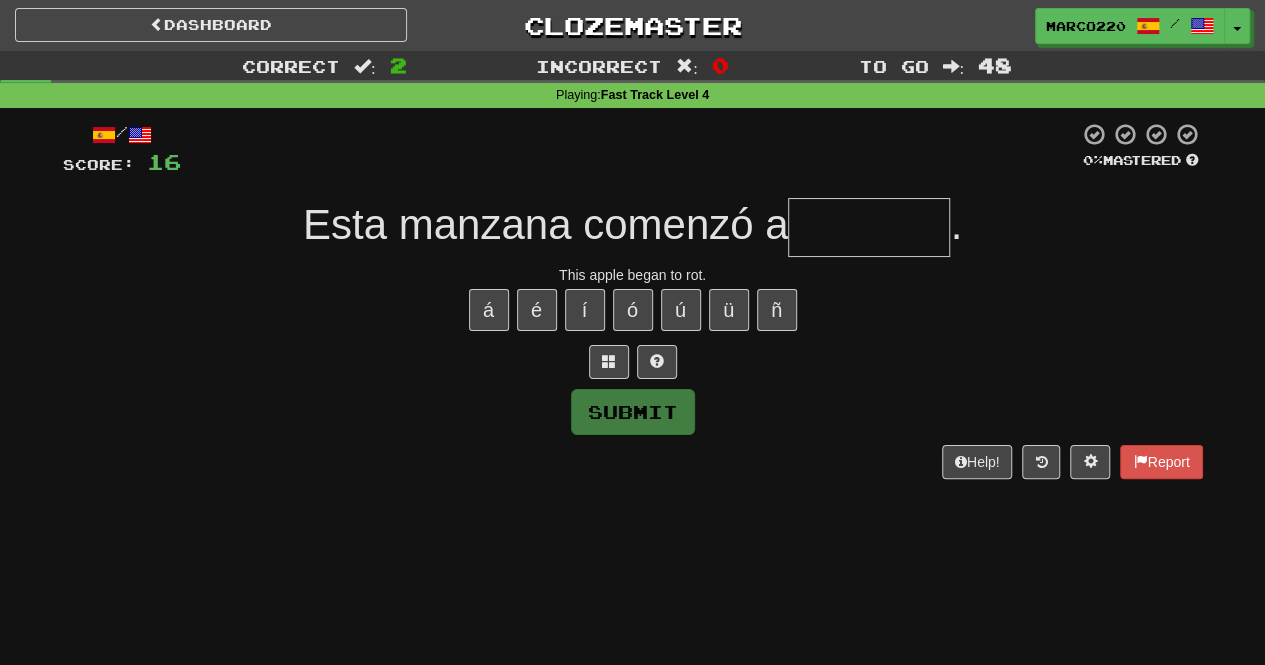 type on "********" 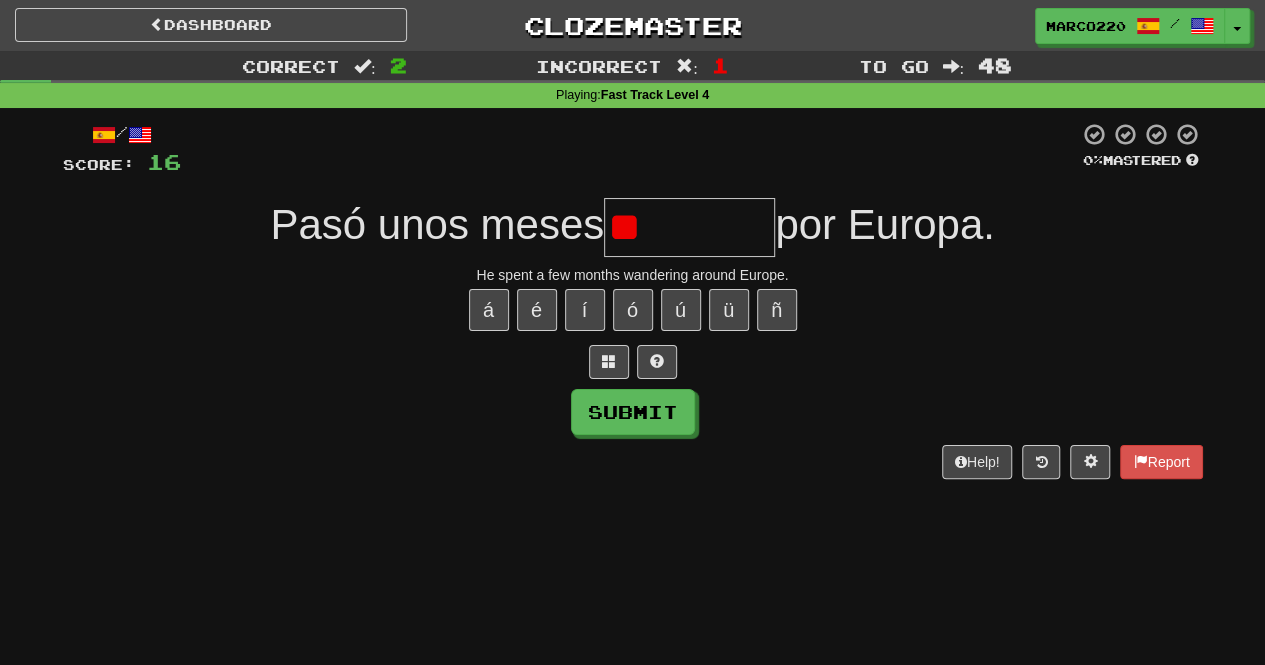 type on "*" 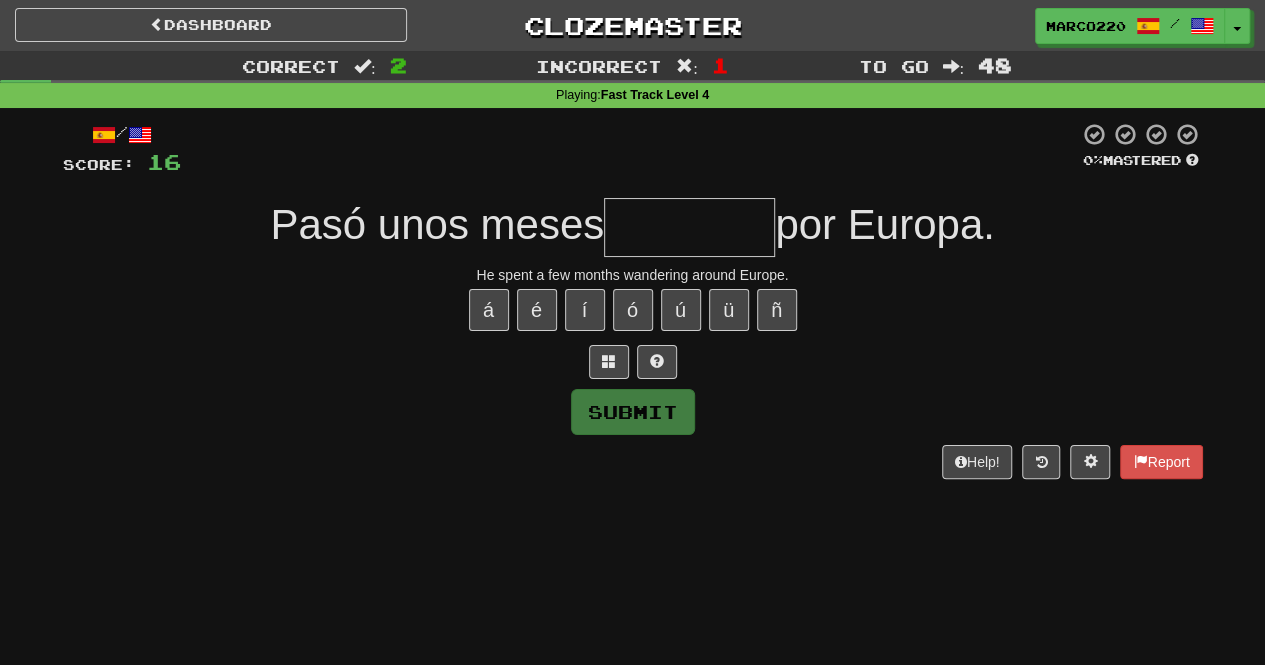 type on "*******" 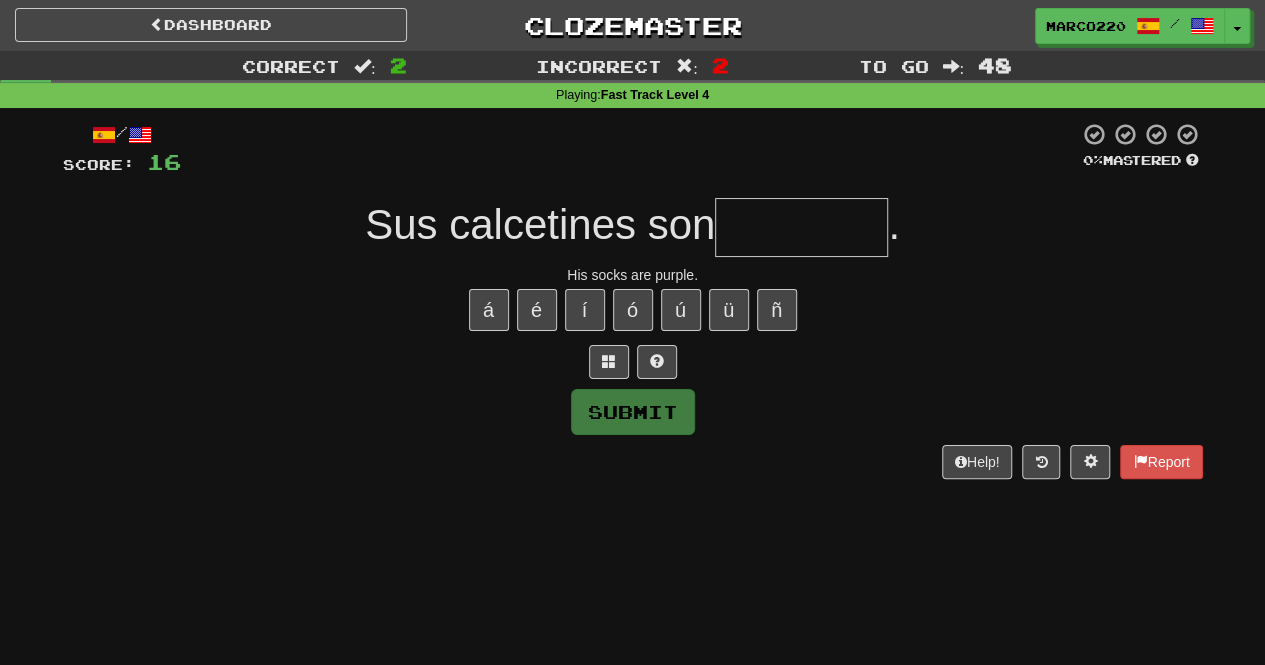 type on "*******" 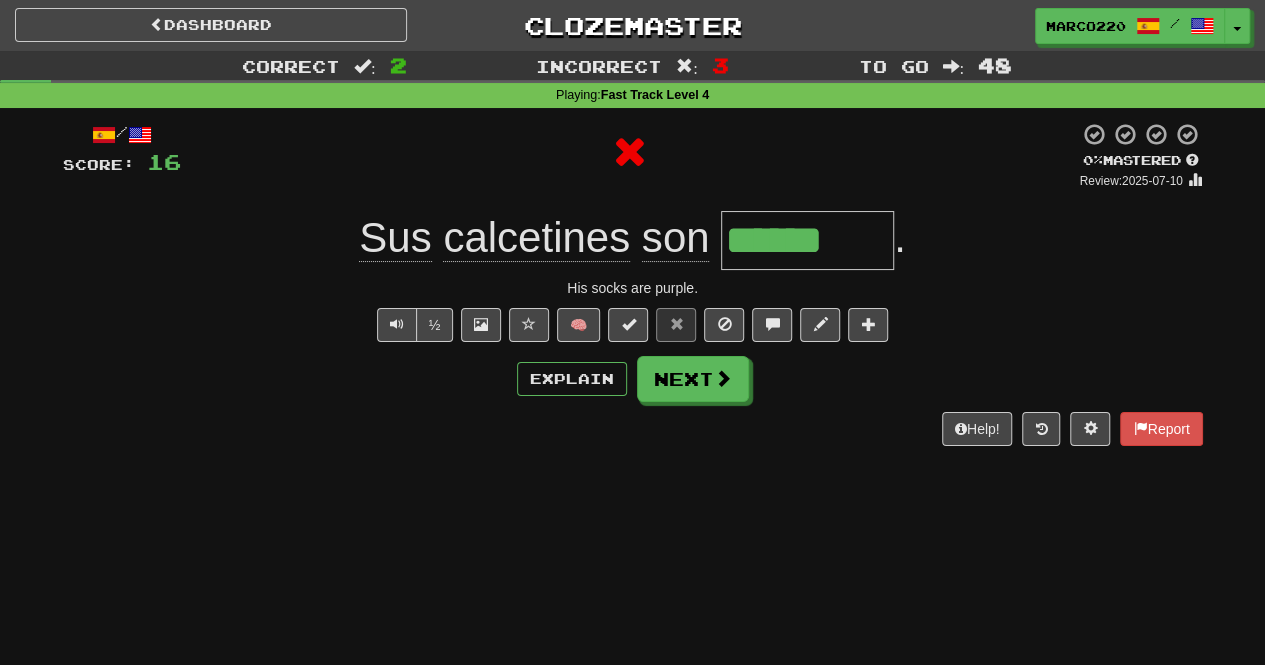 type on "*******" 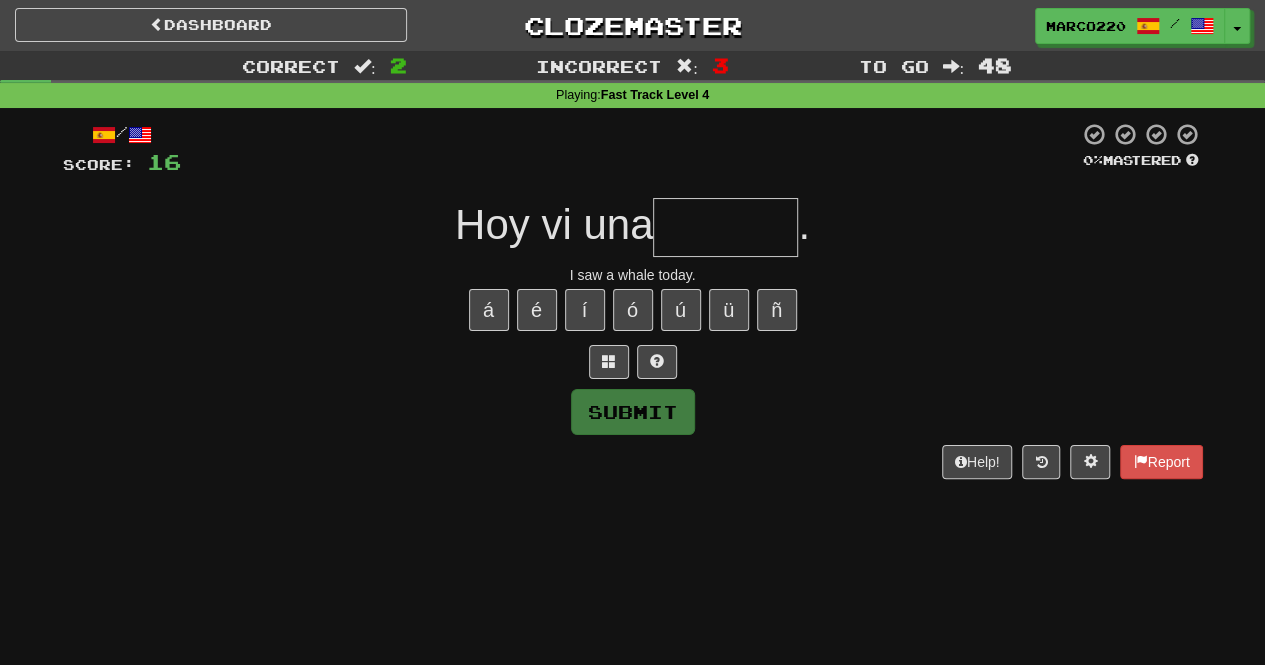type on "*******" 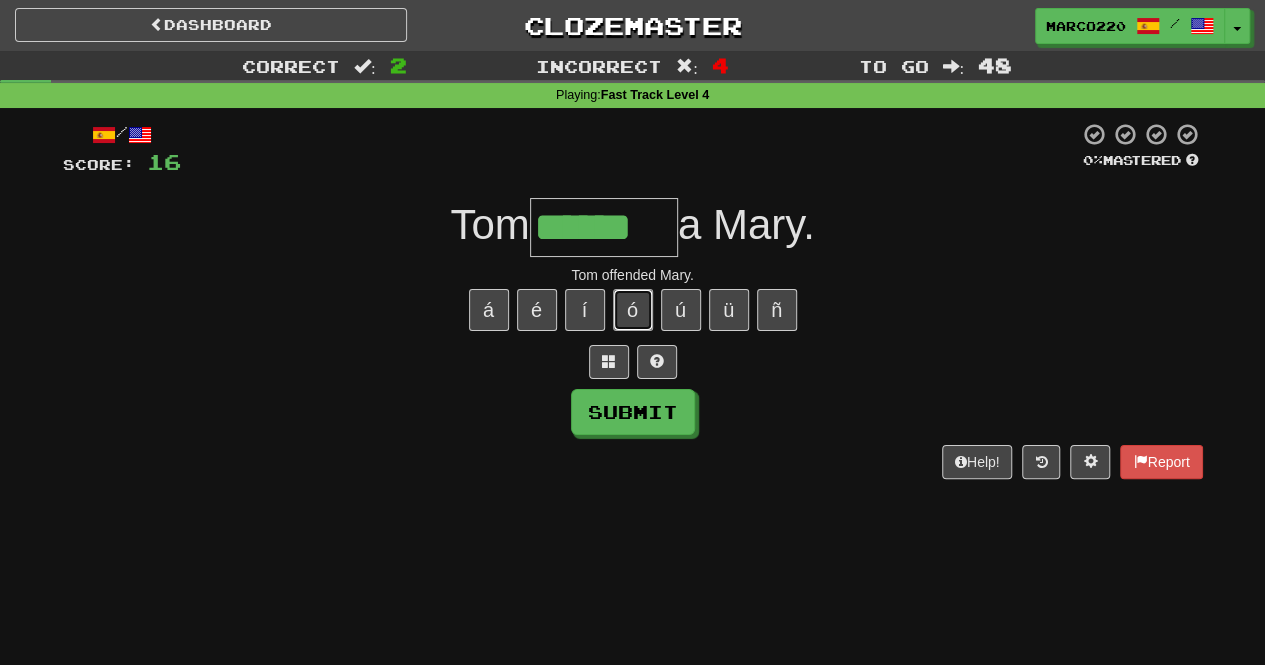 click on "ó" at bounding box center [633, 310] 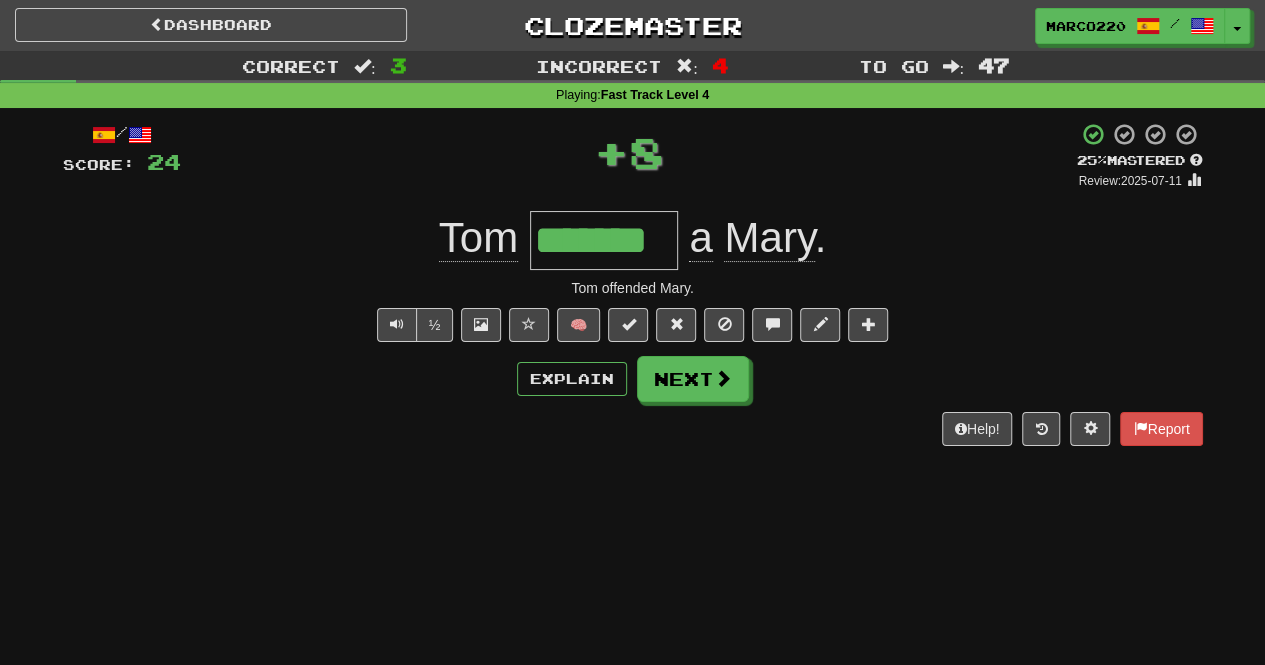 type on "*" 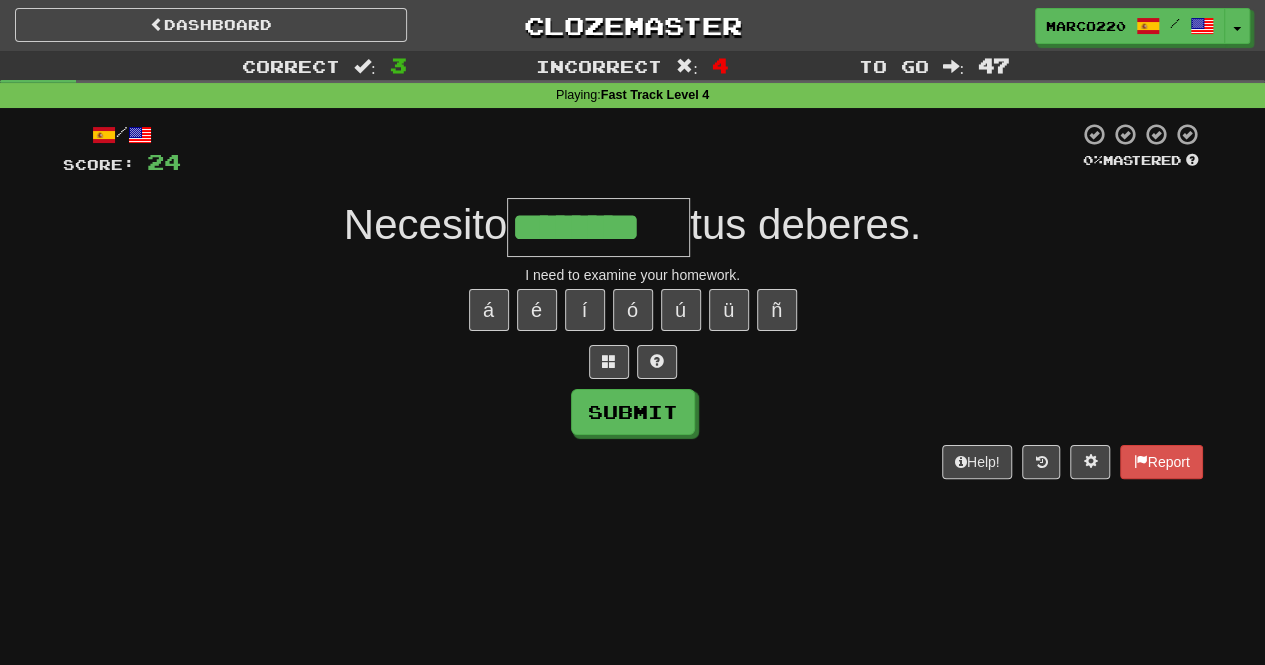 type on "********" 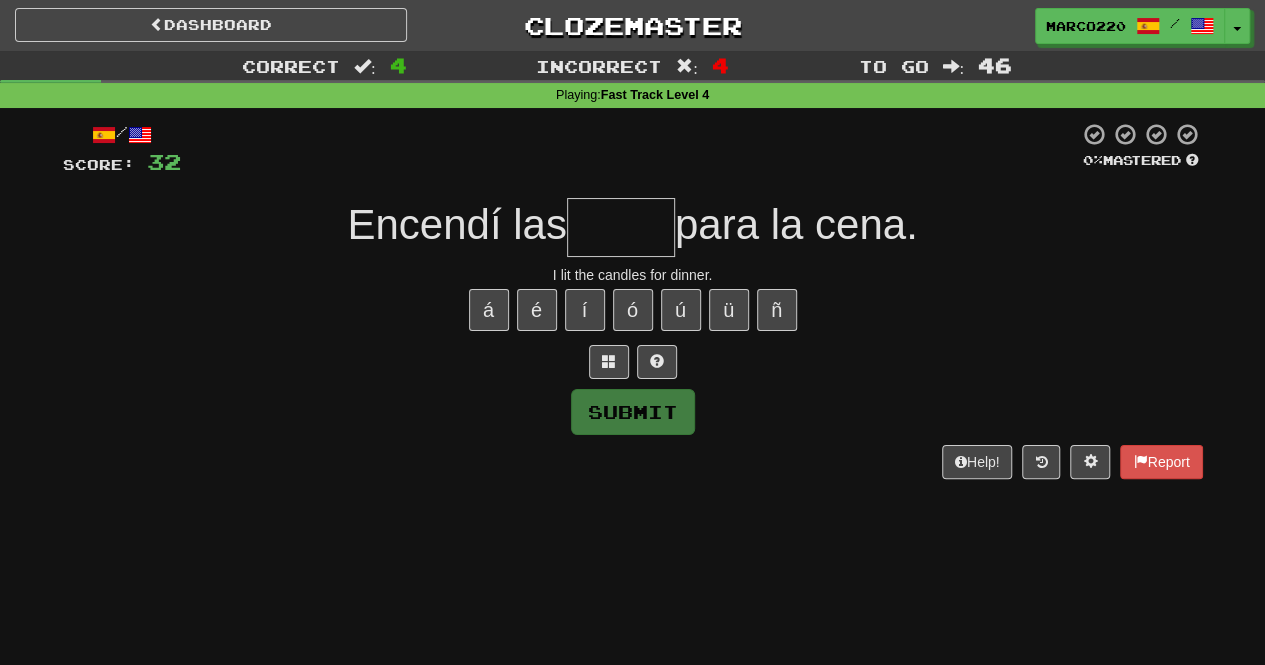 type on "*****" 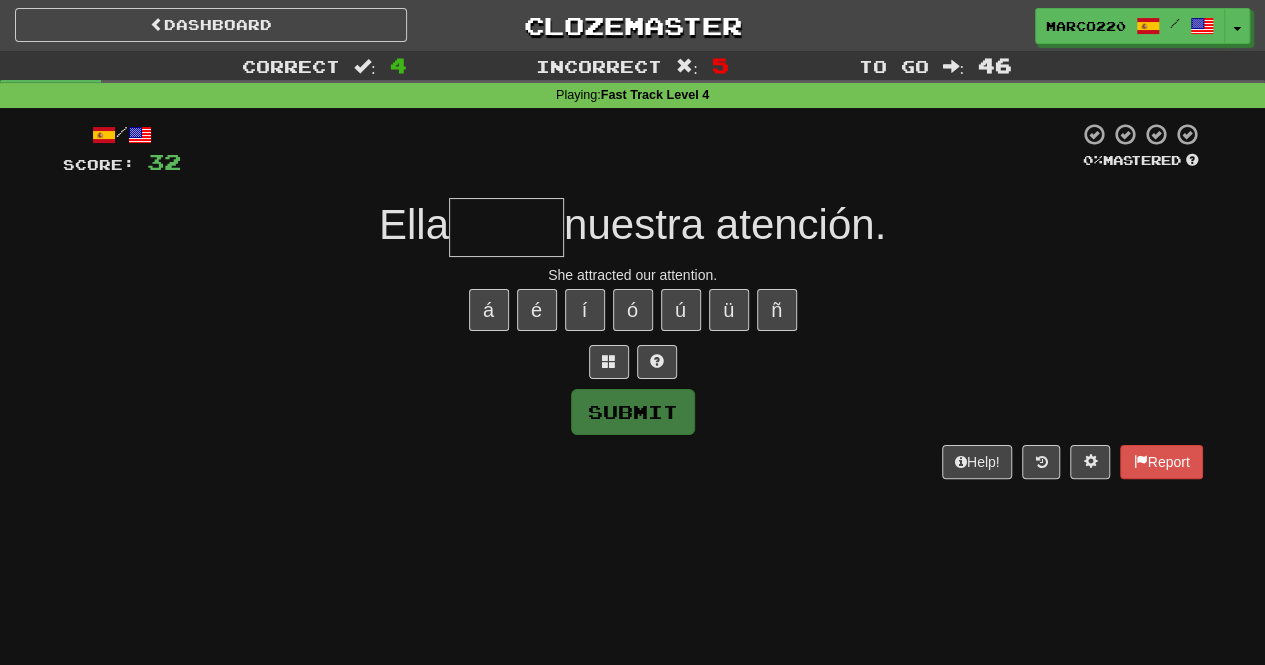 type on "******" 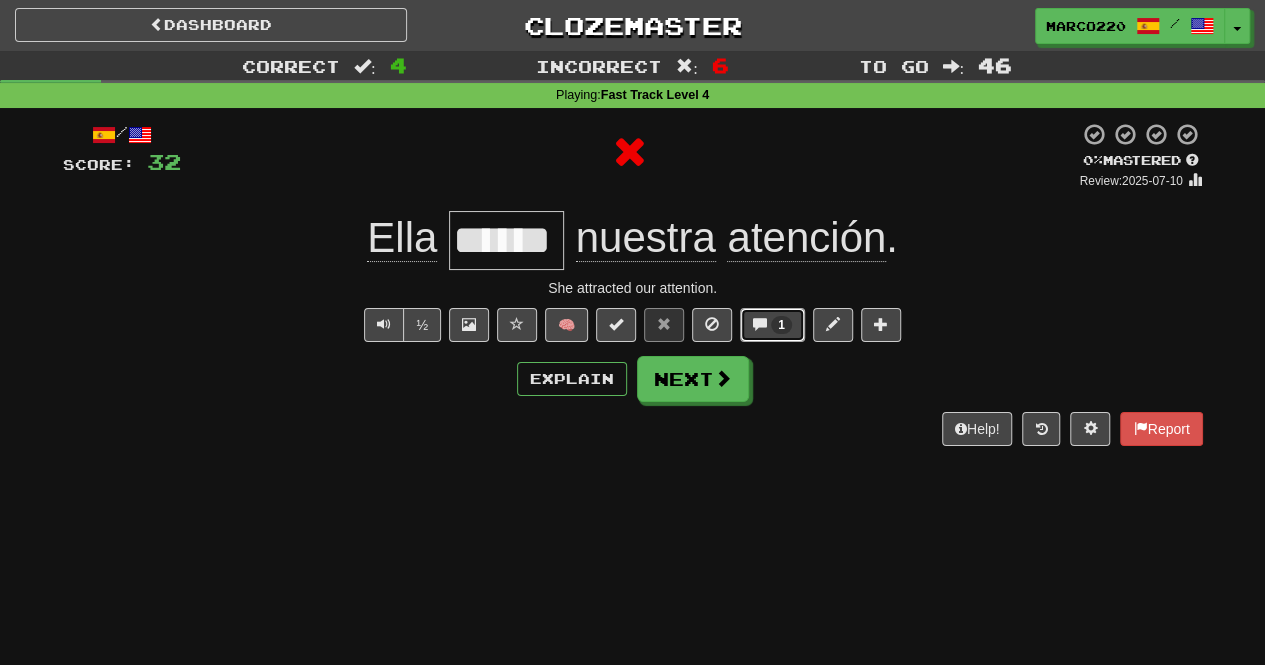 click at bounding box center (760, 324) 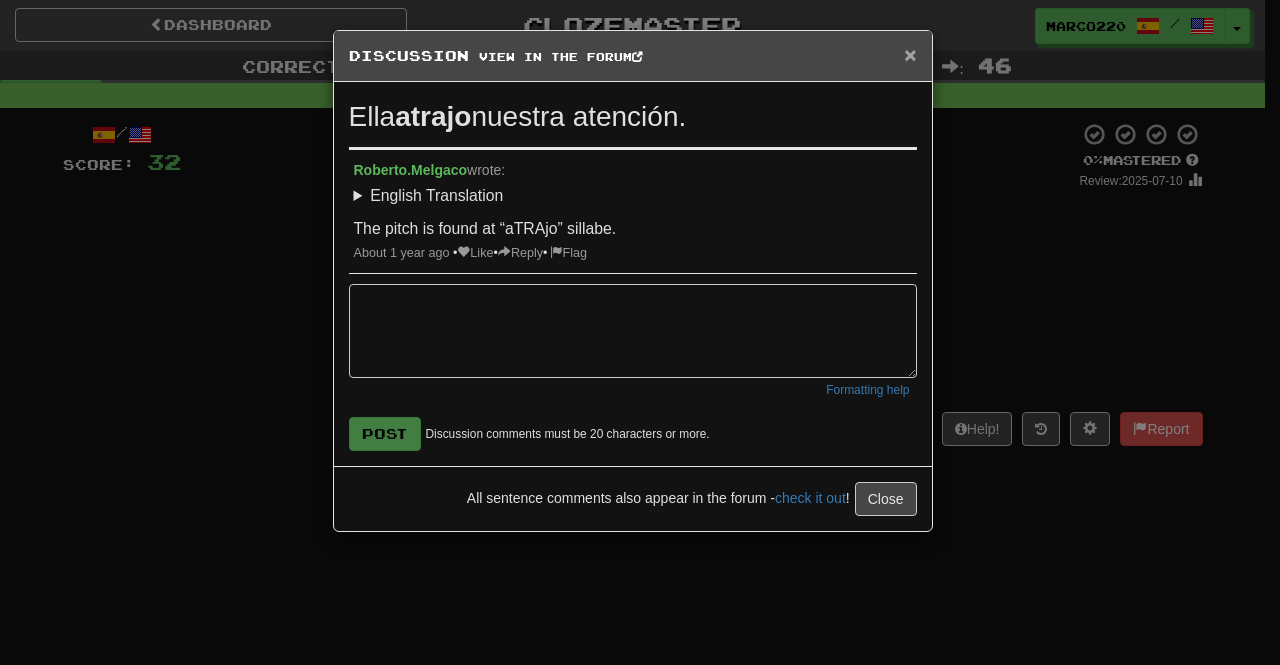 click on "×" at bounding box center [910, 54] 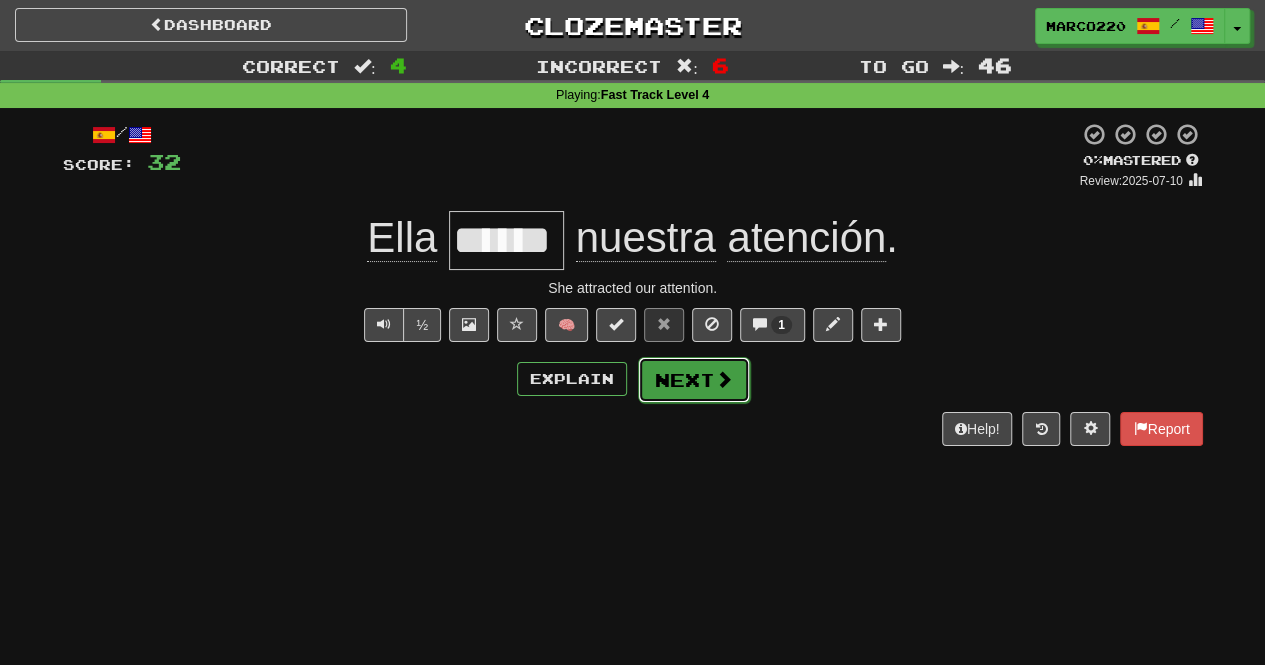 click on "Next" at bounding box center [694, 380] 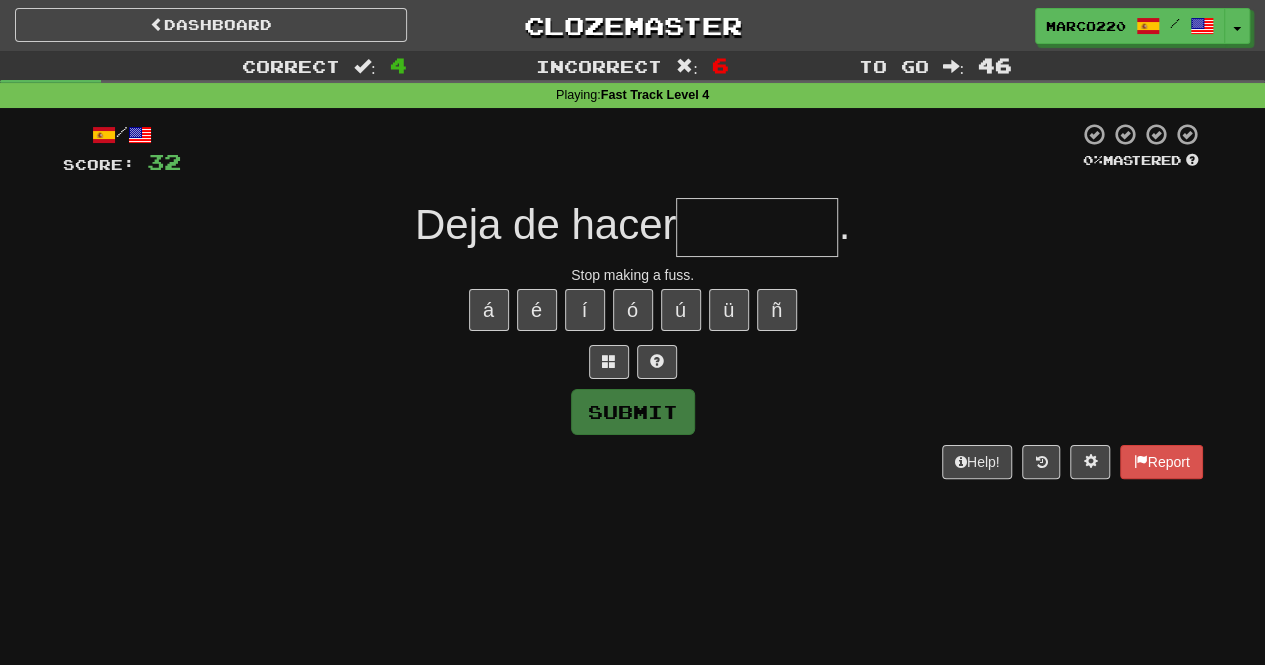 type on "********" 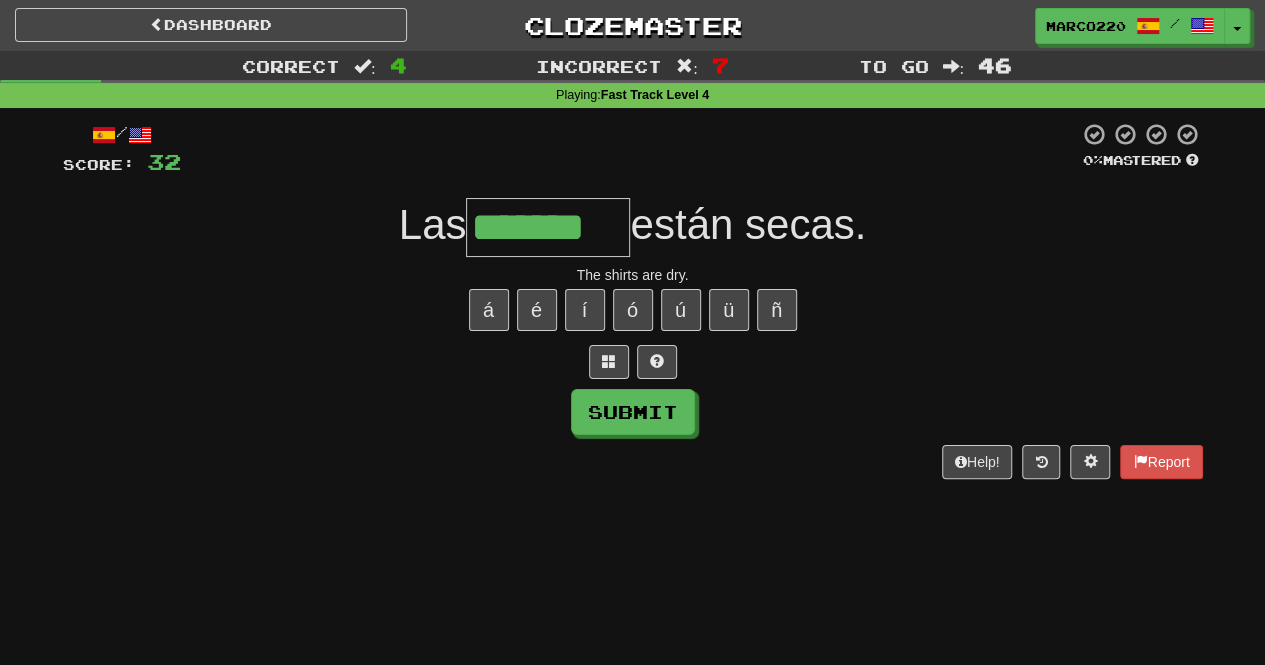 type on "*******" 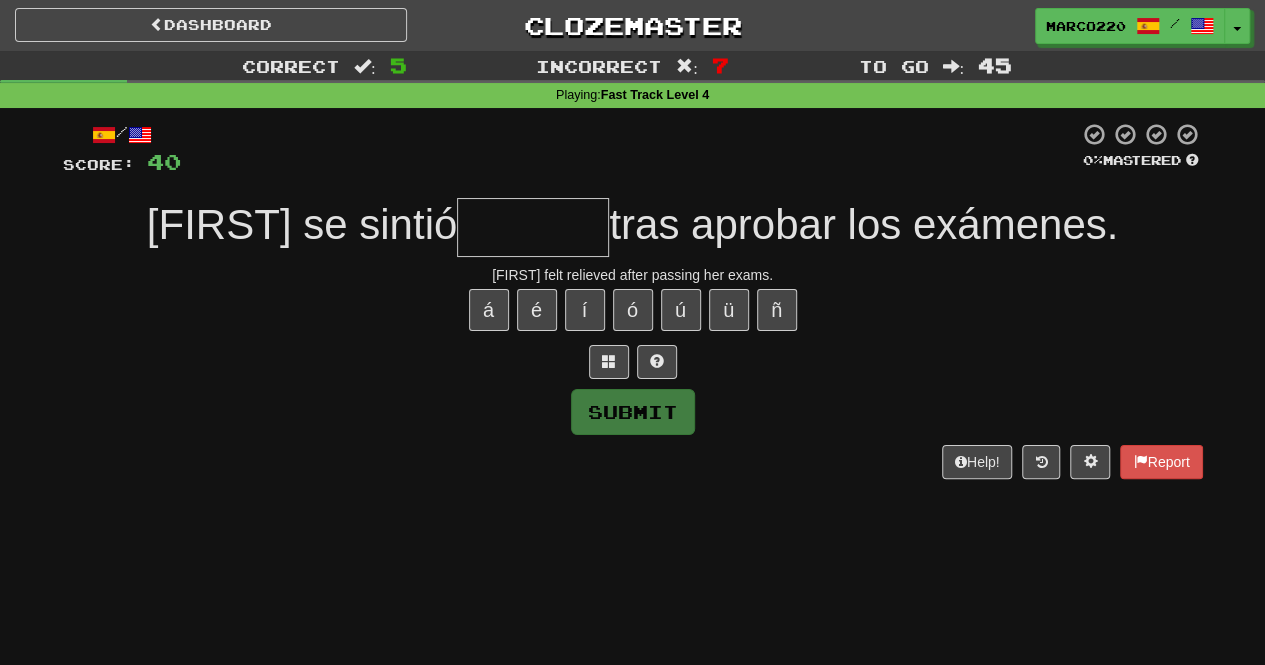type on "********" 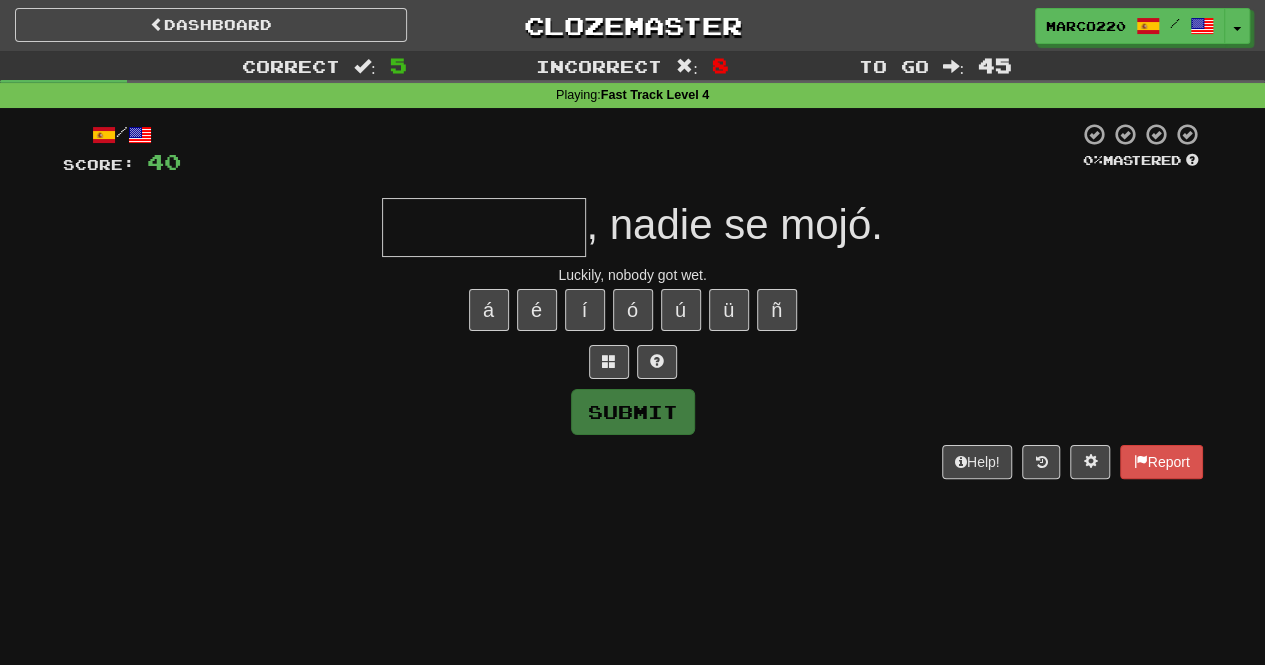 type on "*" 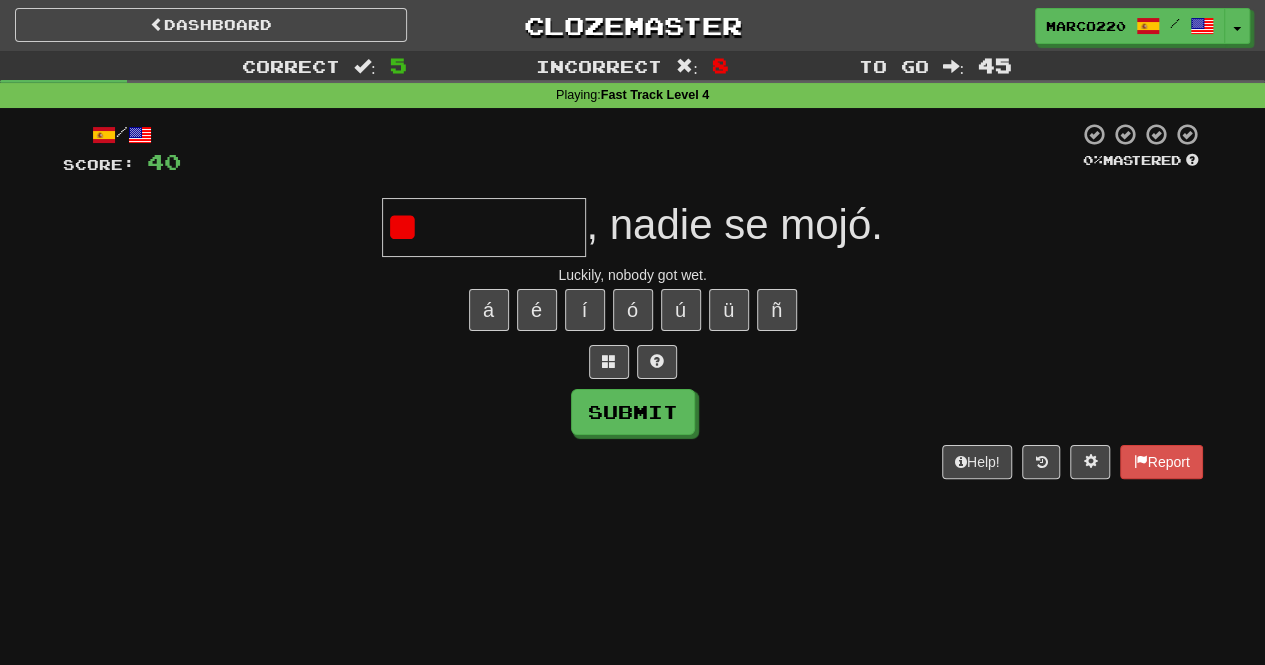 type on "*" 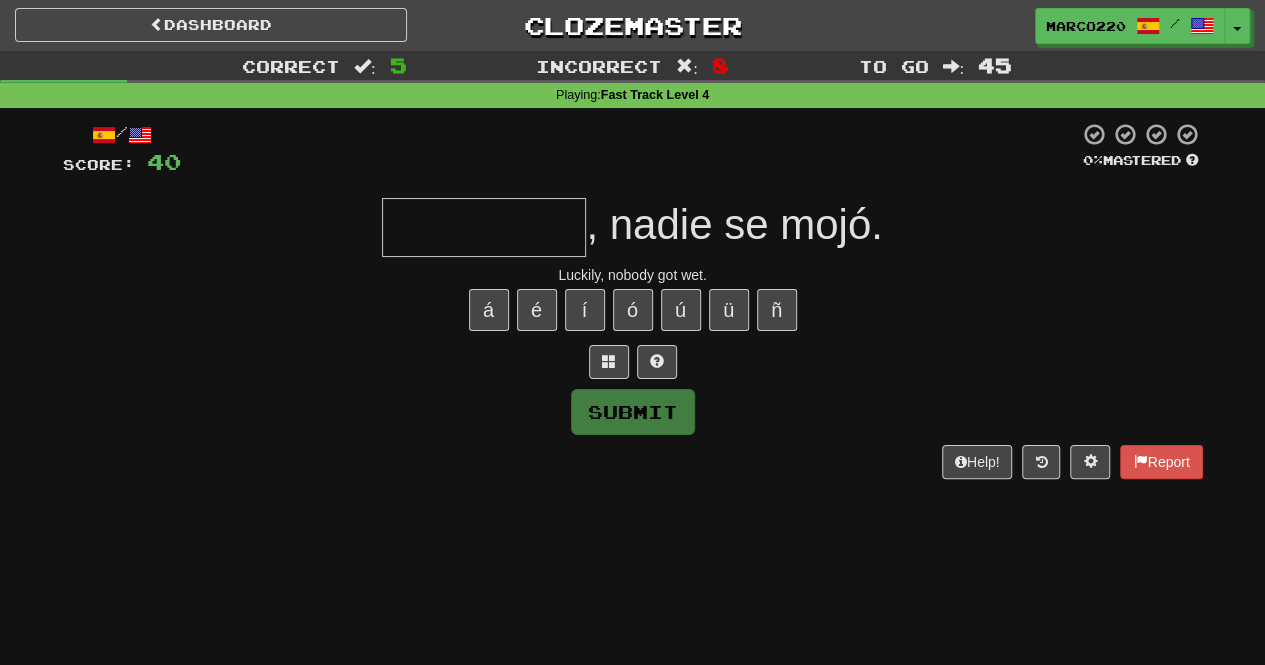 type on "*" 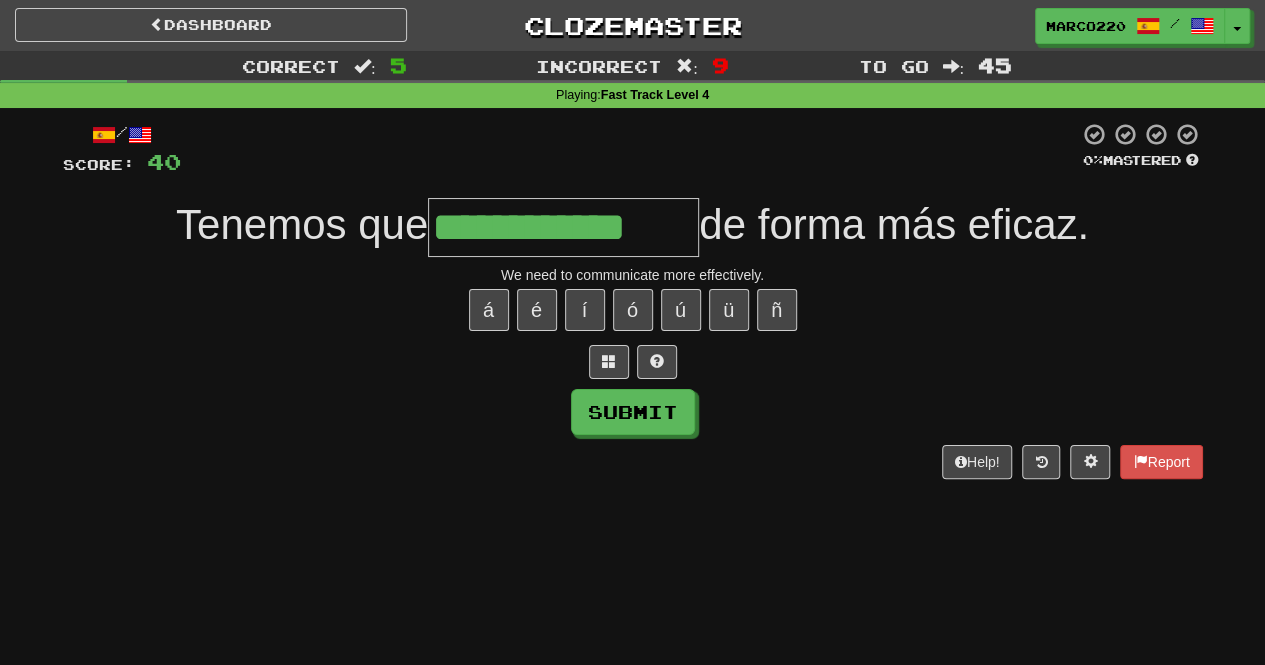type on "**********" 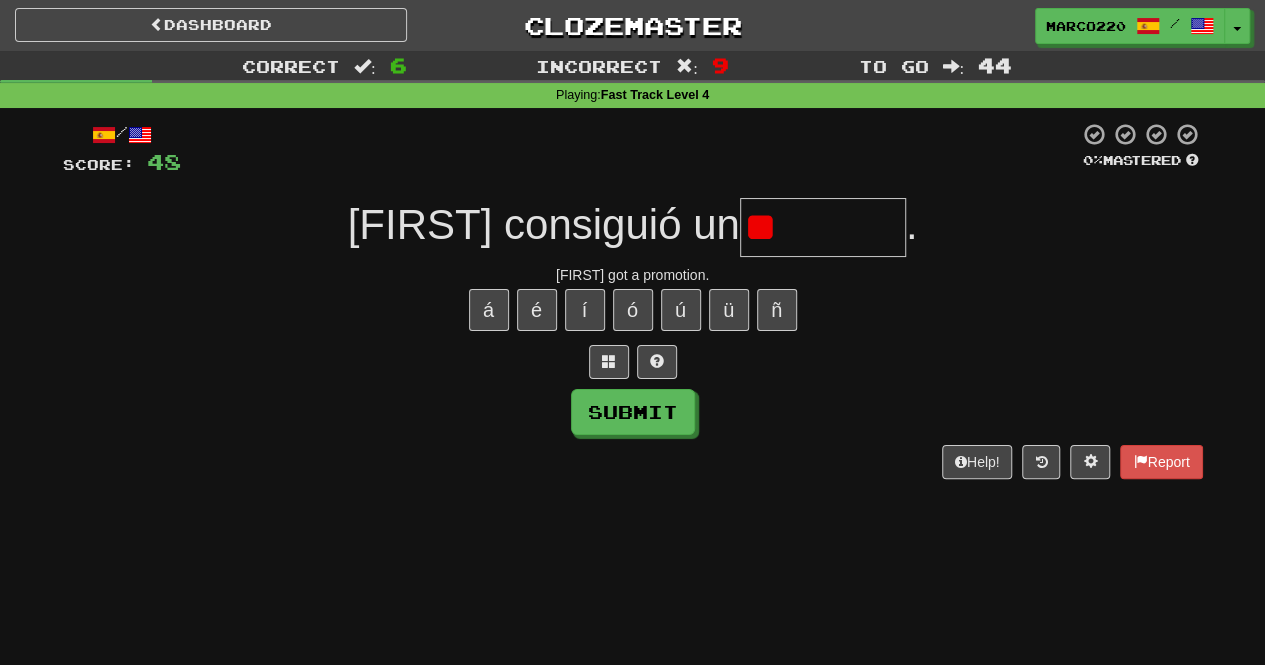 type on "*" 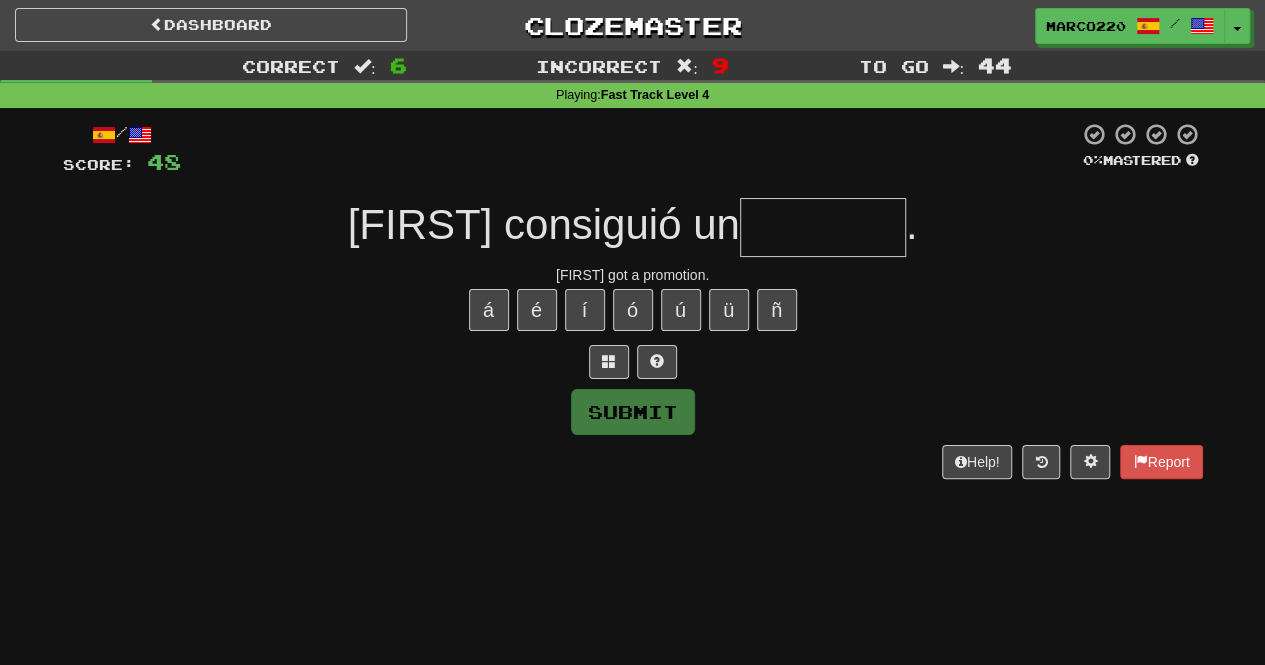 type on "*******" 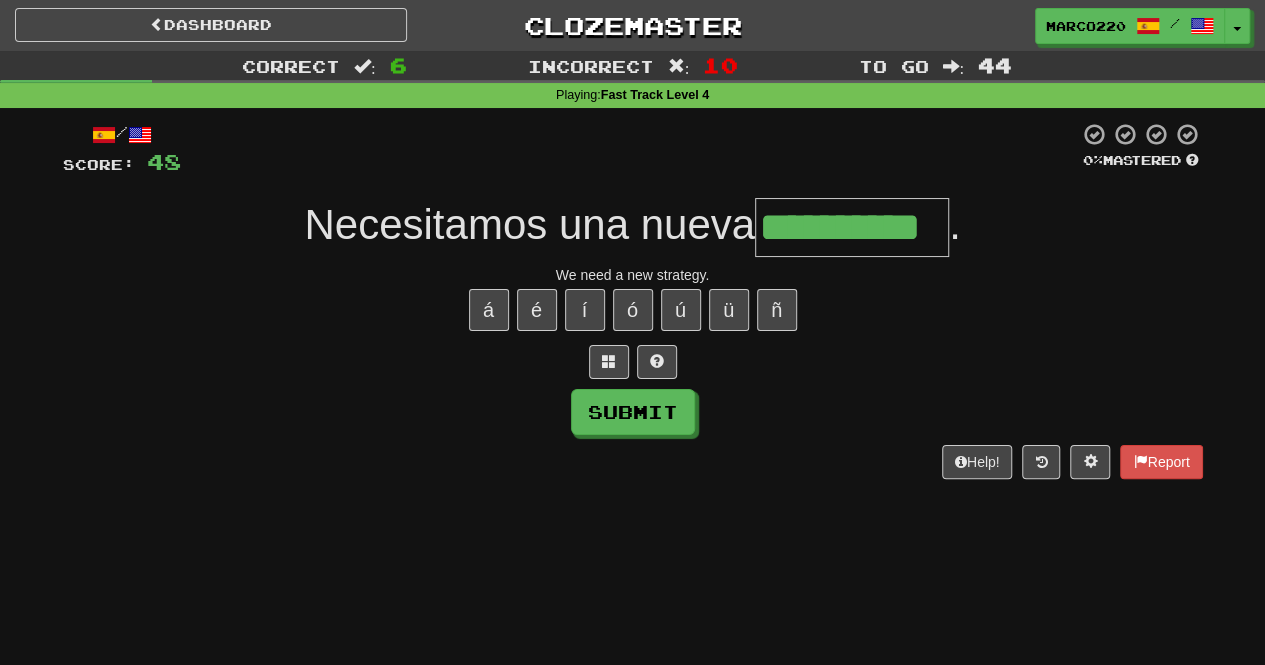 type on "**********" 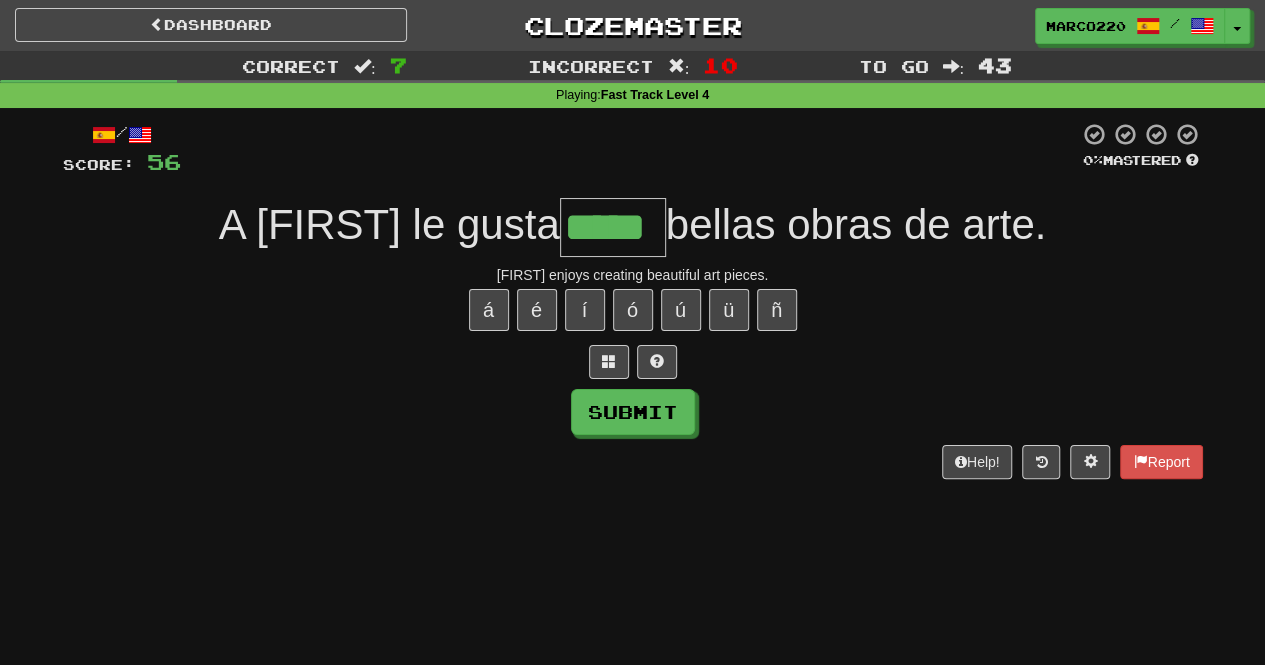type on "*****" 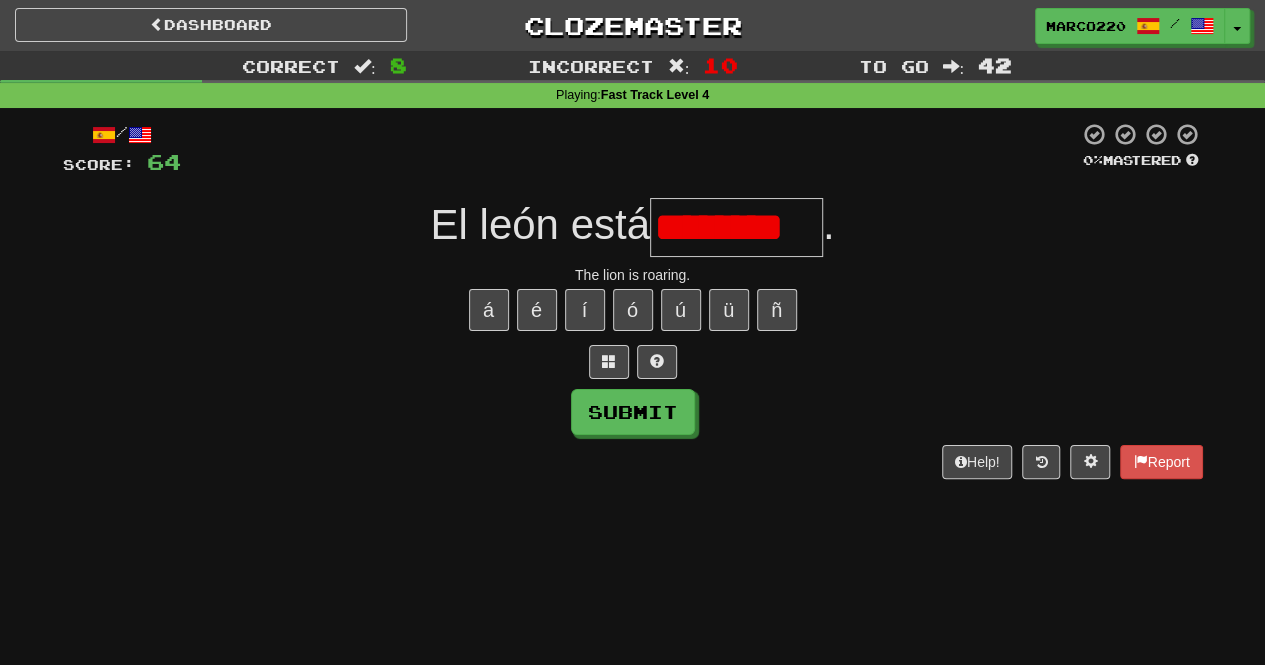 type on "********" 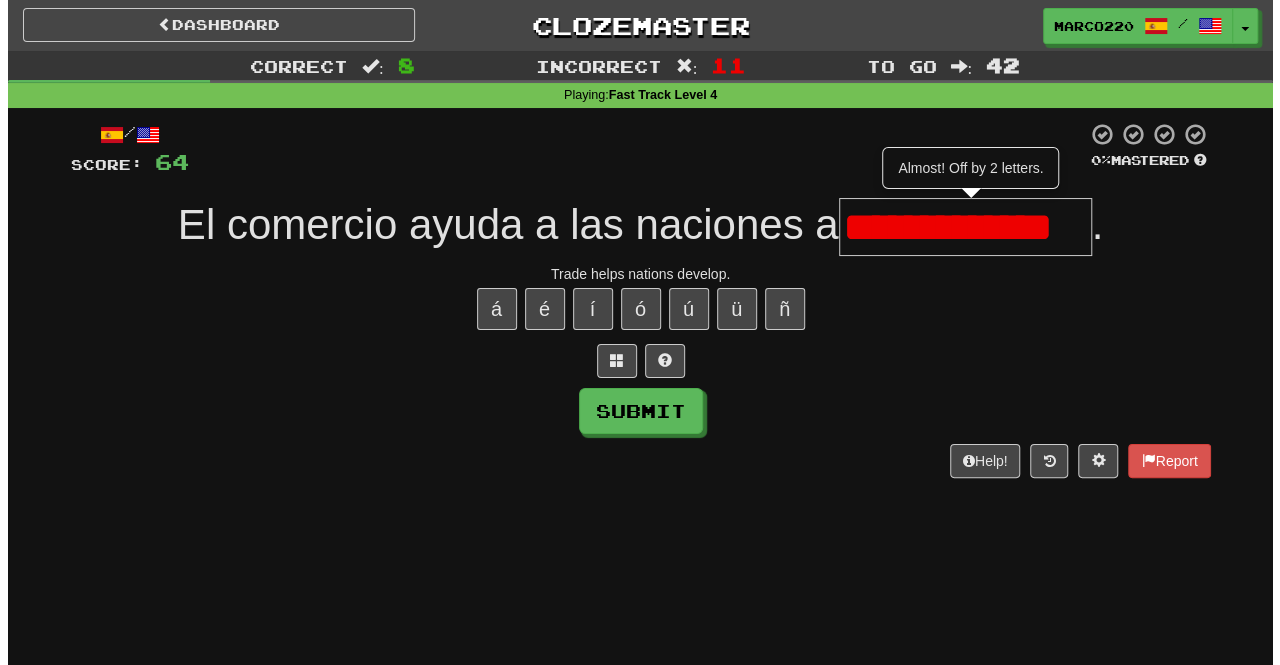 scroll, scrollTop: 0, scrollLeft: 0, axis: both 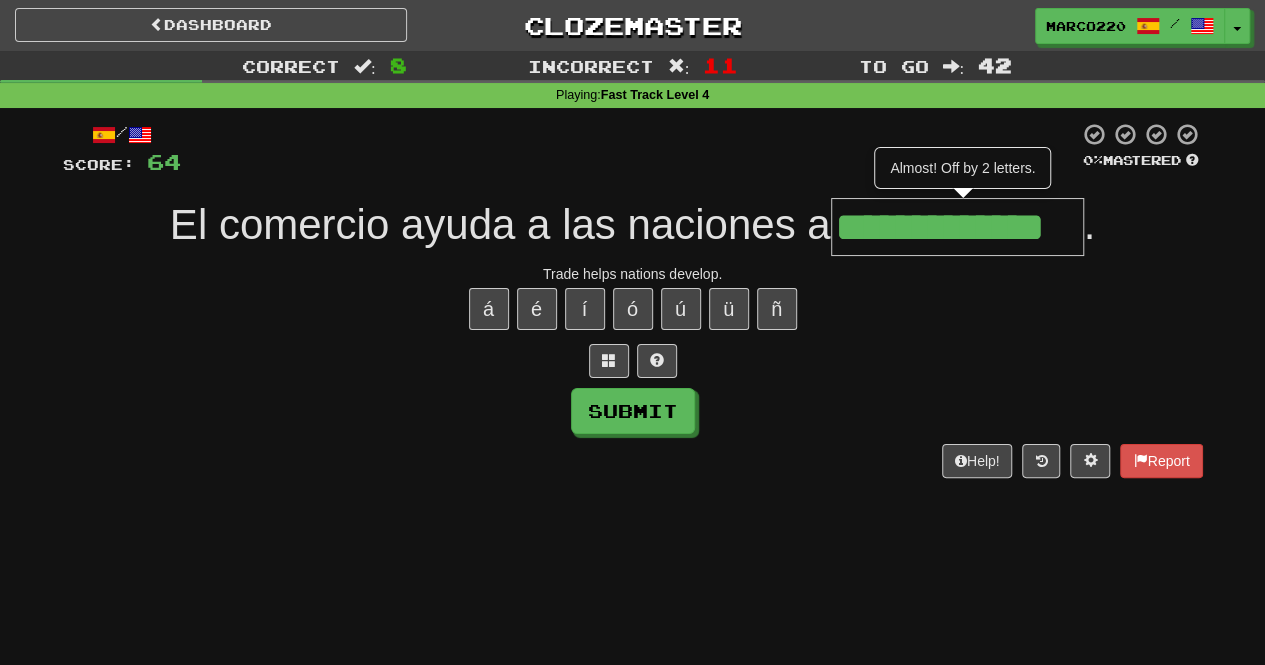 type on "**********" 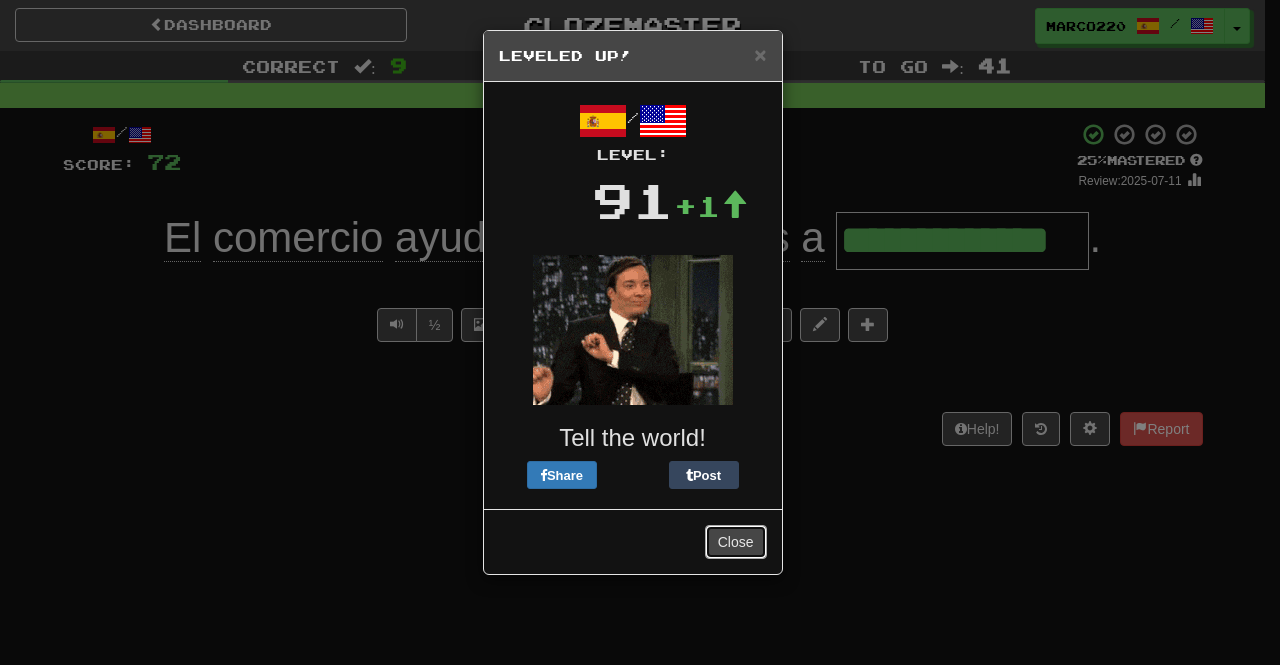 click on "Close" at bounding box center [736, 542] 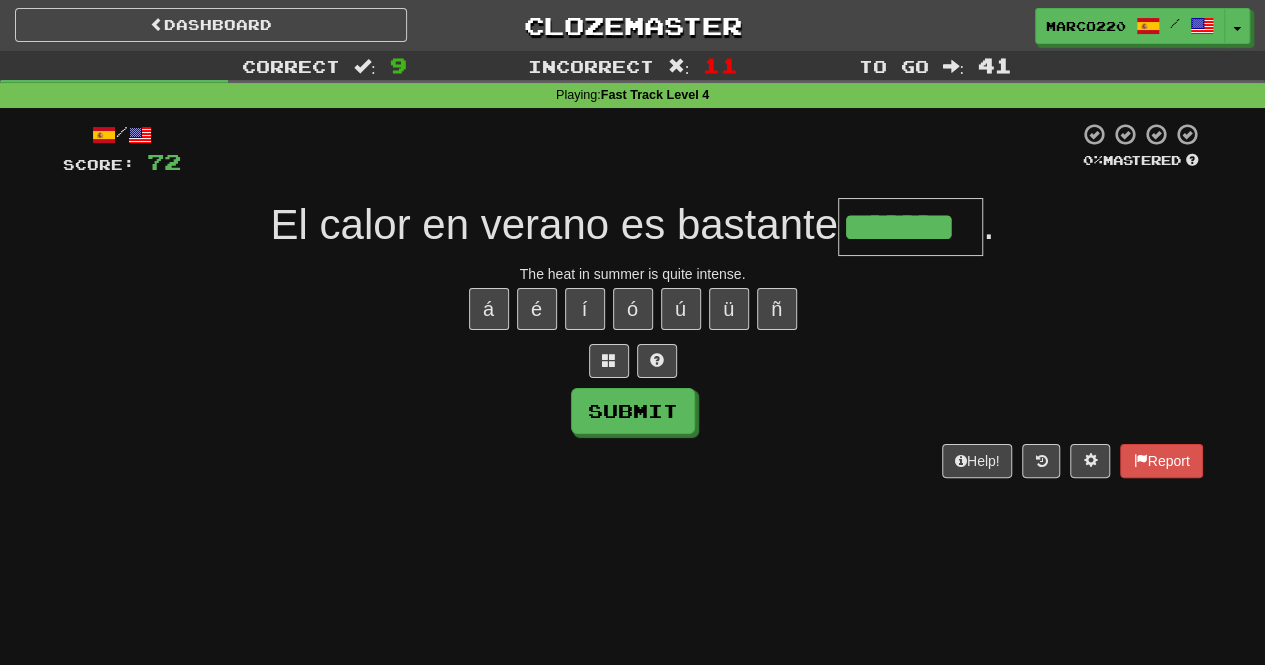 type on "*******" 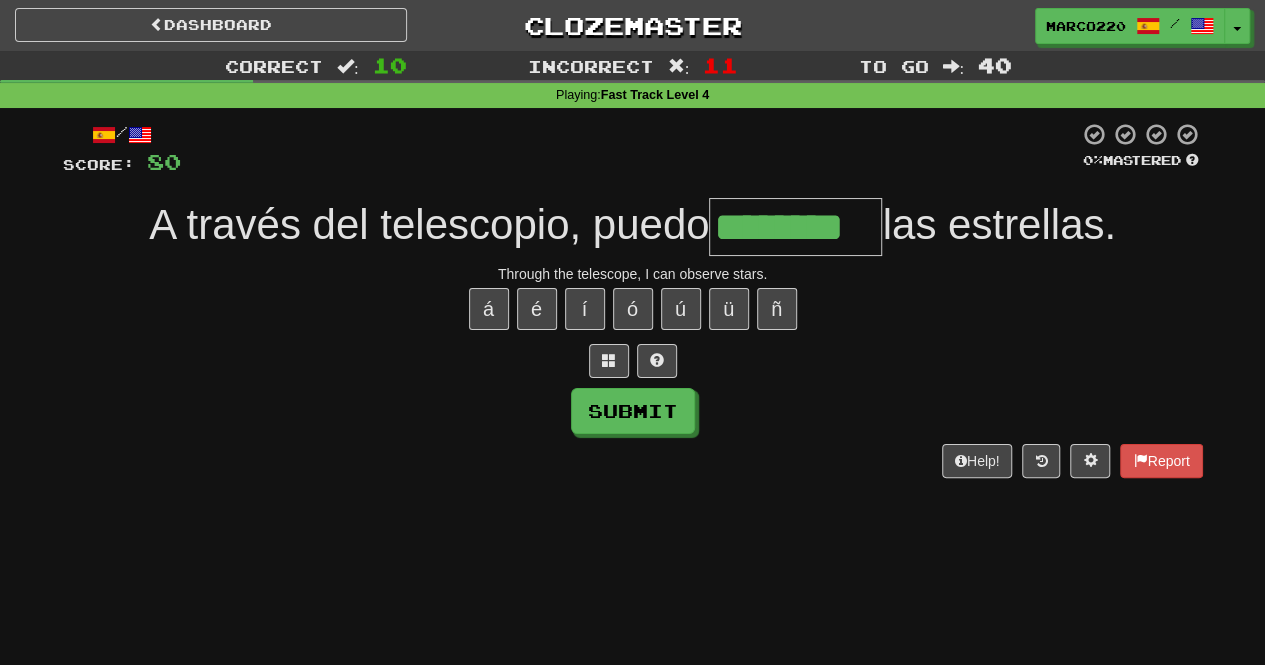 type on "********" 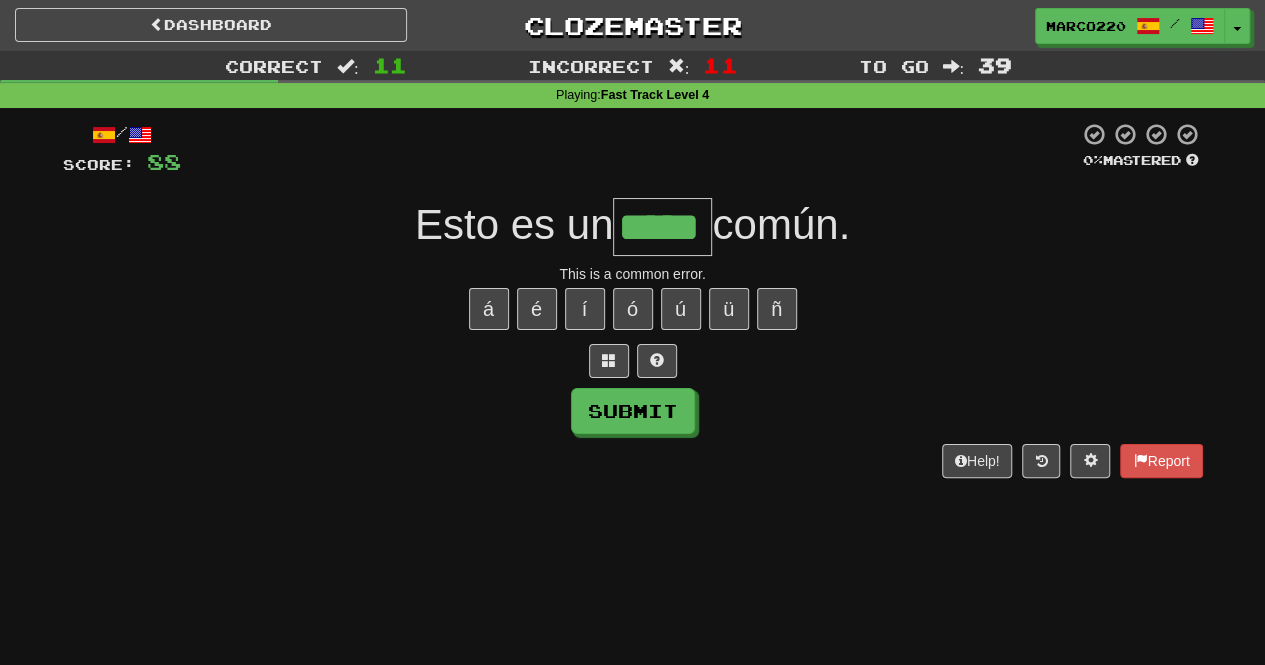 type on "*****" 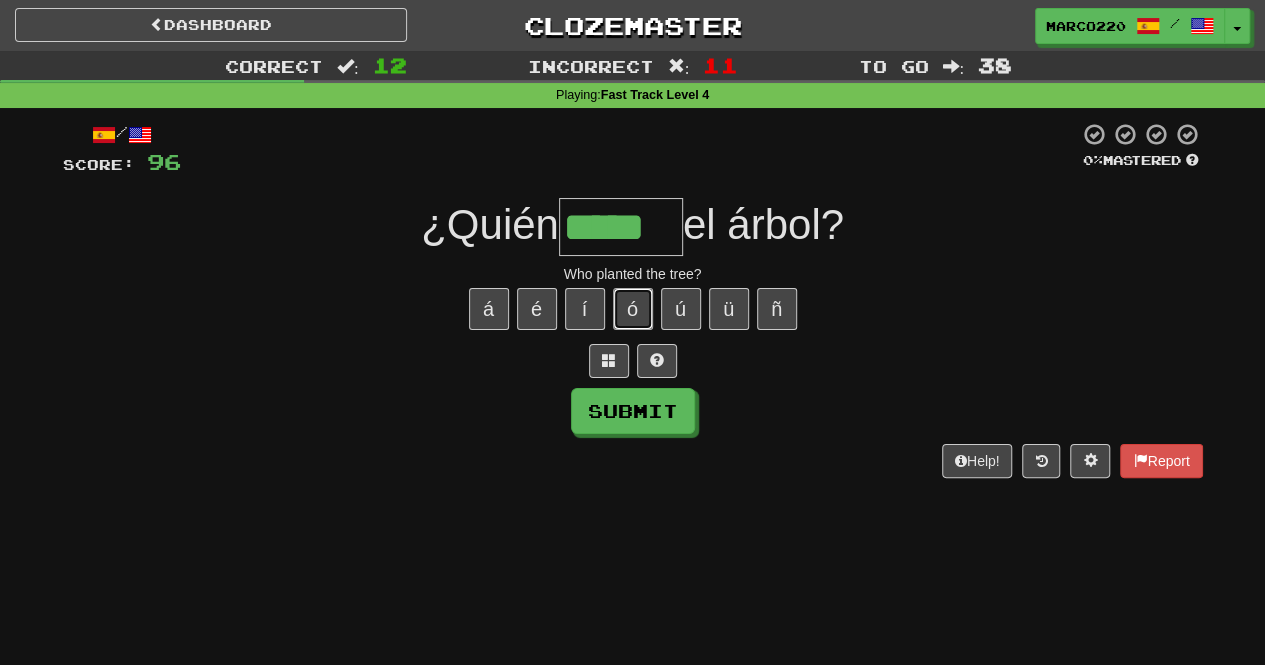 click on "ó" at bounding box center (633, 309) 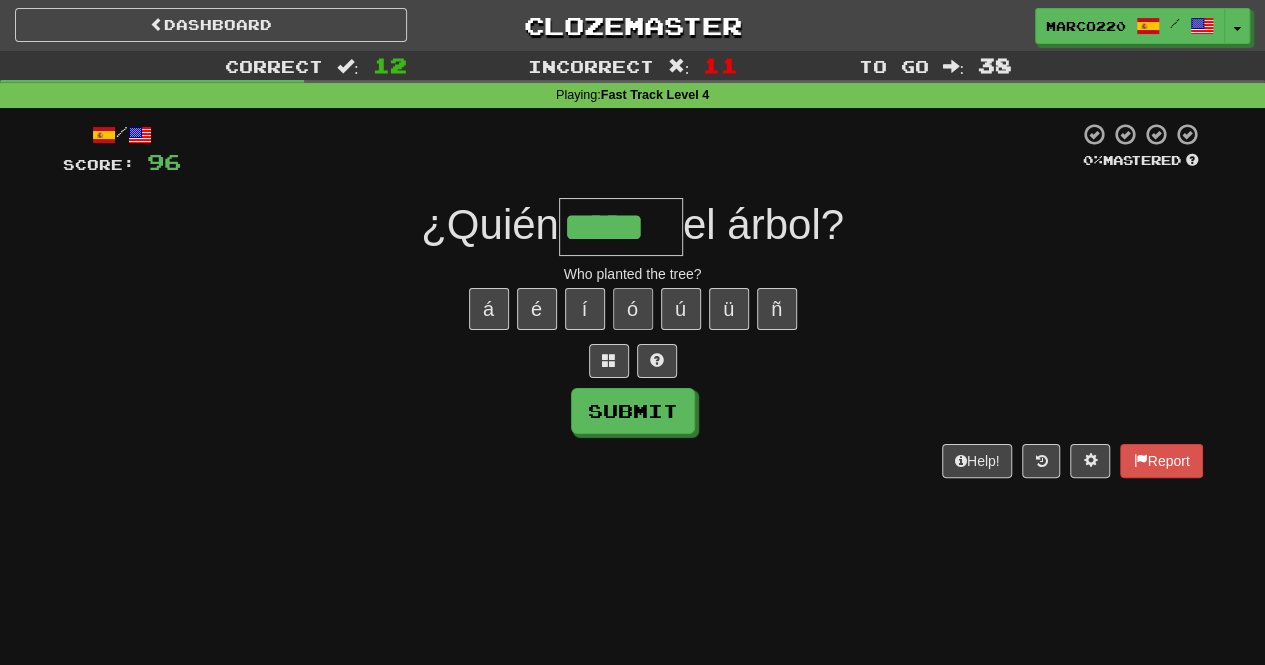 type on "******" 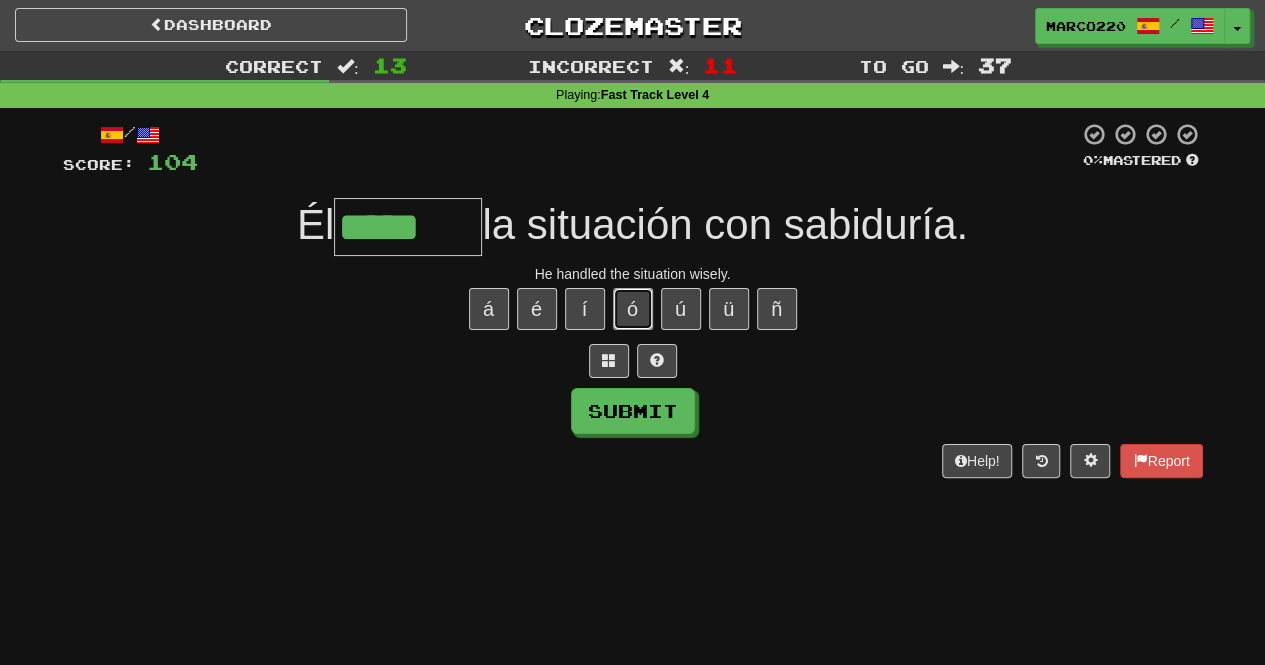 click on "ó" at bounding box center (633, 309) 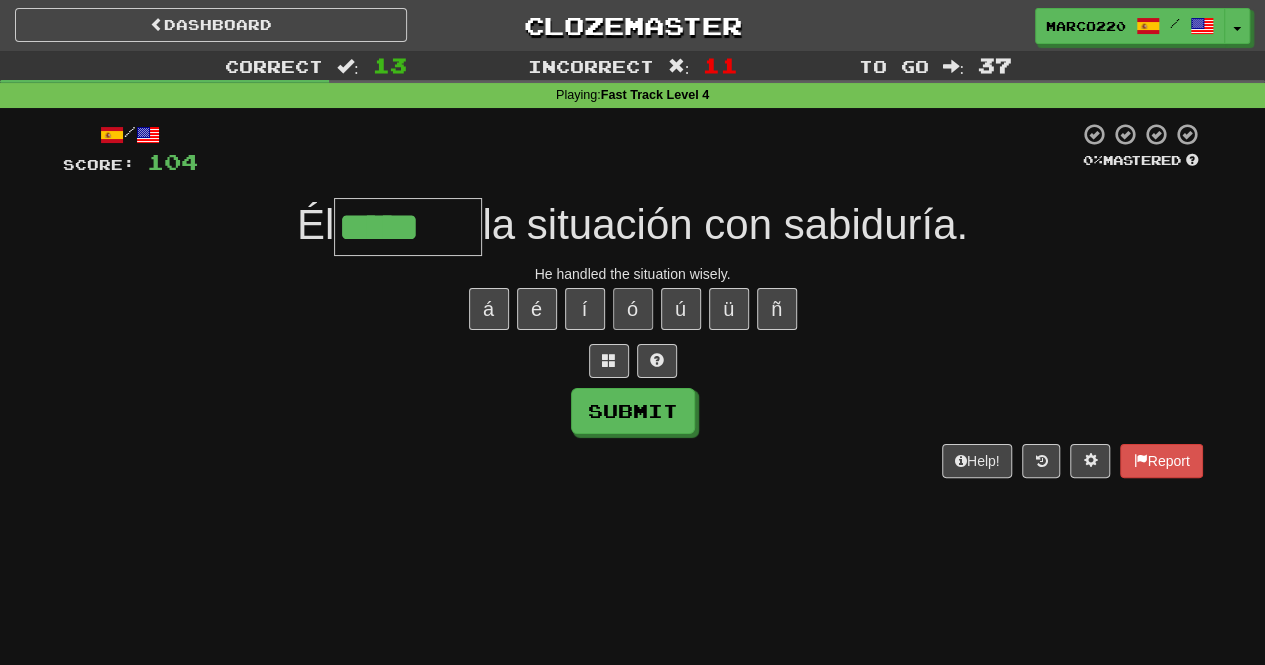 type on "******" 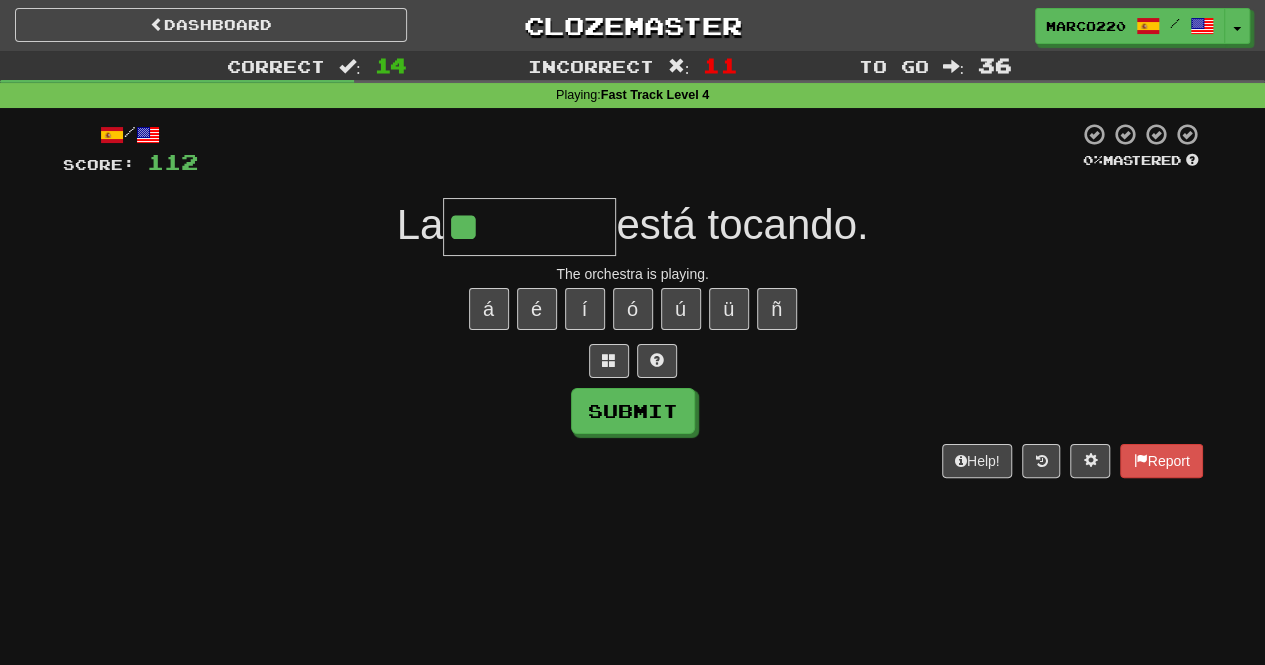type on "**" 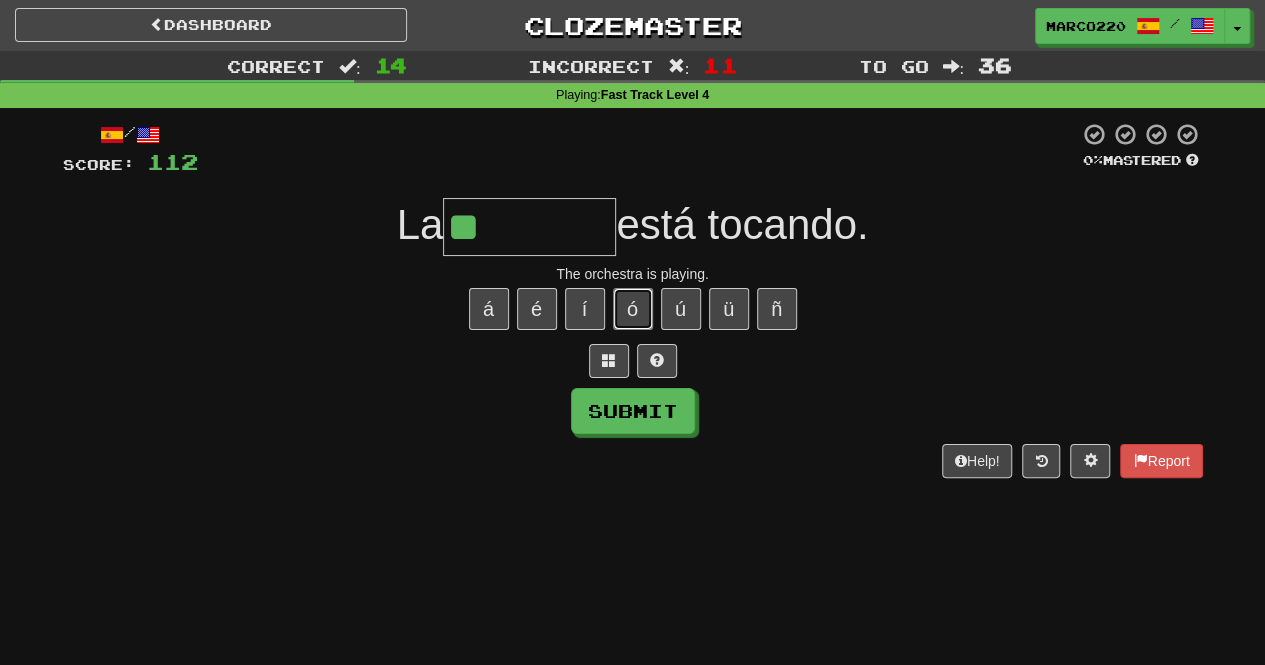 type 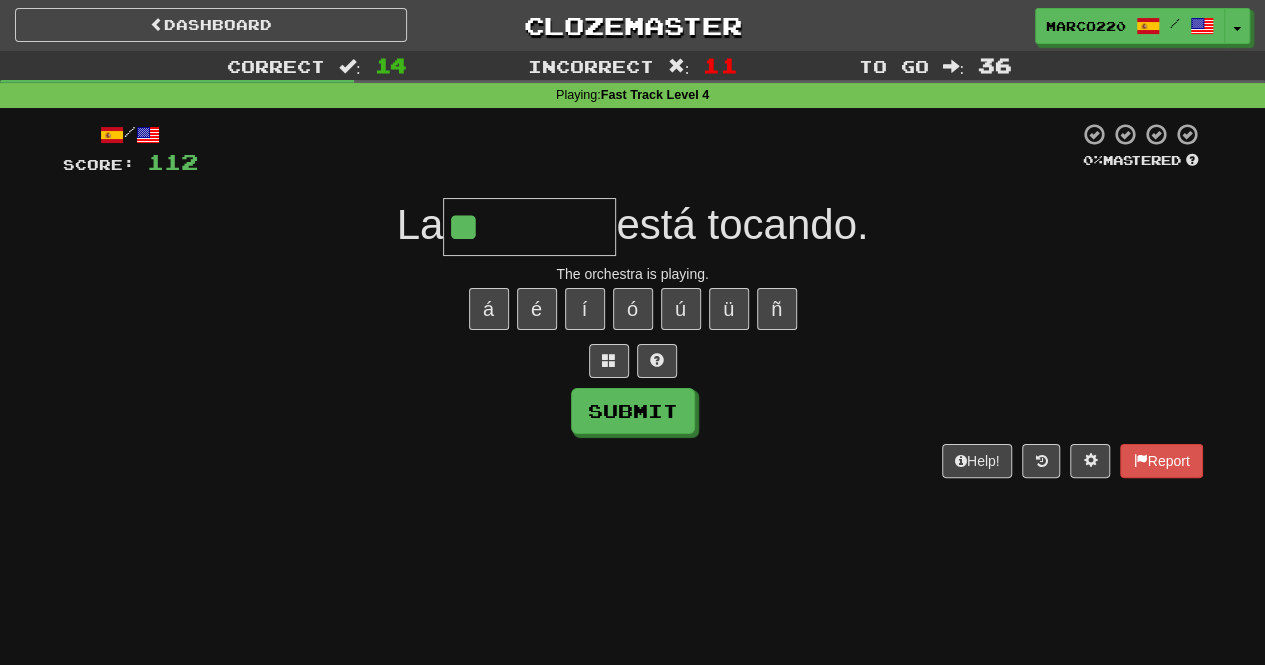 type on "*" 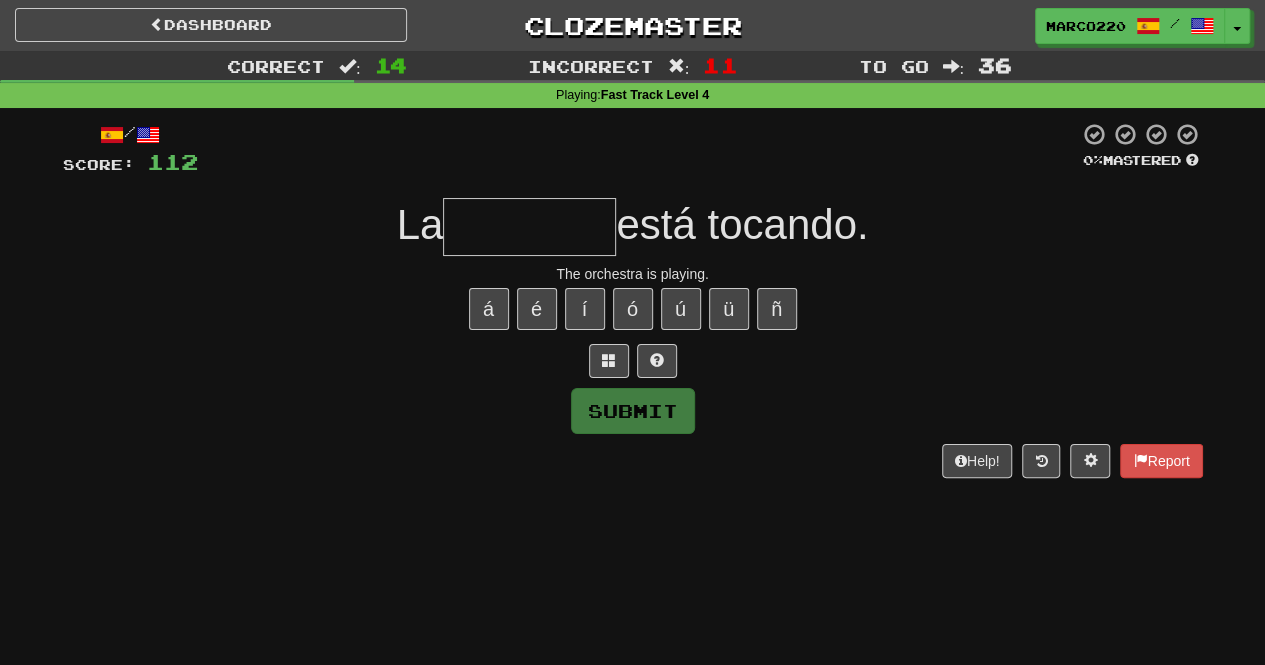 type on "********" 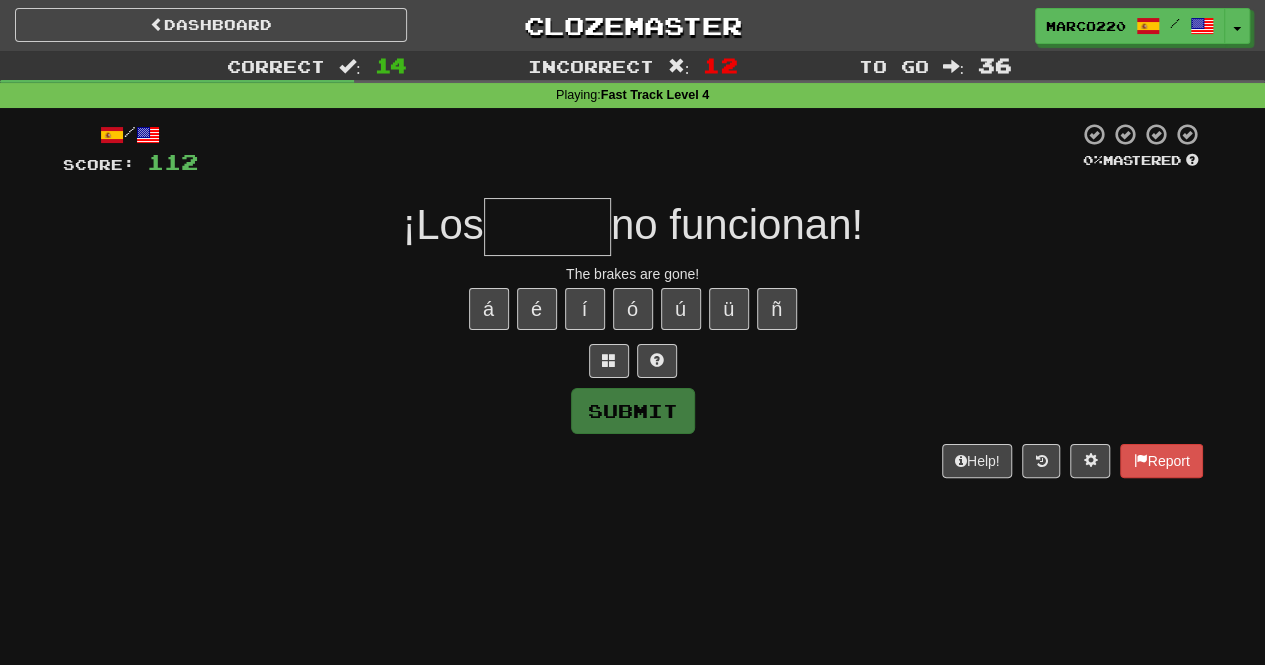 type on "******" 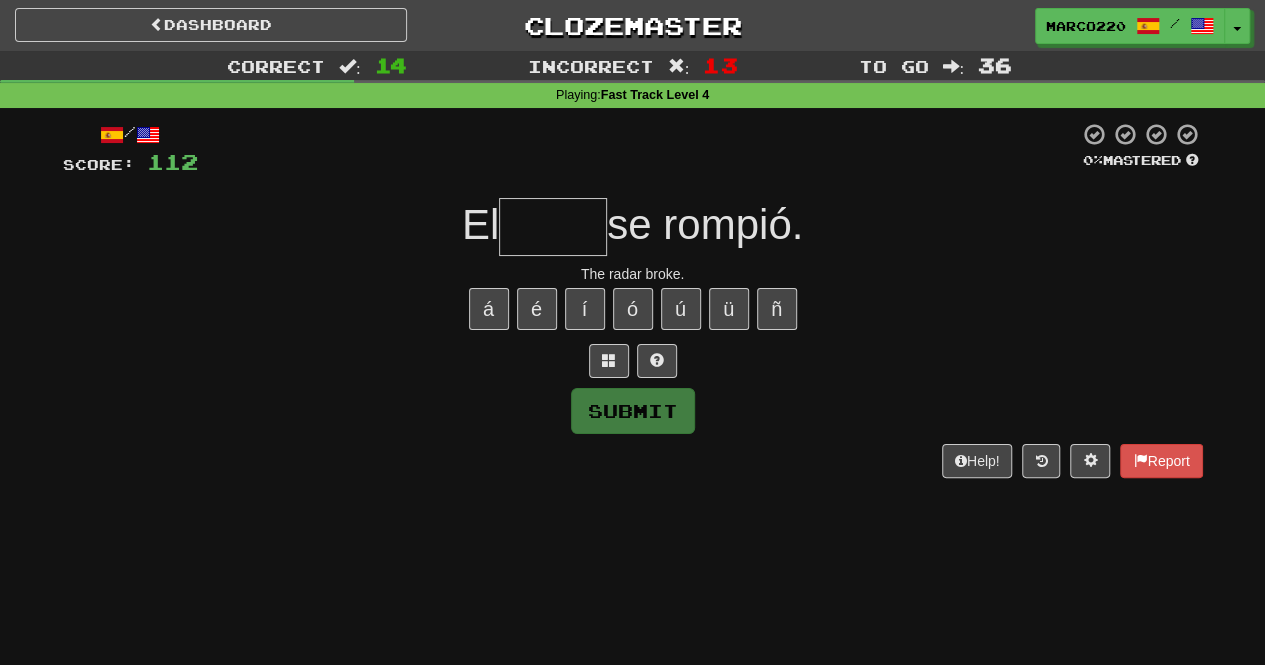 type on "*****" 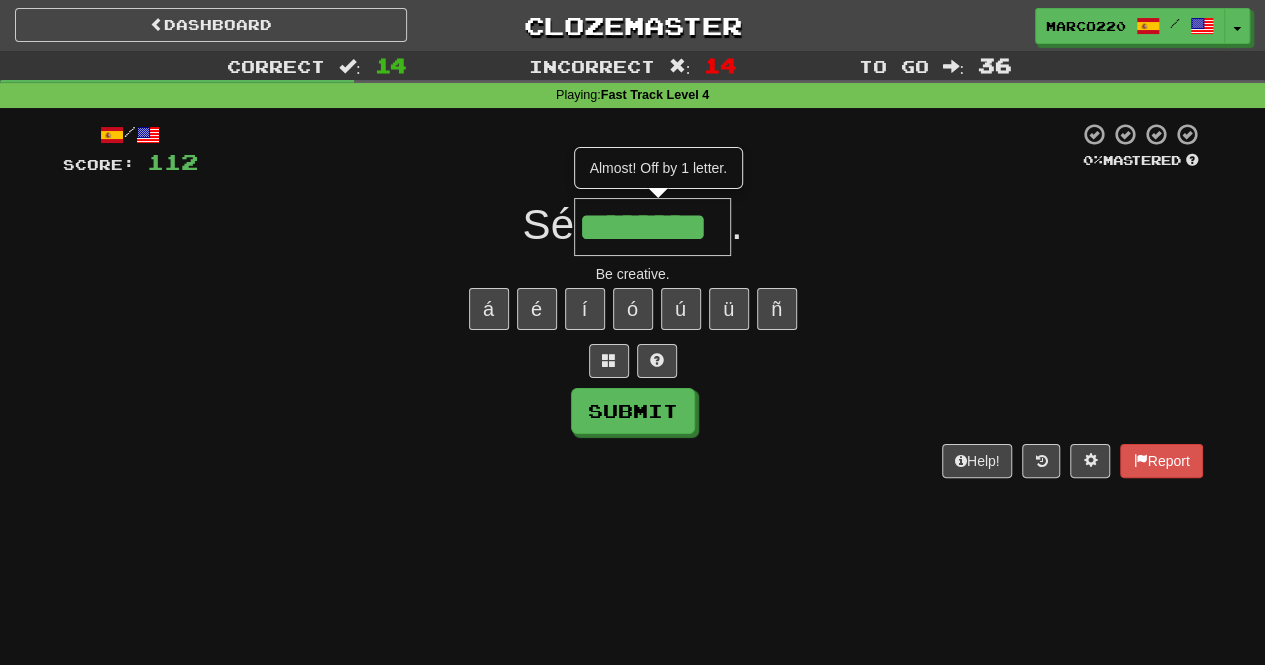 type on "********" 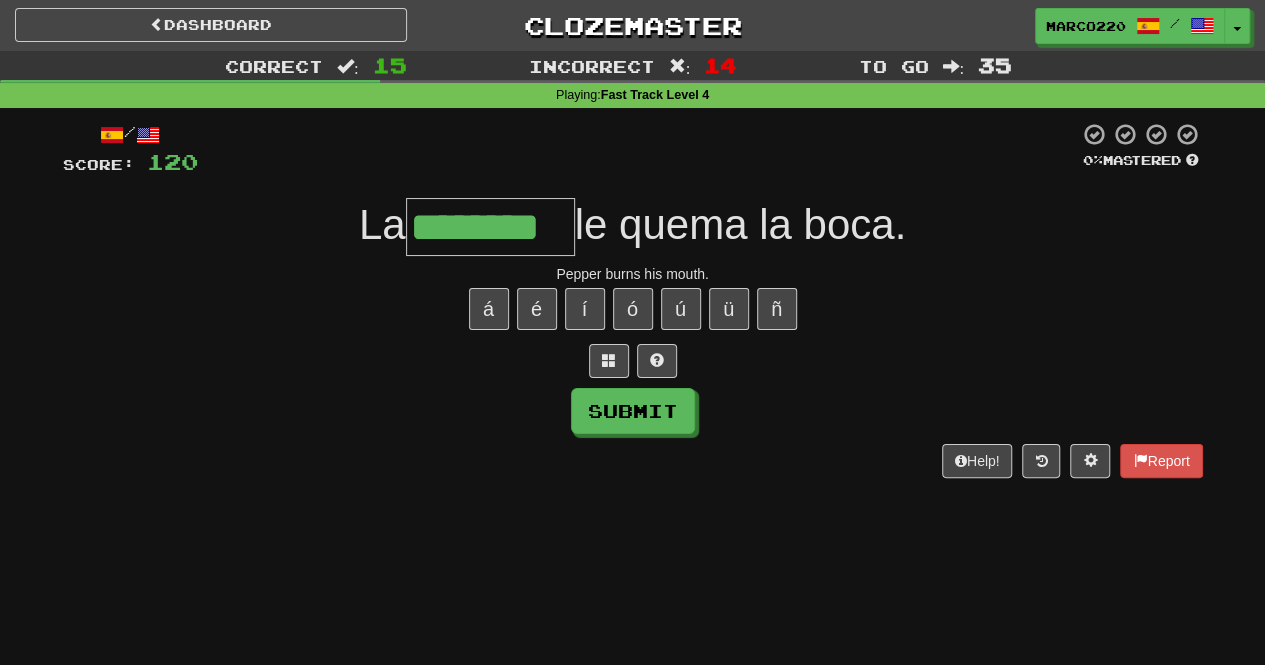 type on "********" 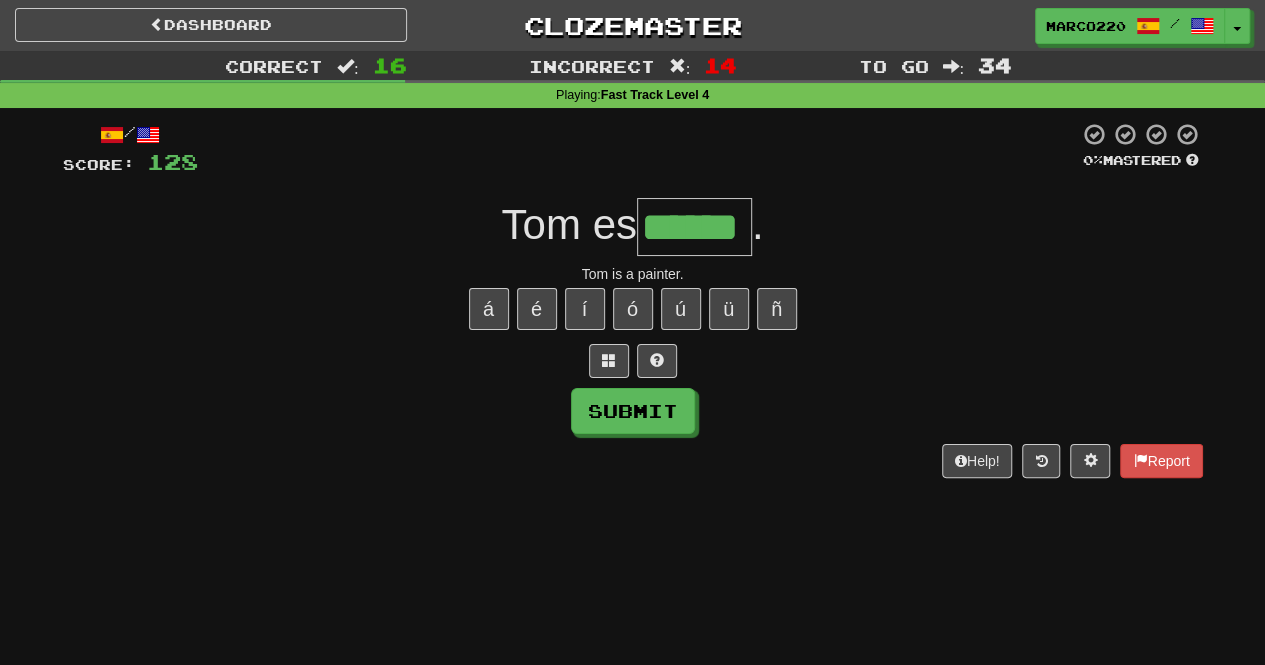 type on "******" 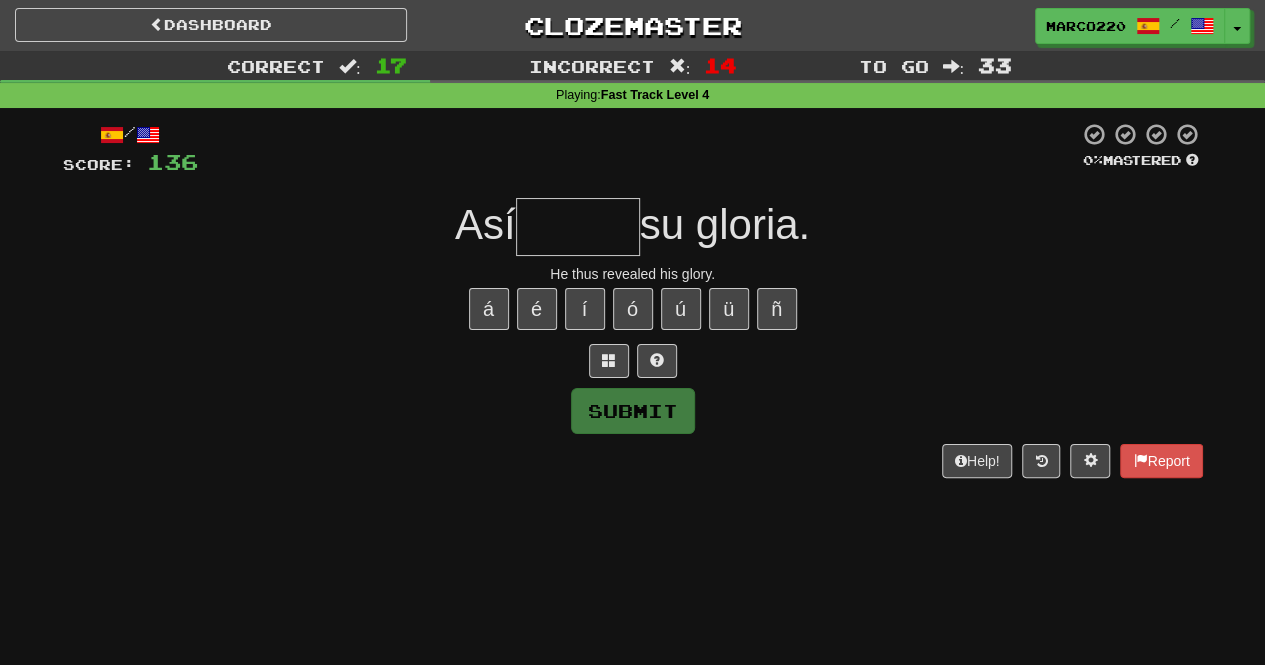 type on "******" 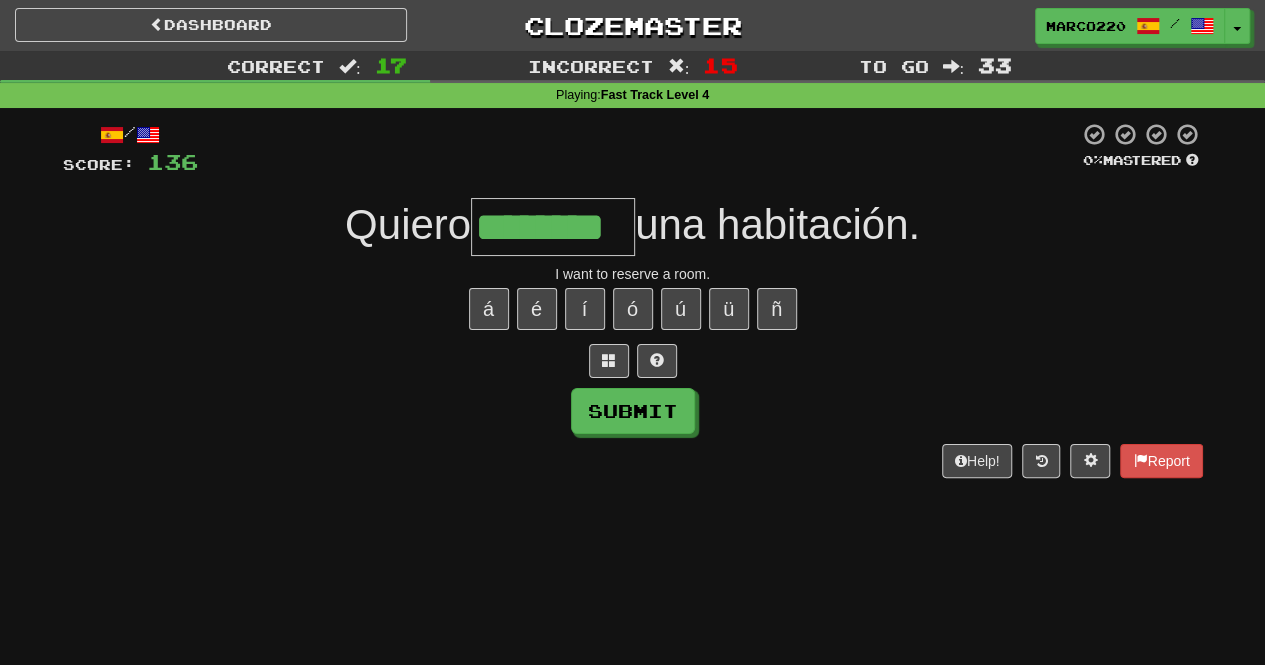 type on "********" 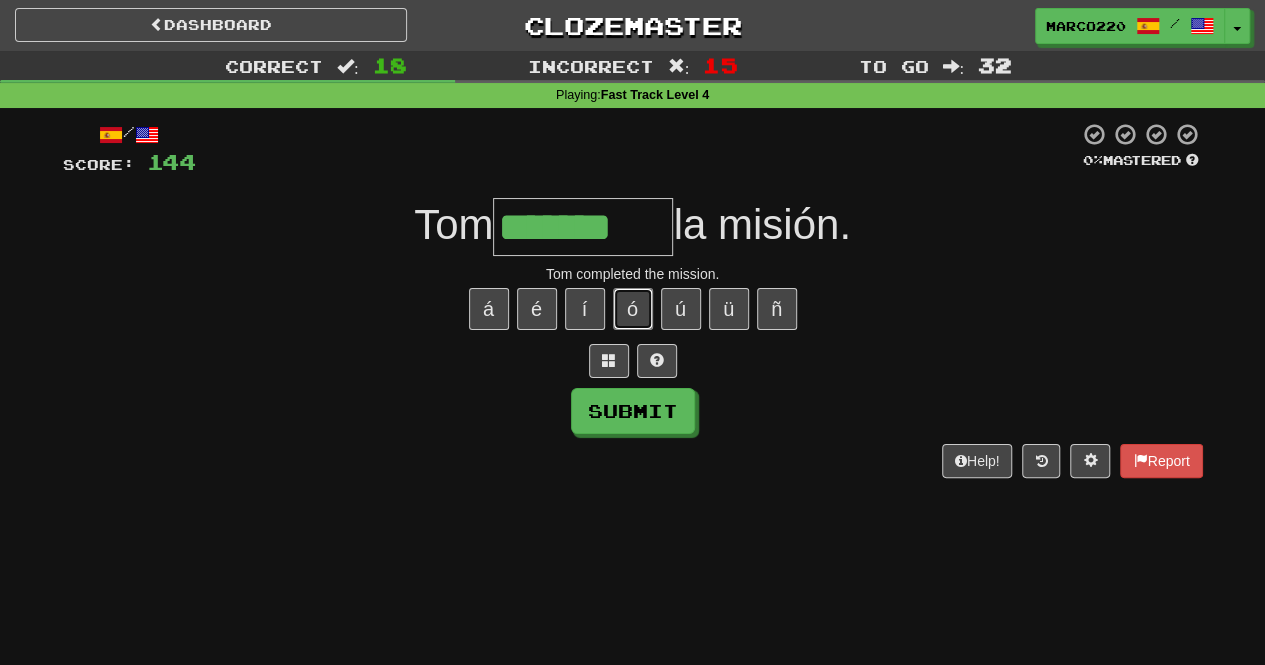 click on "ó" at bounding box center [633, 309] 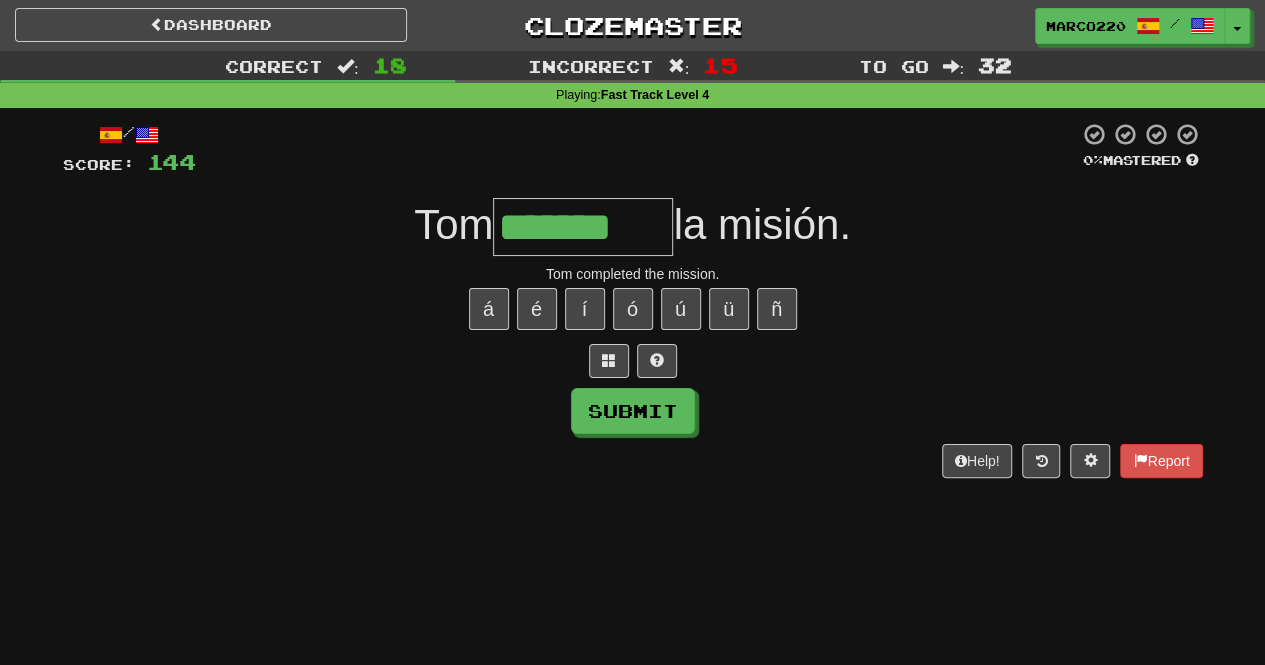 type on "********" 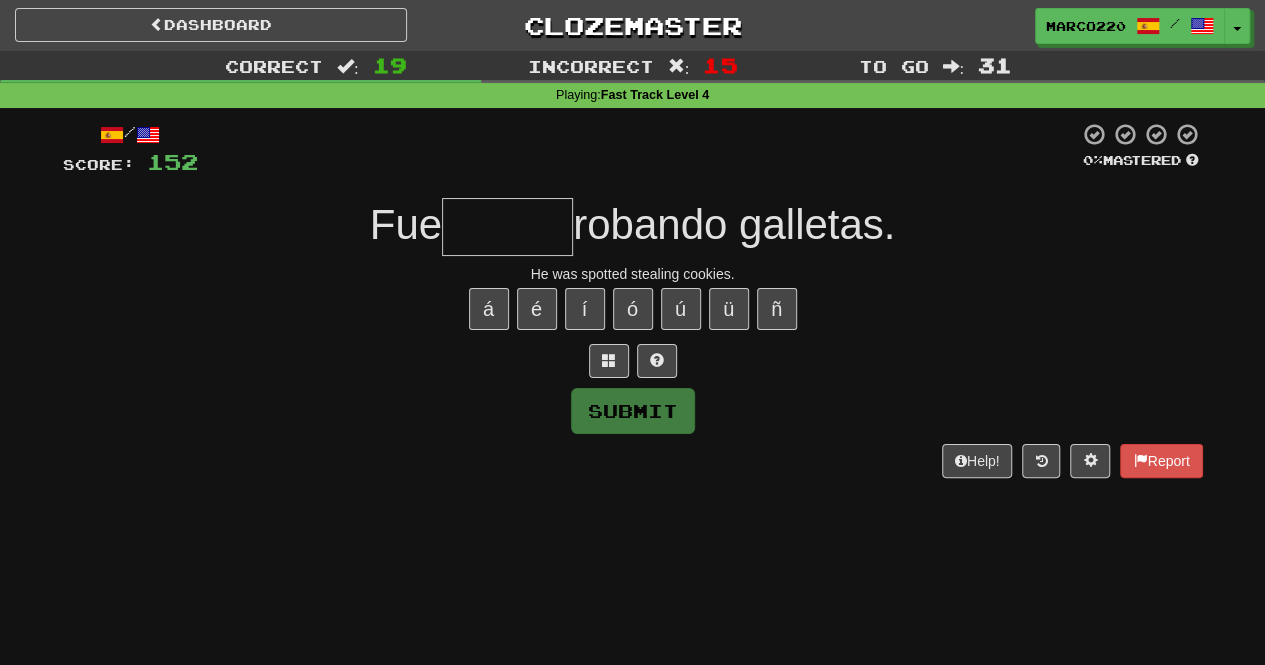 type on "*******" 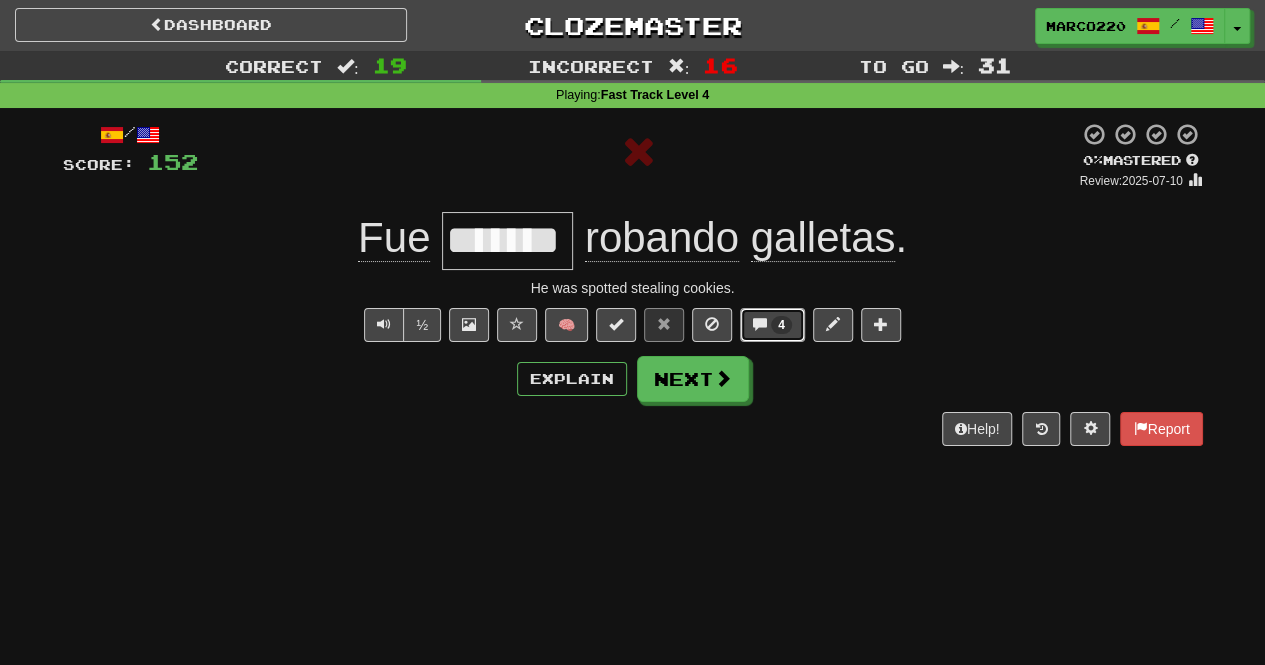 click on "4" at bounding box center [781, 325] 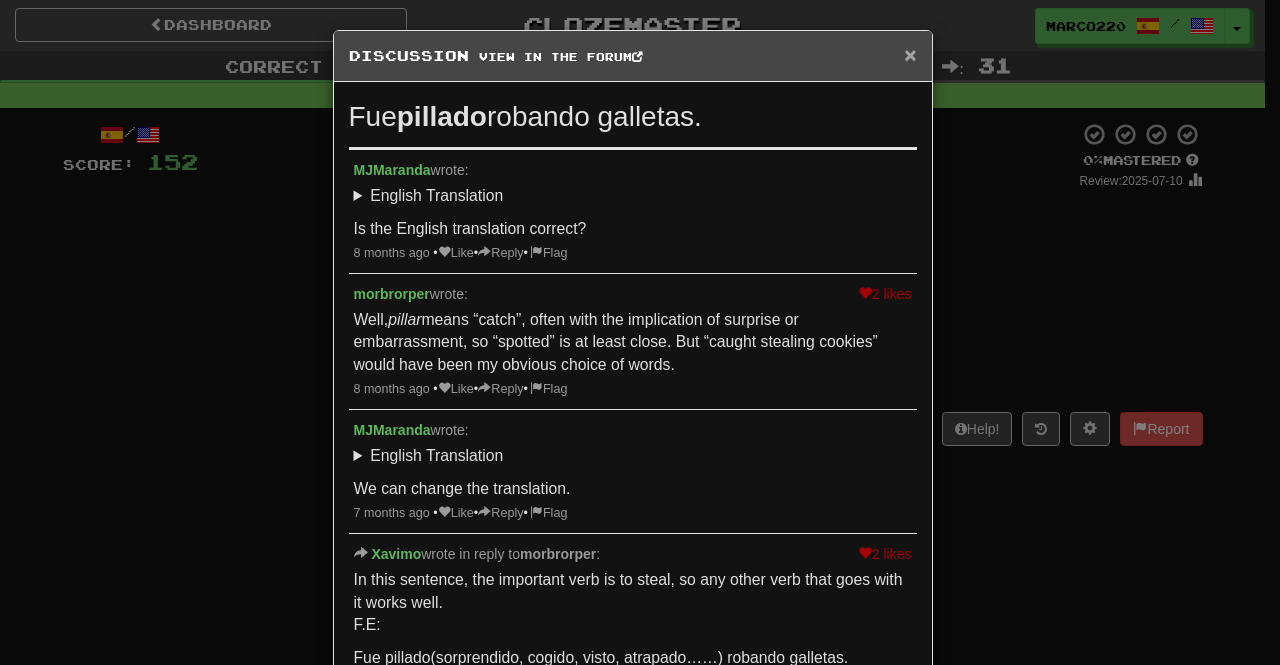 click on "×" at bounding box center (910, 54) 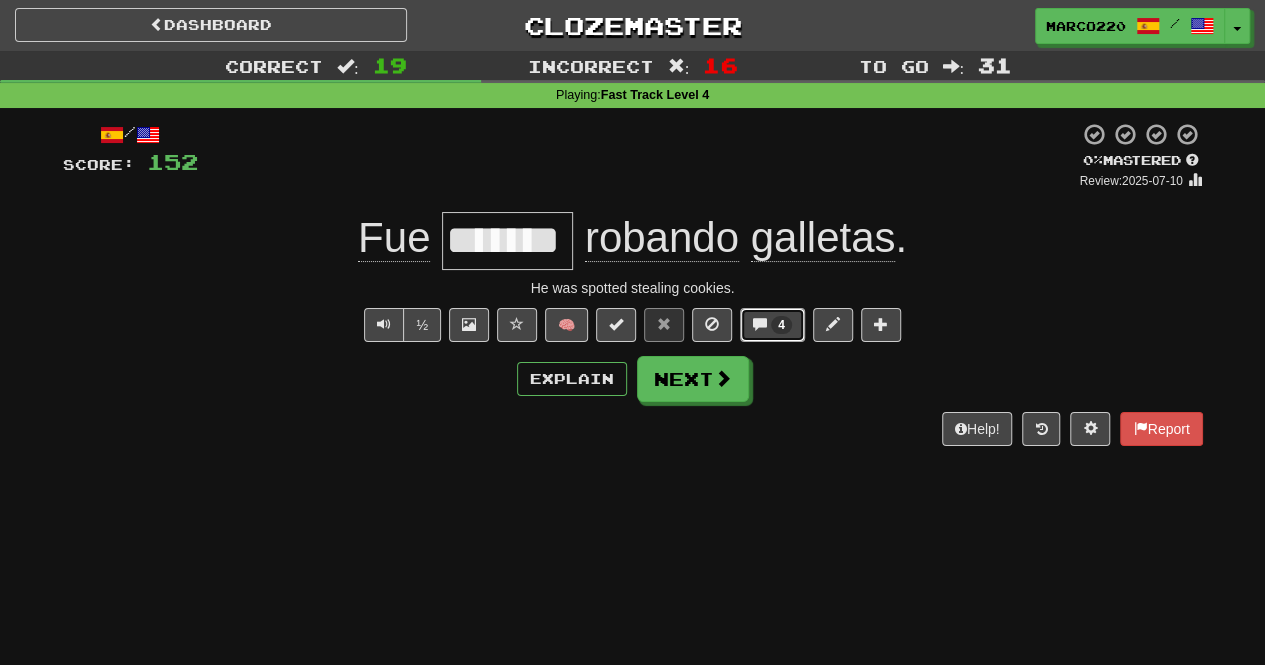click on "4" at bounding box center [772, 325] 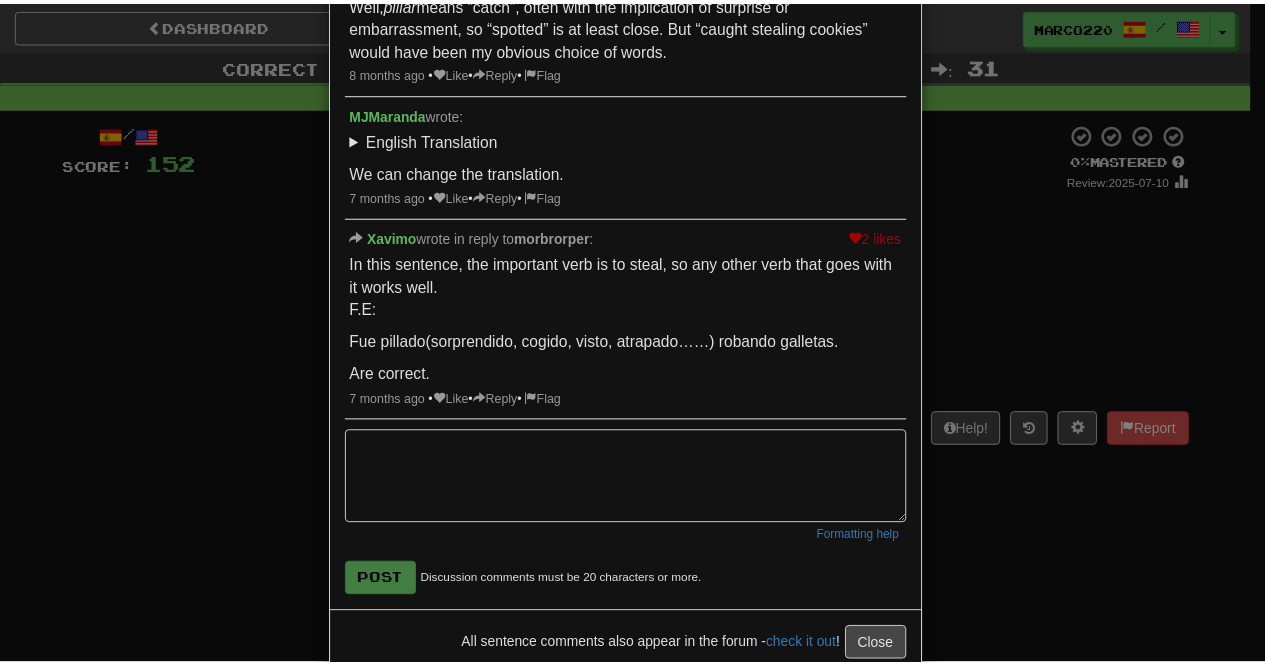 scroll, scrollTop: 0, scrollLeft: 0, axis: both 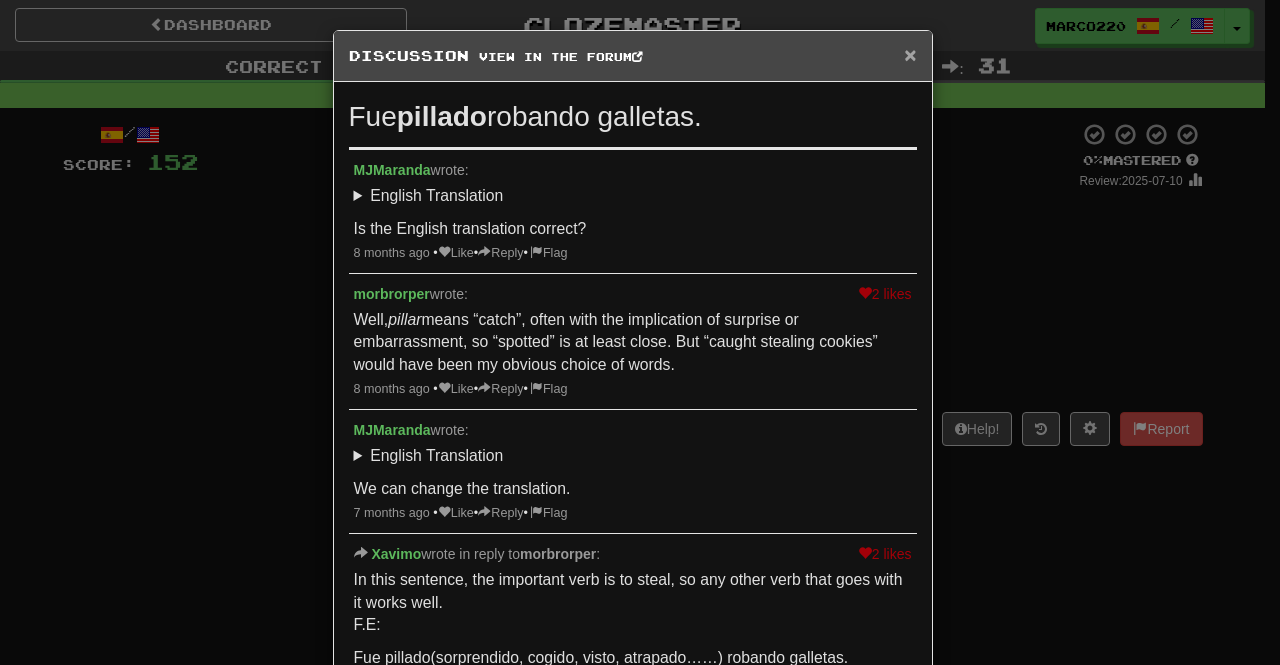 click on "×" at bounding box center [910, 54] 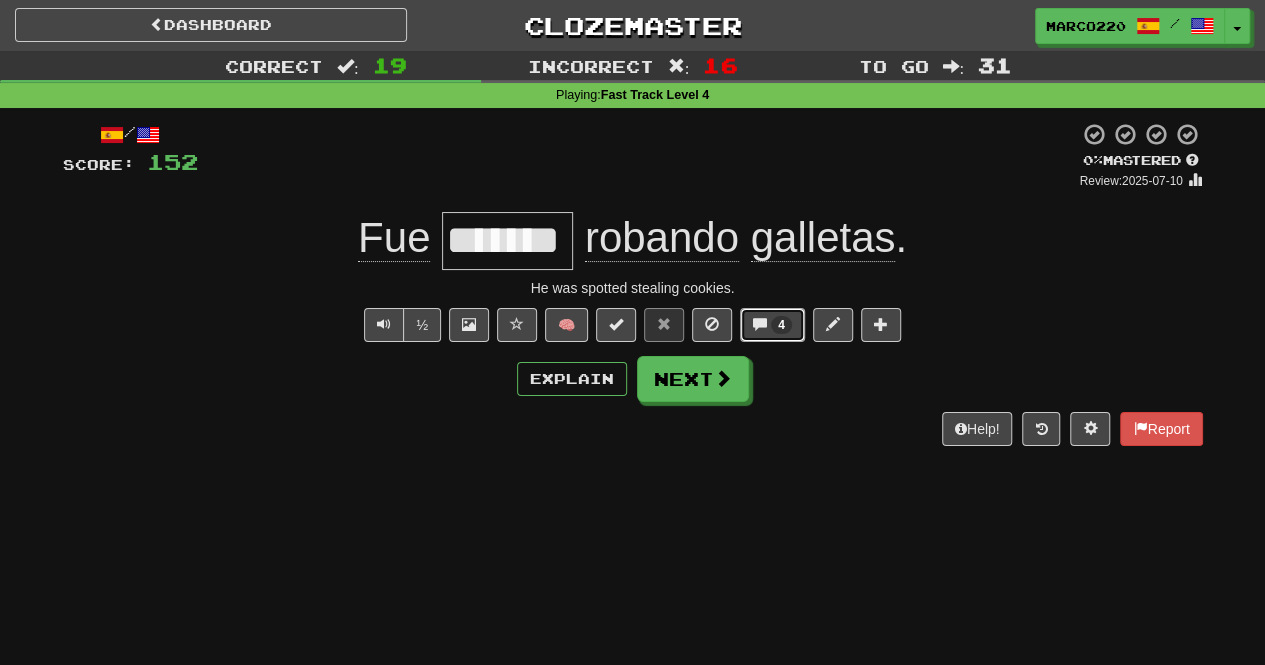 click on "4" at bounding box center [781, 325] 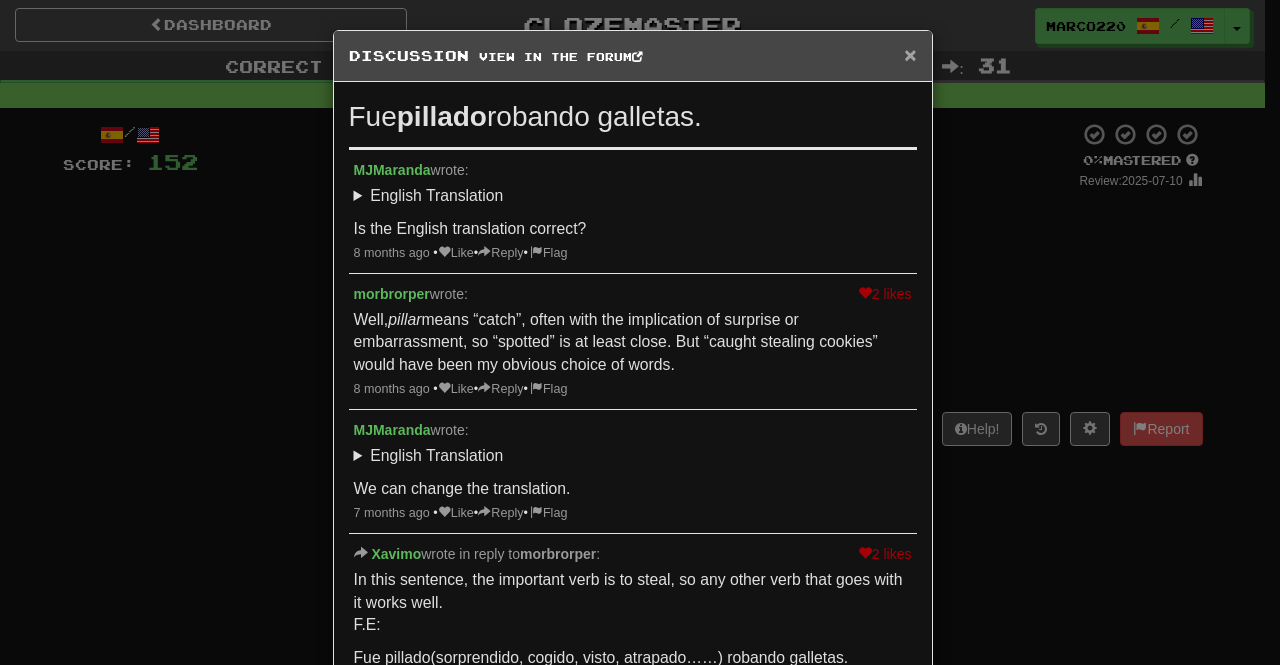 click on "×" at bounding box center [910, 54] 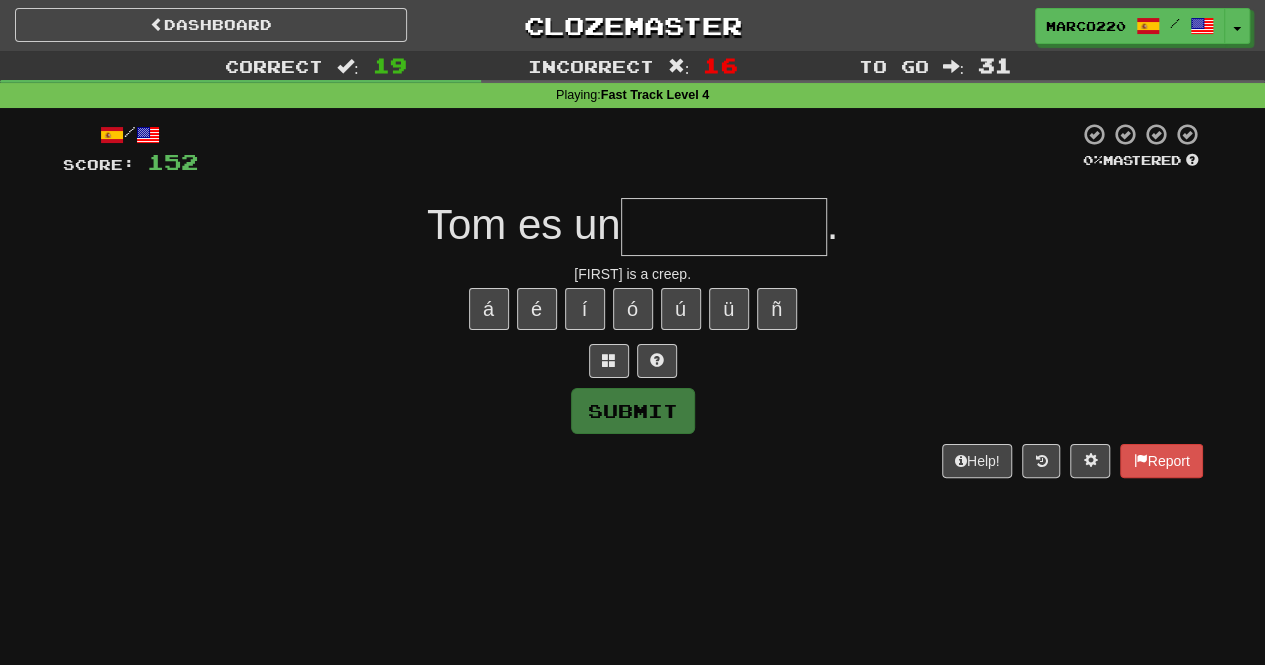 type on "*********" 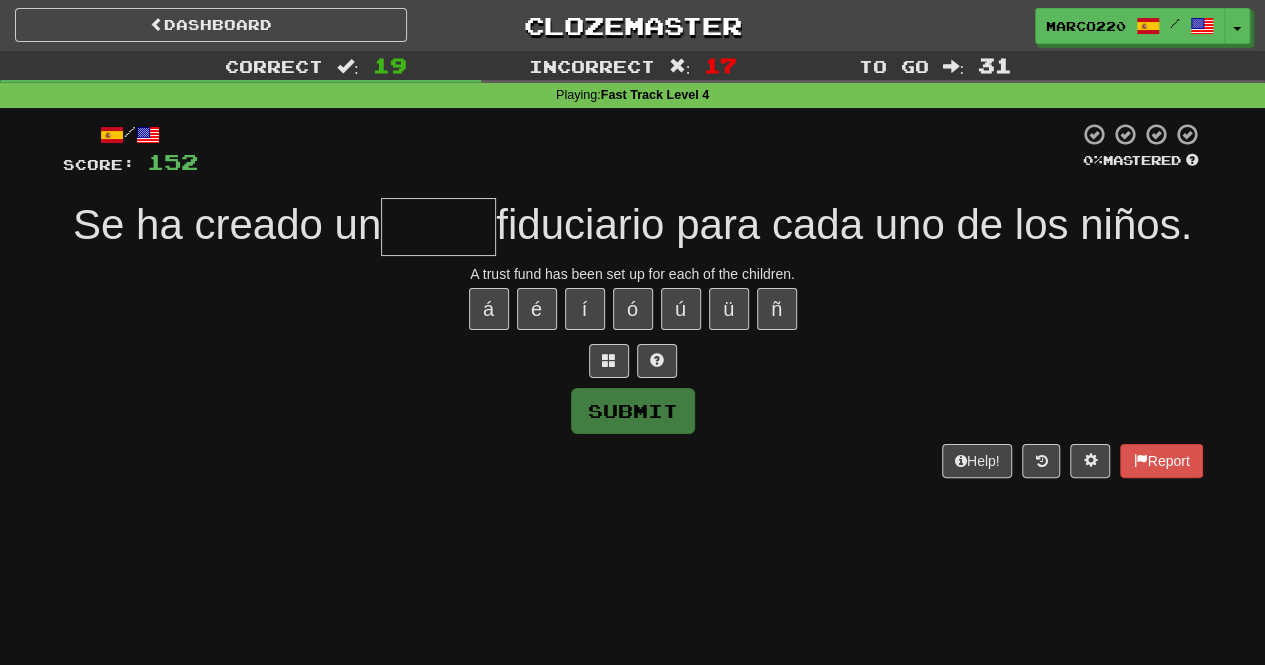 type on "*****" 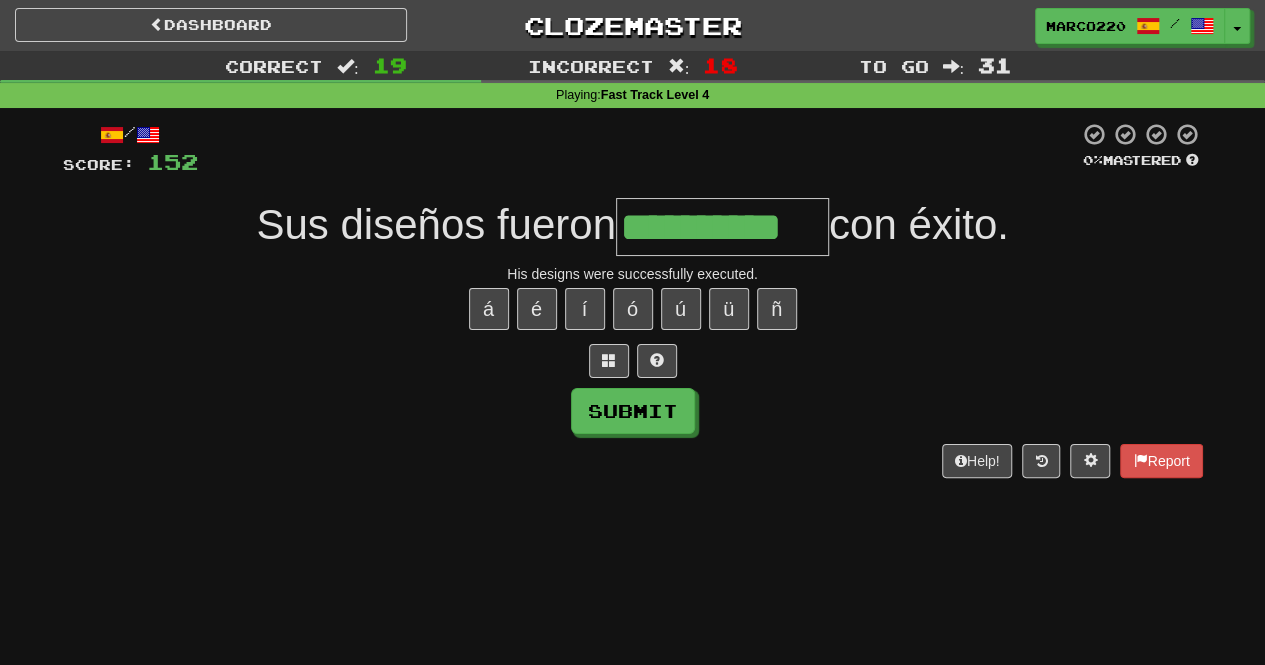type on "**********" 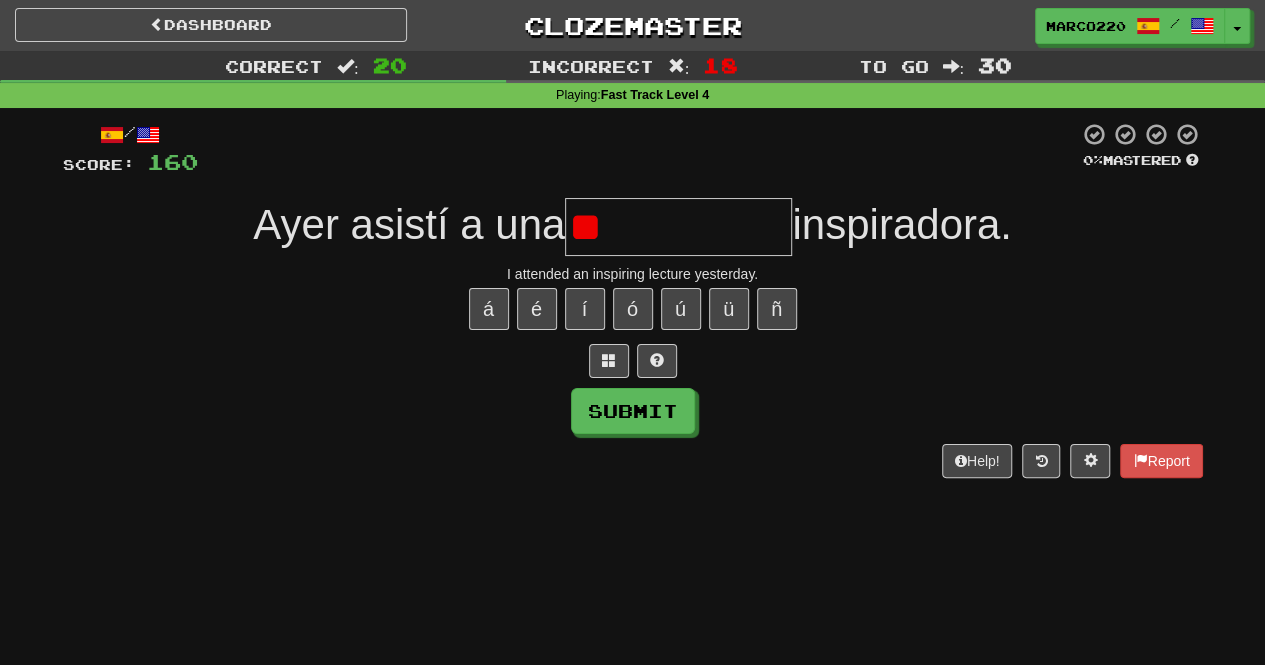 type on "*" 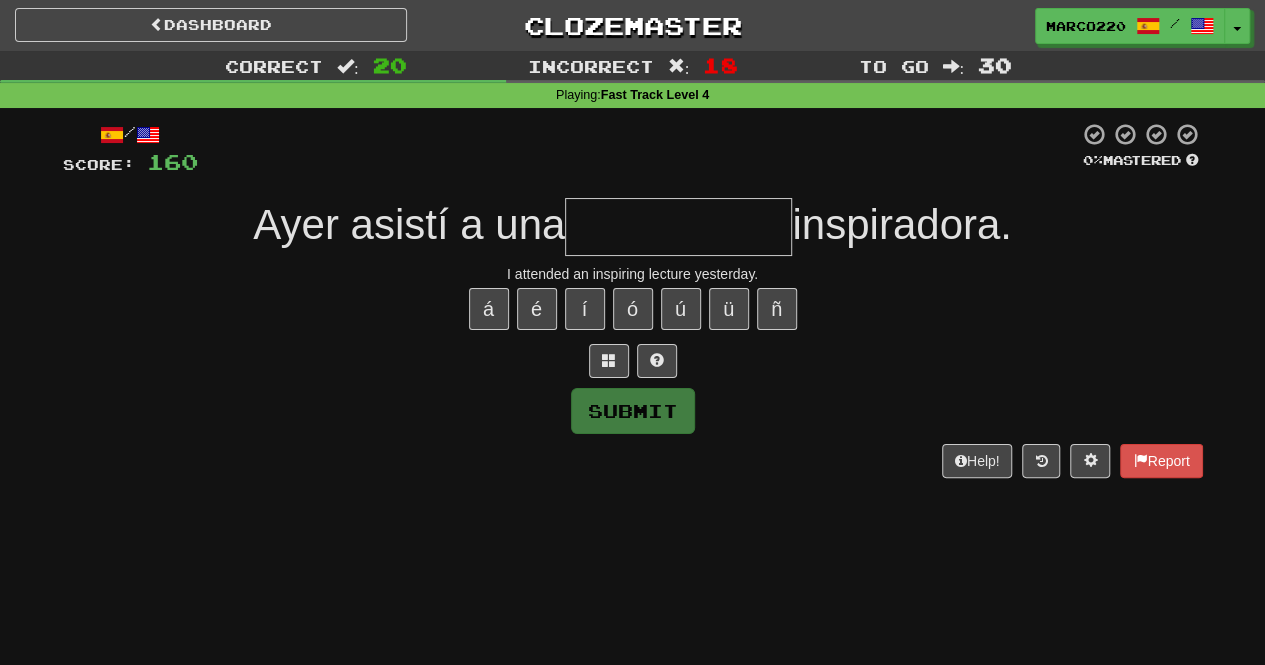 type on "**********" 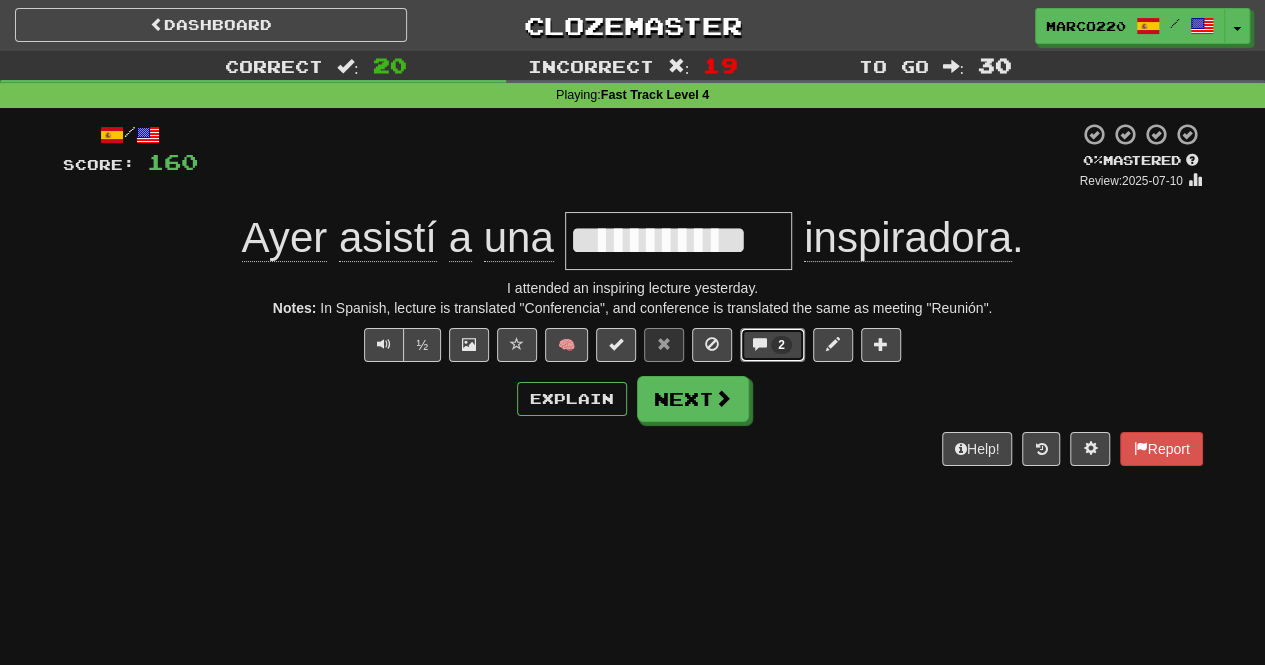 click on "2" at bounding box center (781, 345) 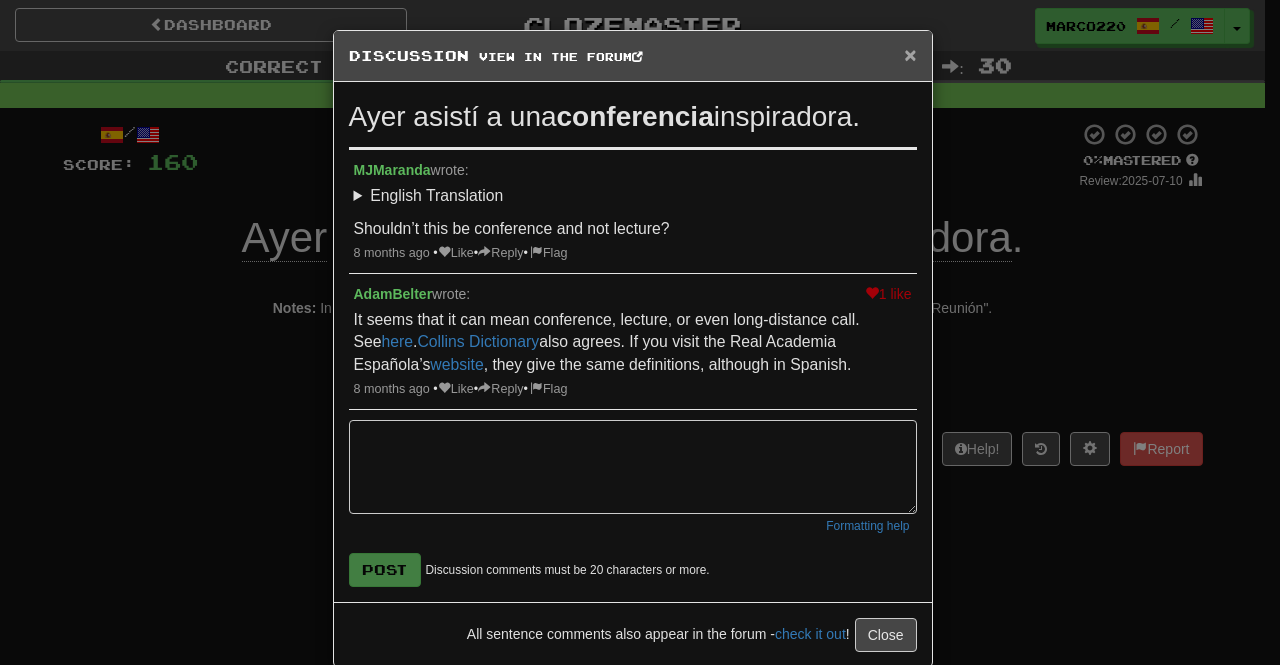 click on "×" at bounding box center (910, 54) 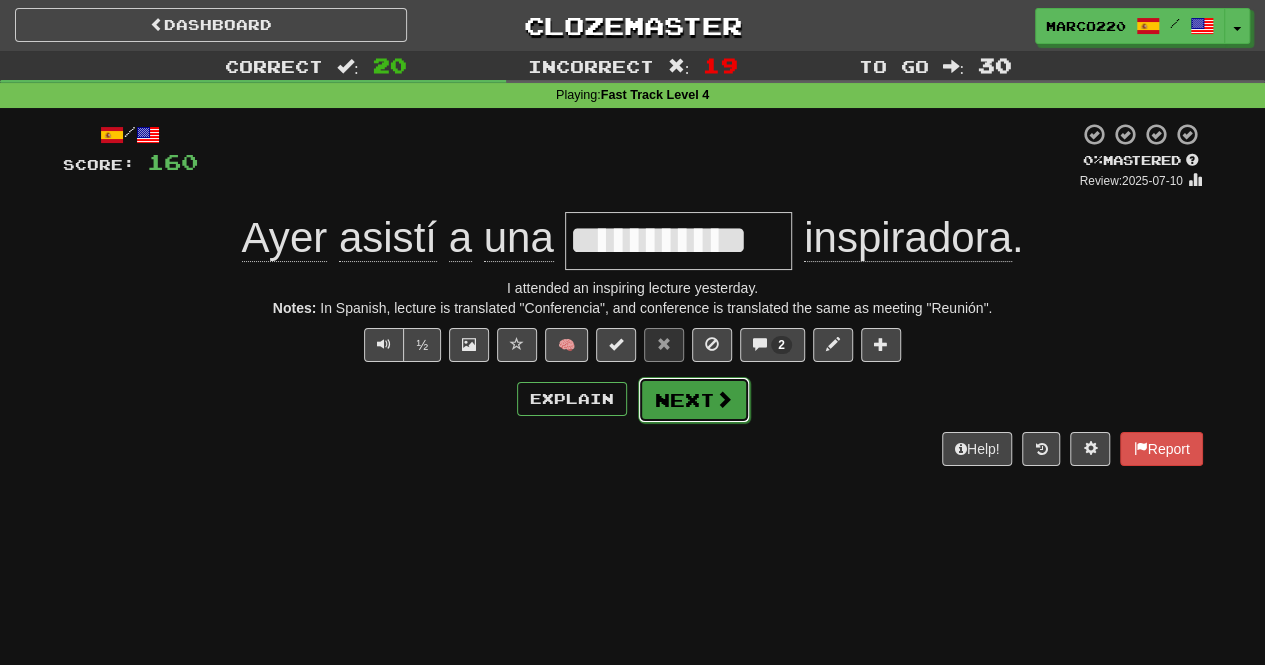 click on "Next" at bounding box center [694, 400] 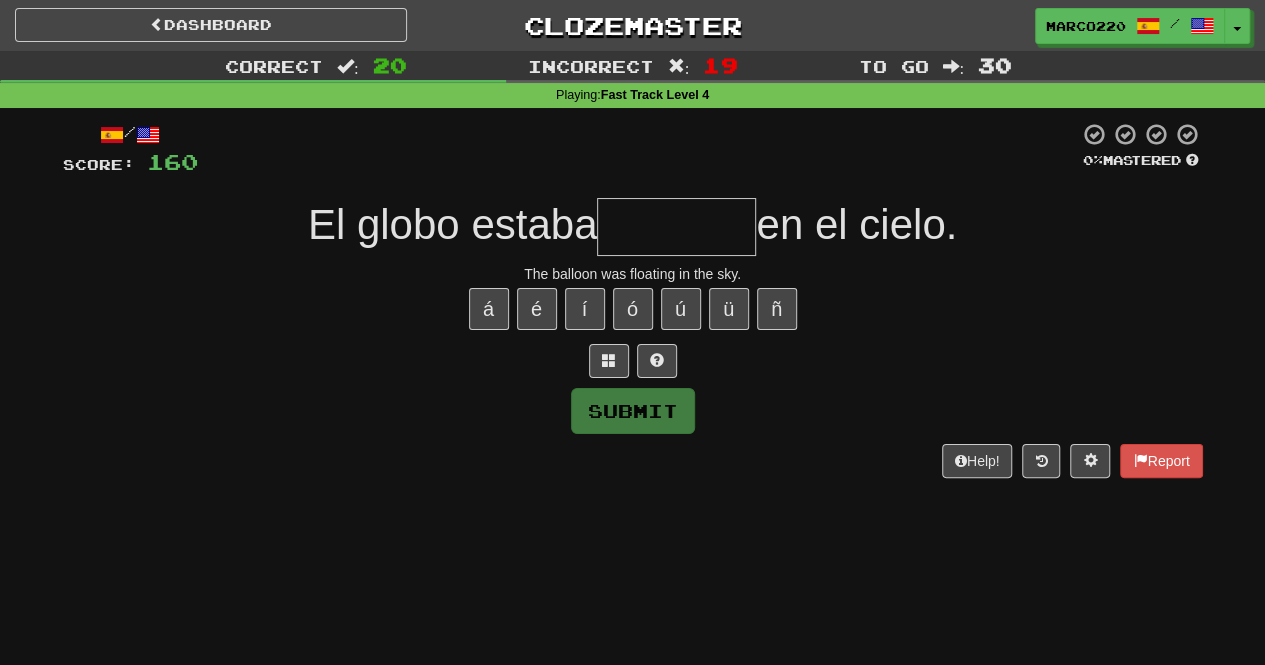 type on "********" 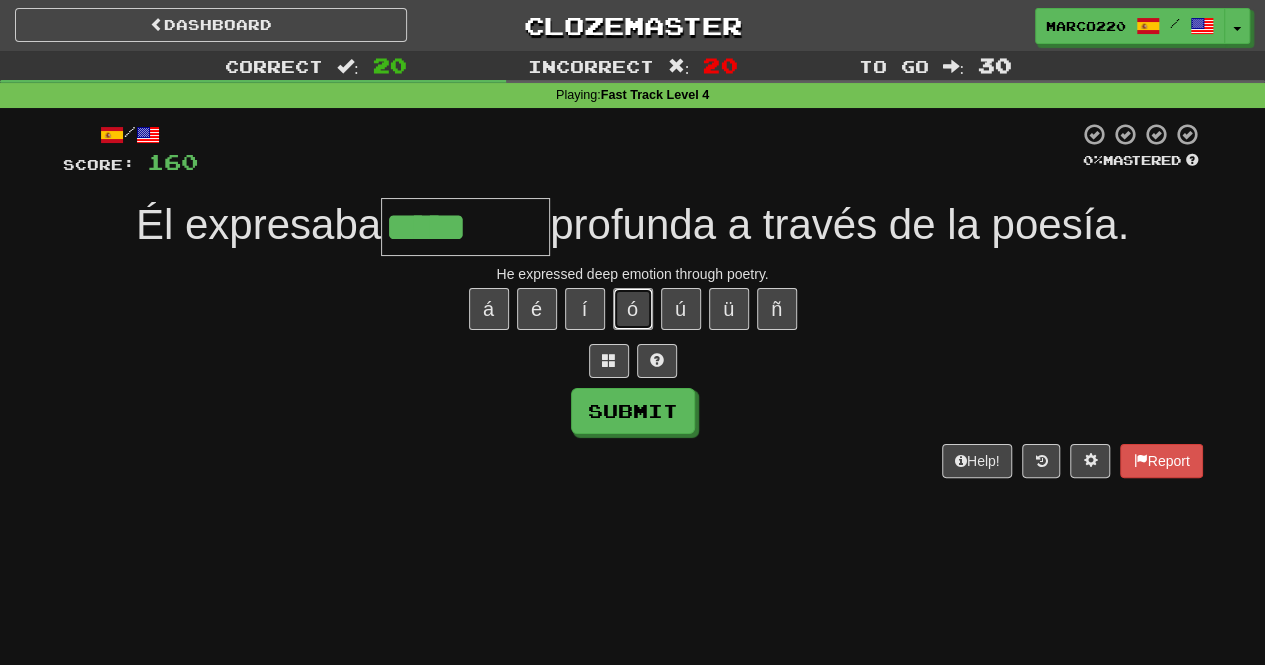 click on "ó" at bounding box center (633, 309) 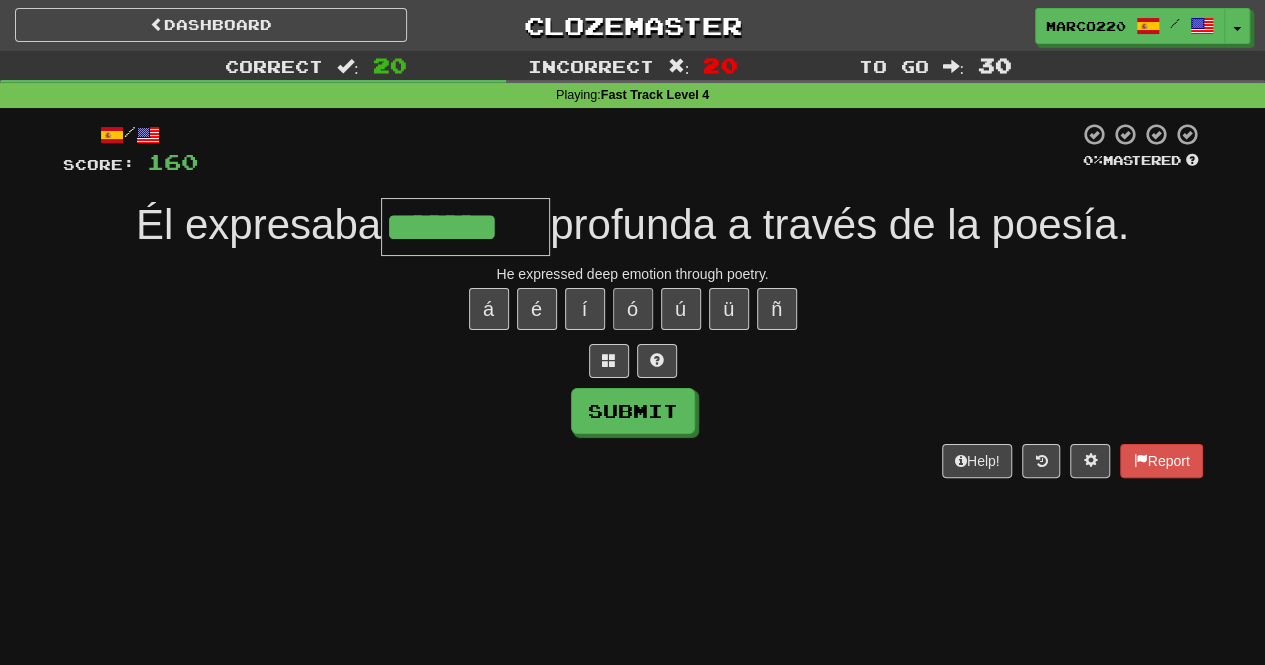 type on "*******" 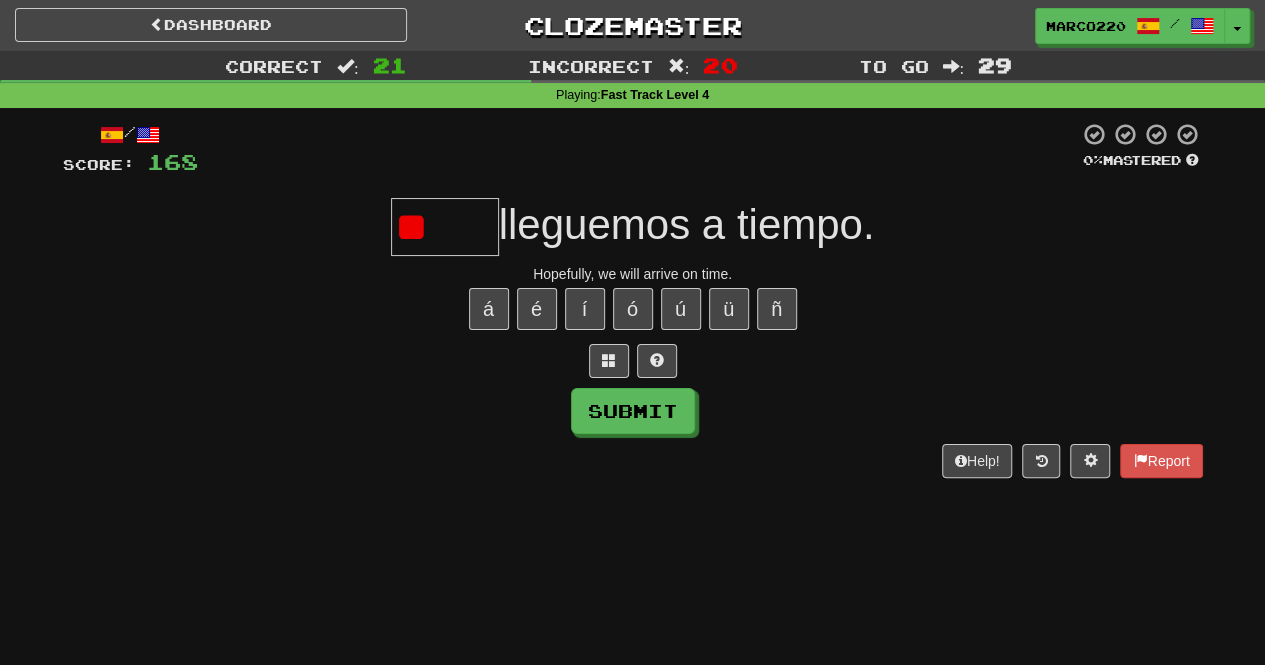 type on "*" 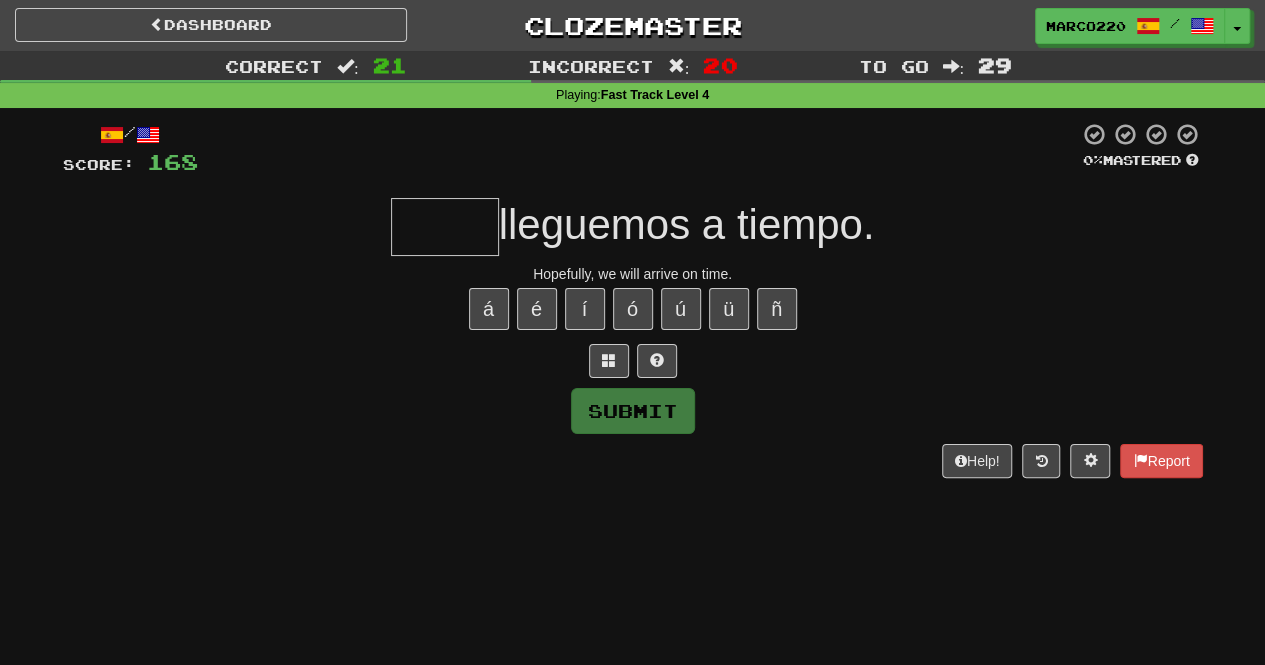 type on "*****" 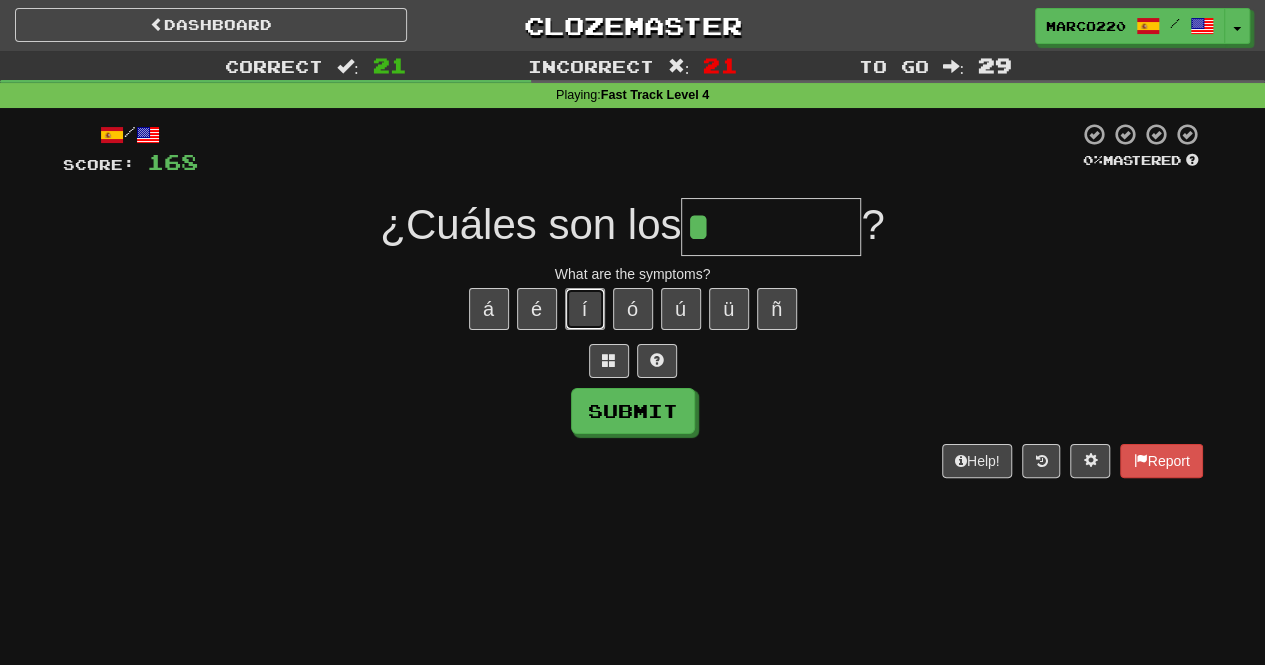 click on "í" at bounding box center (585, 309) 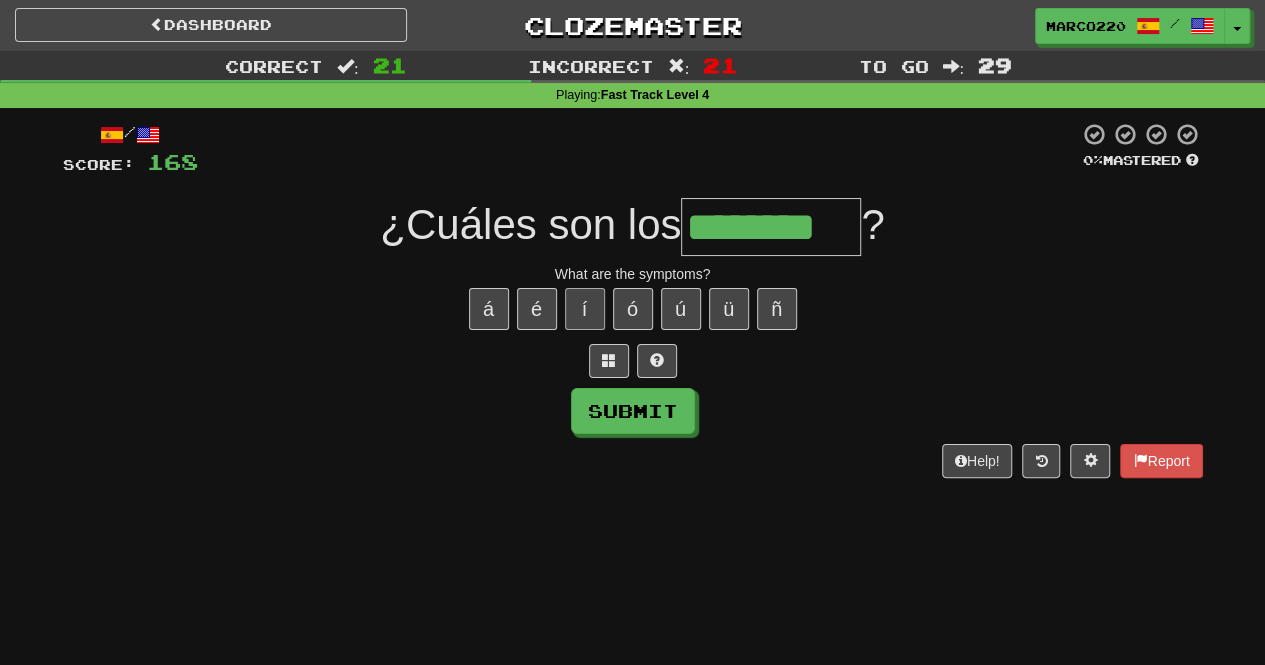 type on "********" 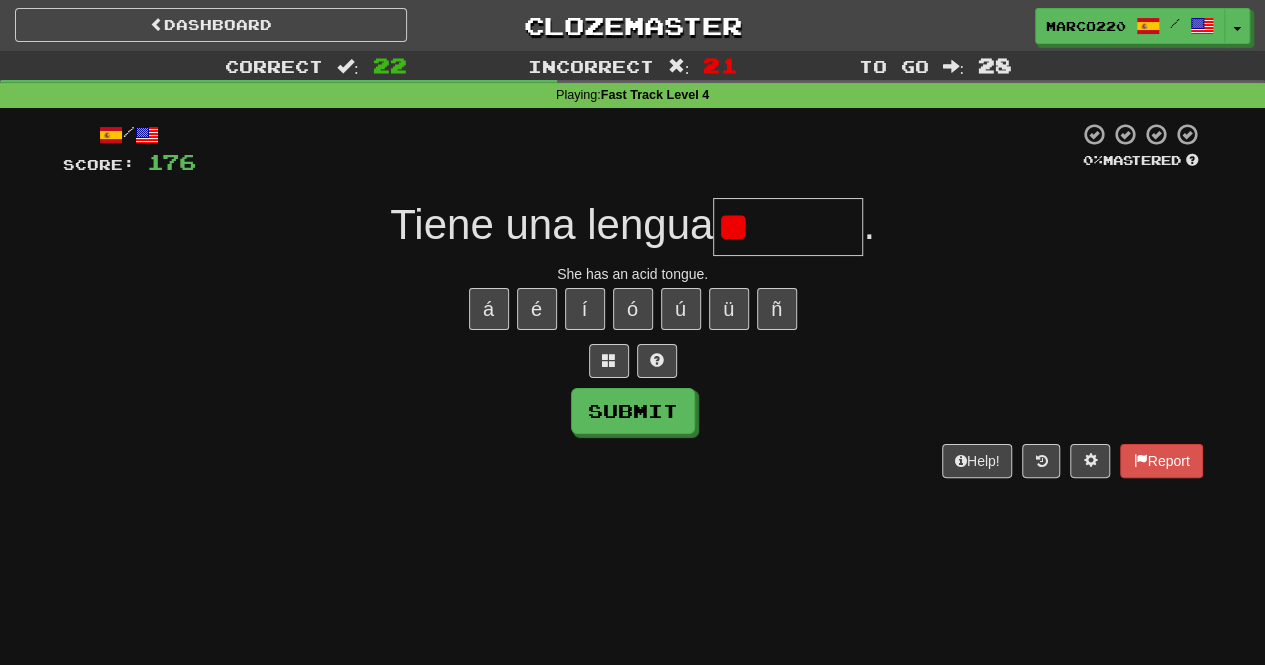 type on "*" 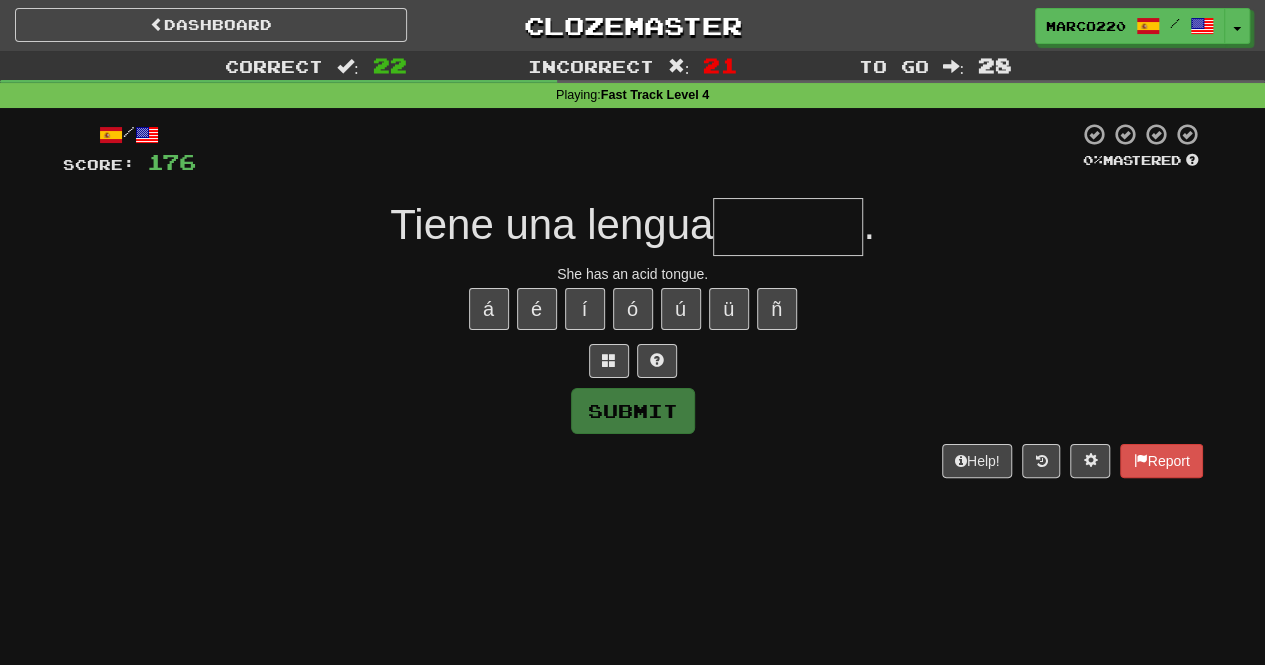 type on "******" 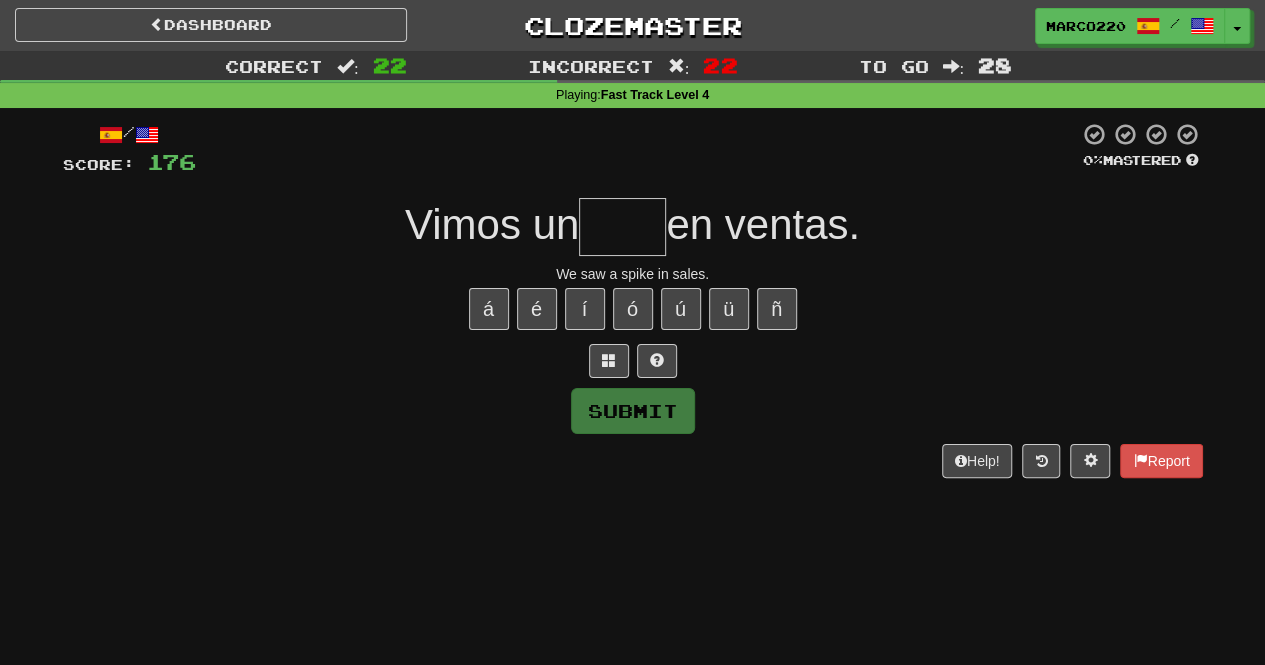 type on "****" 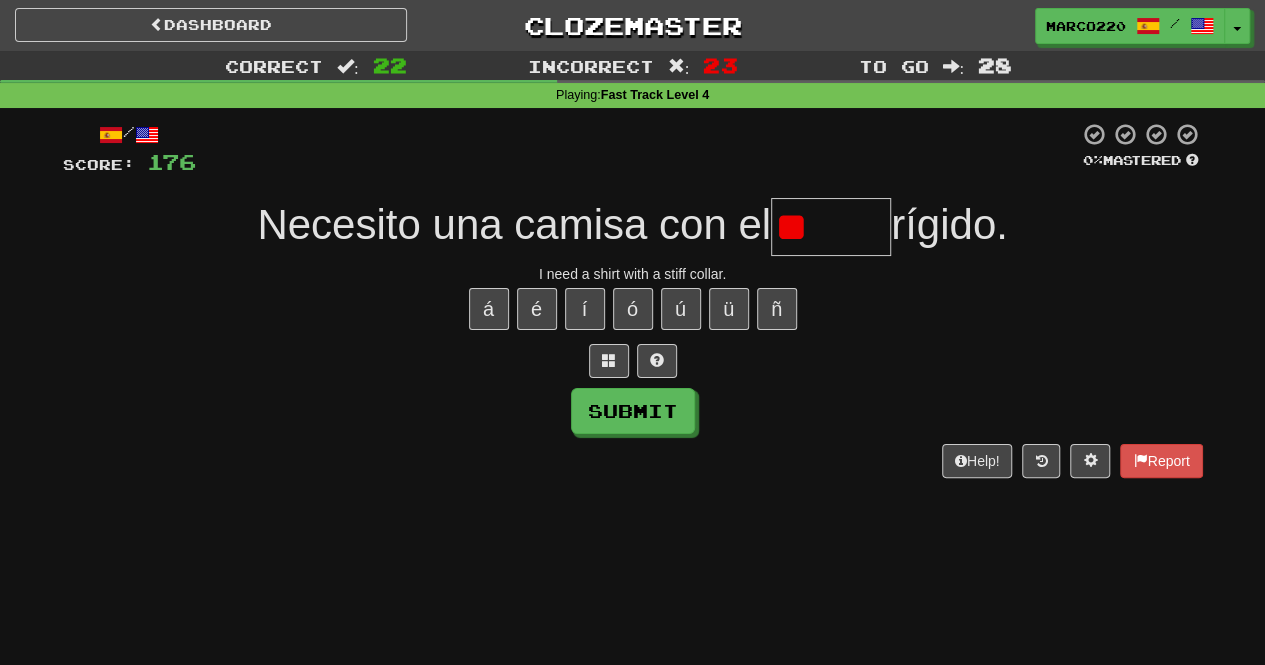type on "*" 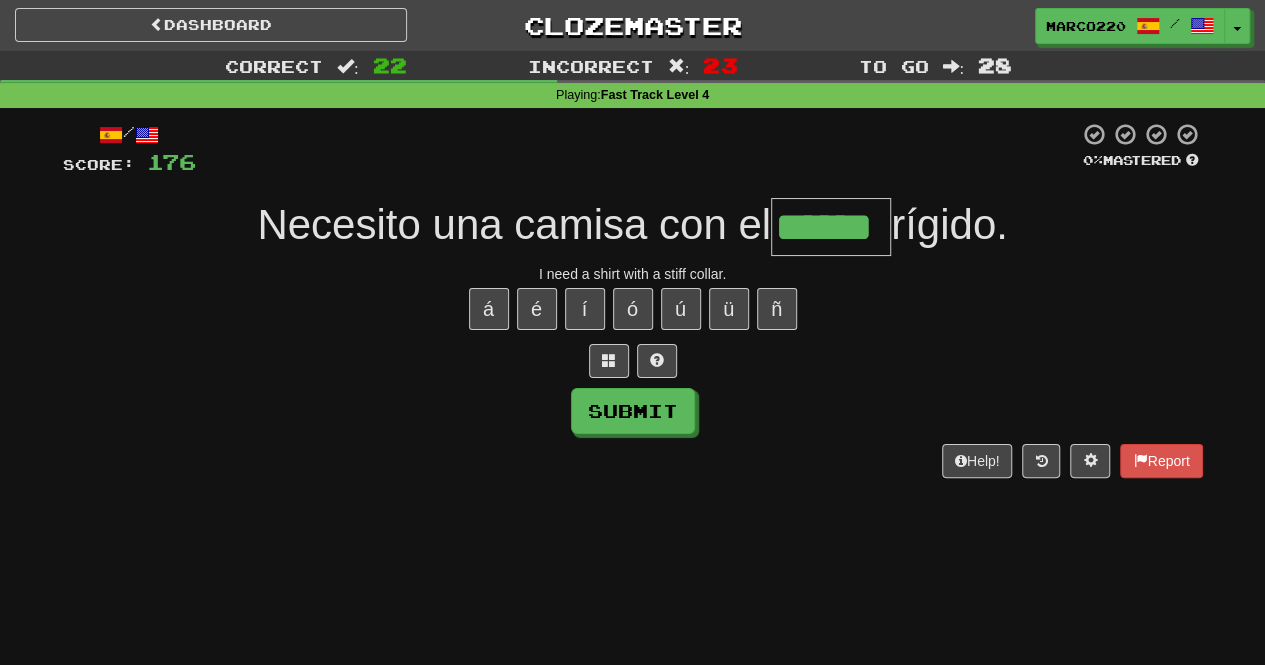 type on "******" 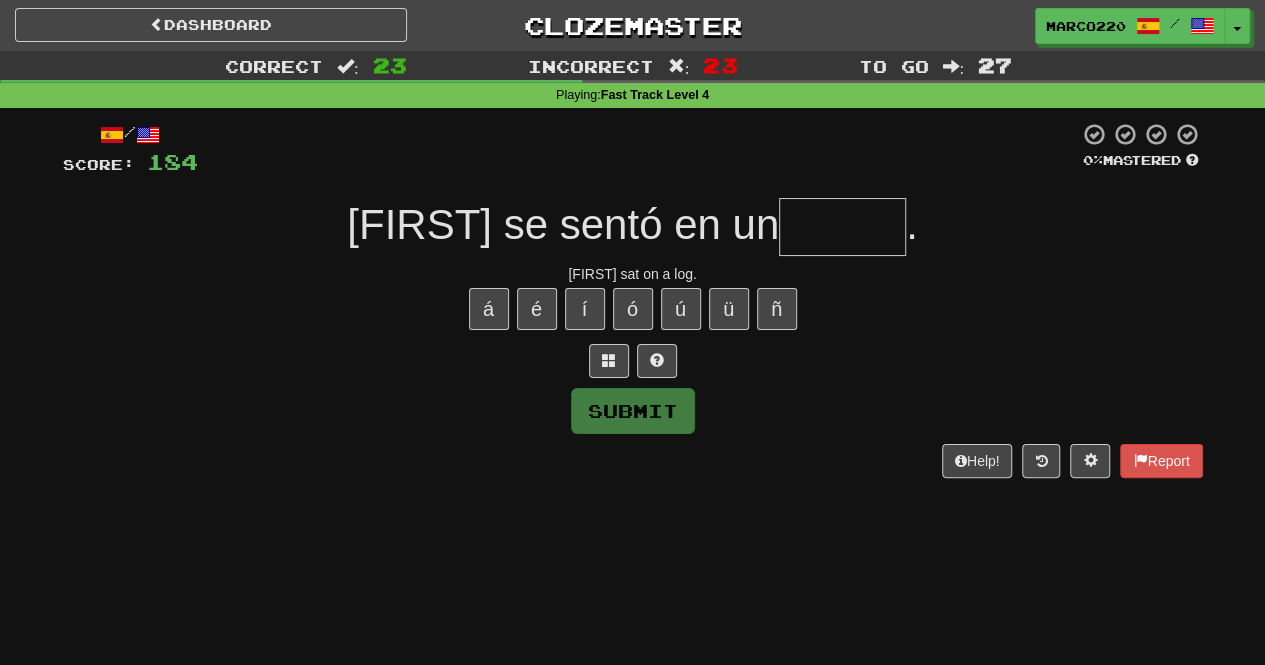 type on "******" 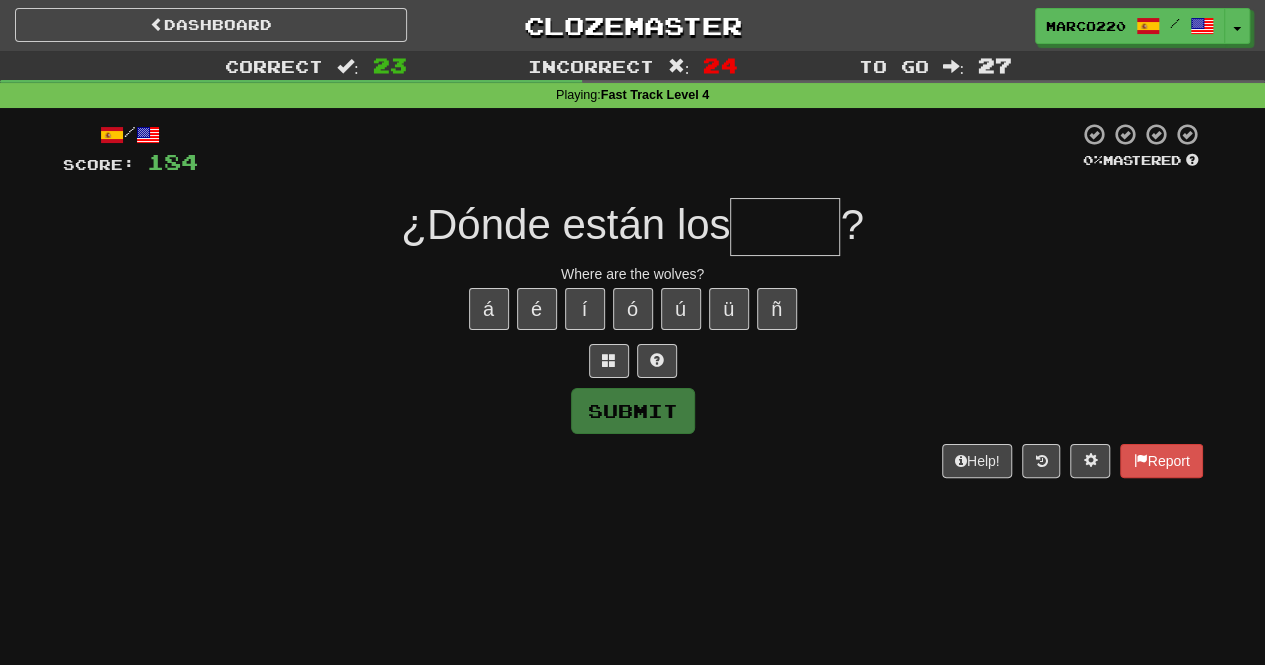 type on "*****" 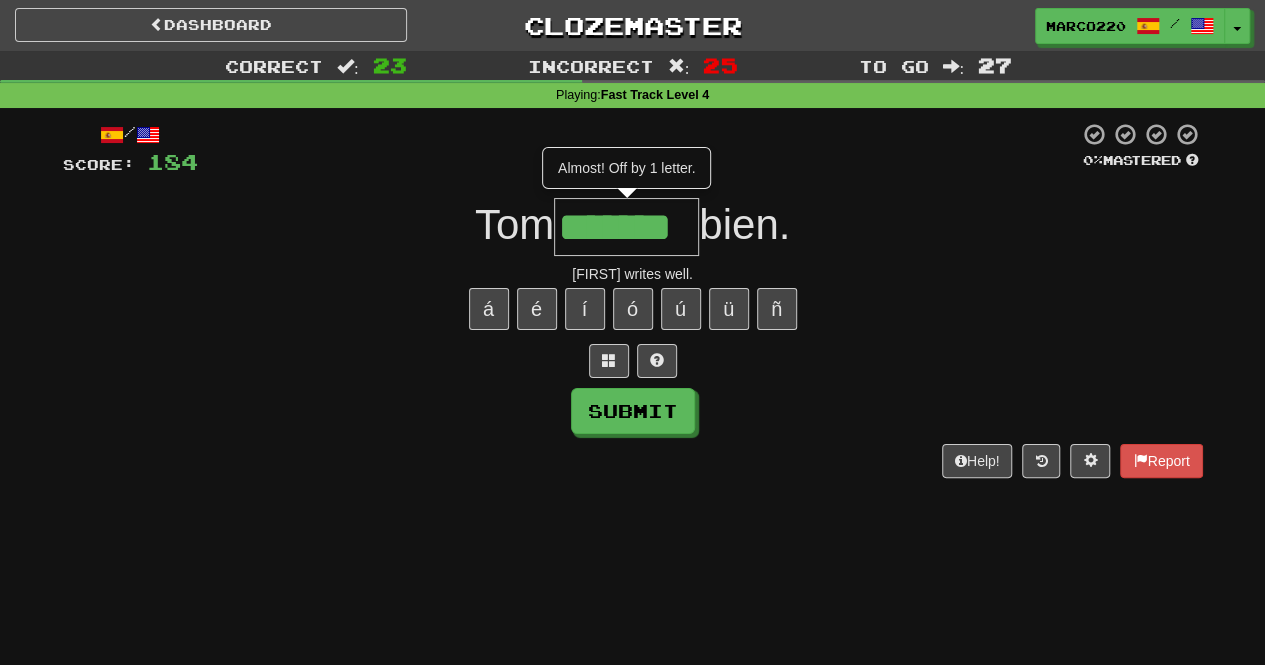 type on "*******" 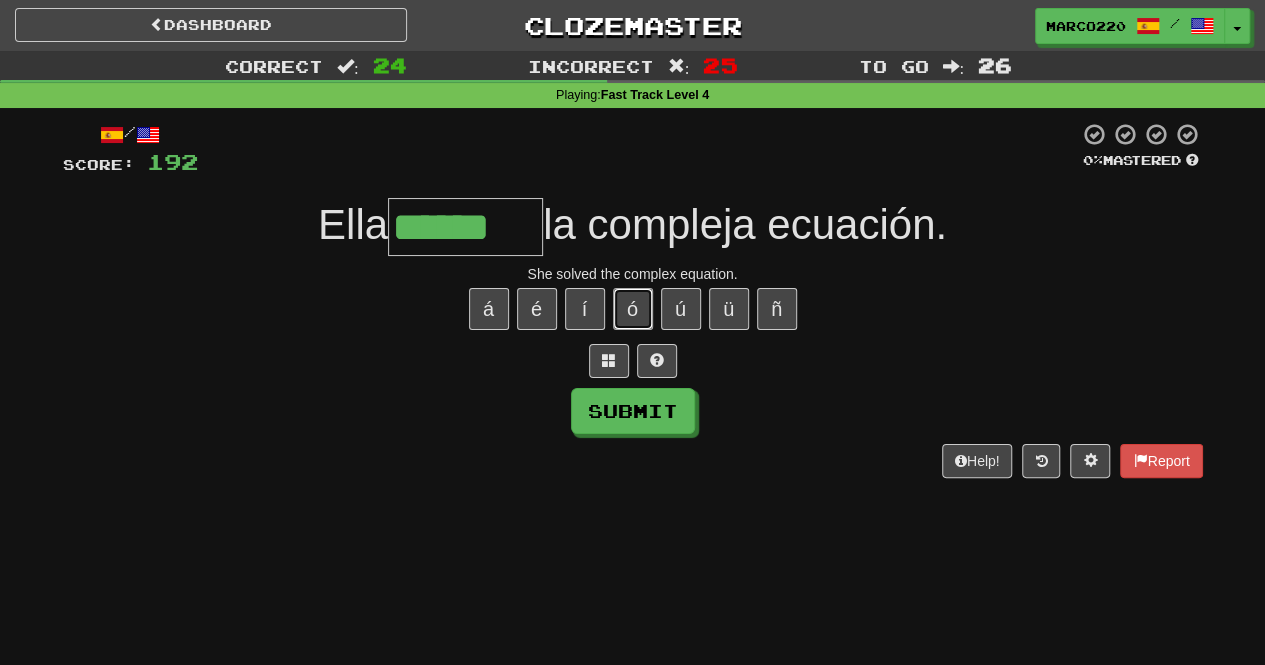 click on "ó" at bounding box center [633, 309] 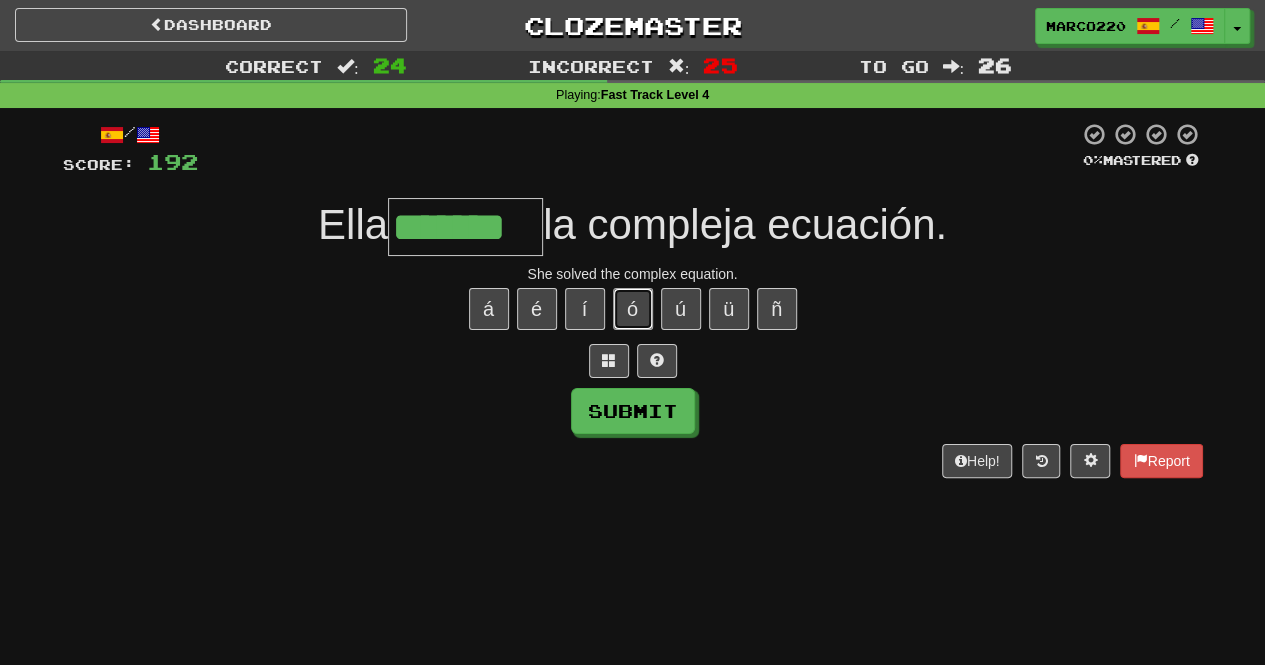 click on "ó" at bounding box center (633, 309) 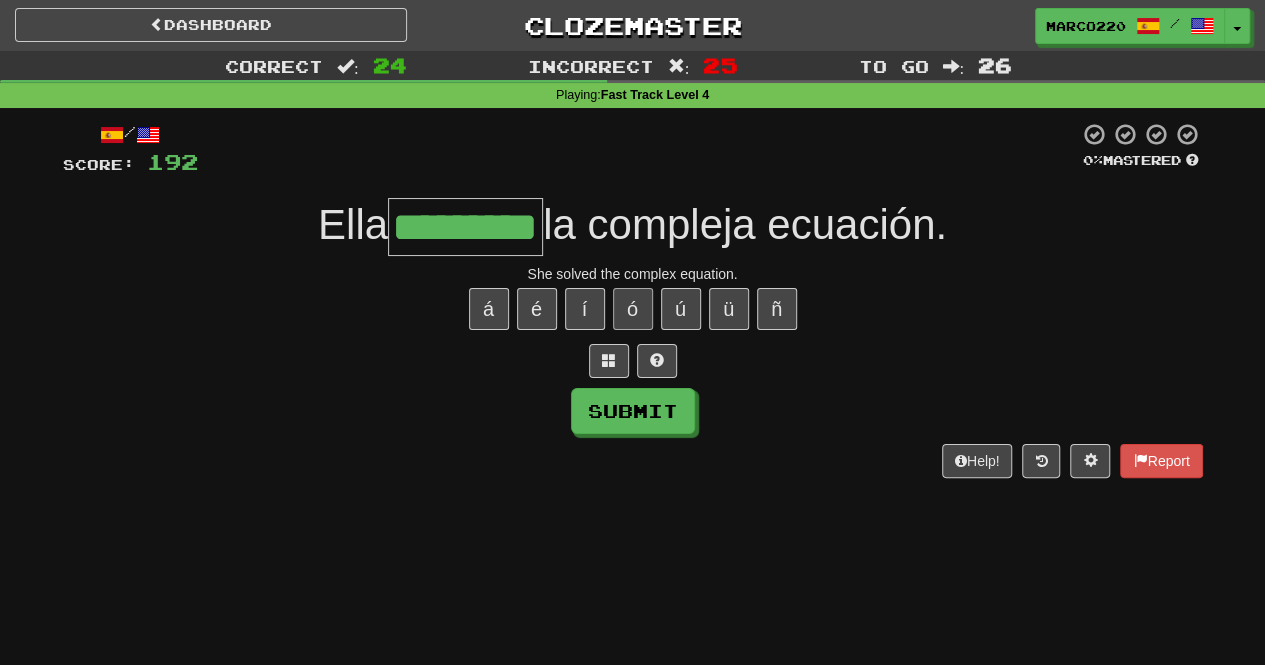 scroll, scrollTop: 0, scrollLeft: 8, axis: horizontal 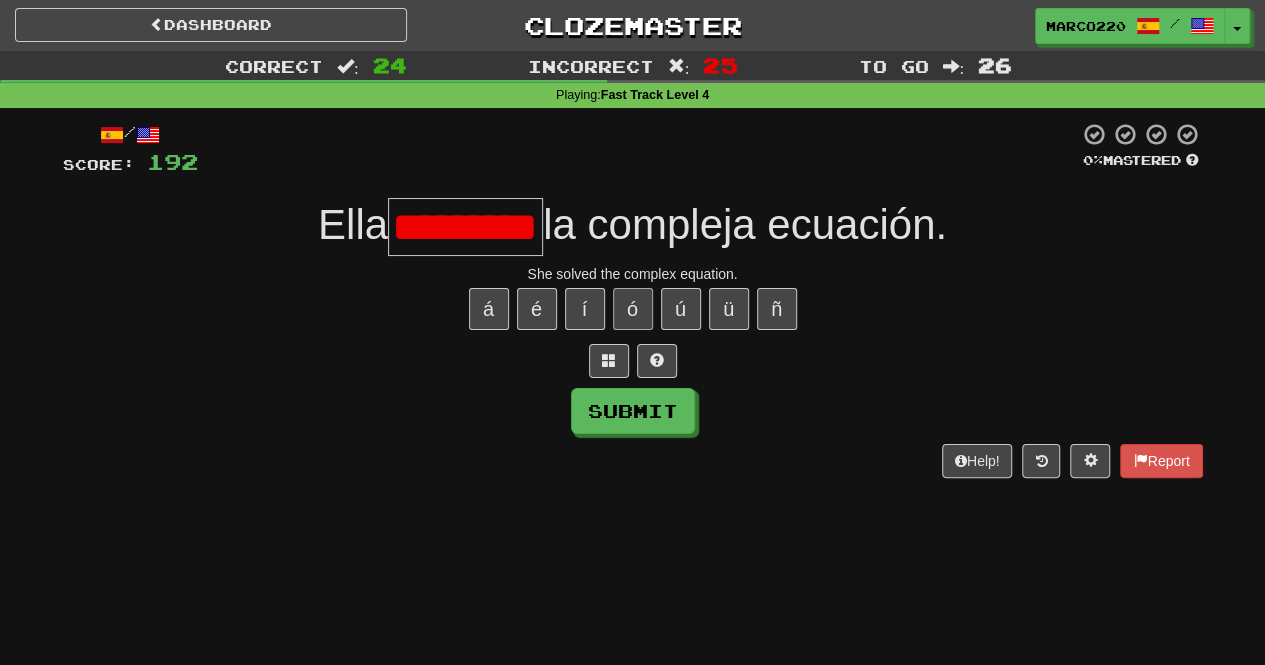 type on "********" 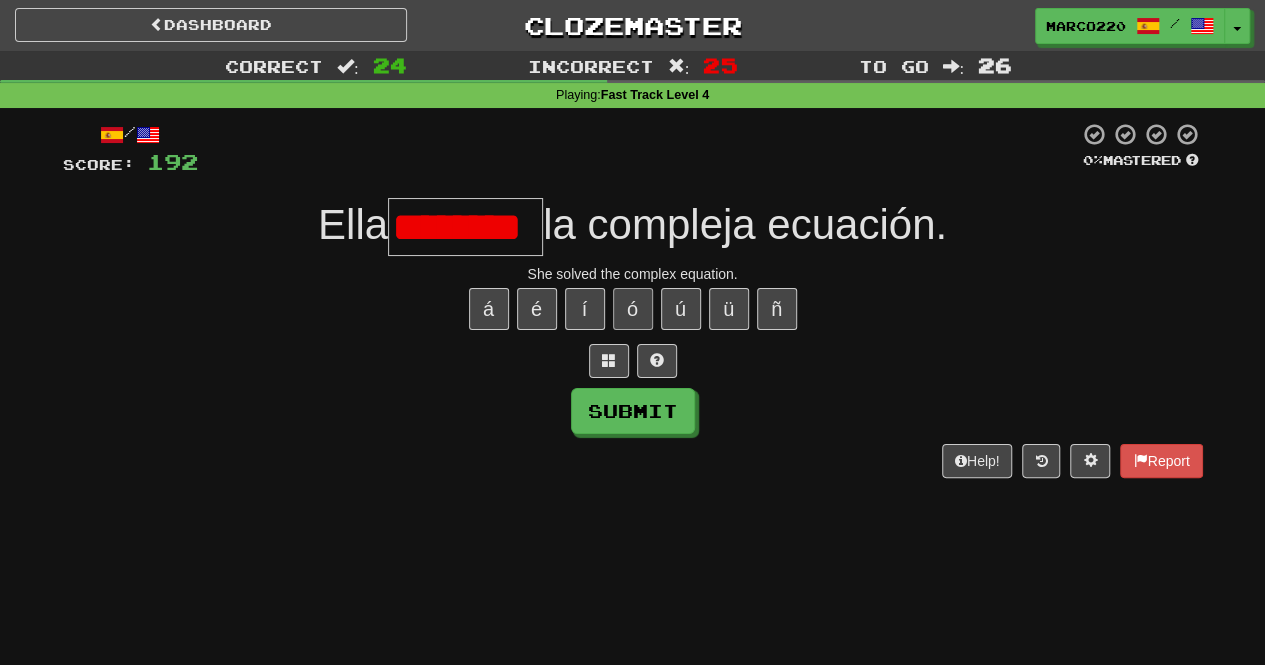 scroll, scrollTop: 0, scrollLeft: 0, axis: both 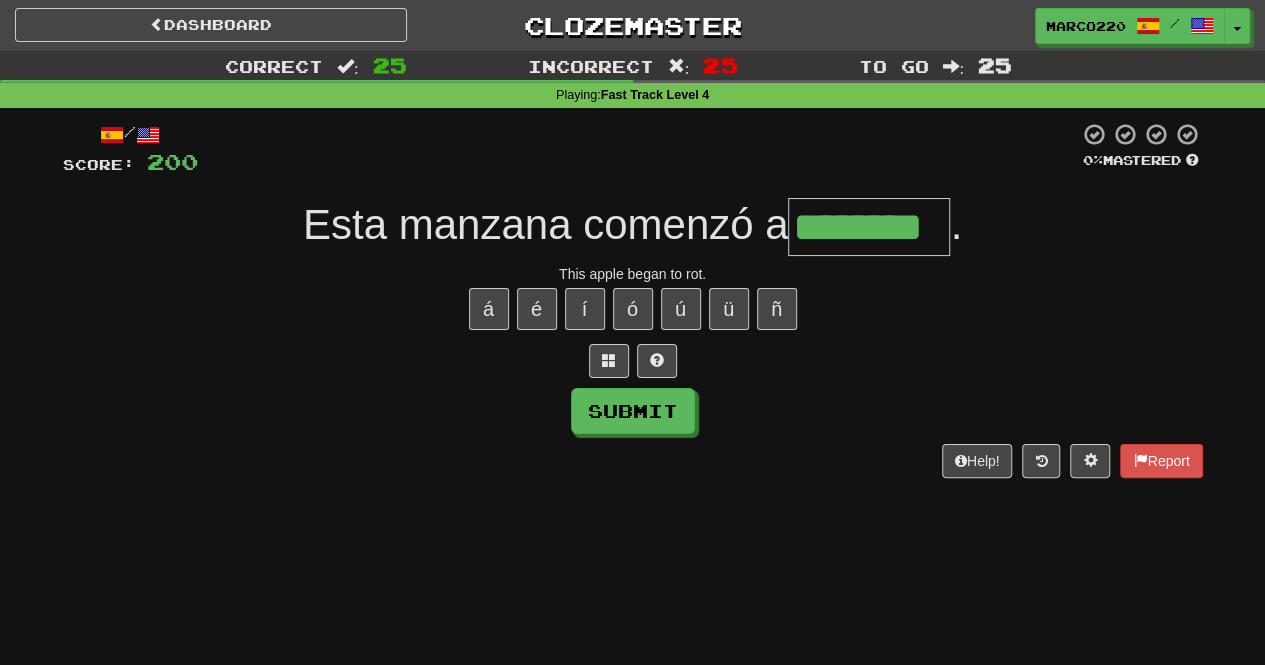 type on "********" 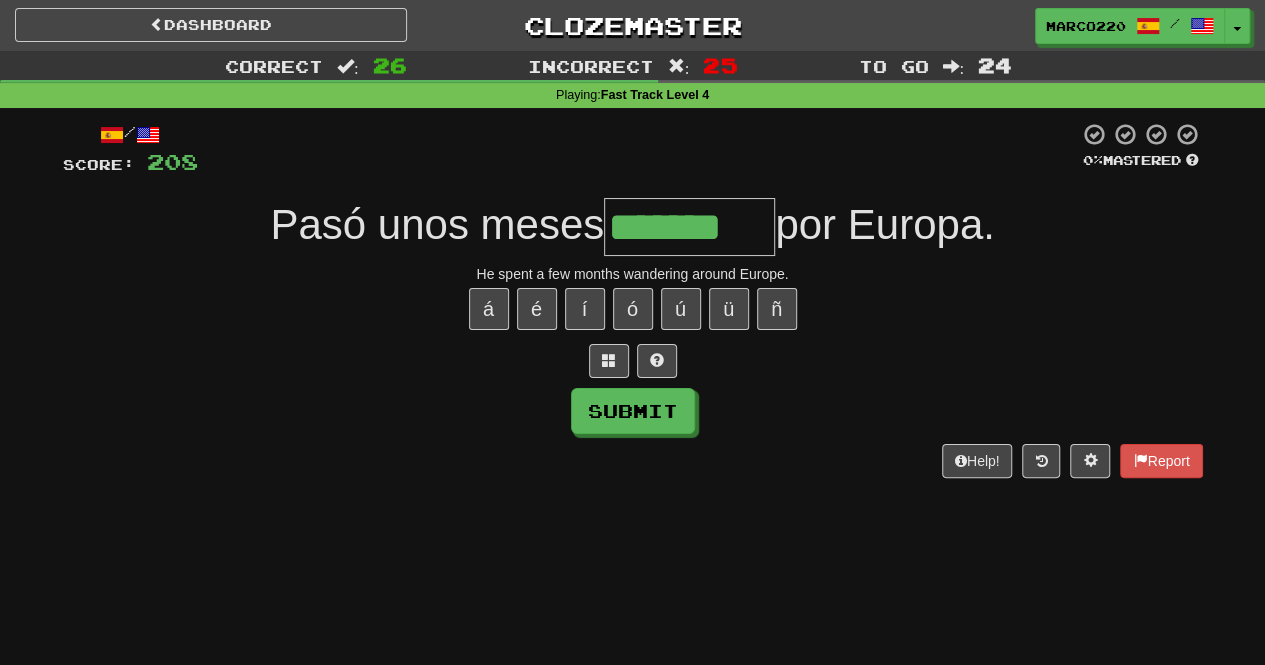 type on "*******" 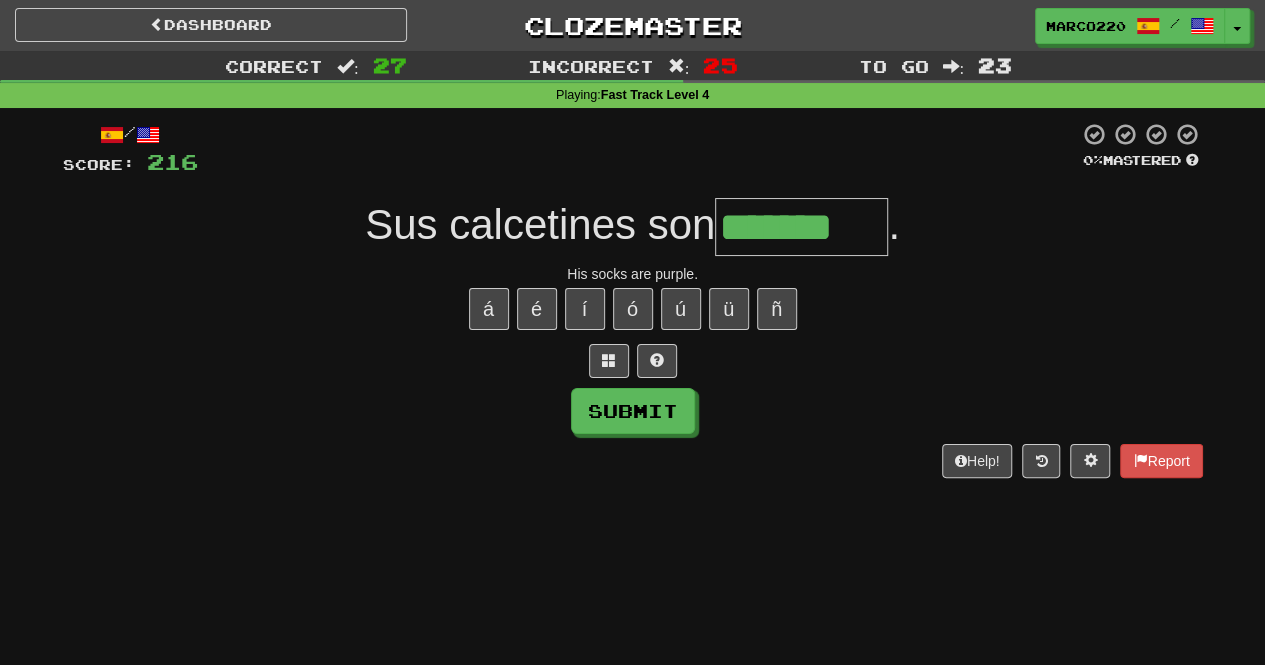 type on "*******" 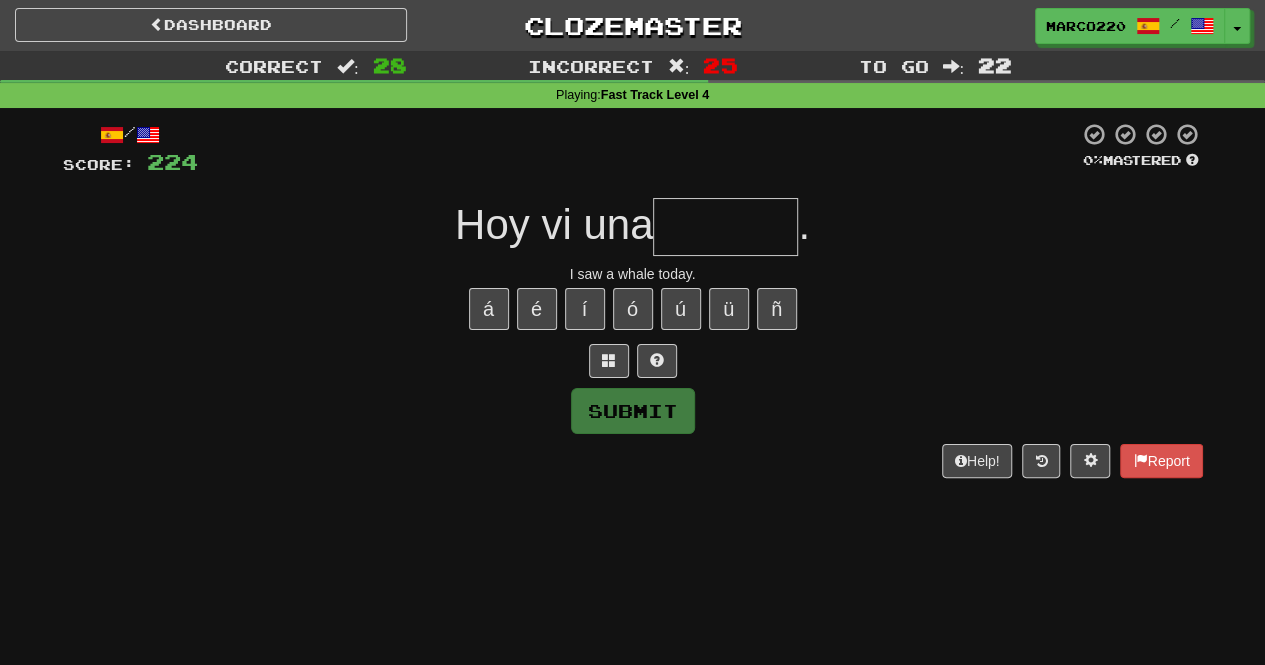 type on "*******" 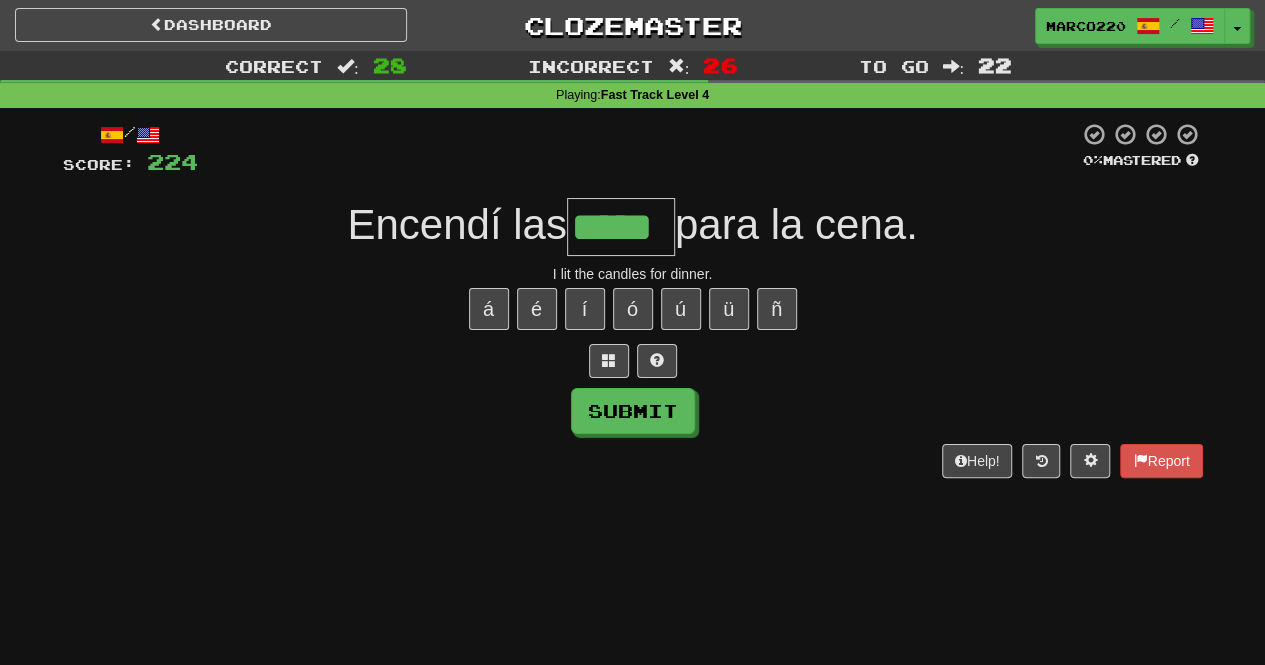 type on "*****" 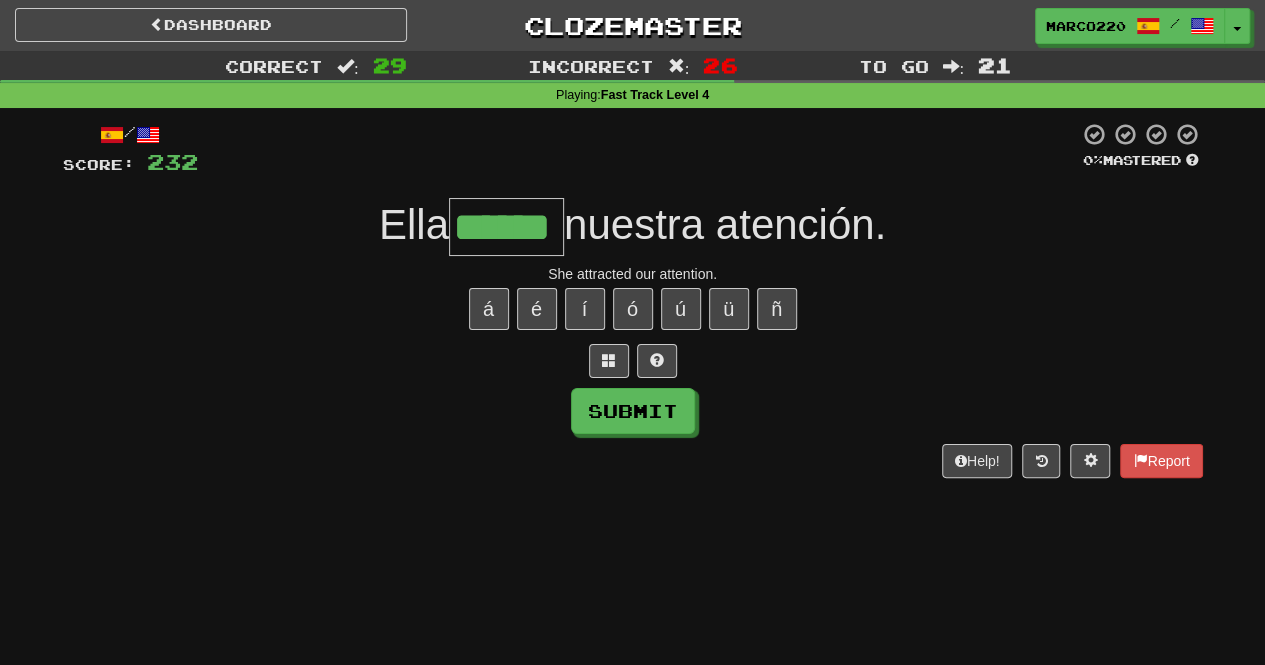 type on "******" 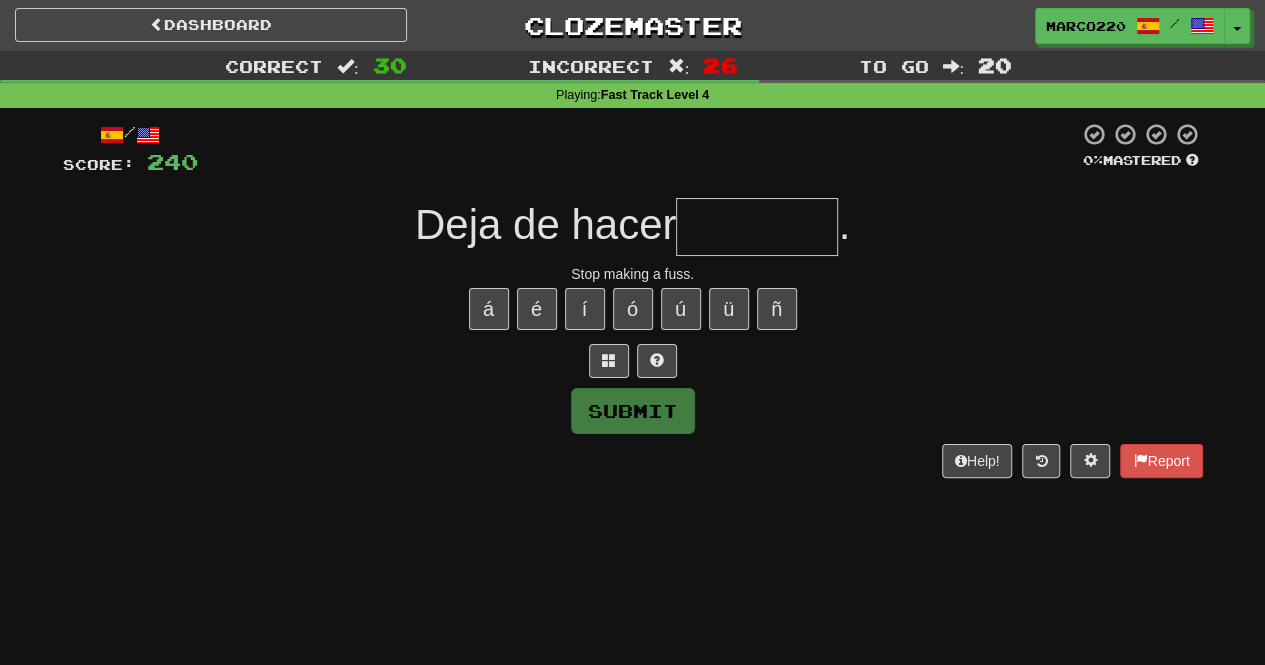 type on "********" 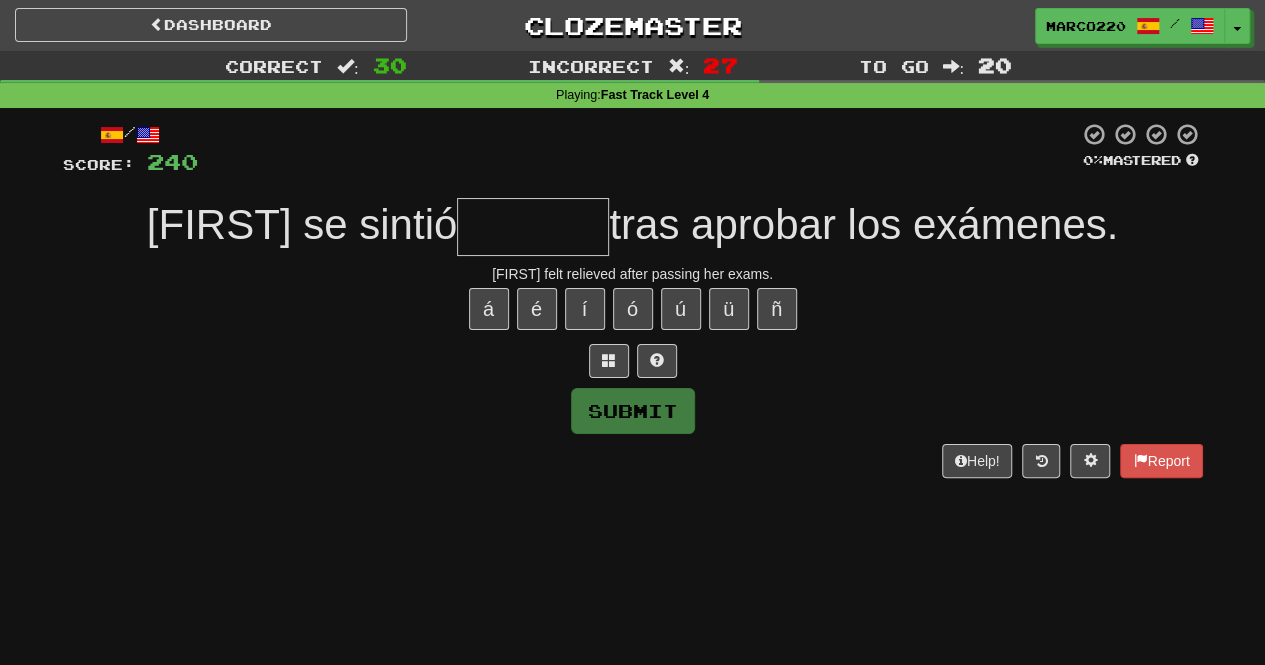 type on "********" 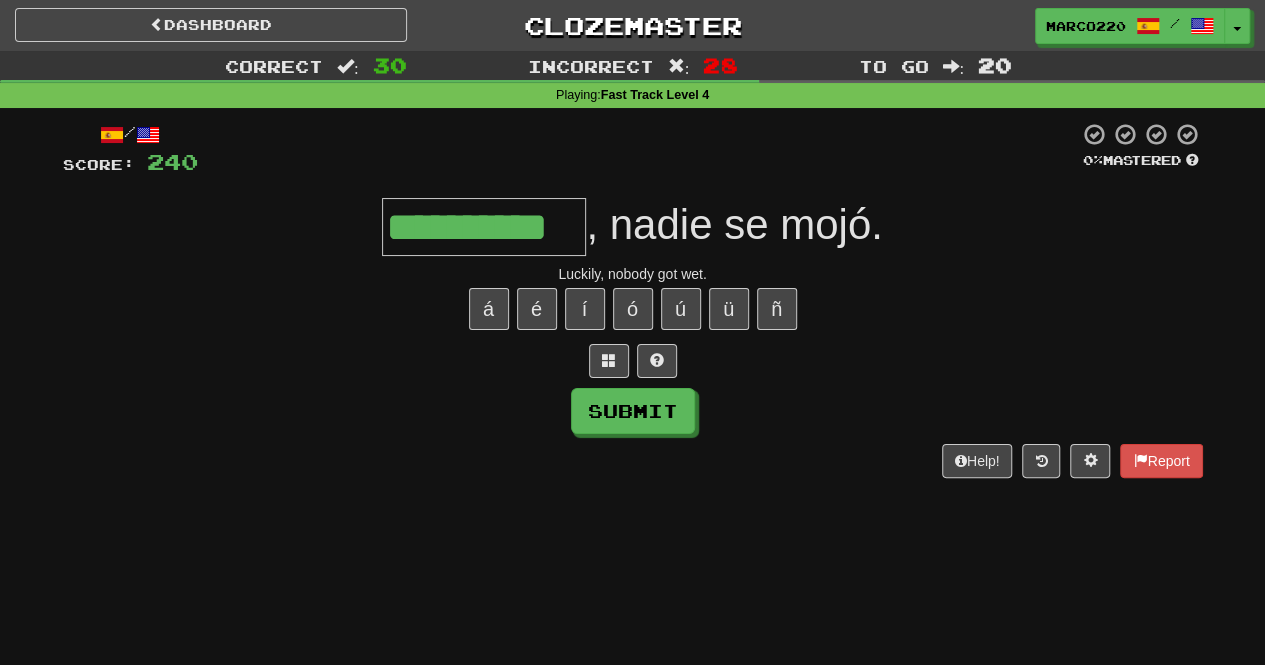 type on "**********" 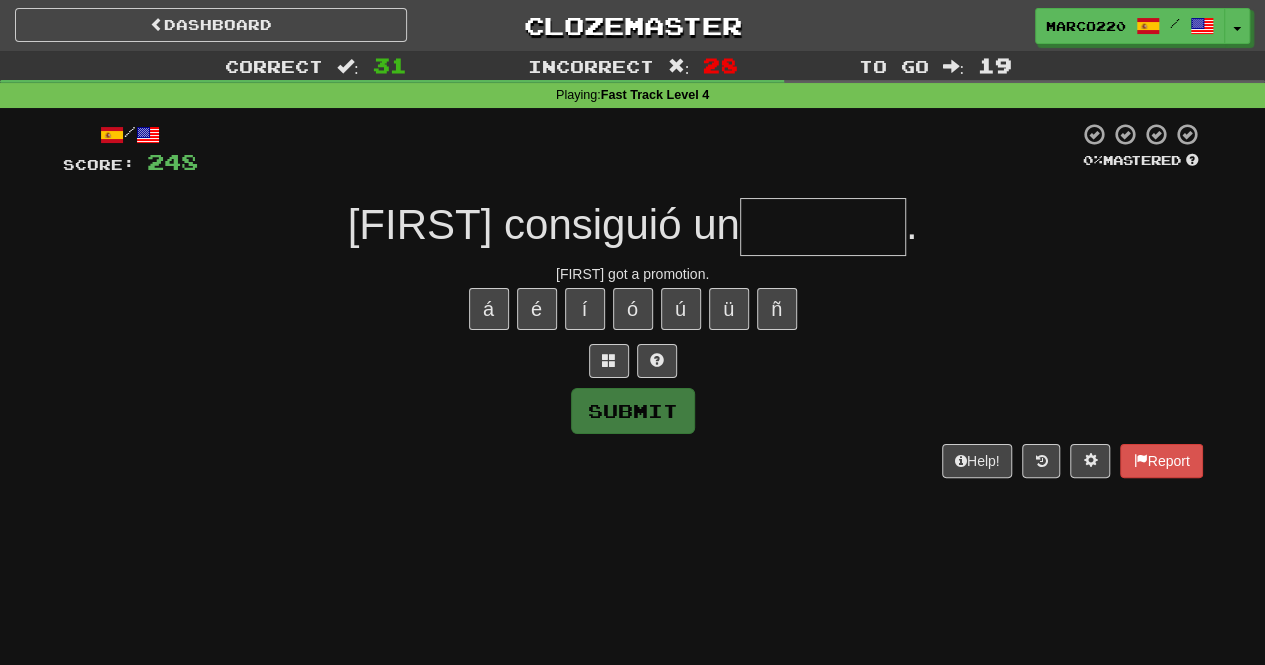 type on "*******" 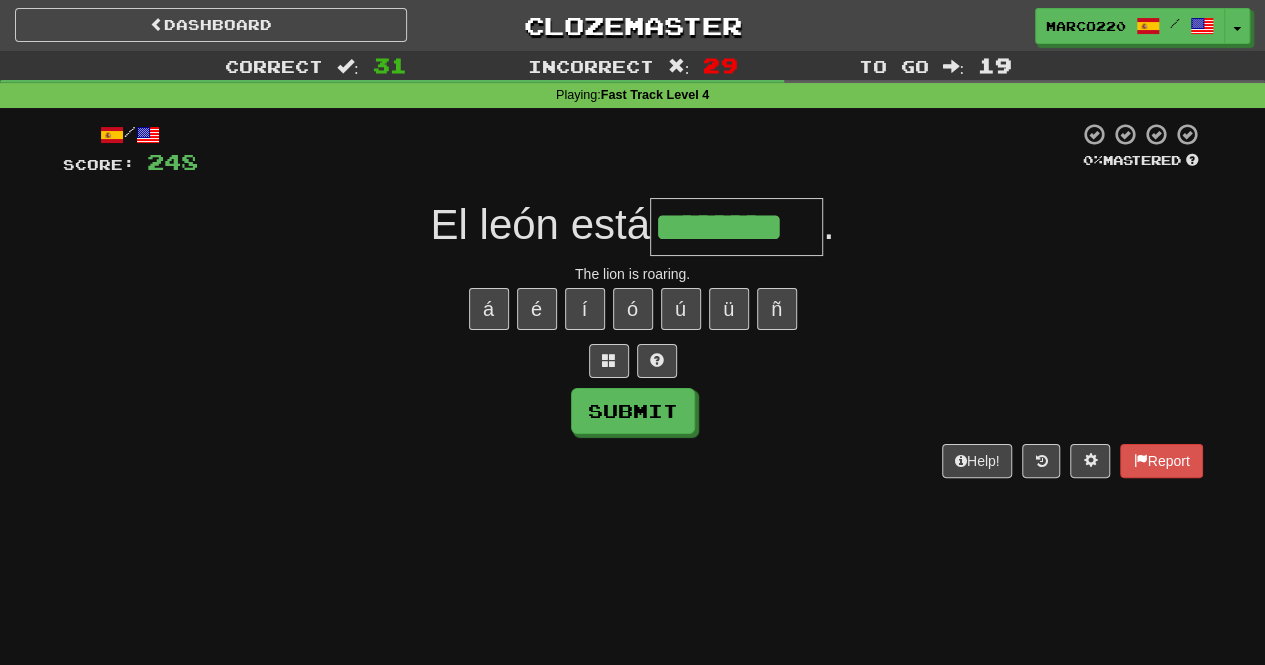 type on "********" 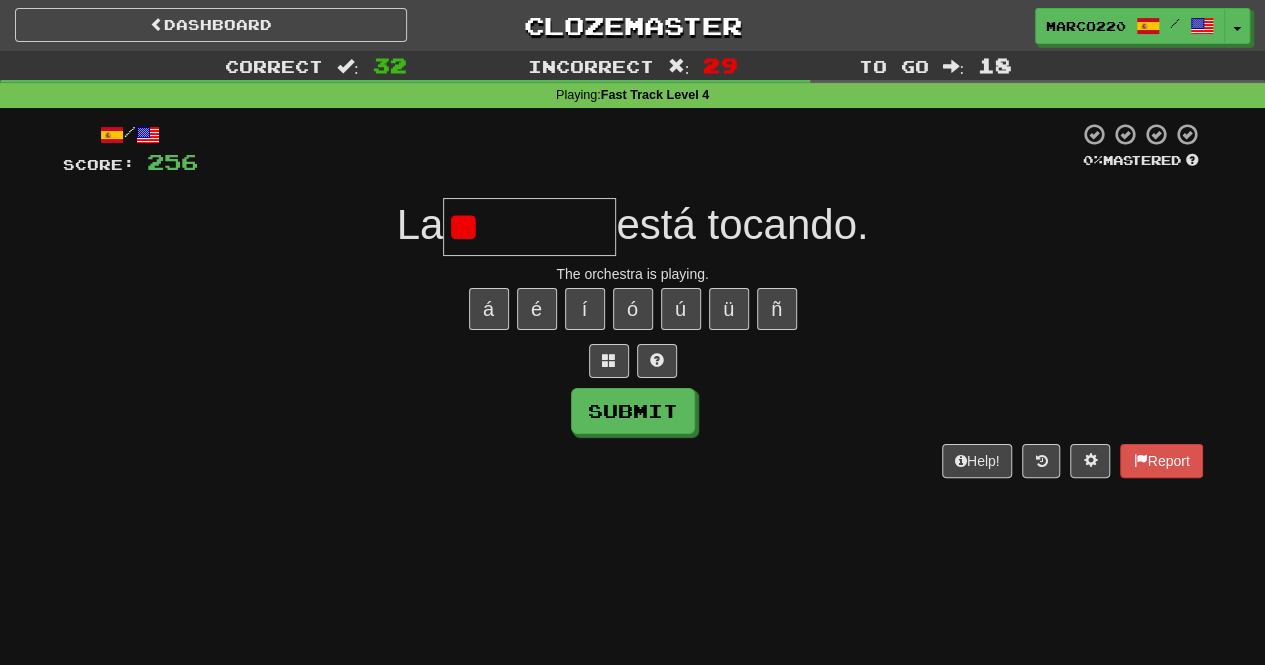 type on "*" 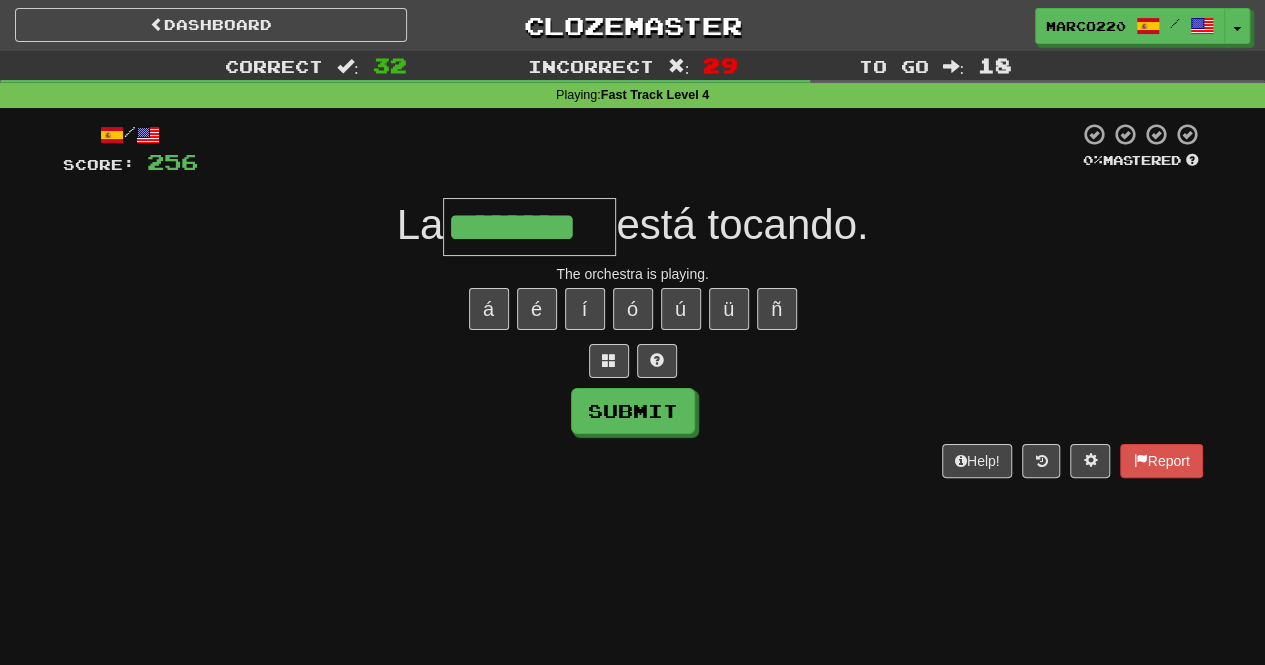 type on "********" 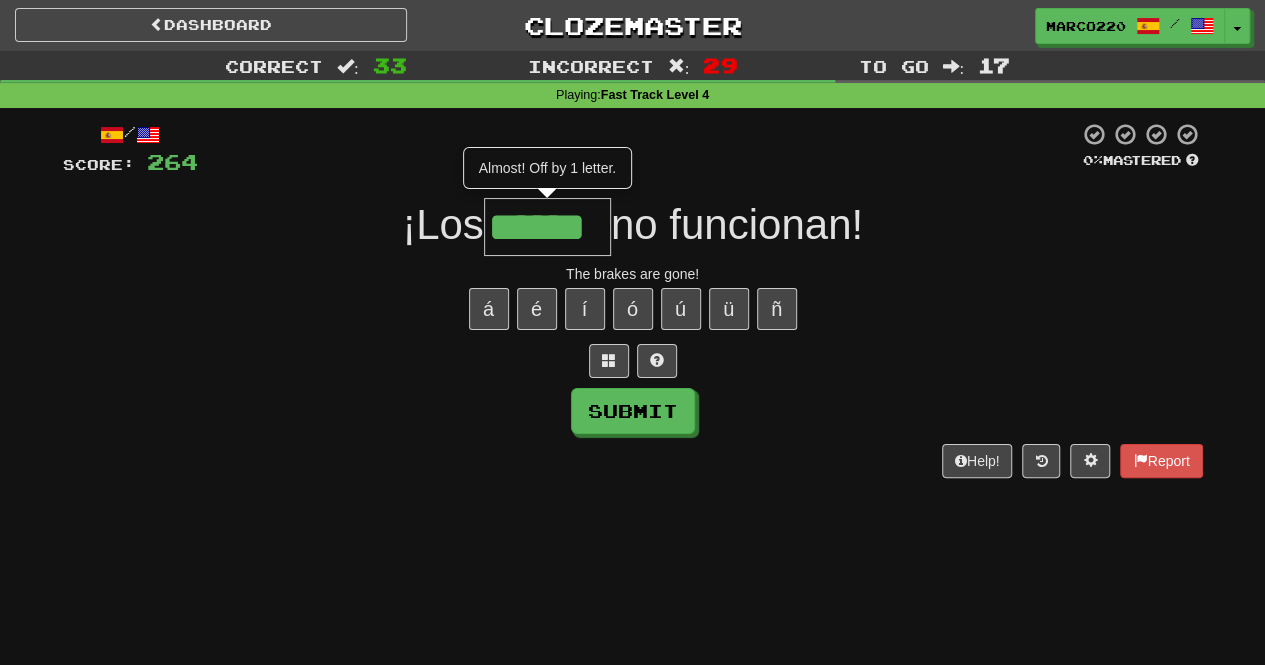 type on "******" 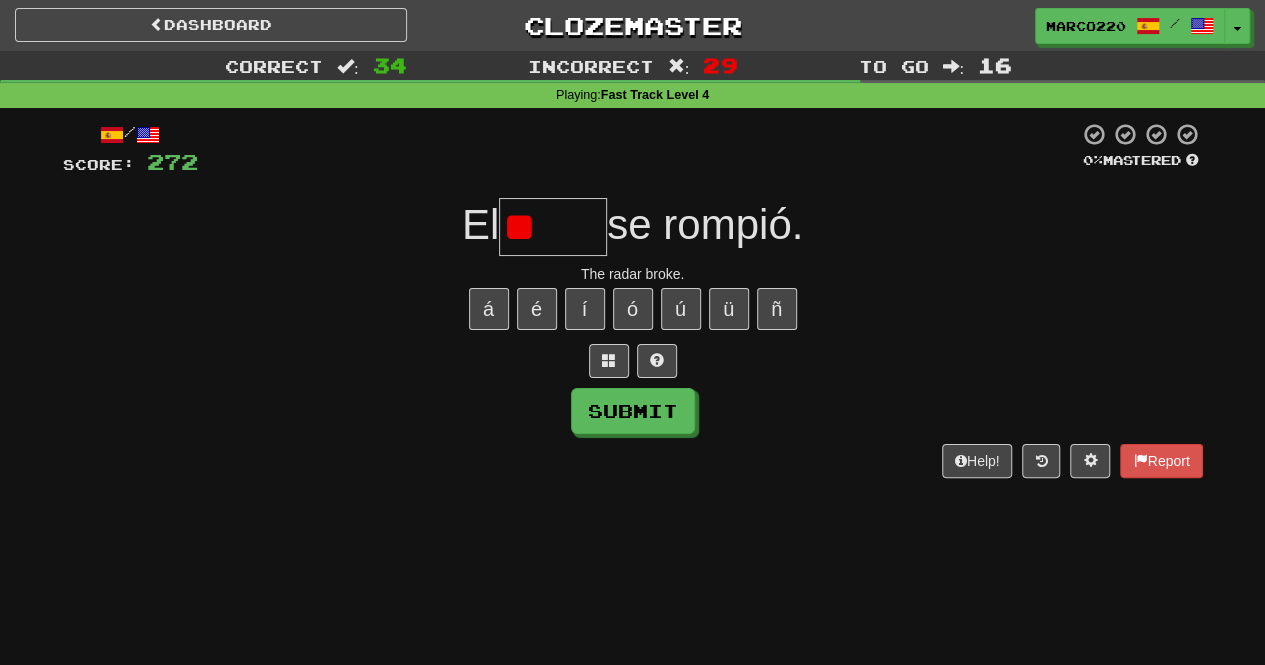 type on "*" 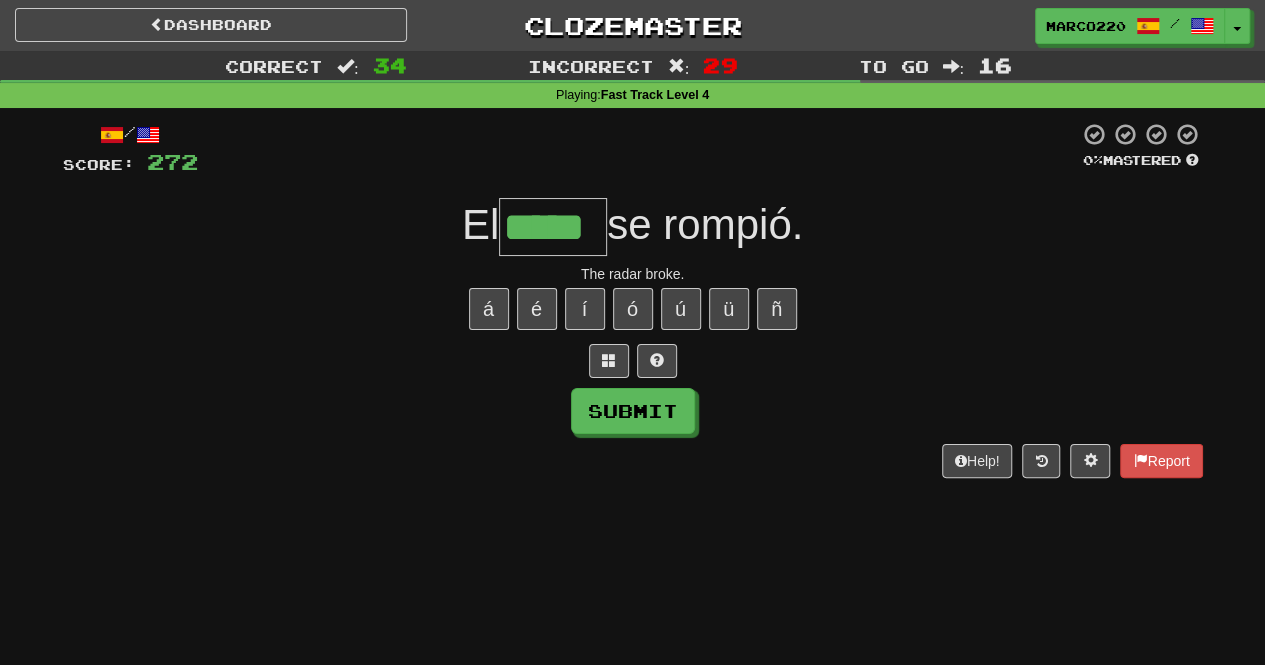 type on "*****" 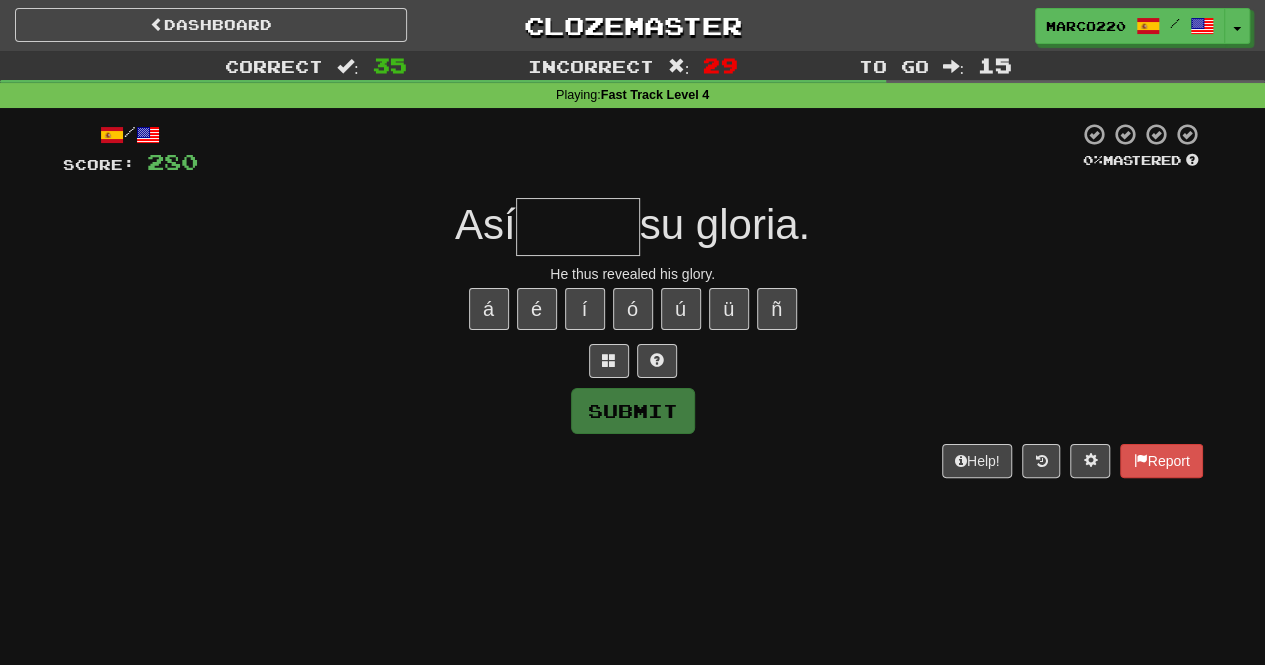 type on "******" 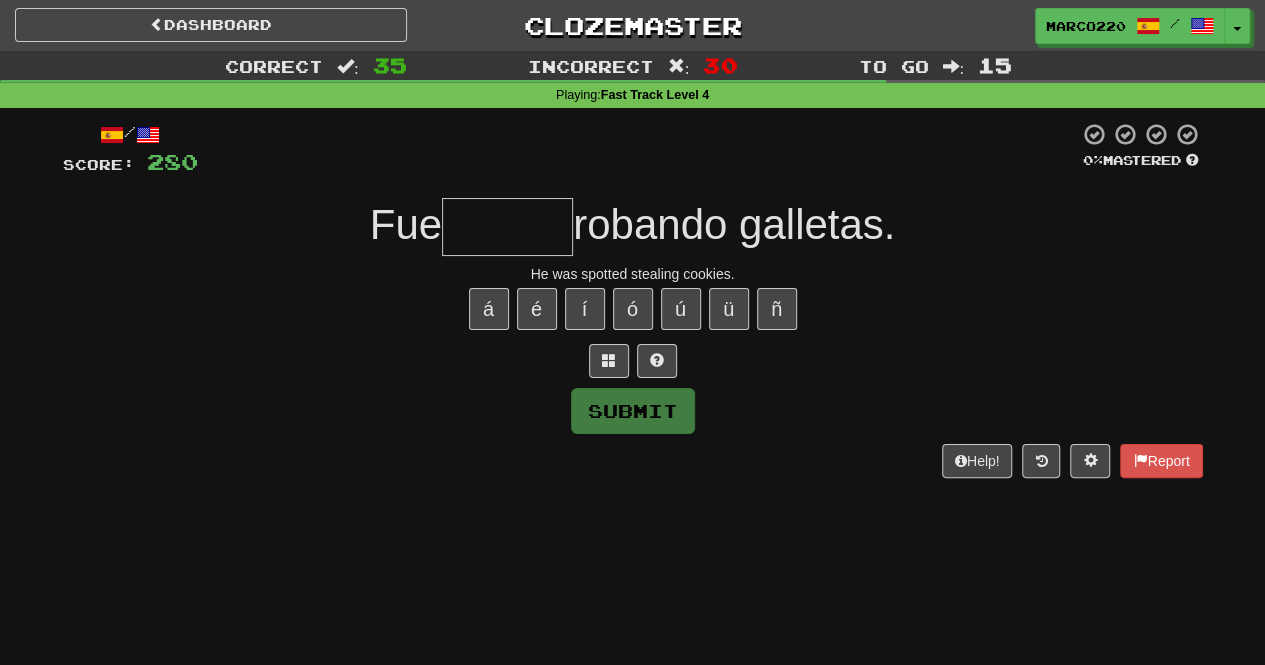 type on "*******" 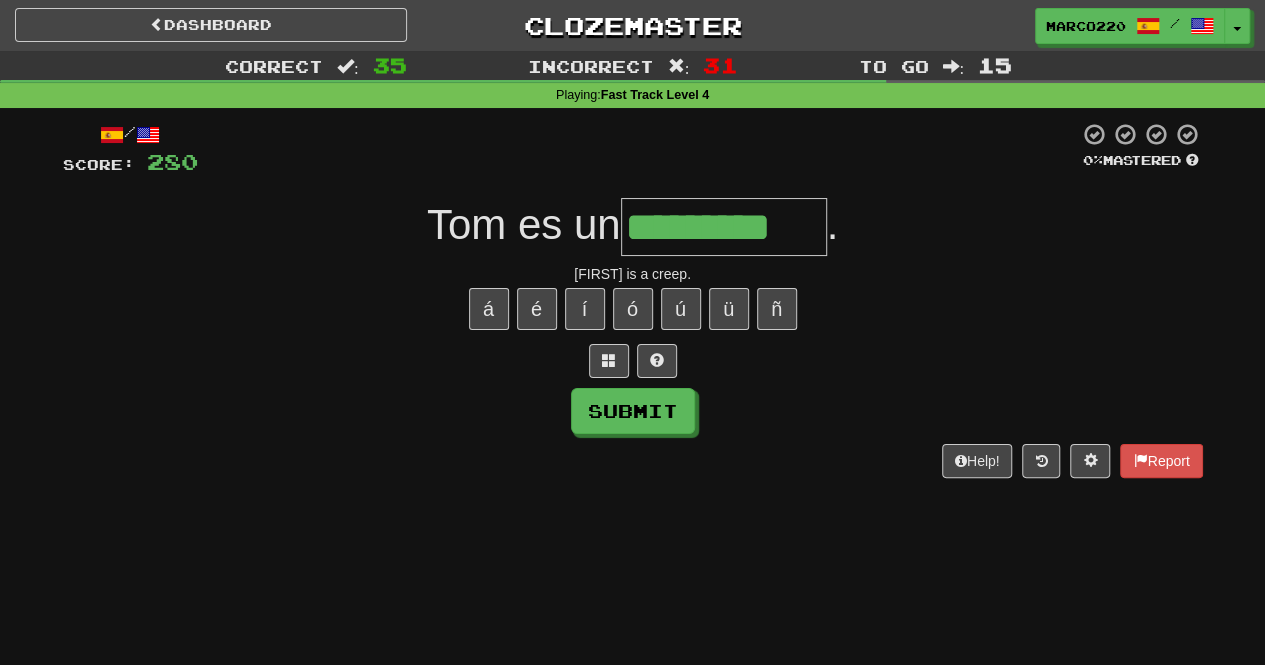 type on "*********" 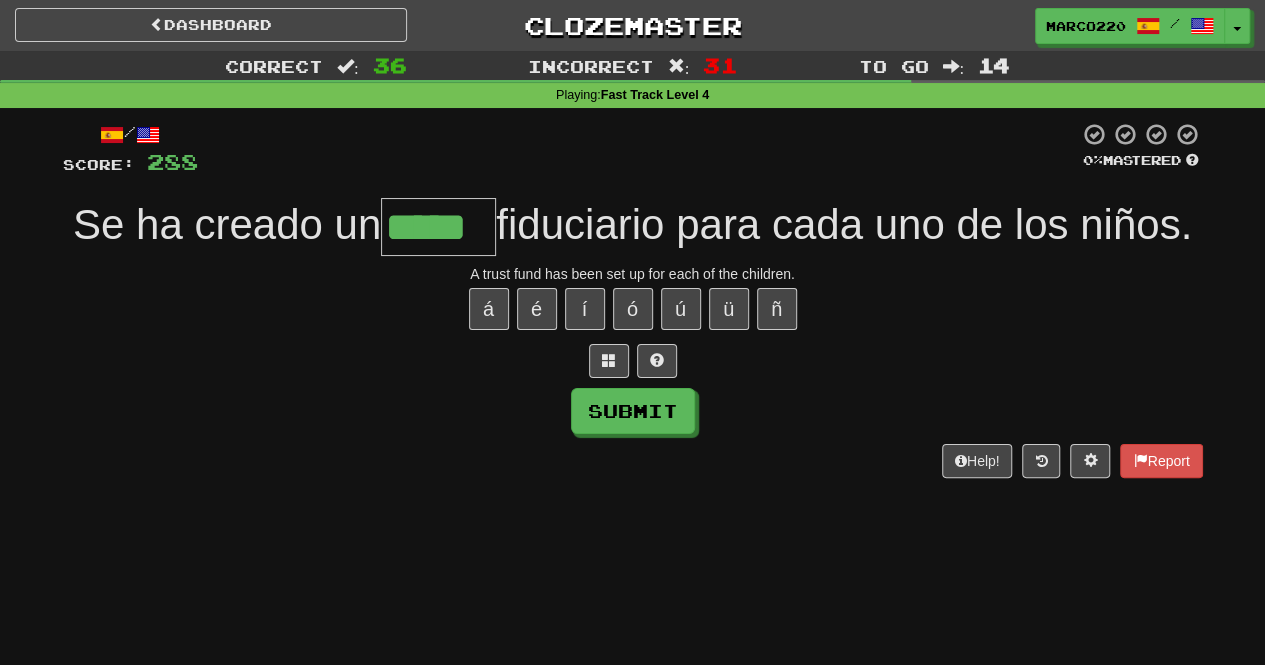type on "*****" 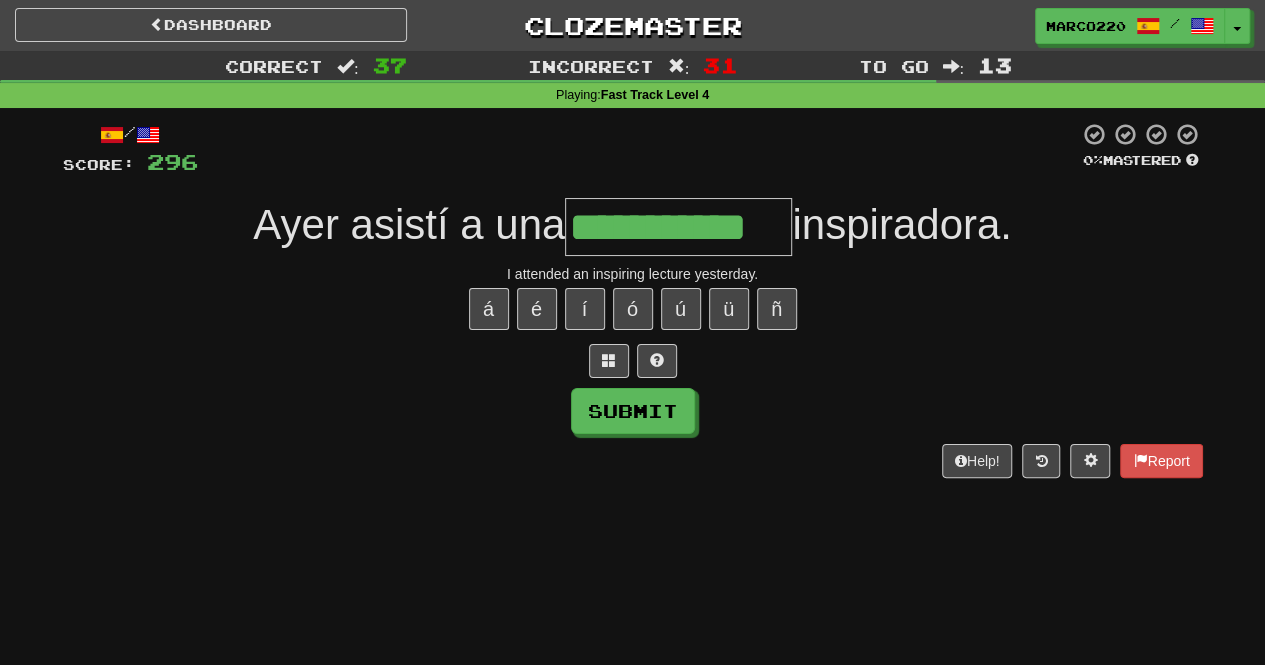 type on "**********" 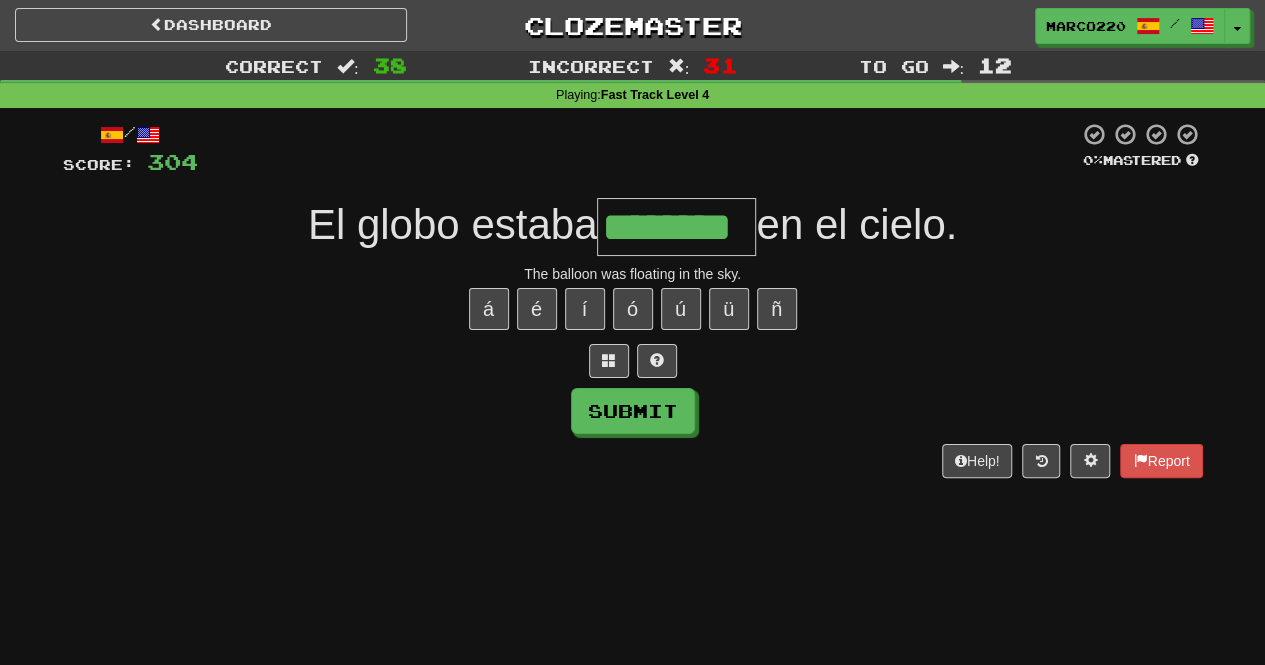 type on "********" 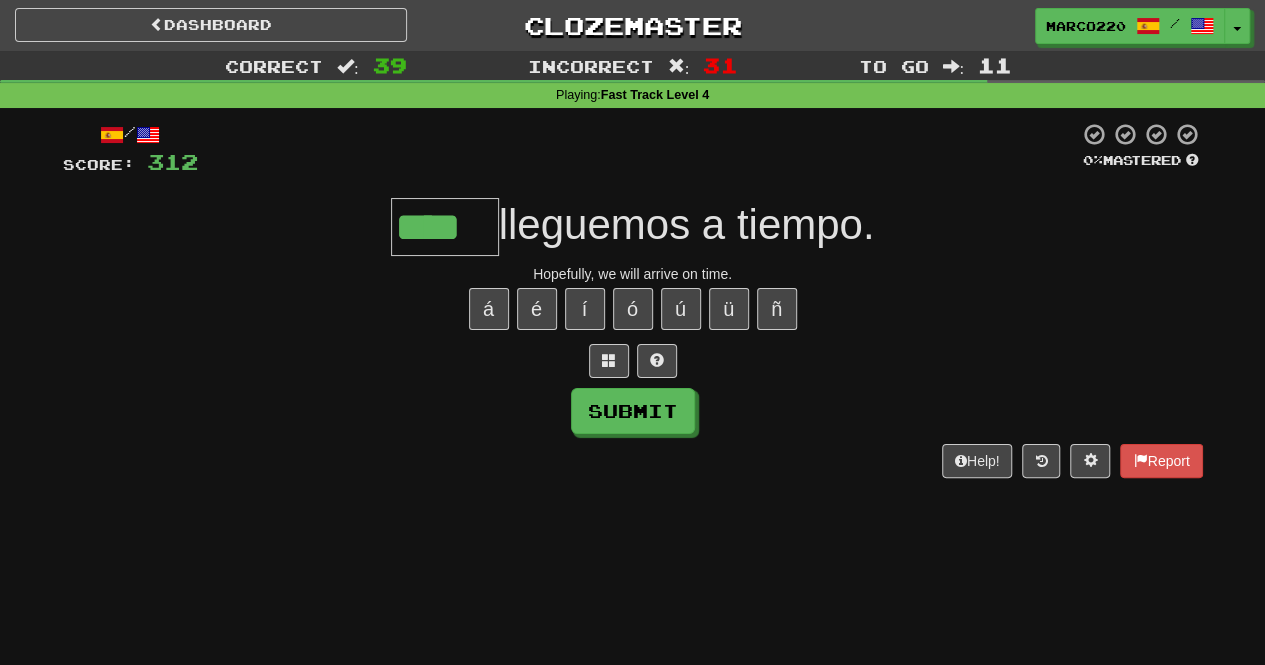 click on "á é í ó ú ü ñ" at bounding box center [633, 309] 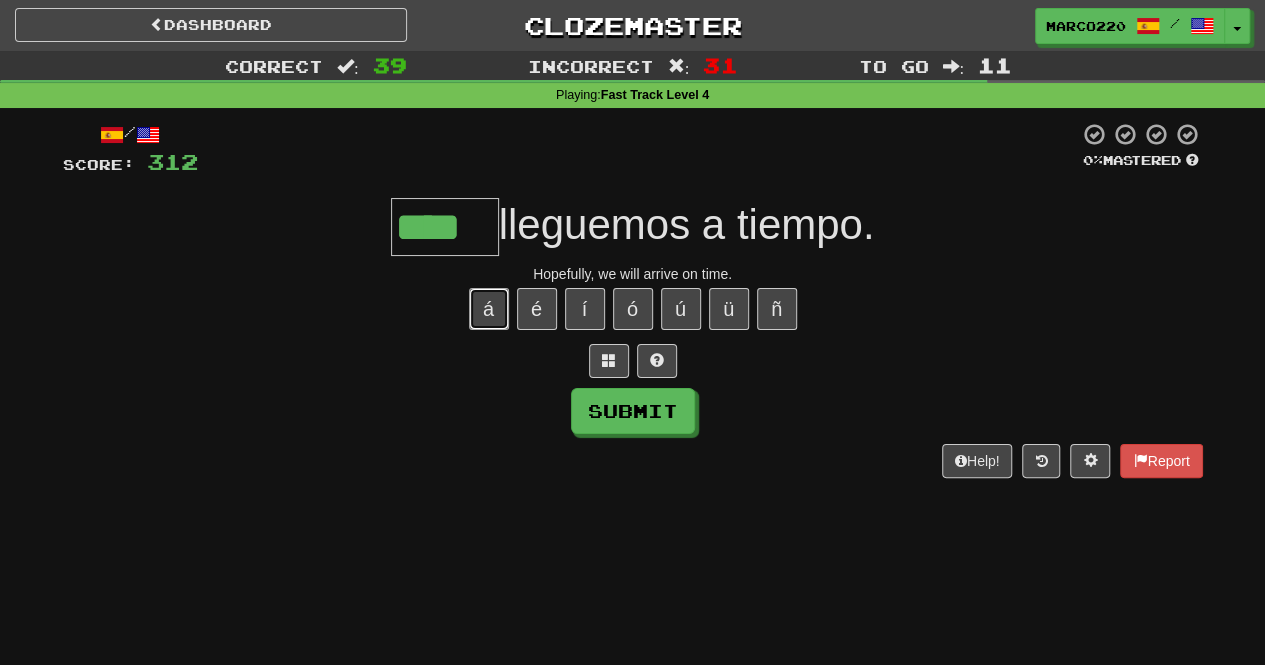 click on "á" at bounding box center [489, 309] 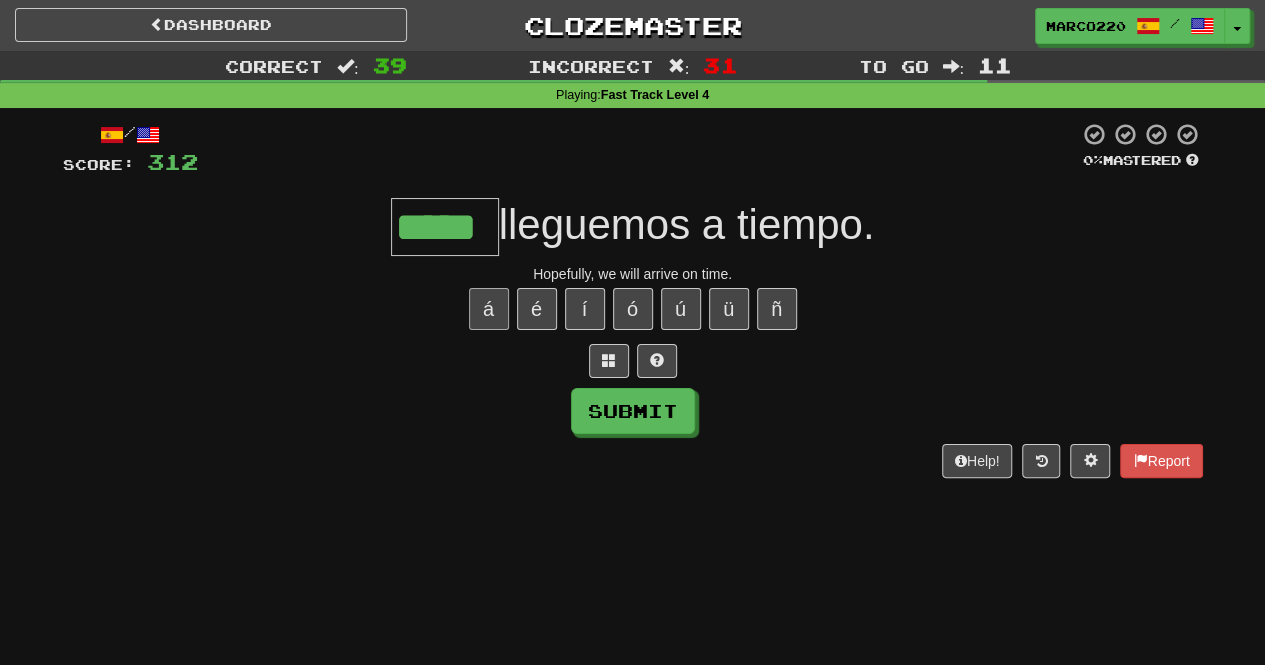 type on "*****" 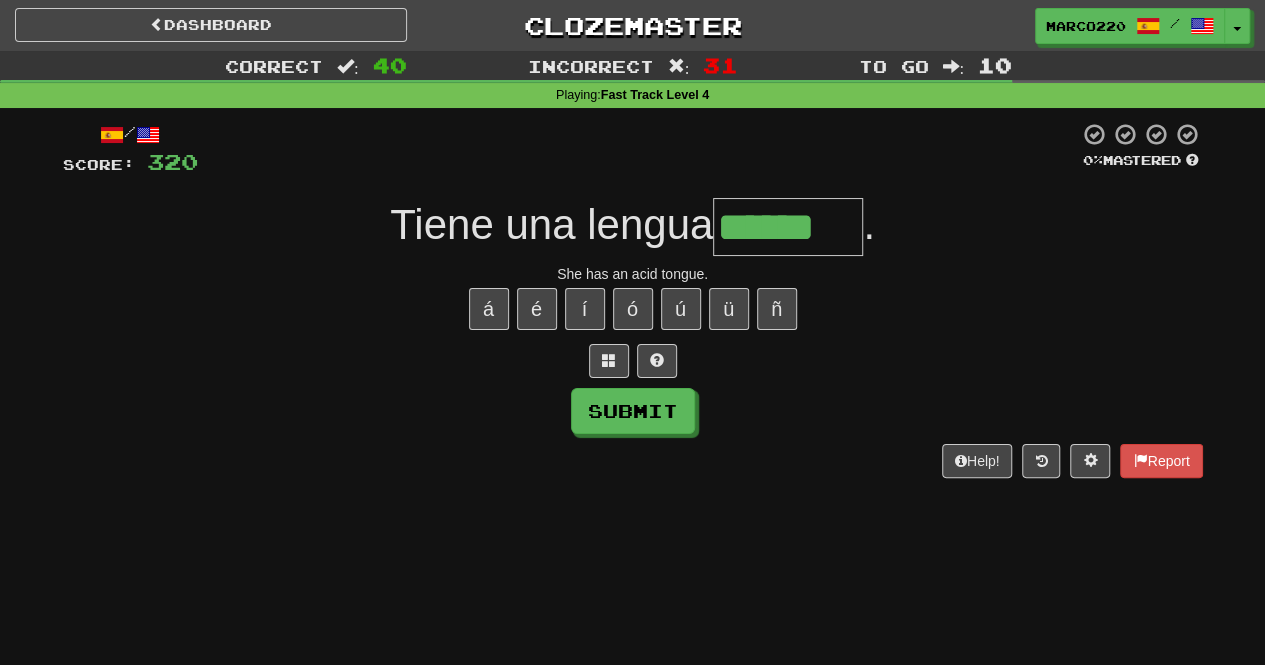 type on "******" 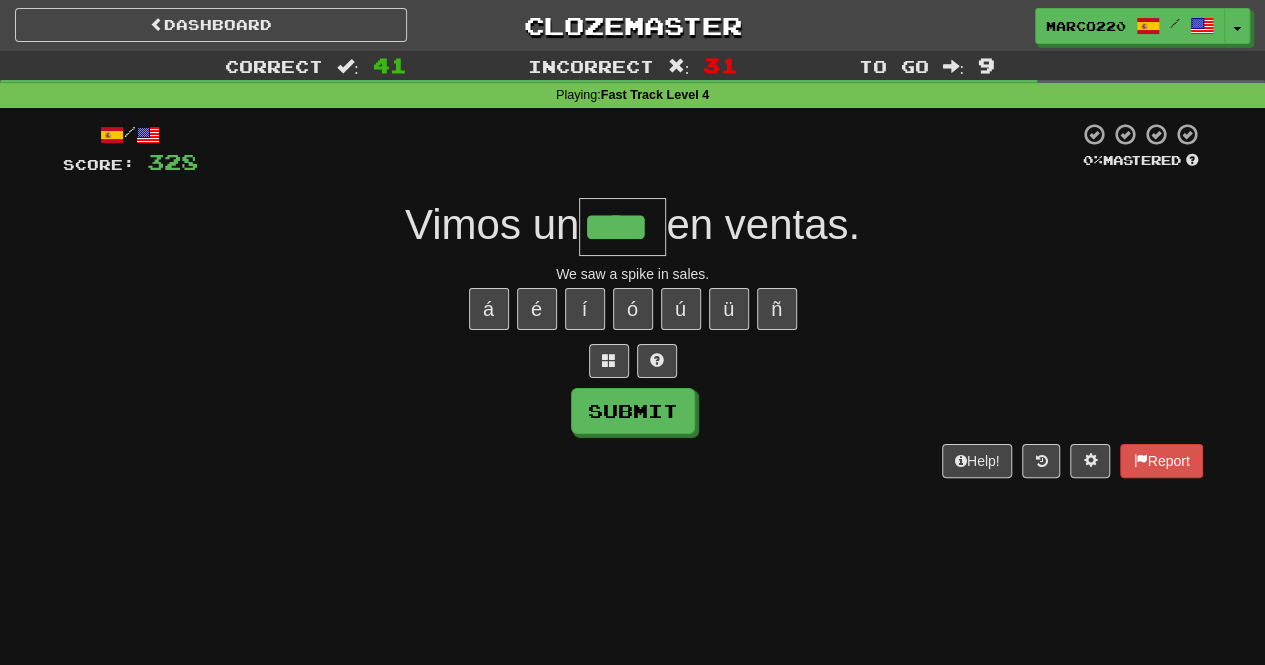 type on "****" 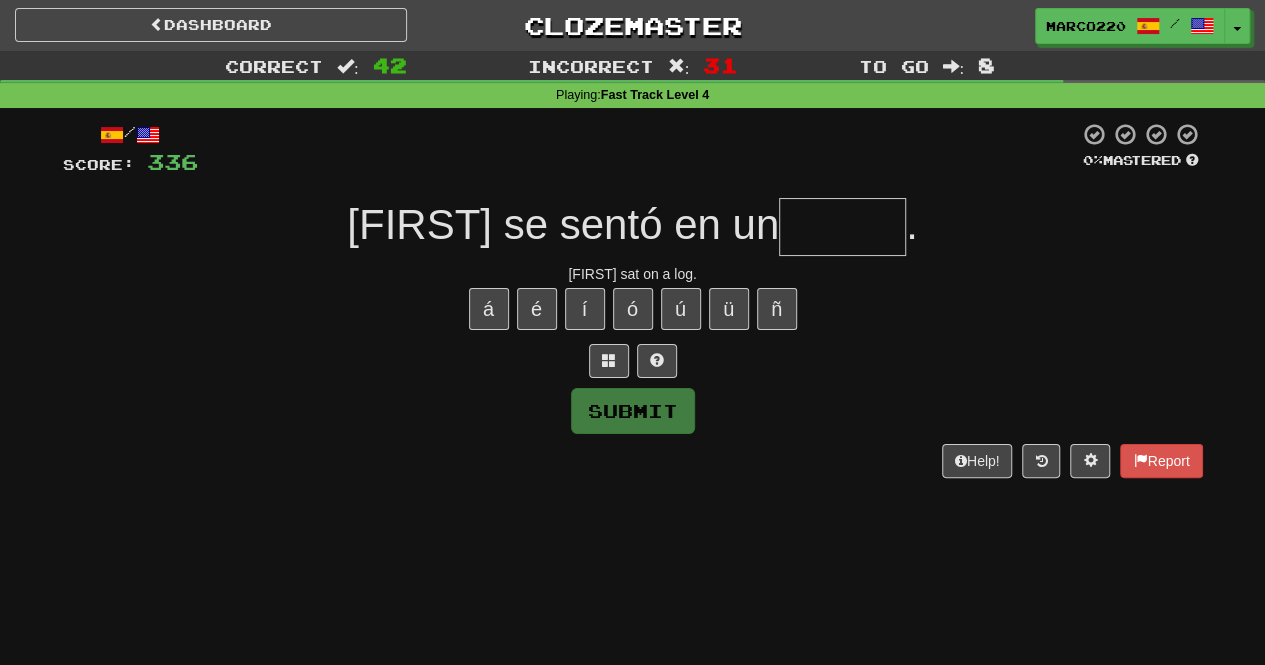 type on "******" 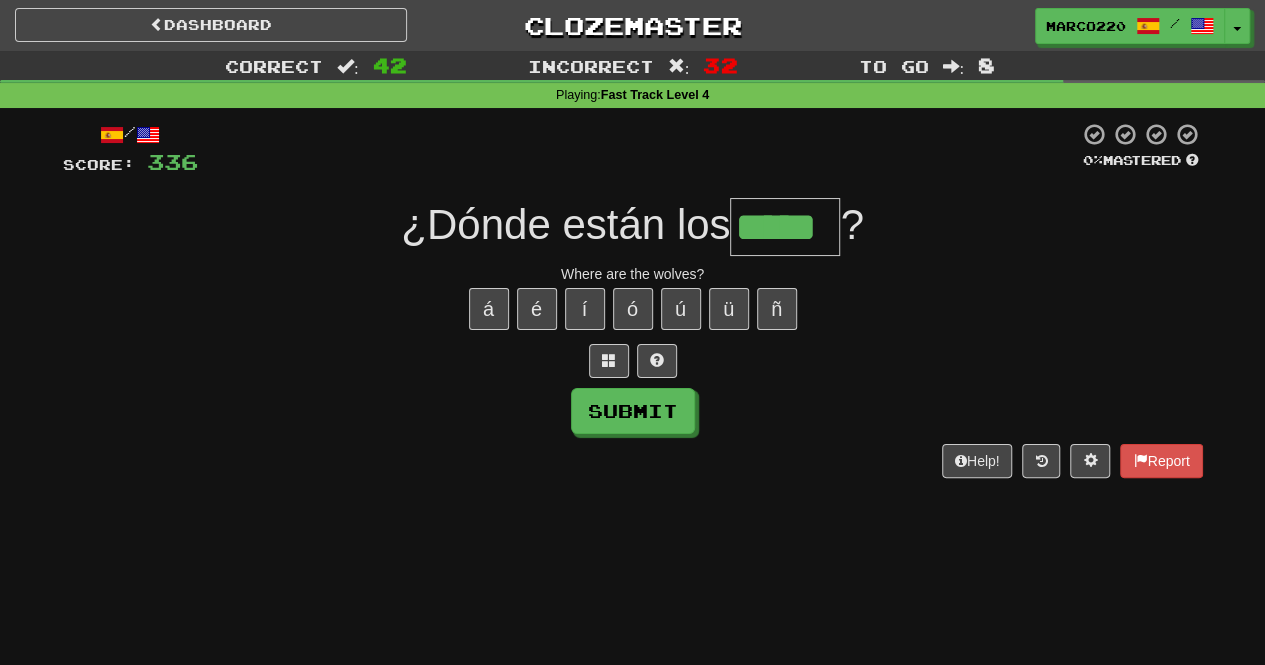type on "*****" 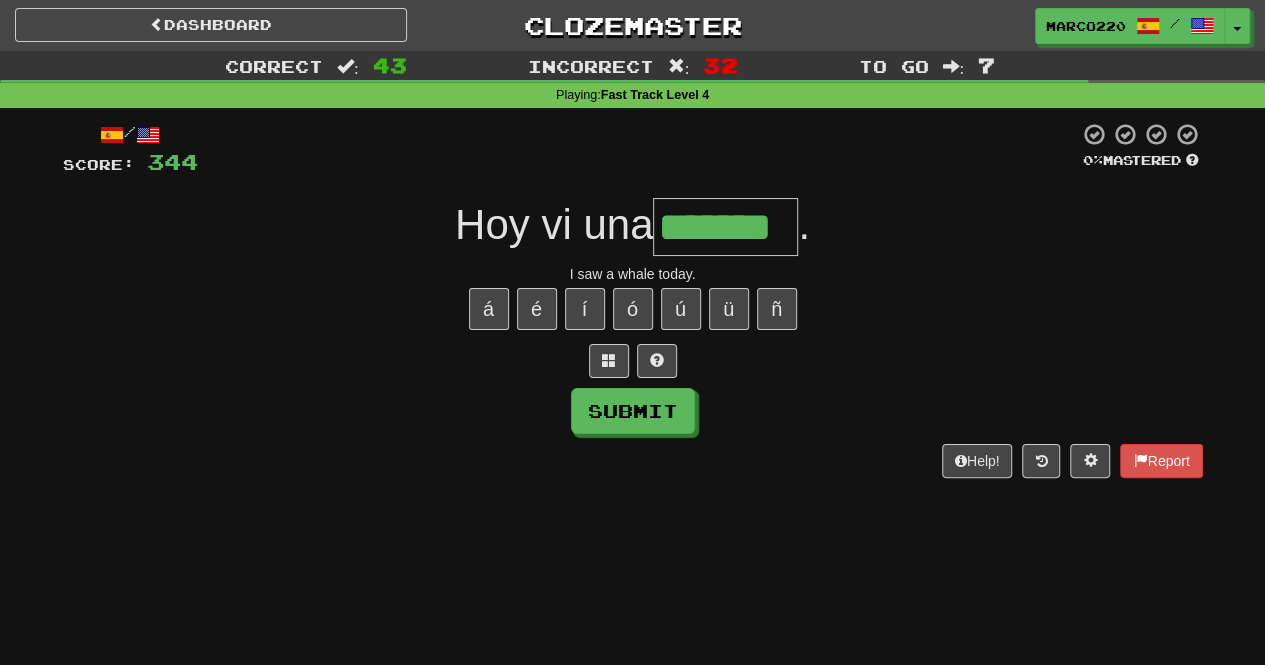 type on "*******" 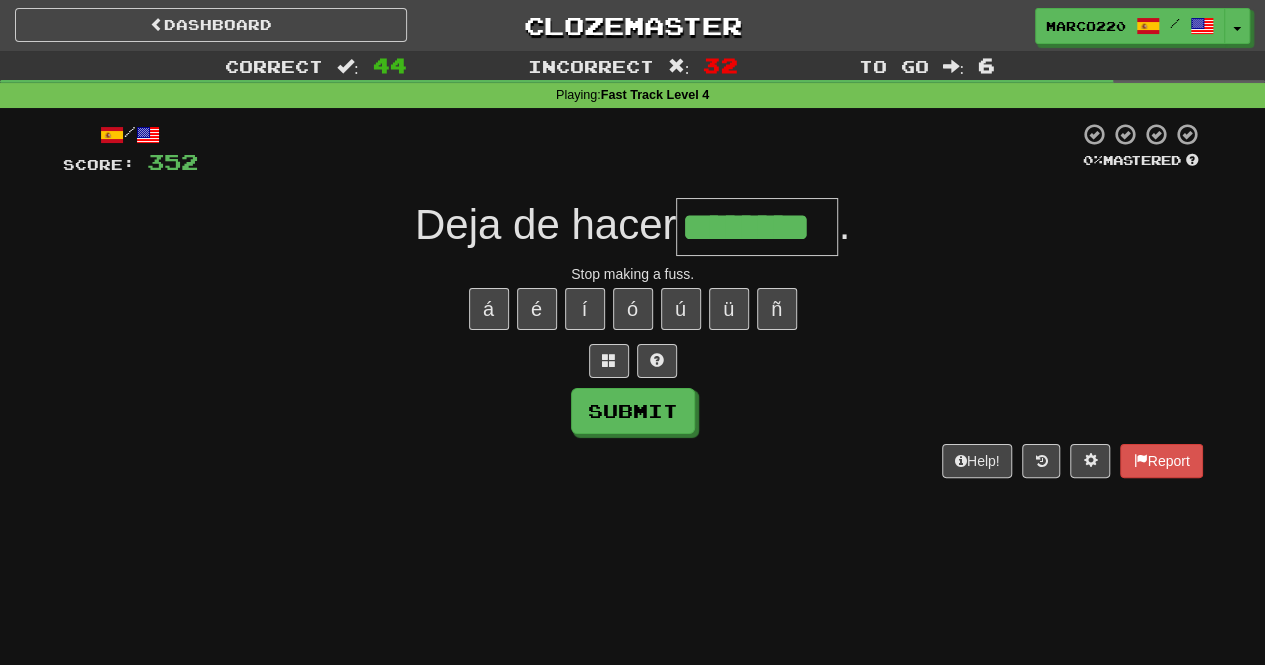 type on "********" 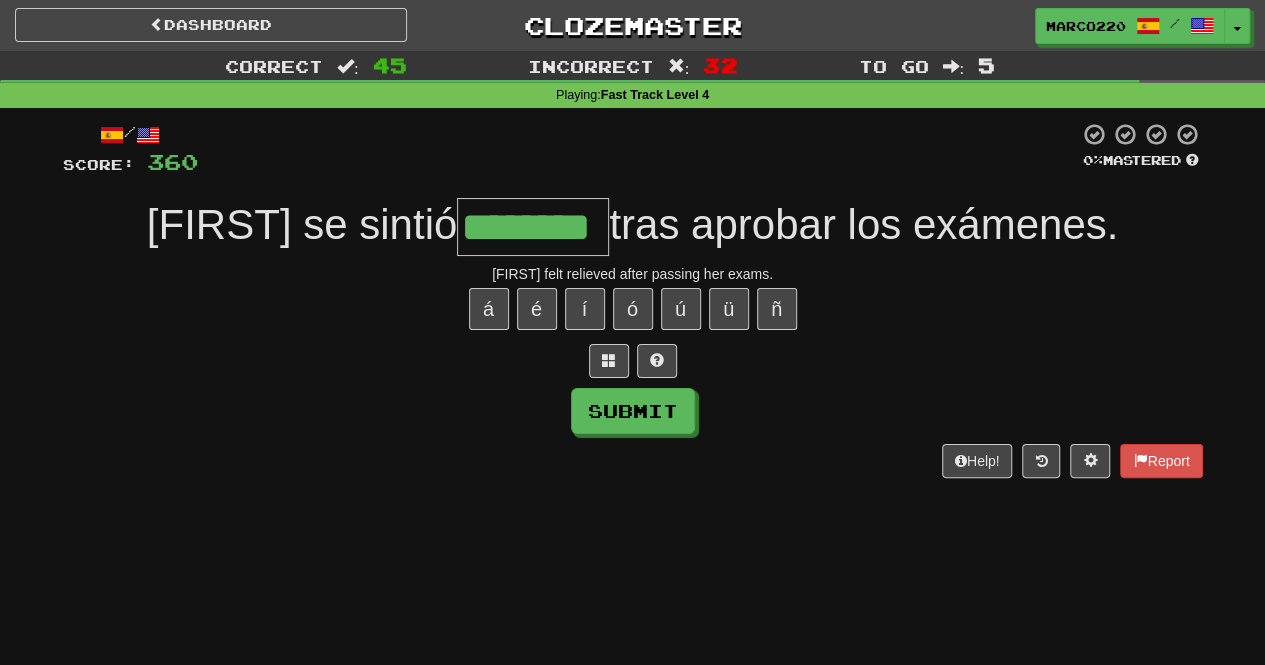 type on "********" 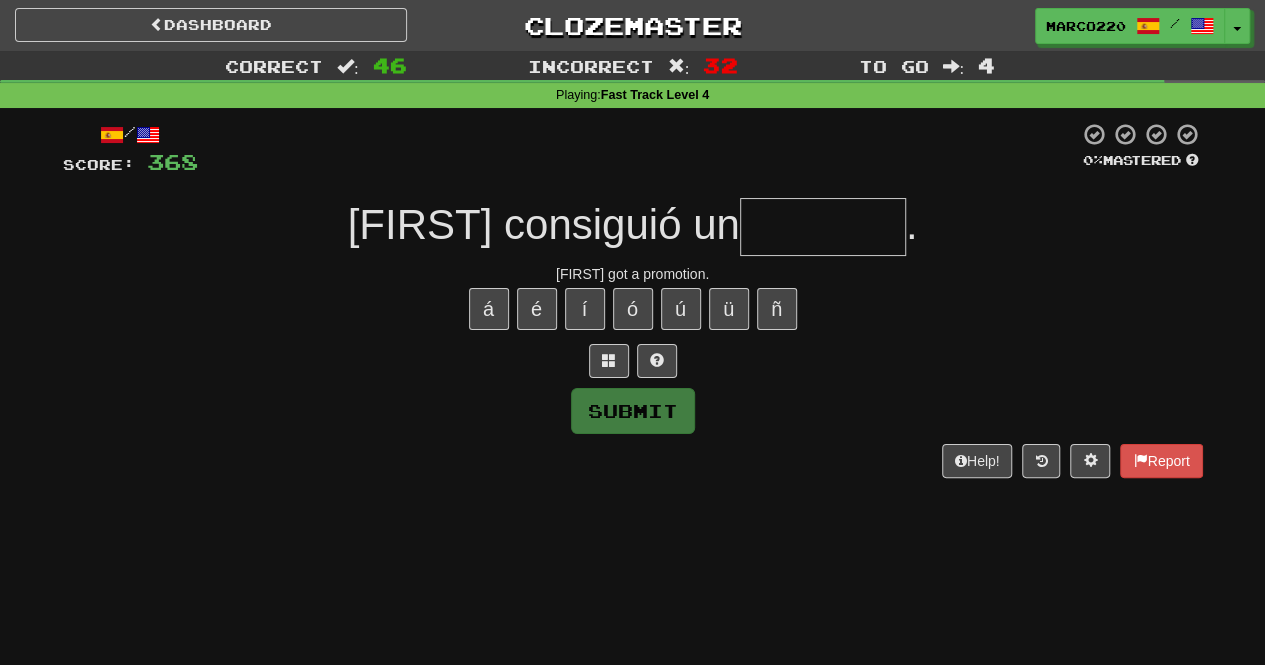 type on "*" 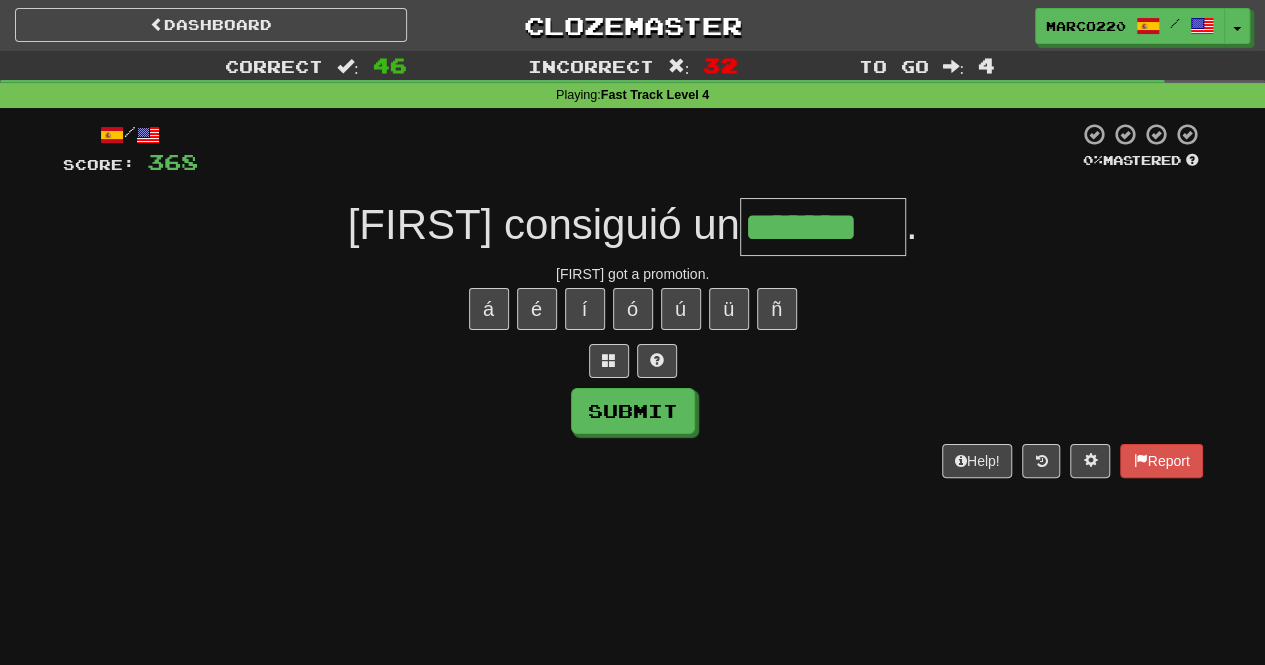 type on "*******" 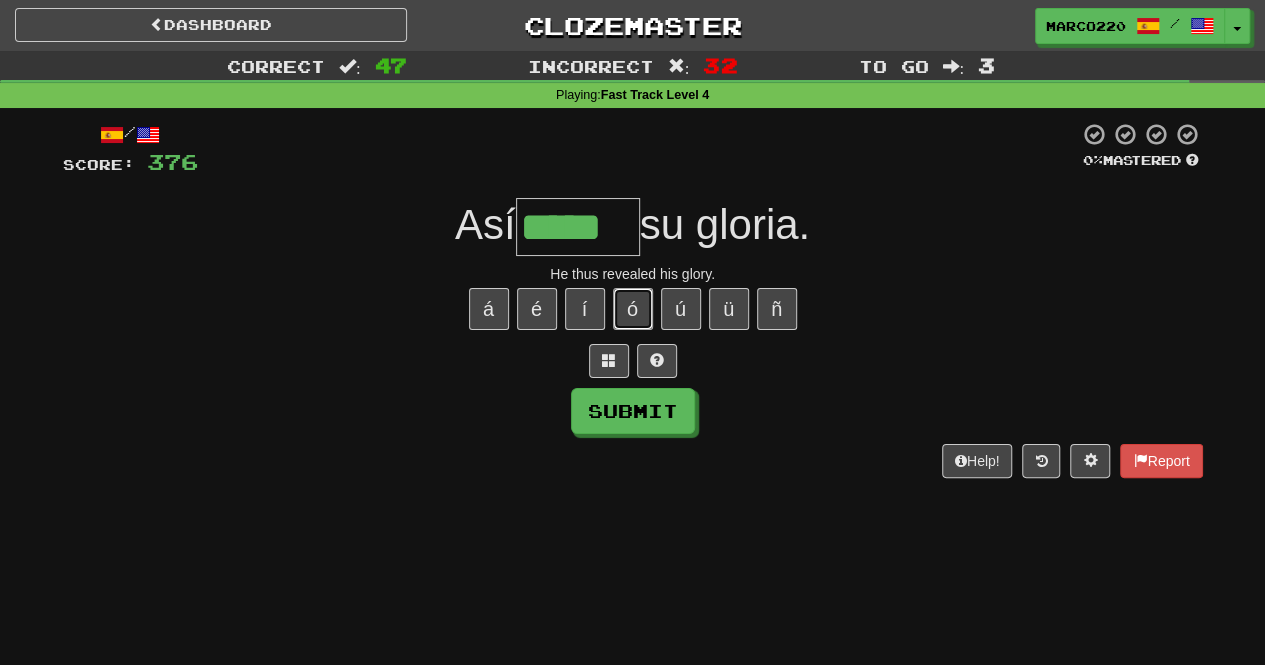 click on "ó" at bounding box center (633, 309) 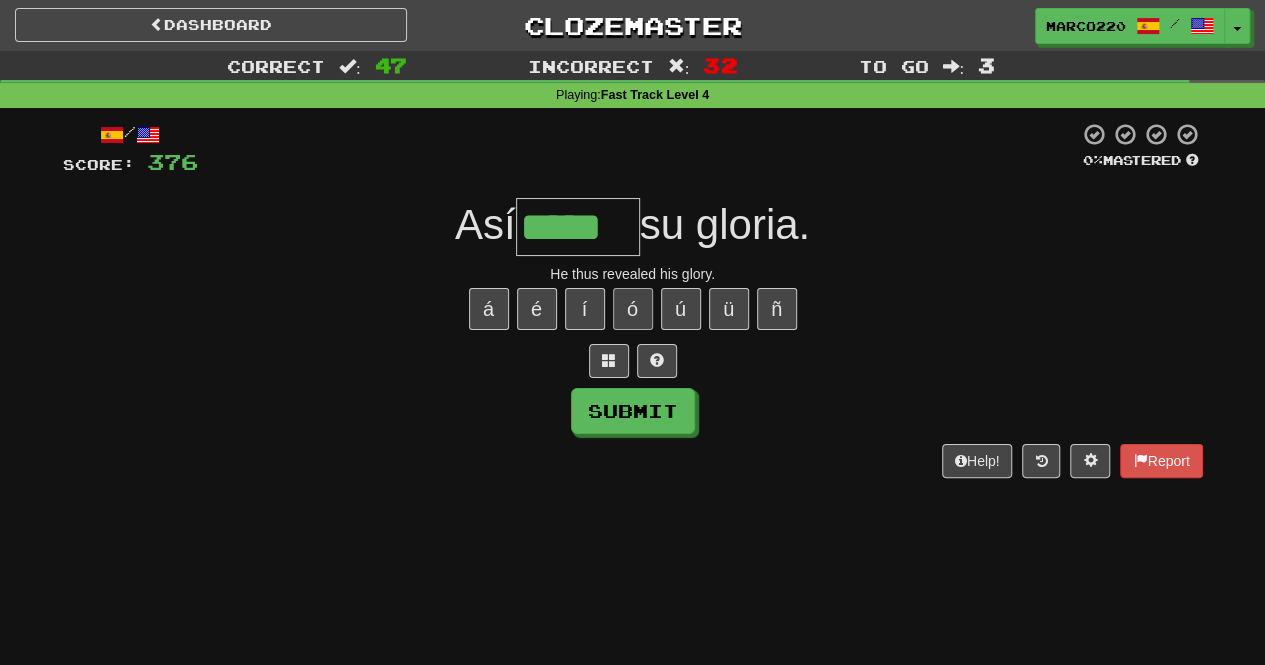 type on "******" 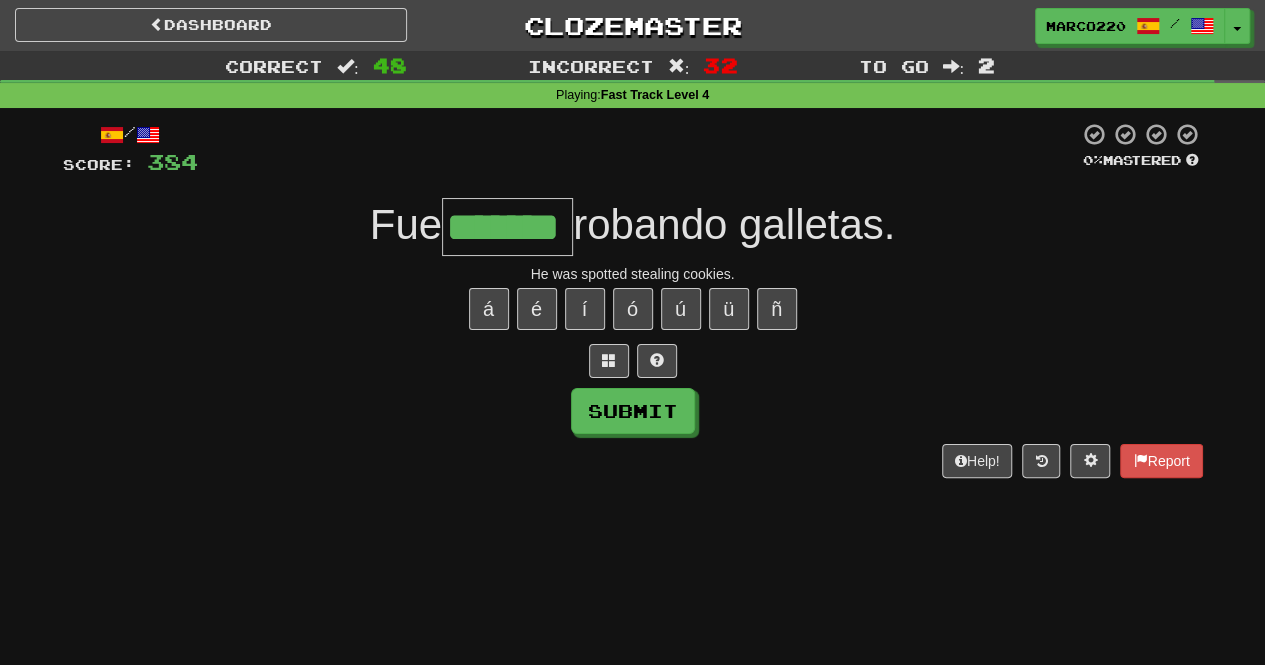 type on "*******" 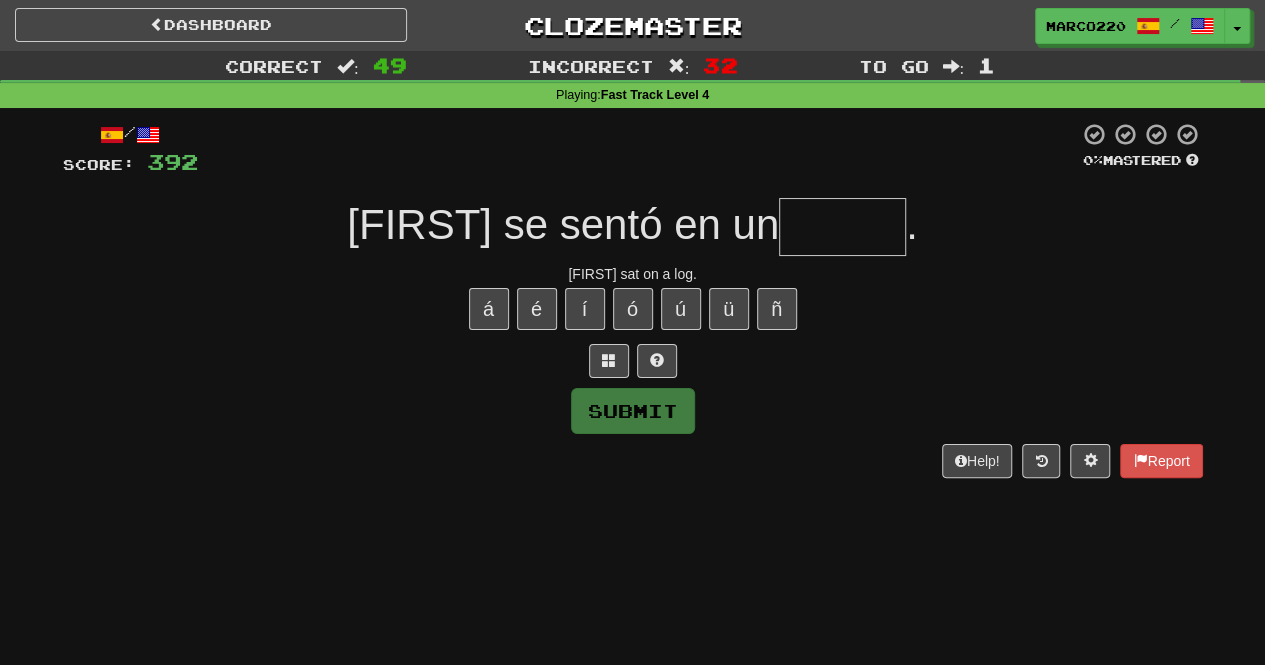 type on "******" 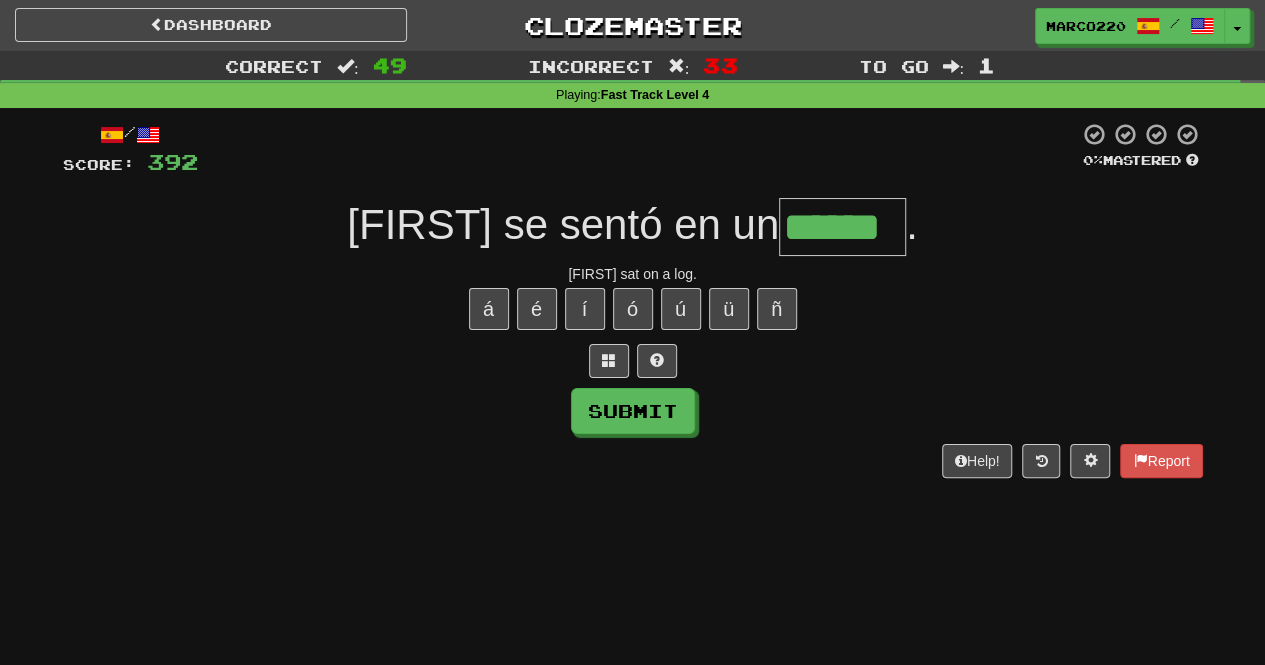 type on "******" 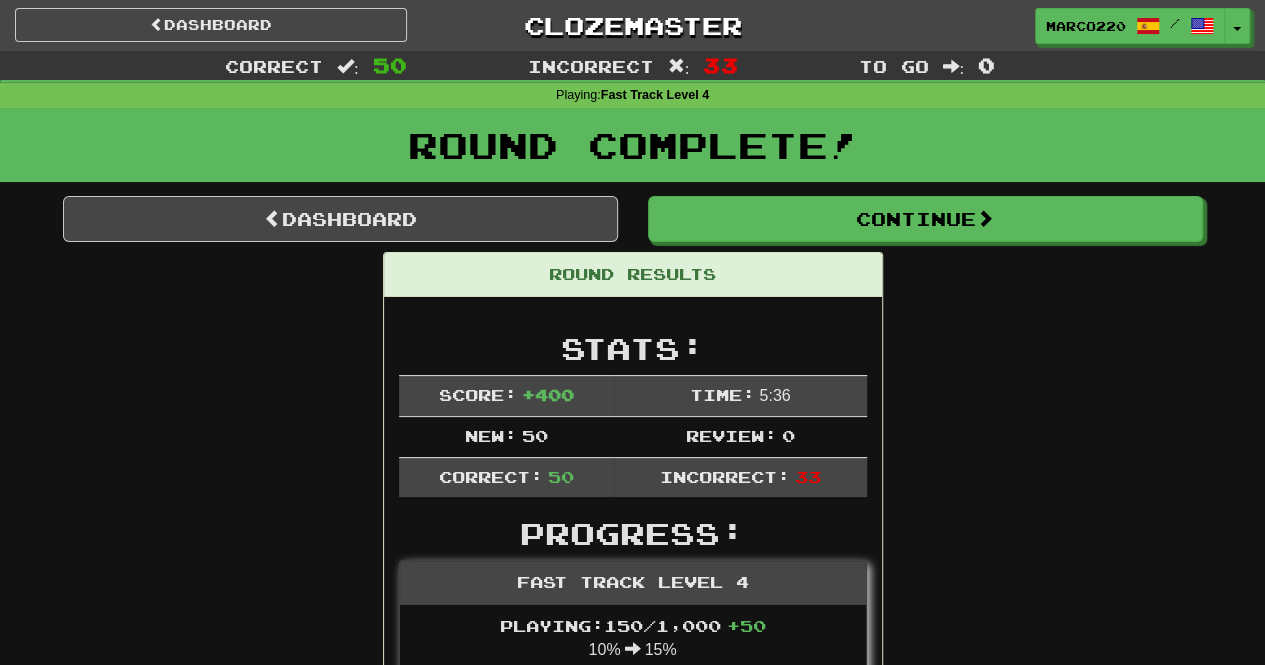 click on "Dashboard Continue  Round Results Stats: Score:   + 400 Time:   5 : 36 New:   50 Review:   0 Correct:   50 Incorrect:   33 Progress: Fast Track Level 4 Playing:  150  /  1,000 + 50 10% 15% Mastered:  0  /  1,000 0% Ready for Review:  0  /  Level:  91 ⬆🎉🙌 4,246  points to level  92  - keep going! Ranked:  20 th  this week ( 308  points to  19 th ) Sentences:  Report Nuestro tiempo es  limitado . Our time is limited.  Report Los  monos  son inteligentes. Monkeys are intelligent.  Report Esta manzana comenzó a  pudrirse . This apple began to rot.  Report Pasó unos meses  vagando  por Europa. He spent a few months wandering around Europe.  Report Sus calcetines son  morados . His socks are purple.  Report Hoy vi una  ballena . I saw a whale today.  Report Tom  ofendió  a Mary. Tom offended Mary.  Report Necesito  examinar  tus deberes. I need to examine your homework.  Report Encendí las  velas  para la cena. I lit the candles for dinner. 1  Report Ella  atrajo  nuestra atención.  Report alboroto ." at bounding box center [633, 2941] 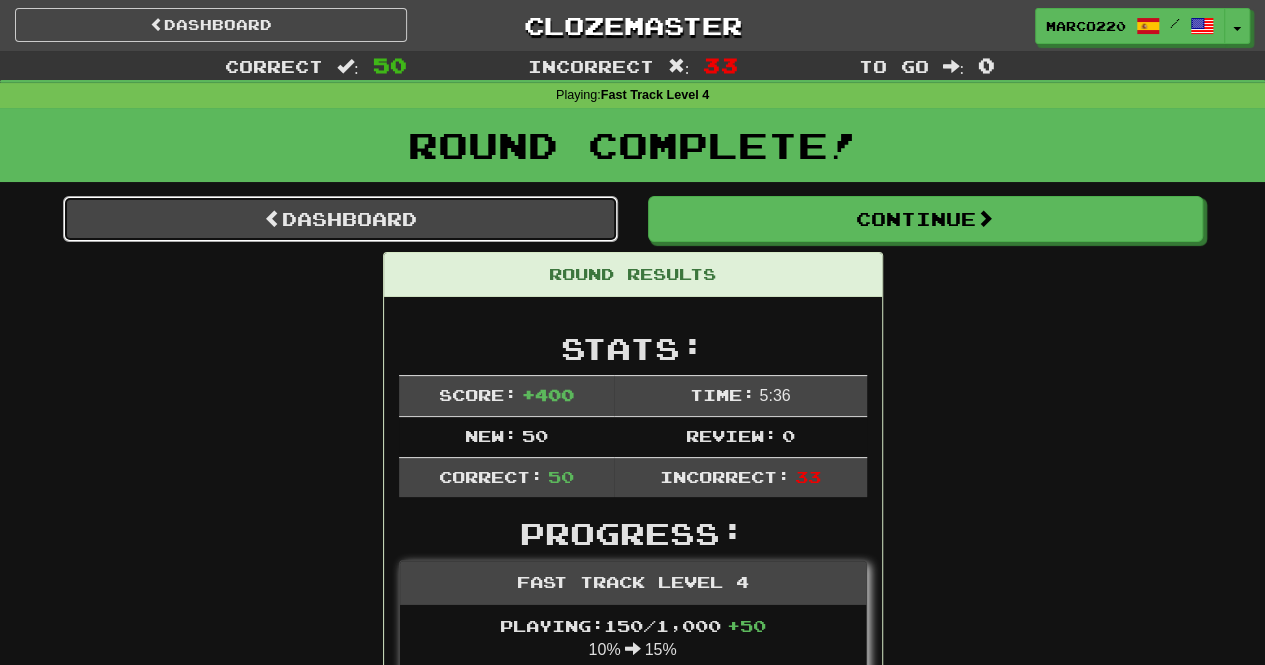 click on "Dashboard" at bounding box center (340, 219) 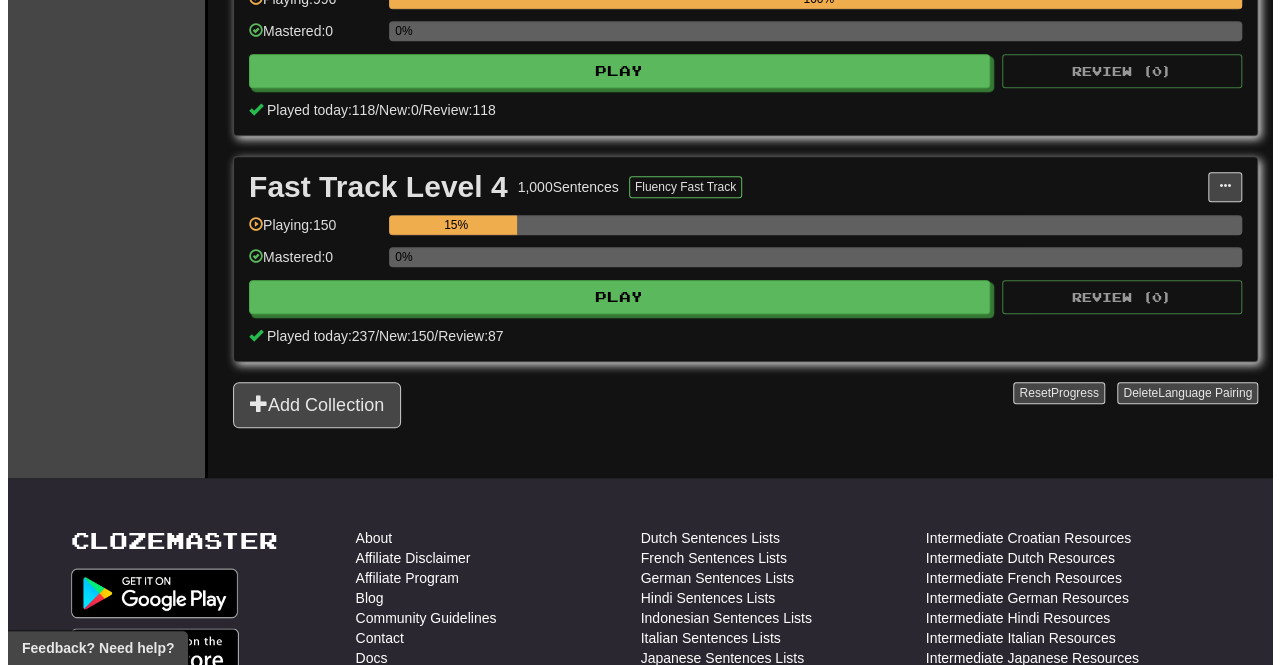 scroll, scrollTop: 987, scrollLeft: 0, axis: vertical 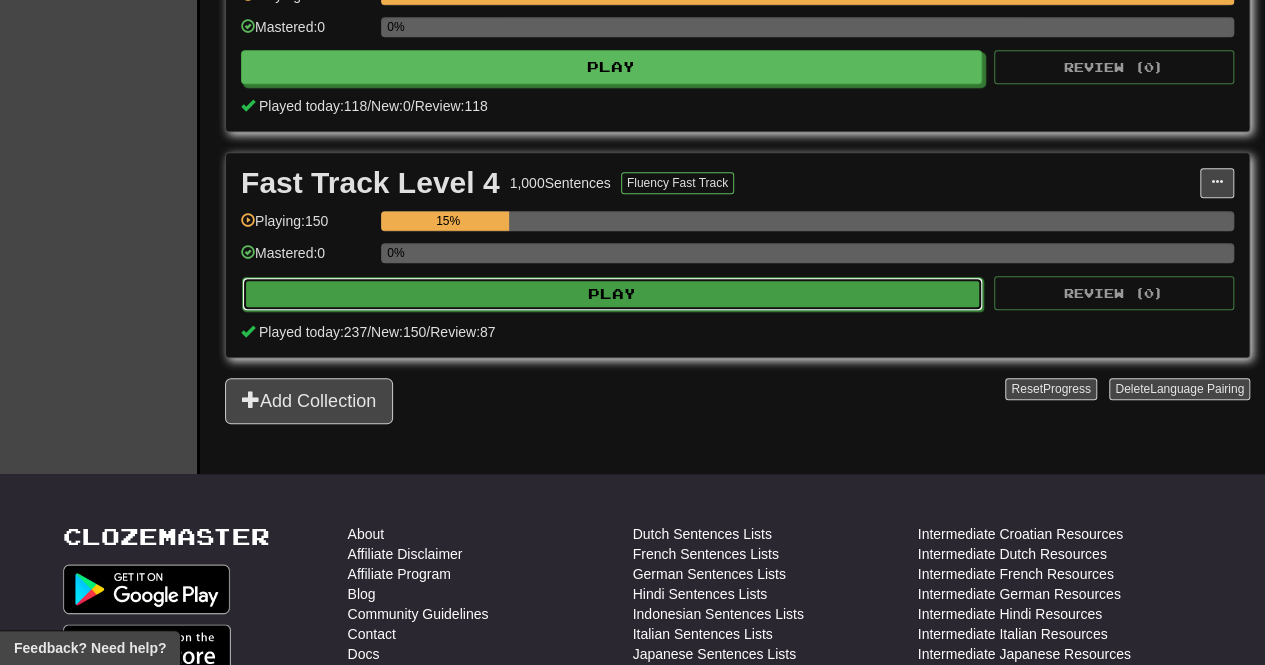 click on "Play" at bounding box center (612, 294) 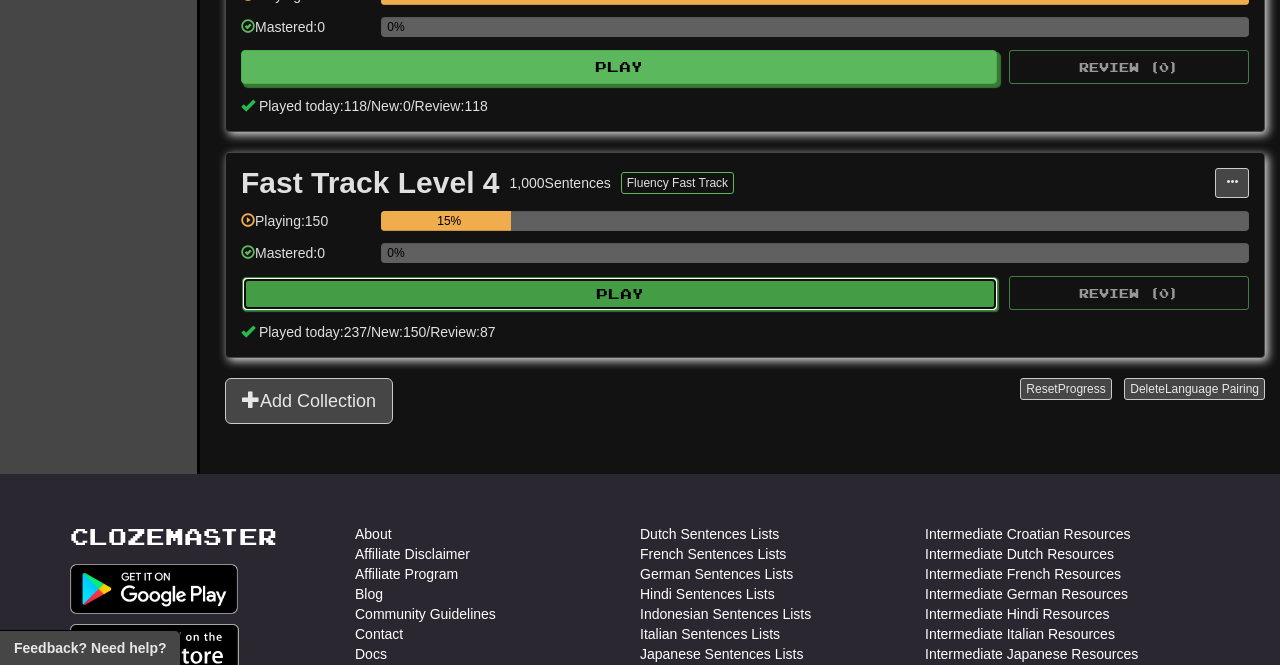 select on "**" 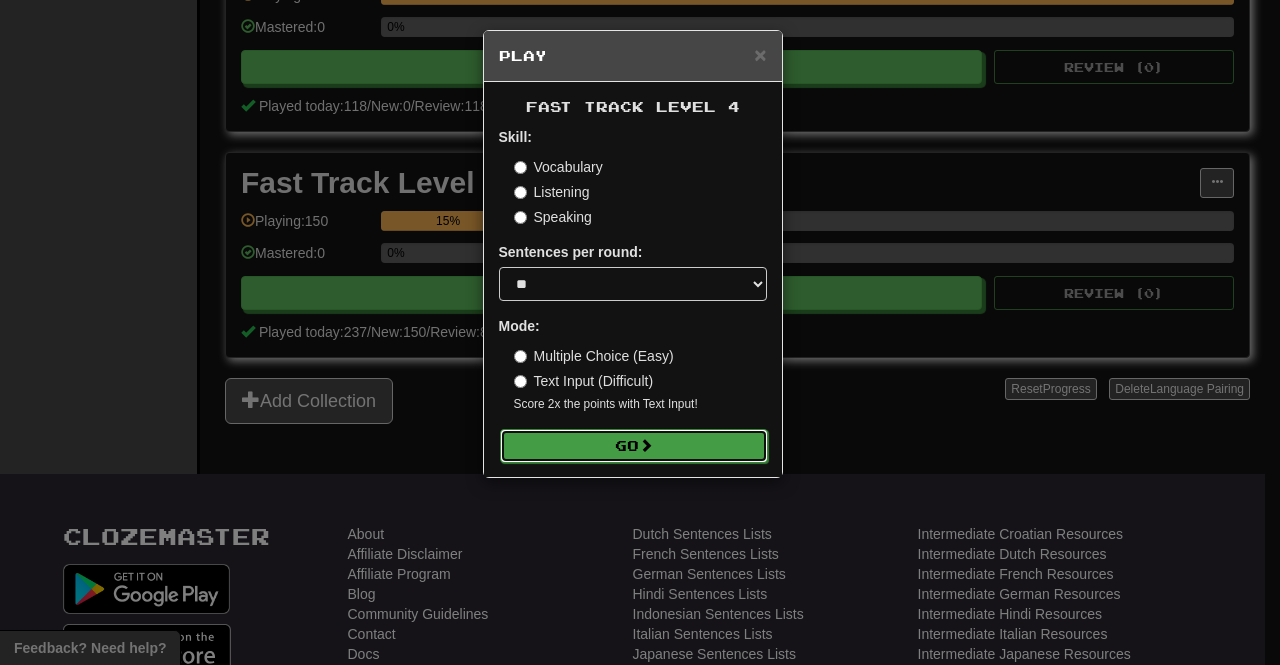 click on "Go" at bounding box center (634, 446) 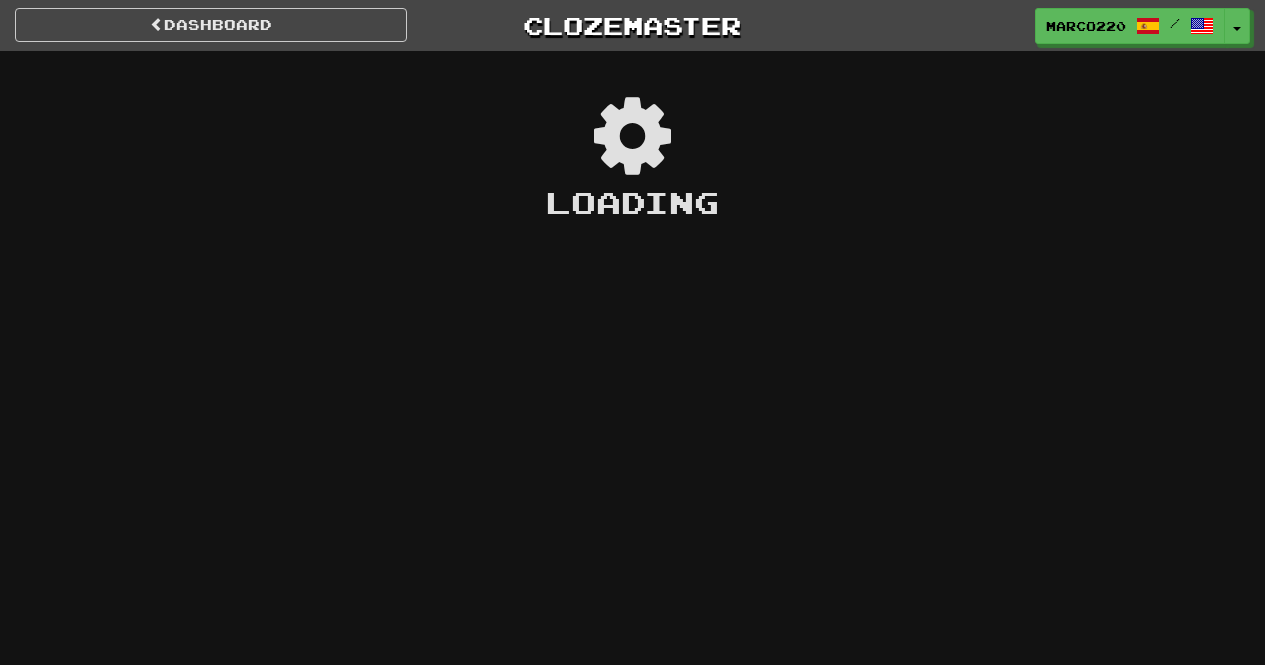 scroll, scrollTop: 0, scrollLeft: 0, axis: both 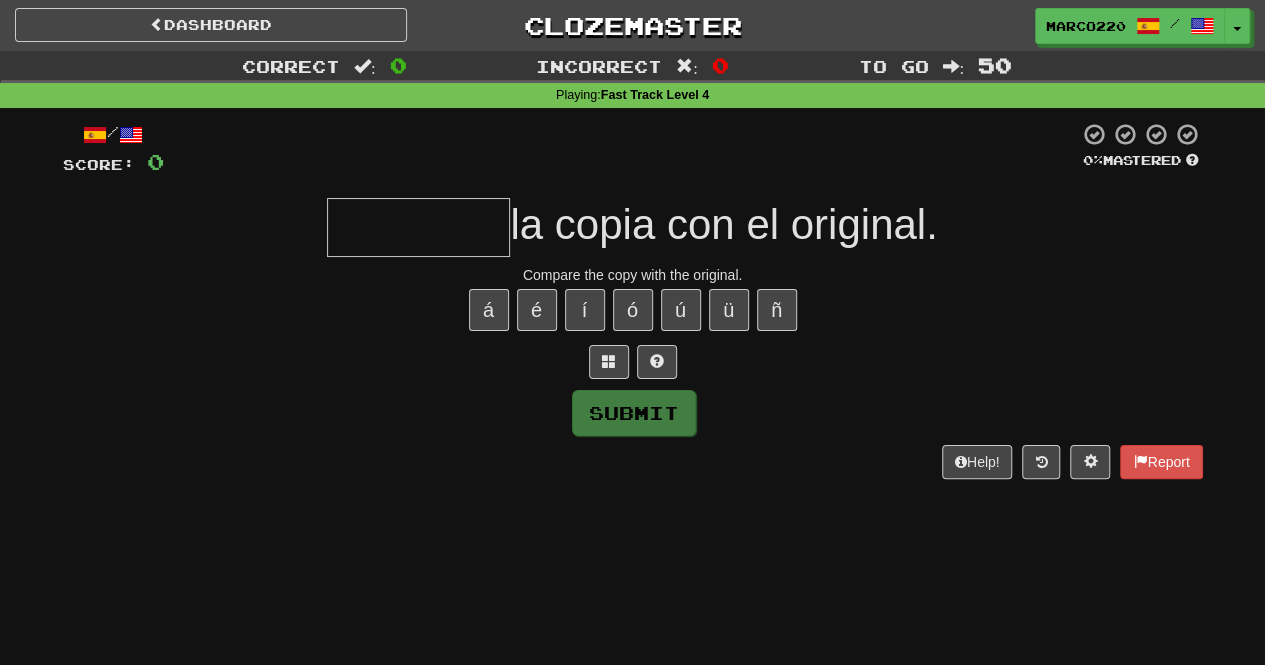 type on "*" 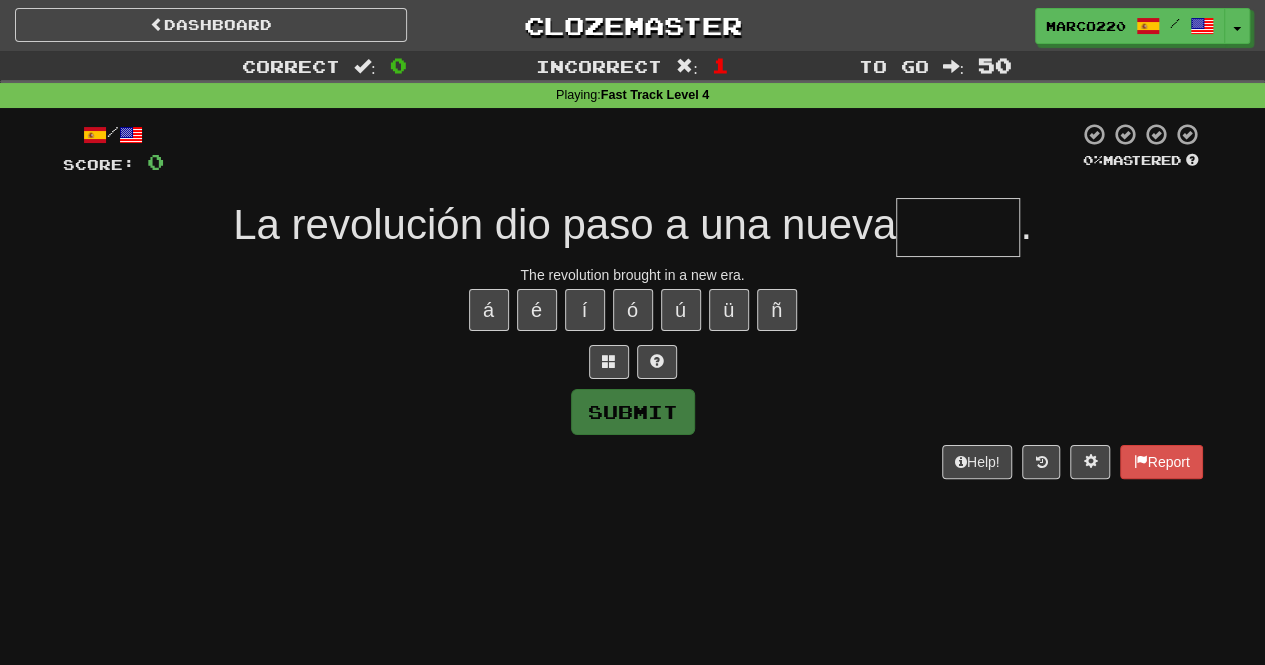 type on "*" 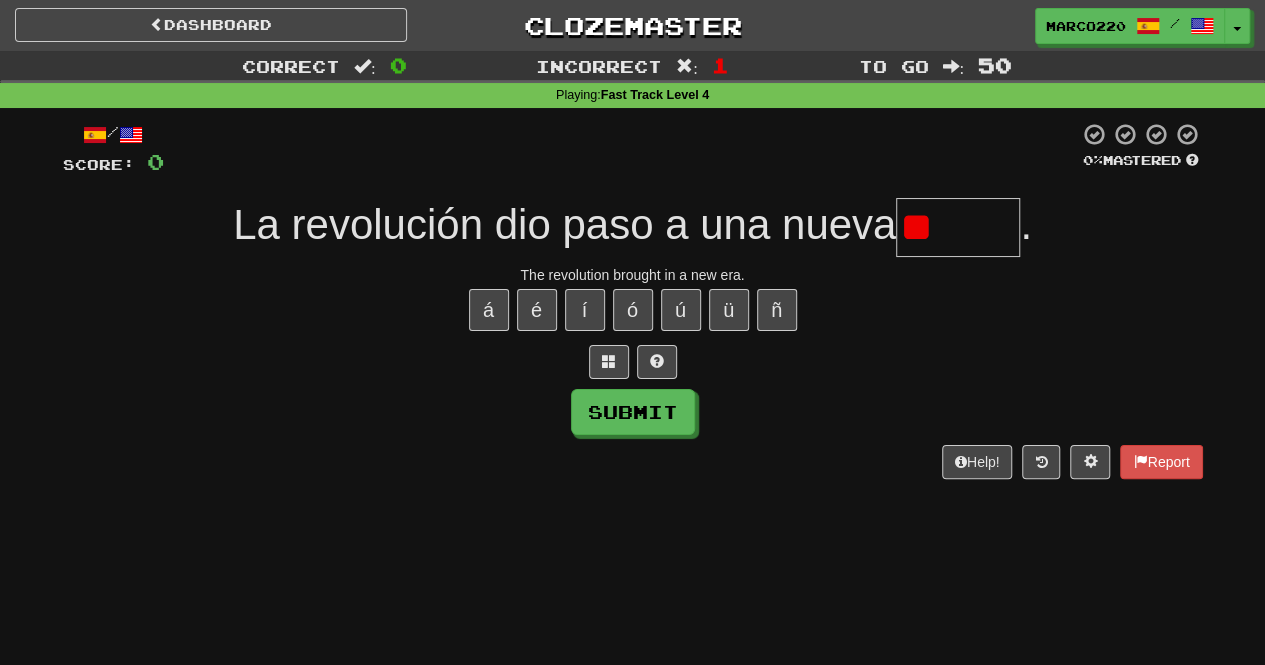 type on "*" 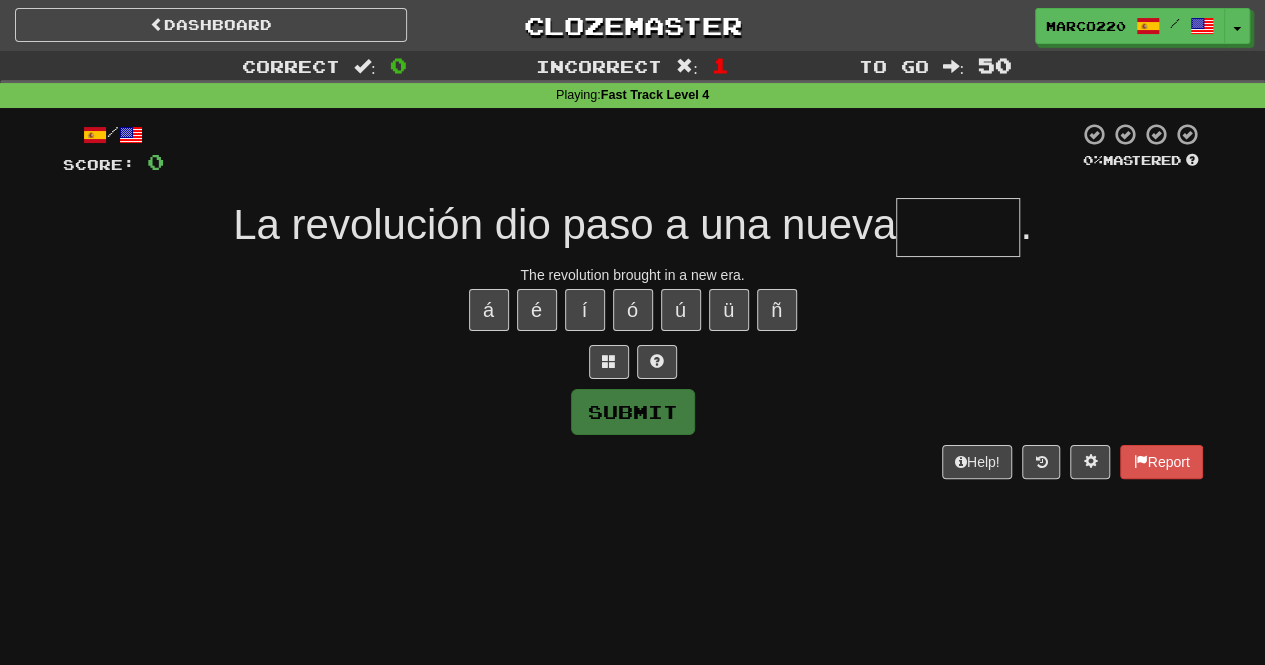 type on "*" 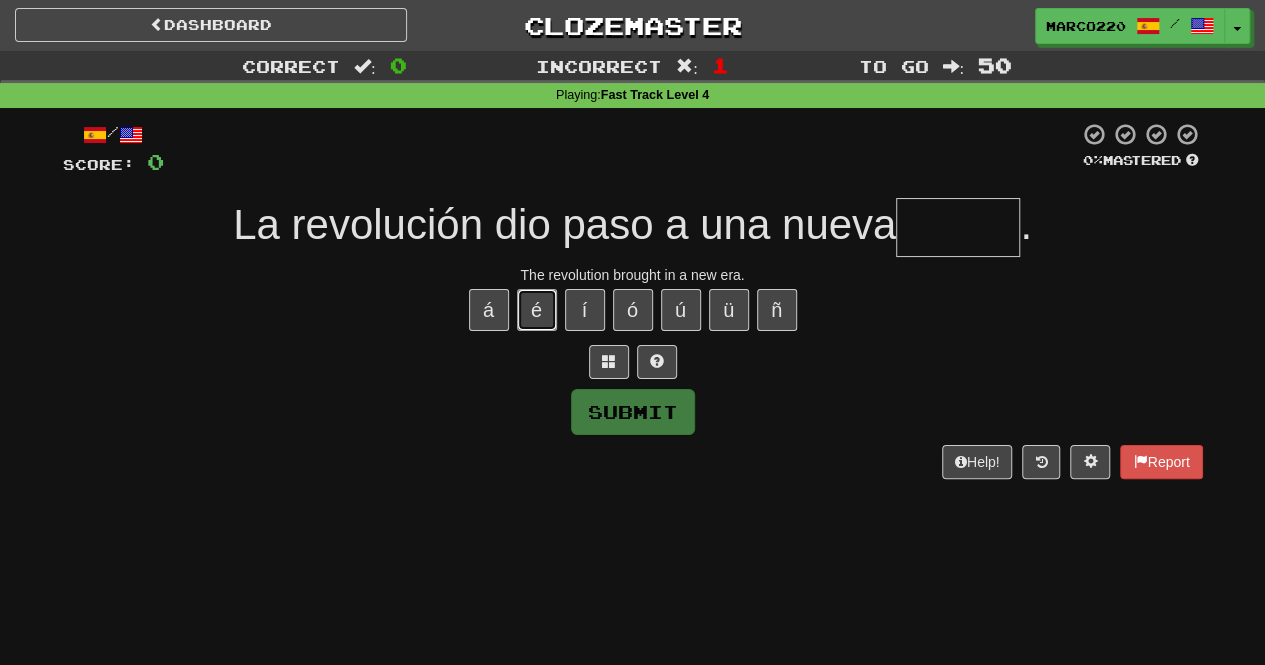 click on "é" at bounding box center [537, 310] 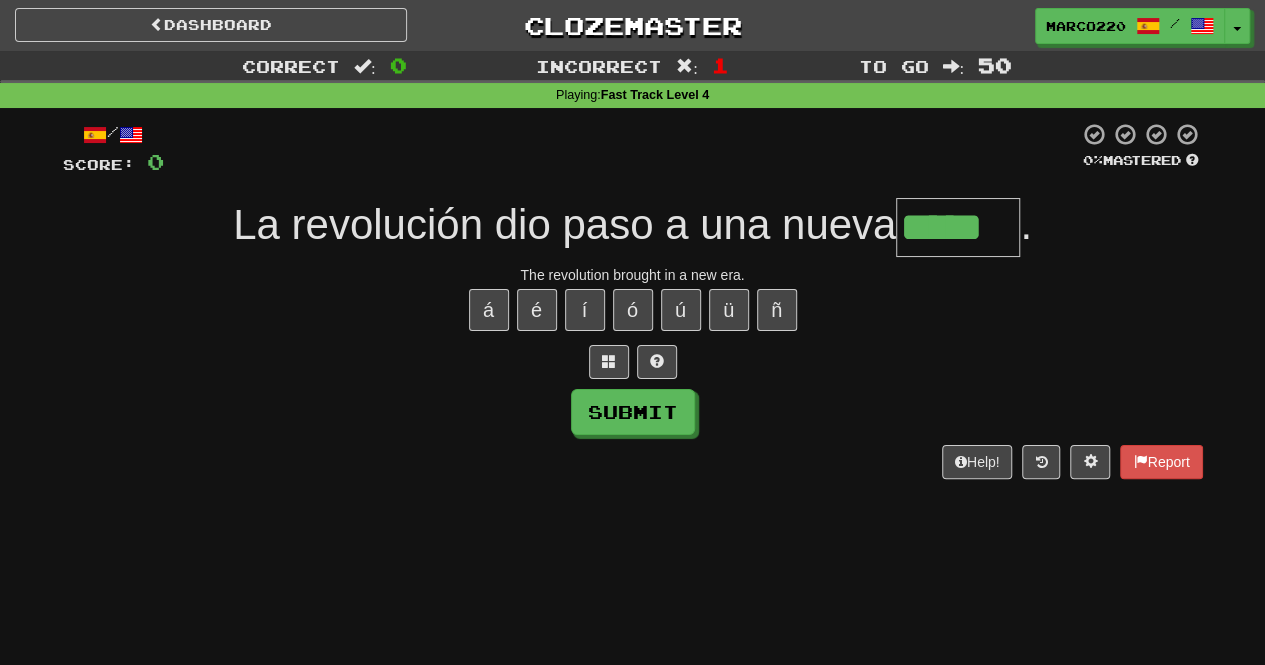 type on "*****" 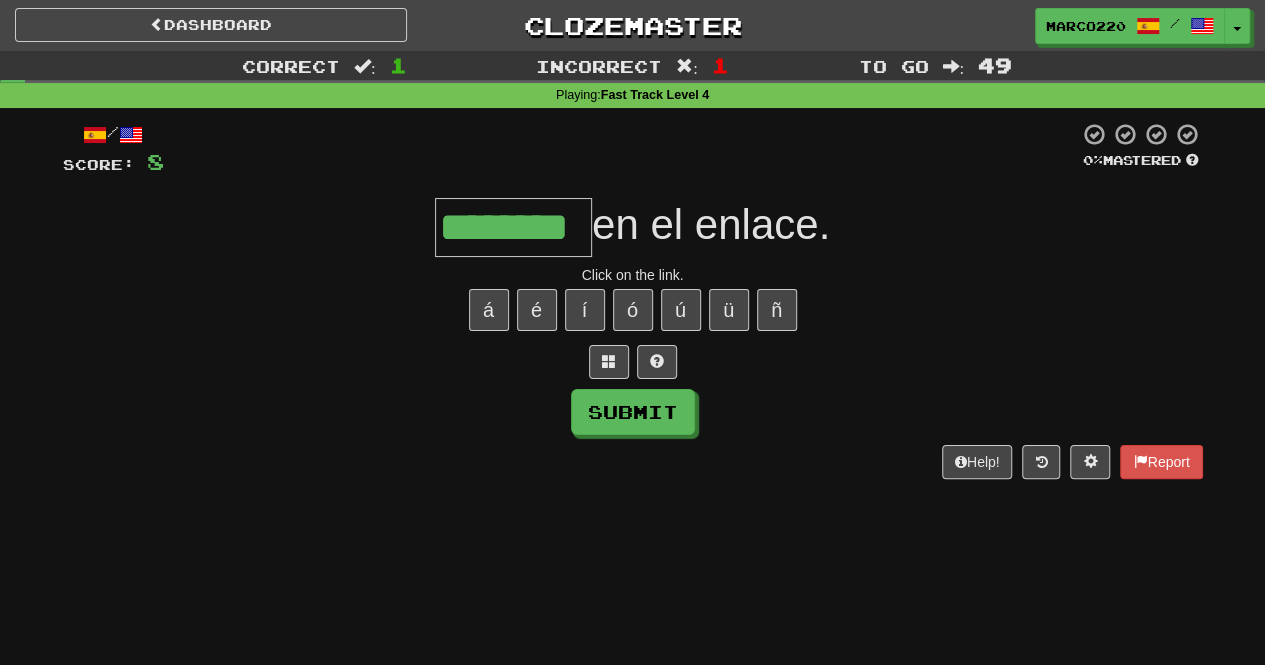 type on "********" 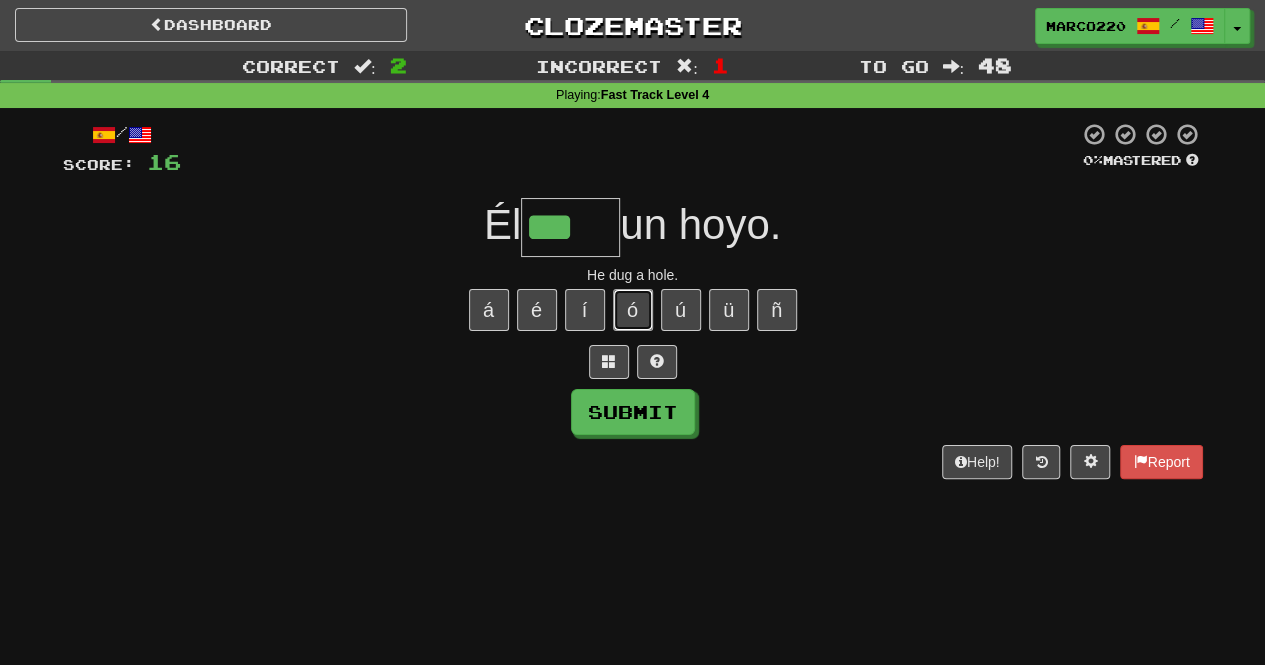 click on "ó" at bounding box center (633, 310) 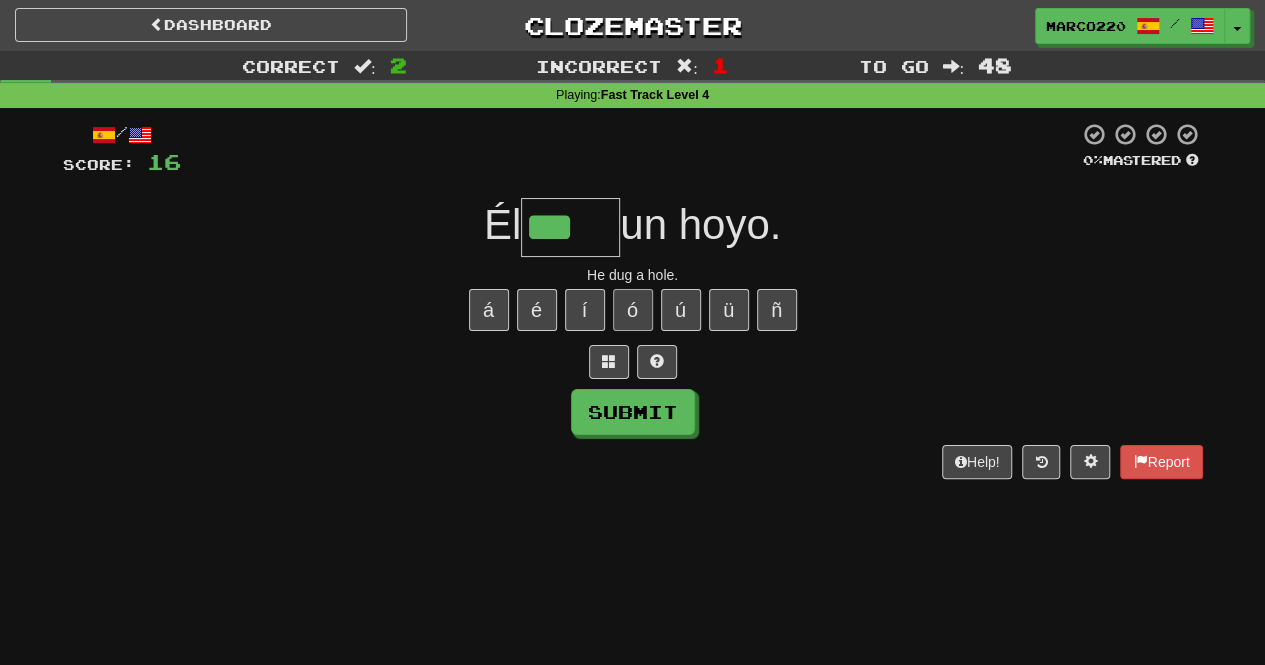 type on "****" 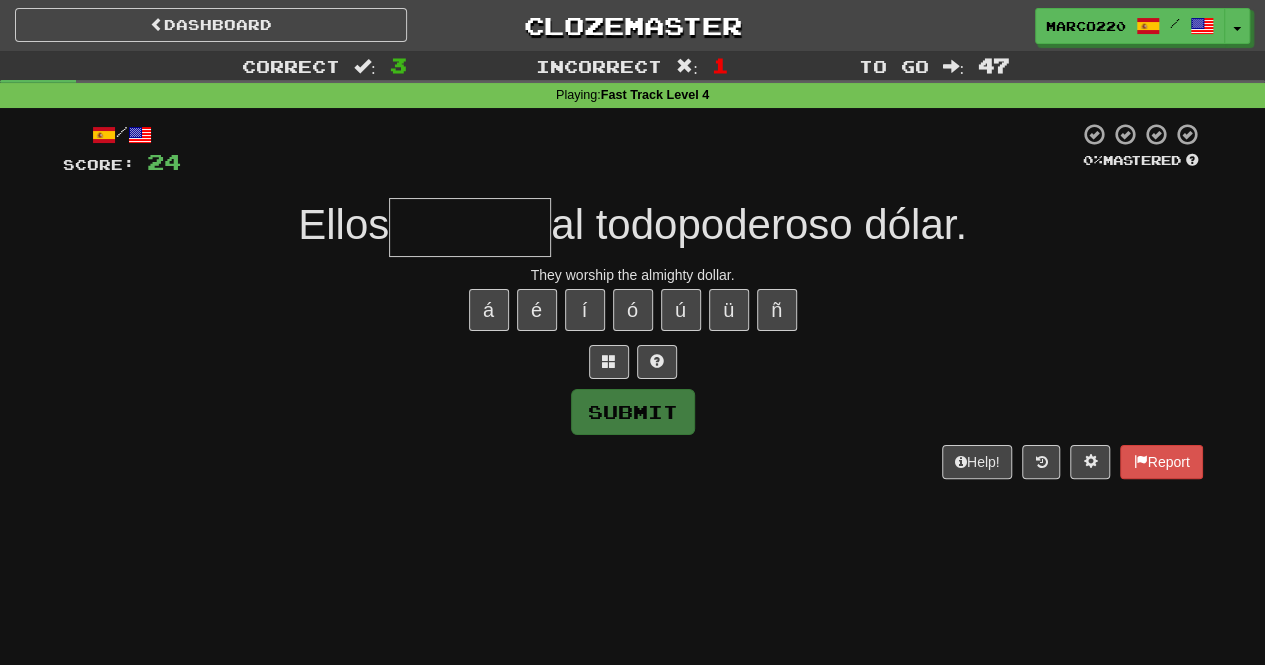type on "*******" 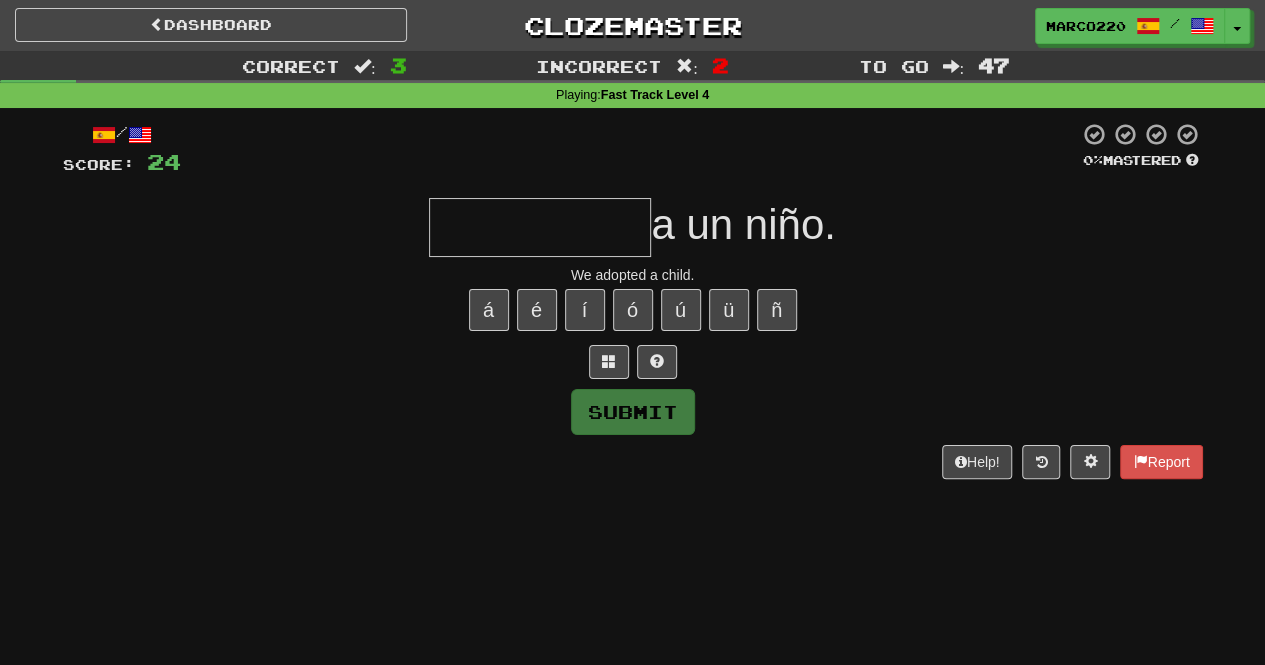 type on "*********" 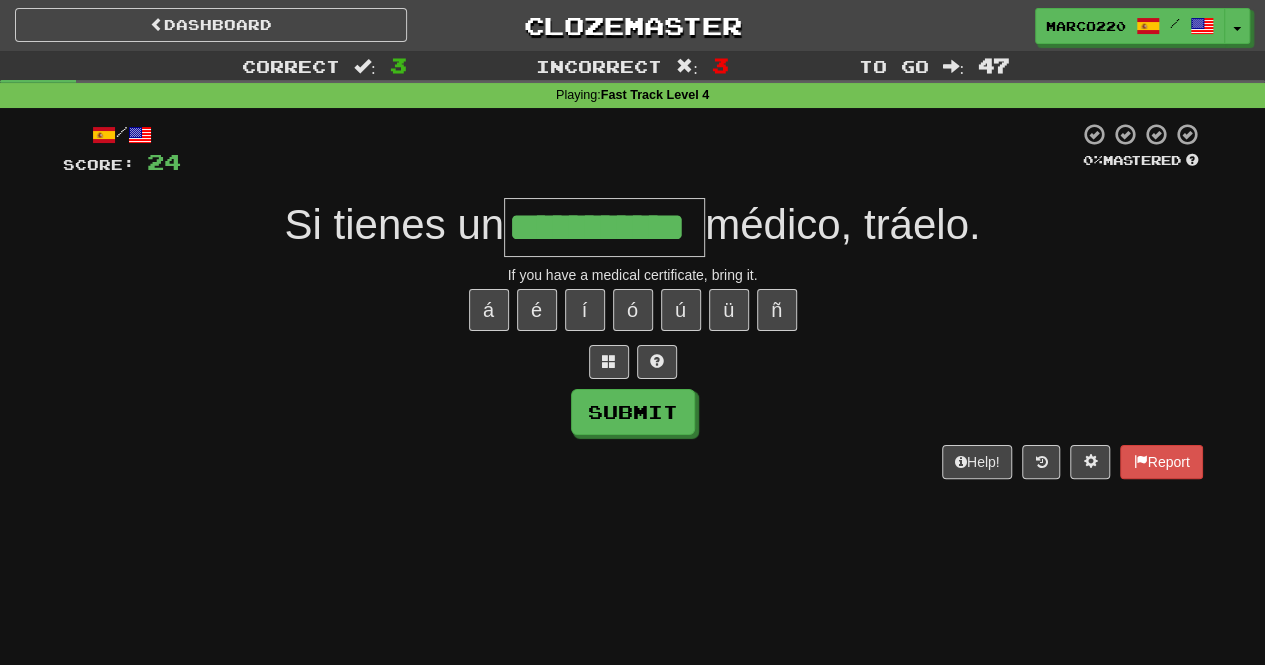 type on "**********" 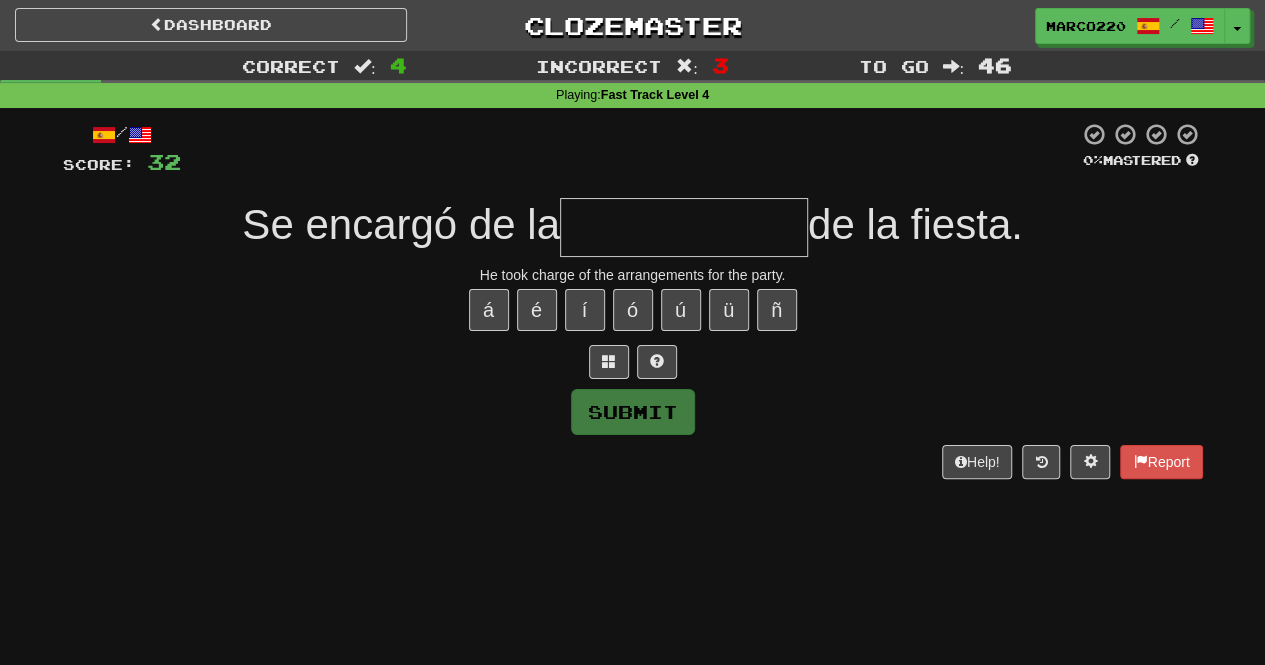 type on "**********" 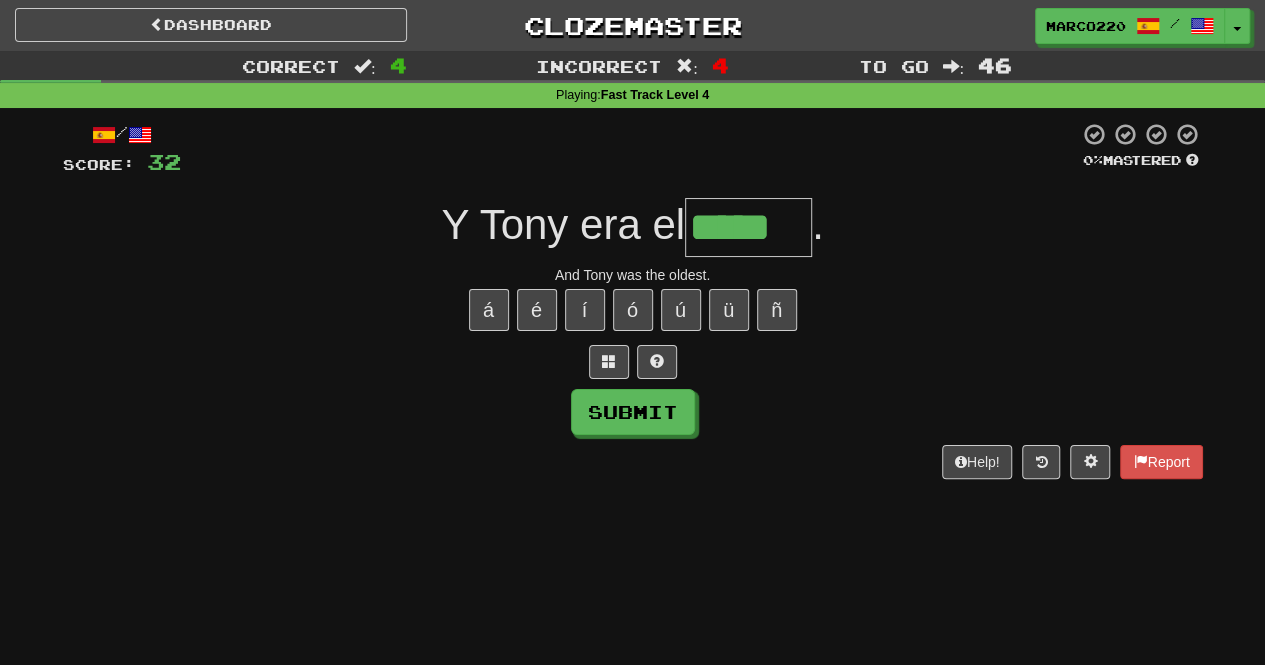 type on "*****" 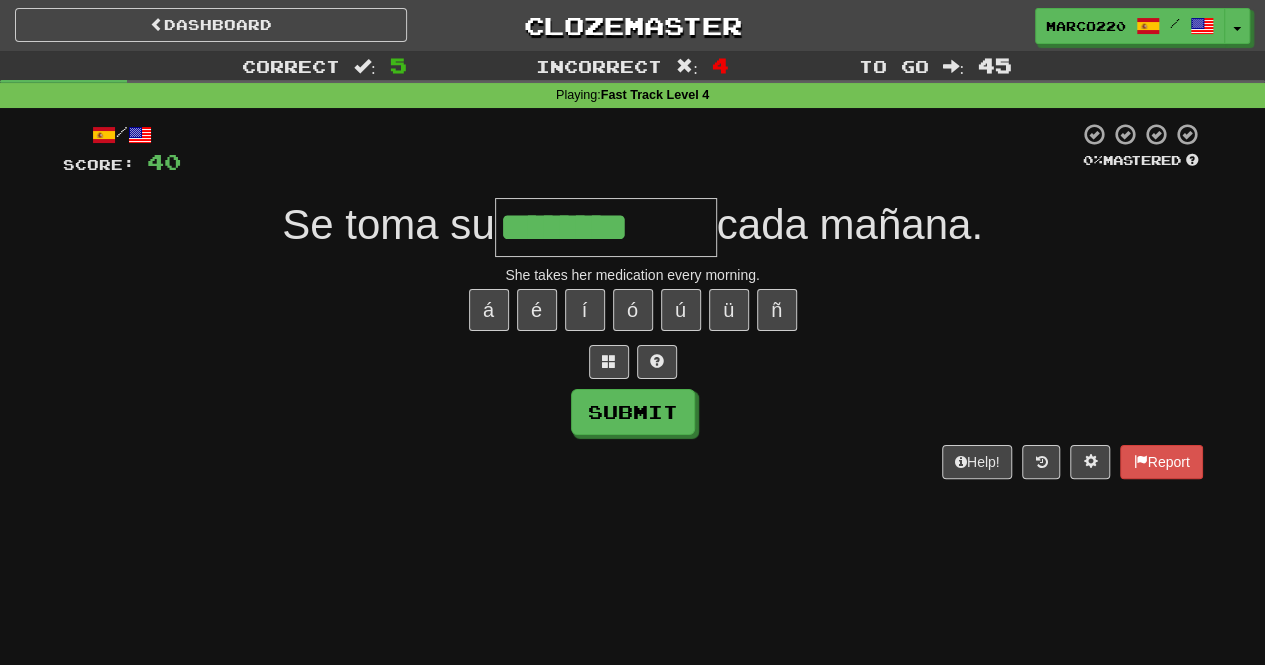 click on "á é í ó ú ü ñ" at bounding box center [633, 310] 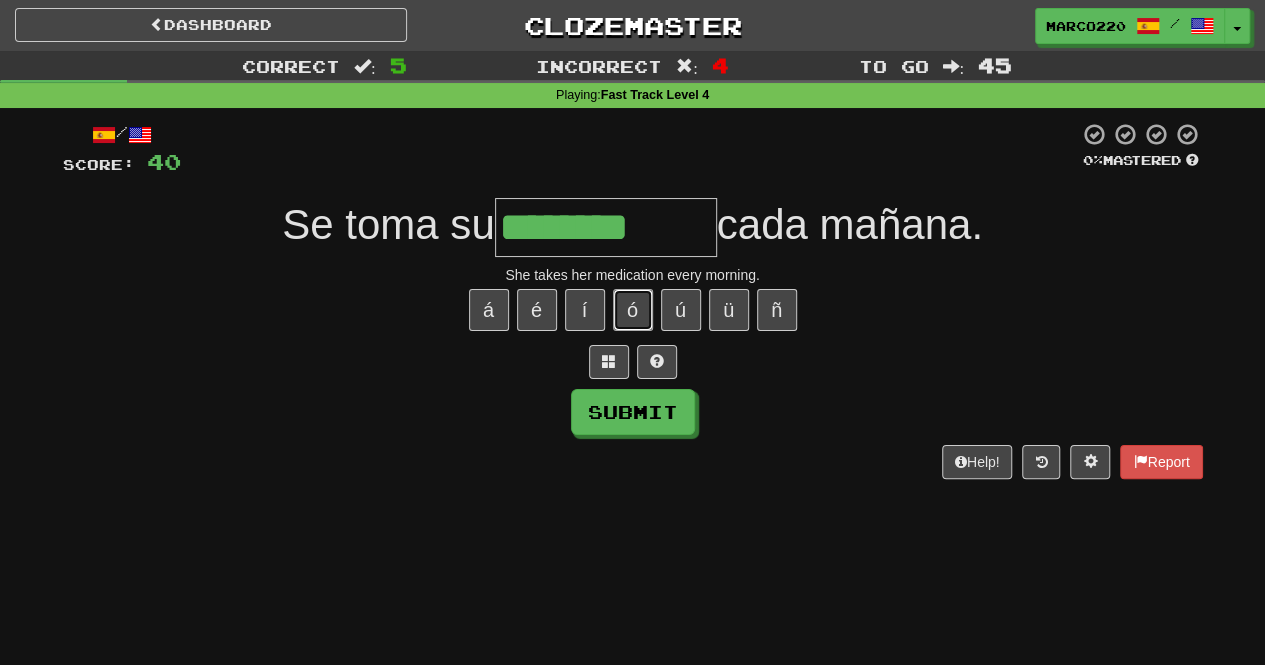 click on "ó" at bounding box center (633, 310) 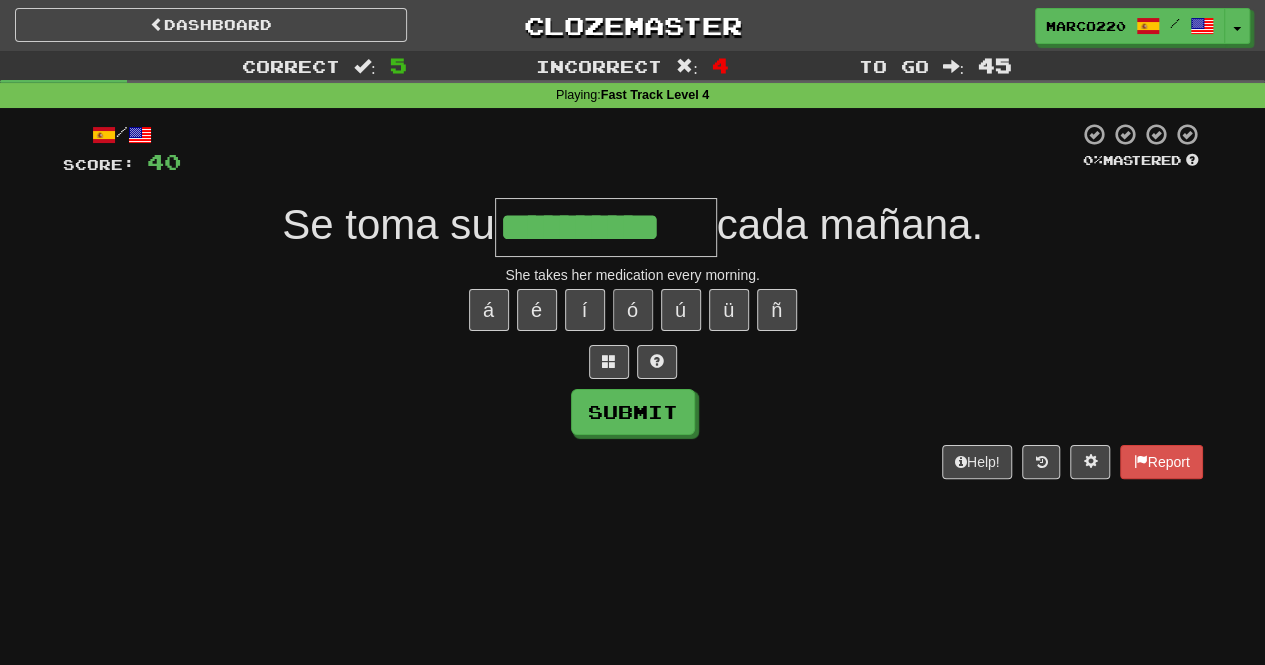 type on "**********" 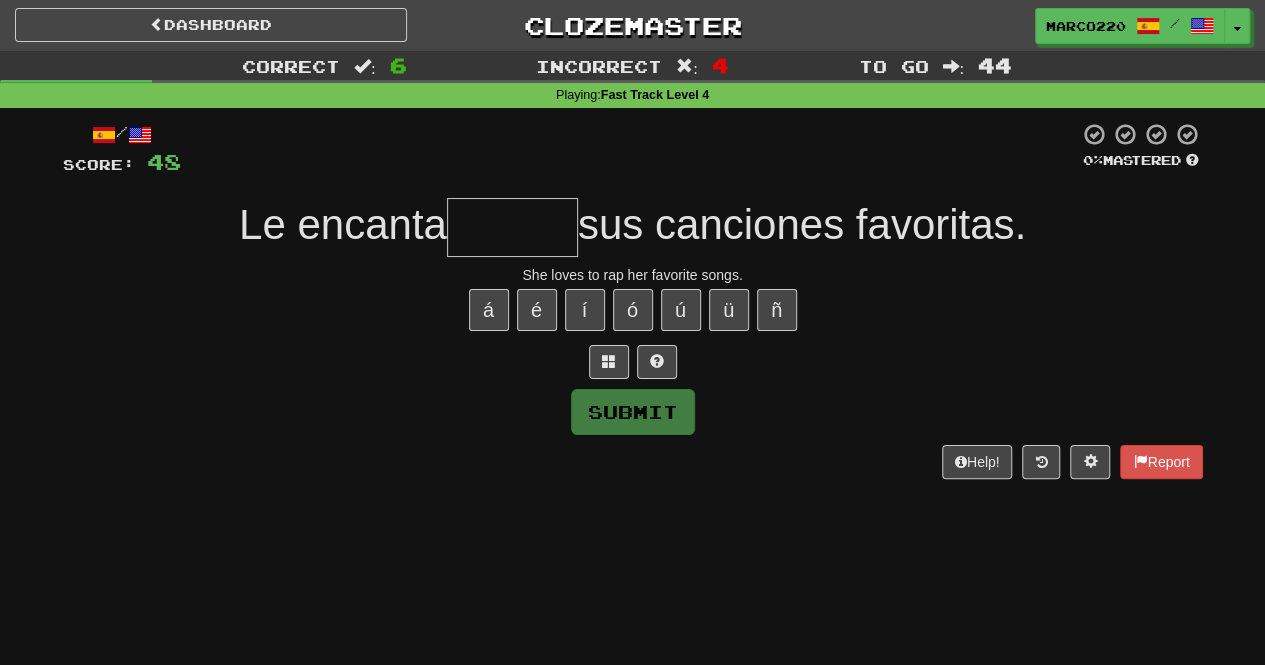 type on "******" 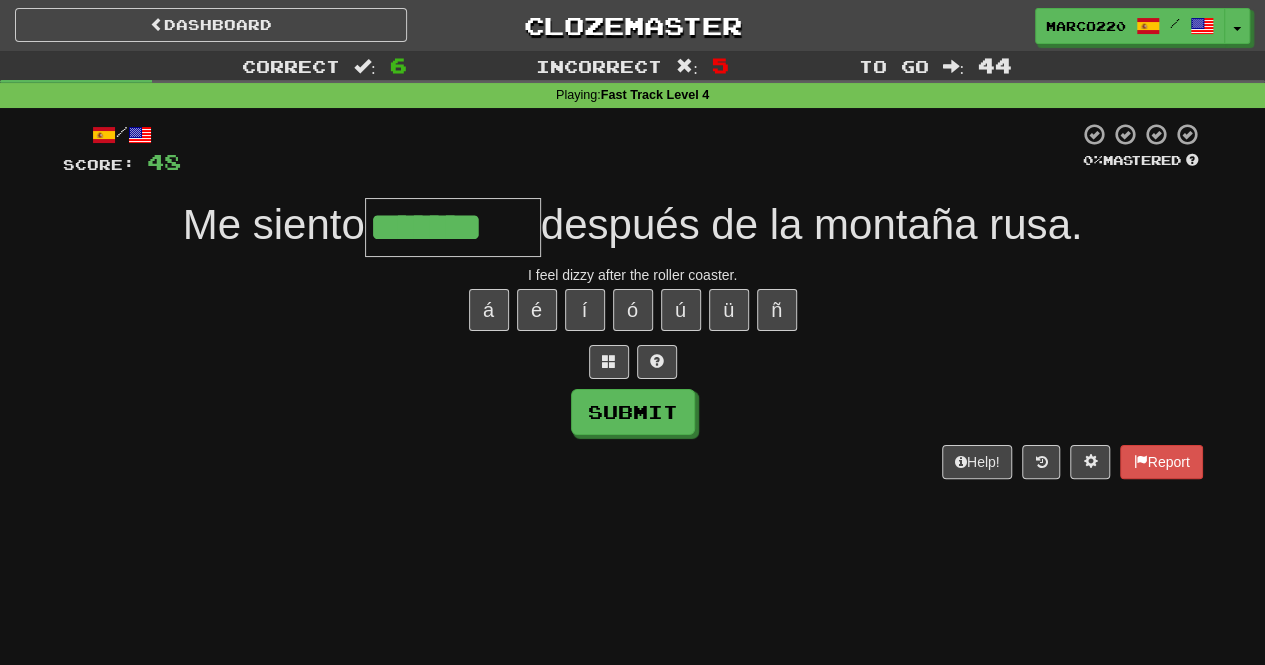 type on "*******" 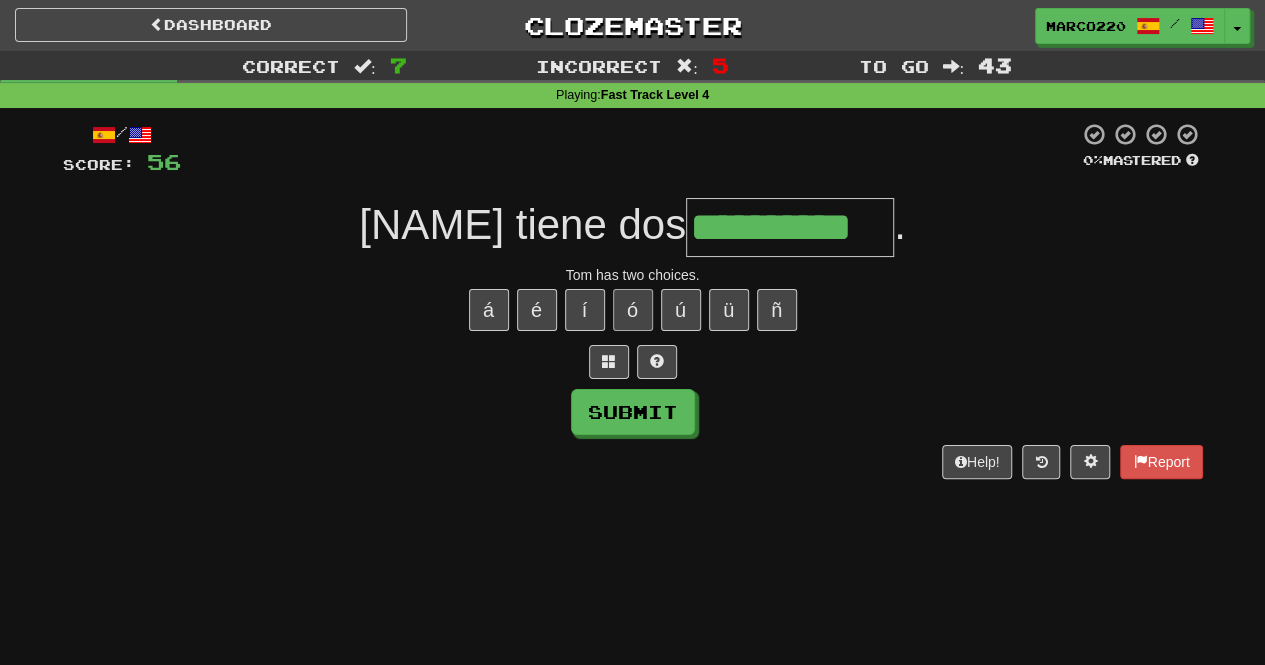 type on "**********" 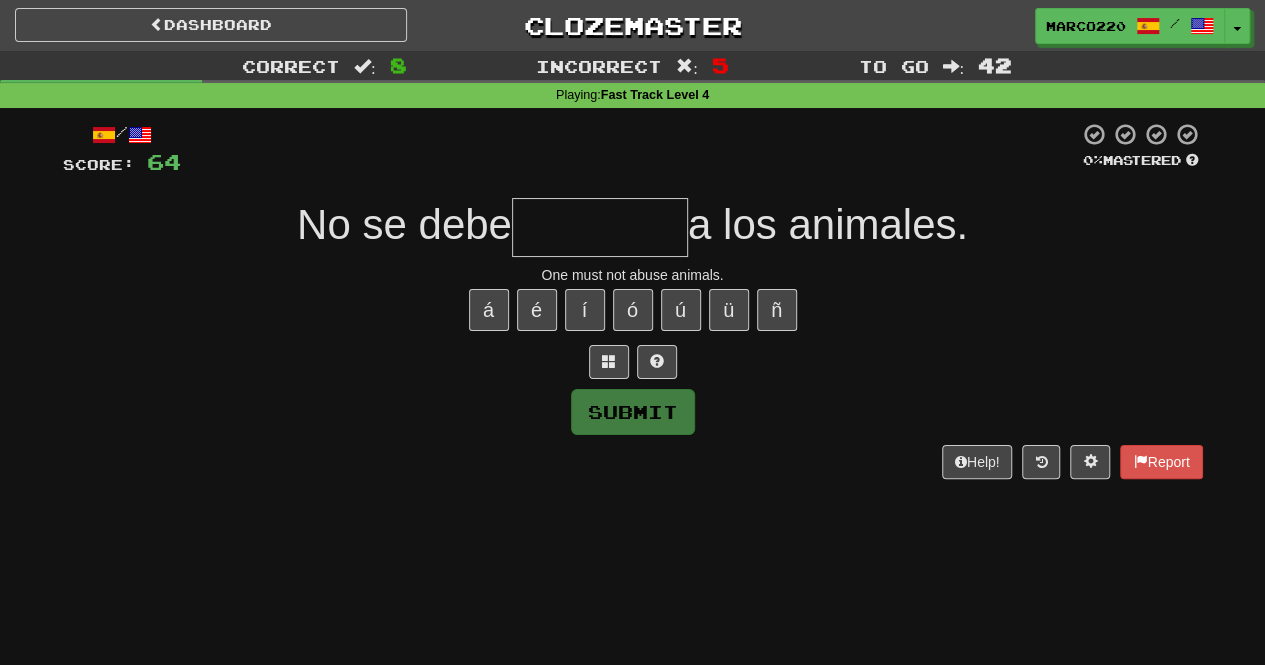 type on "*********" 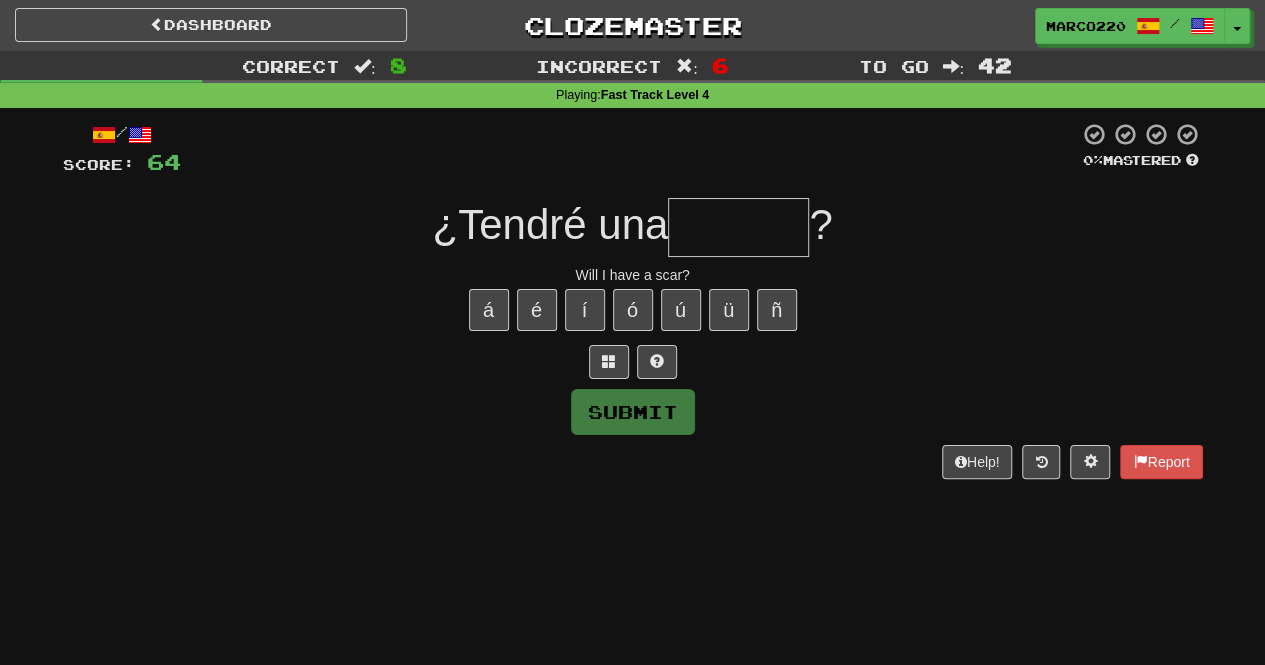 type on "********" 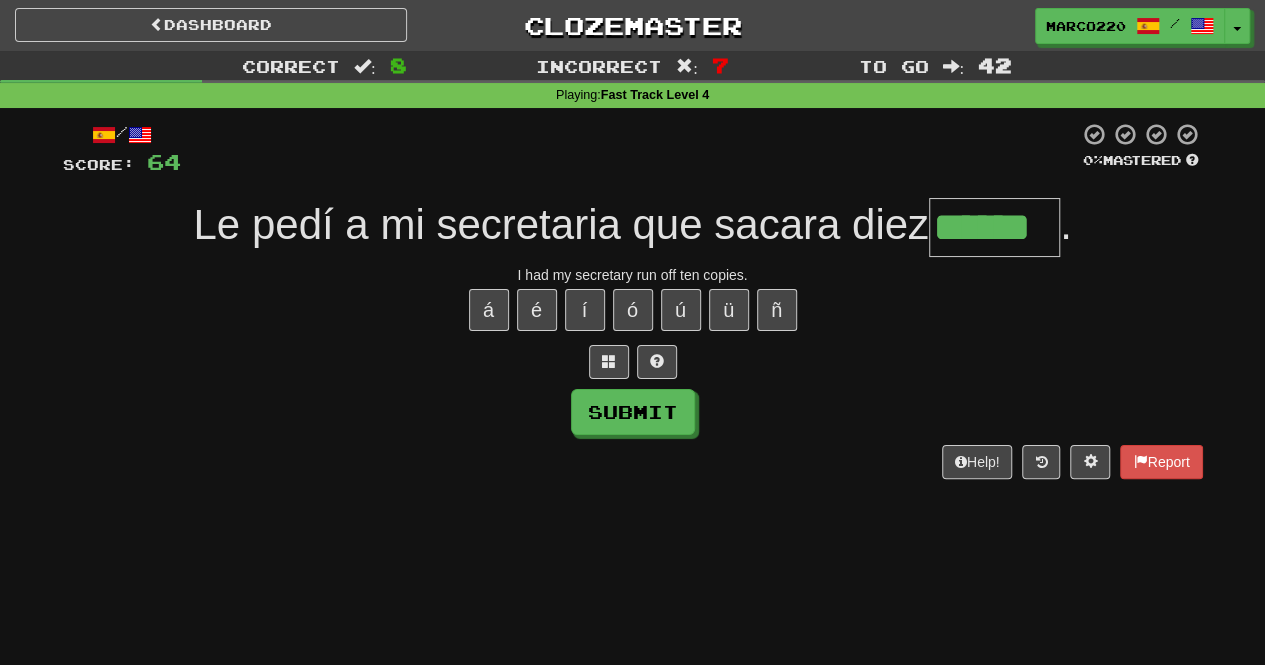 type on "******" 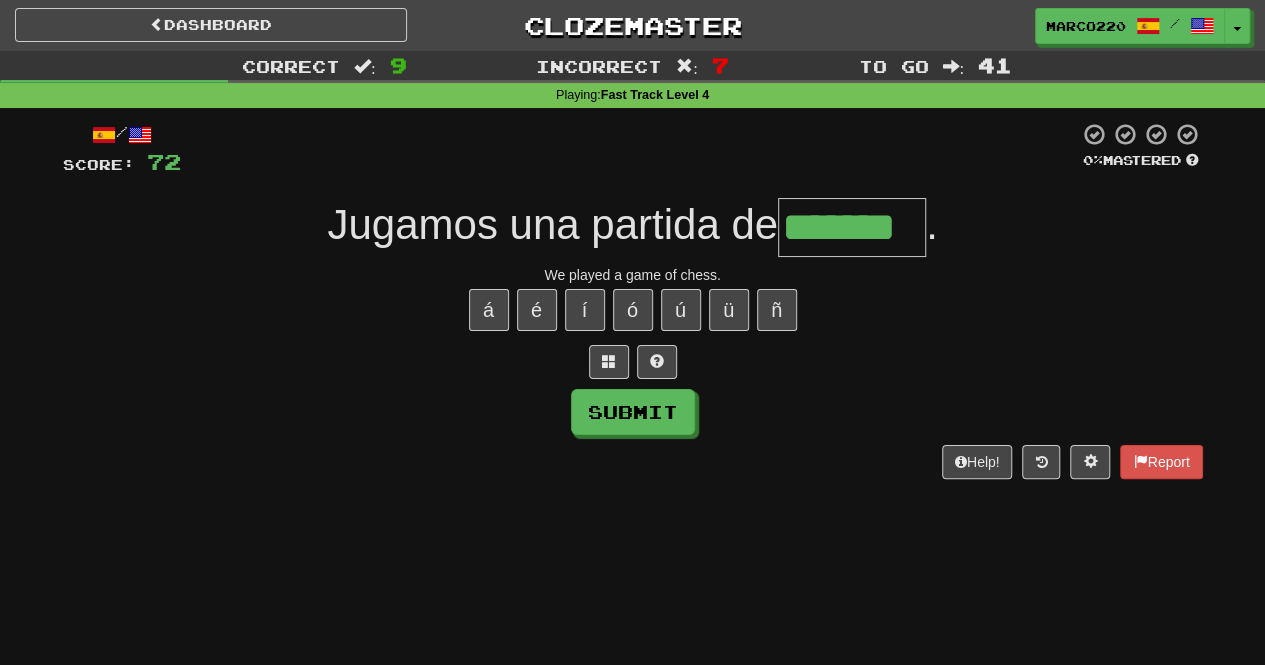 type on "*******" 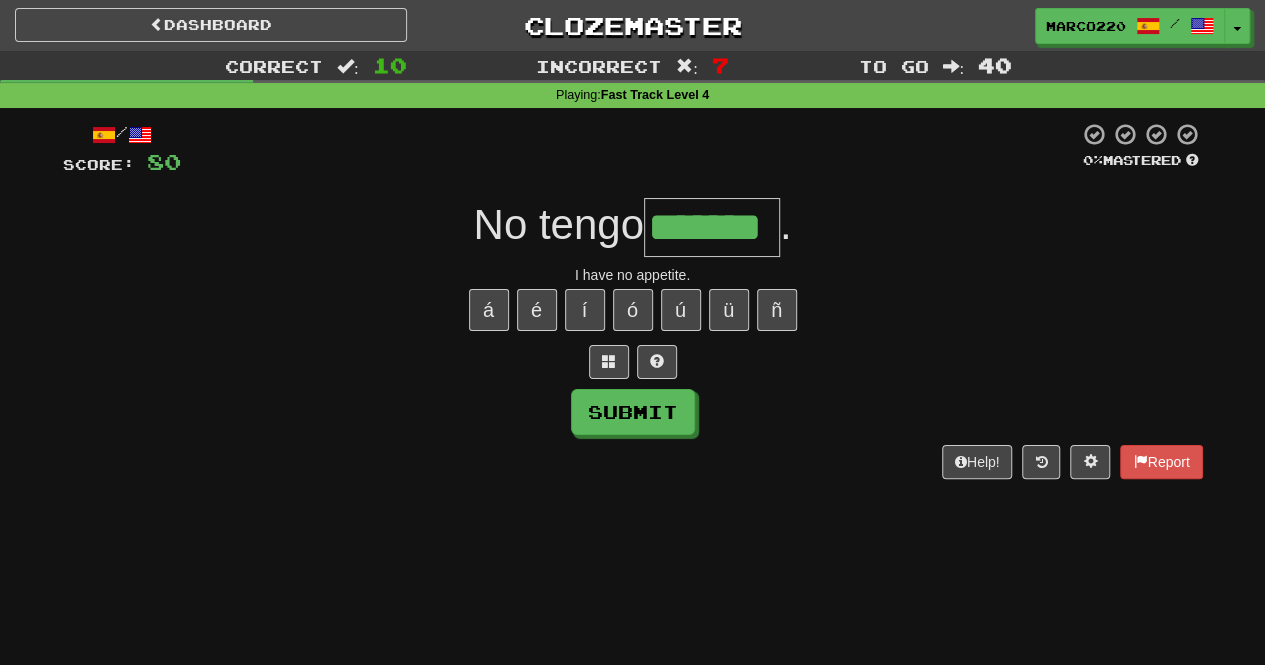 type on "*******" 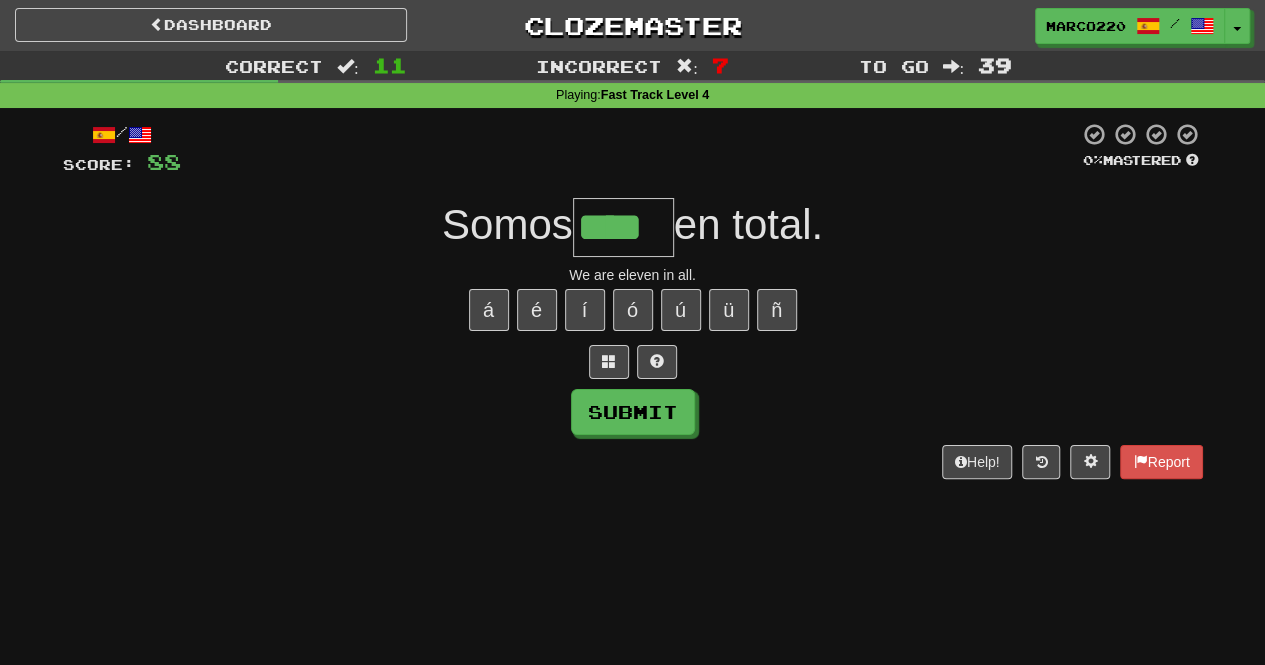 type on "****" 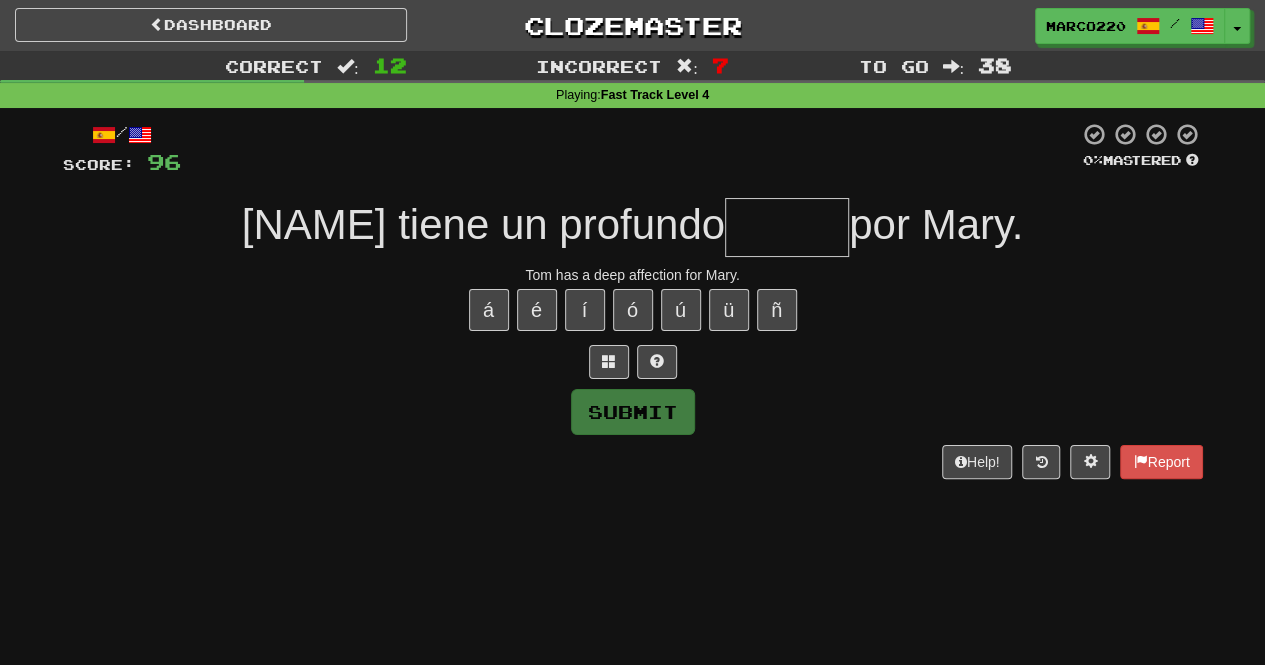 type on "*" 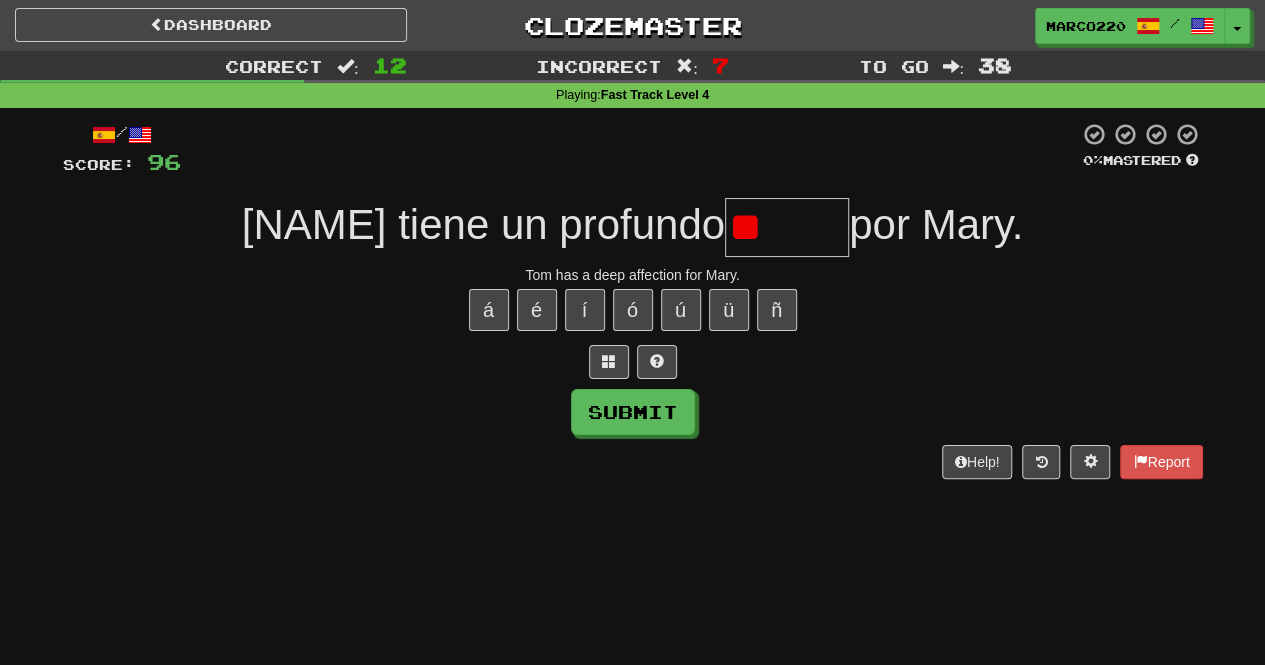 type on "*" 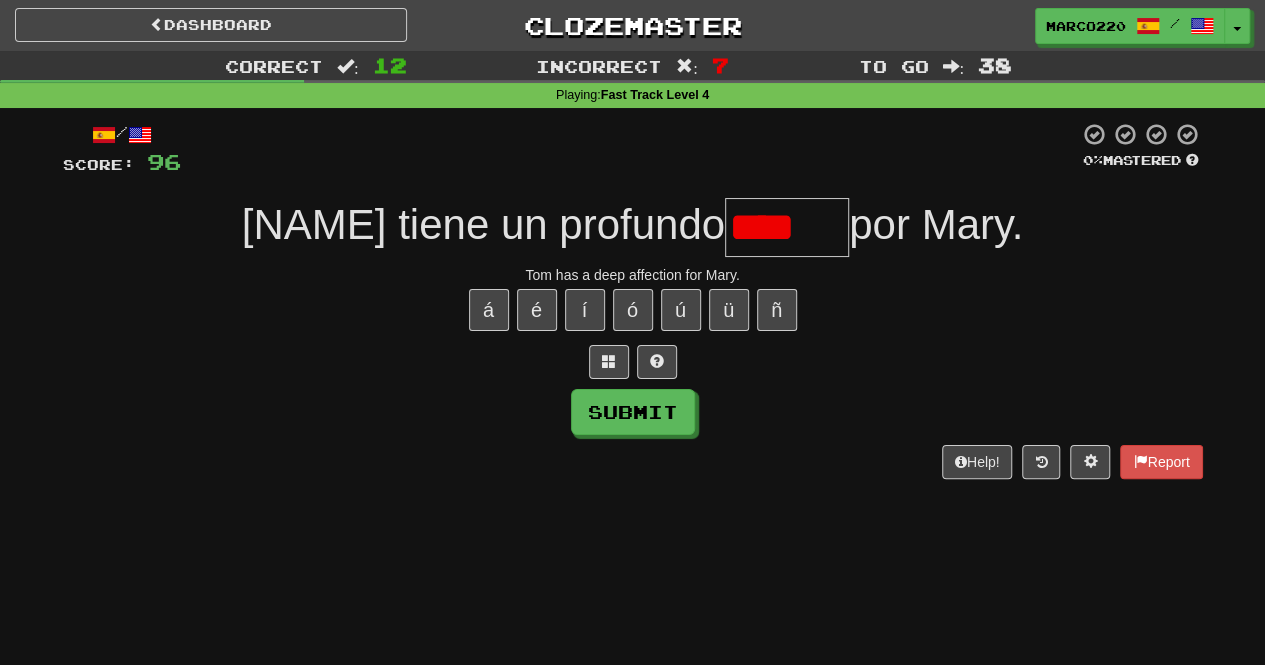 type on "******" 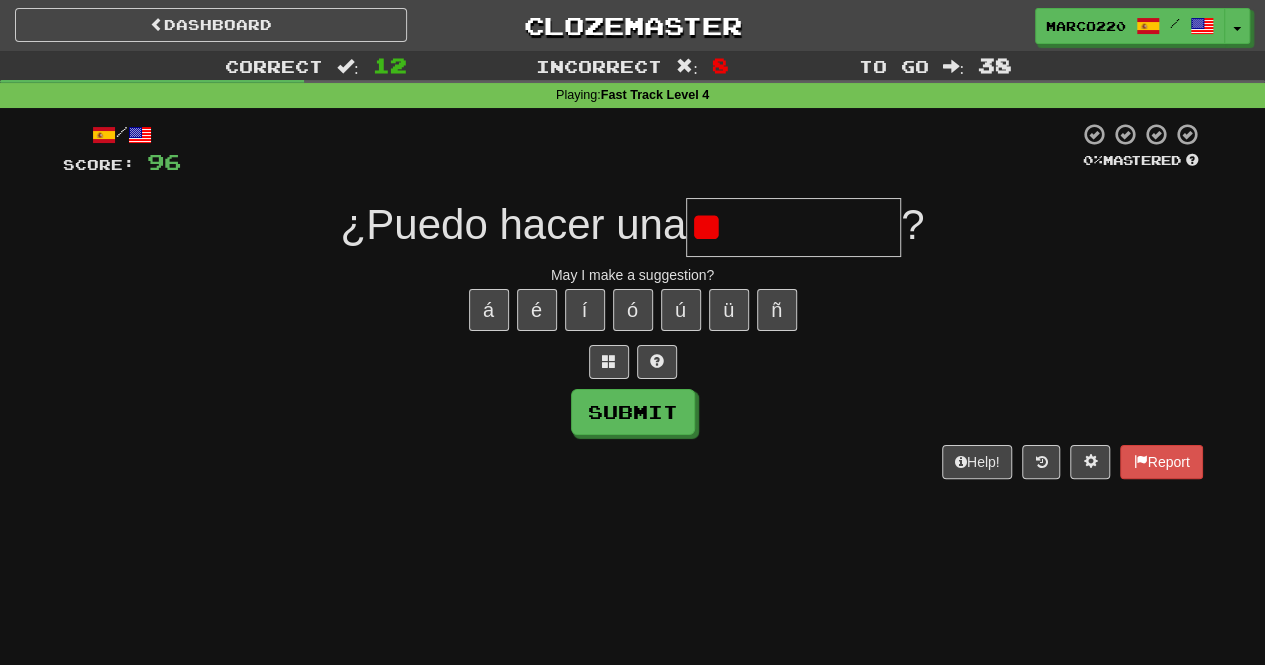 type on "*" 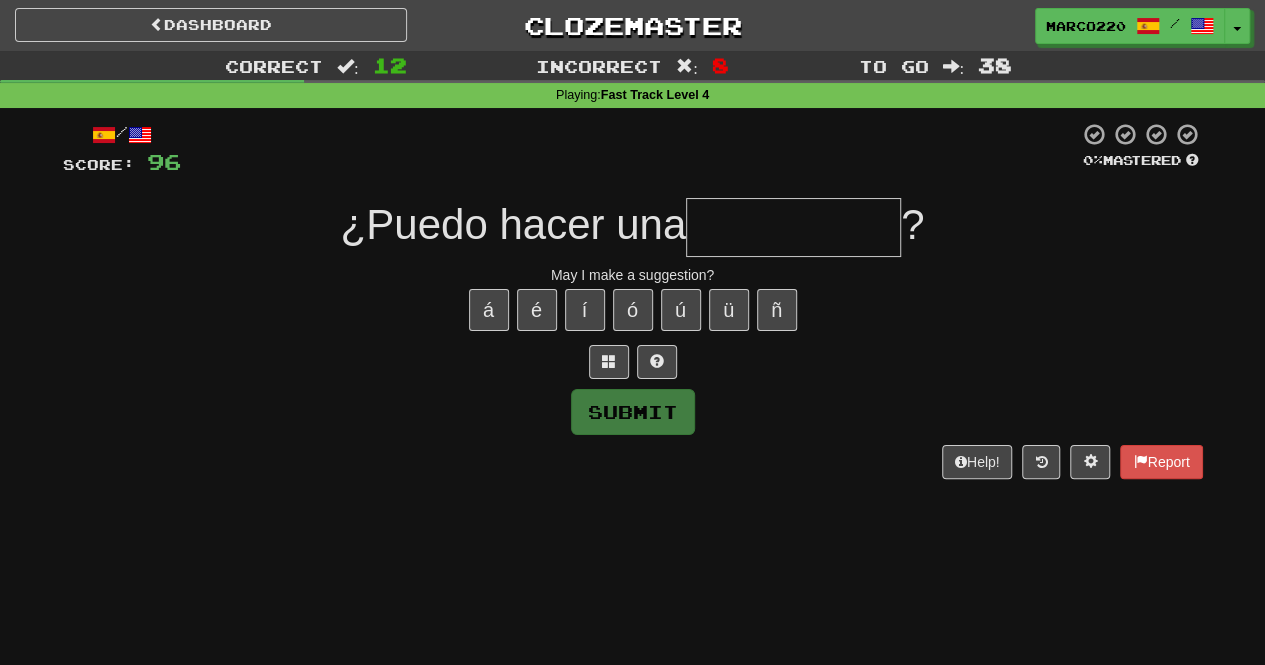 type on "**********" 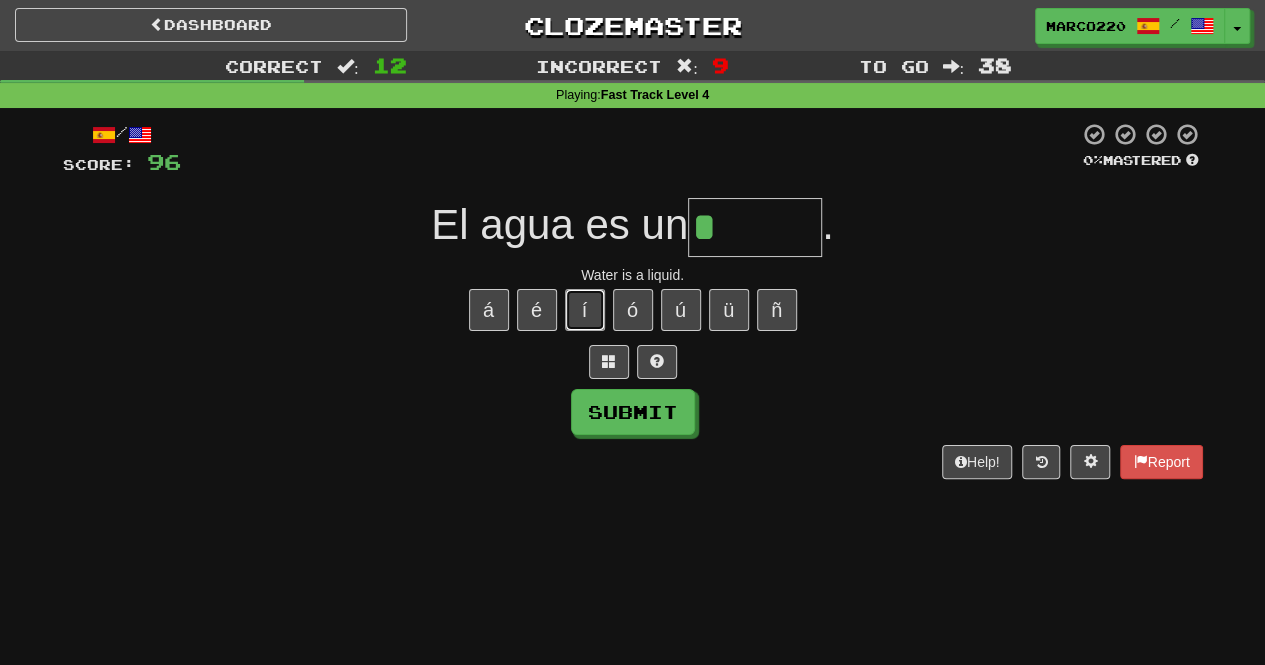 click on "í" at bounding box center (585, 310) 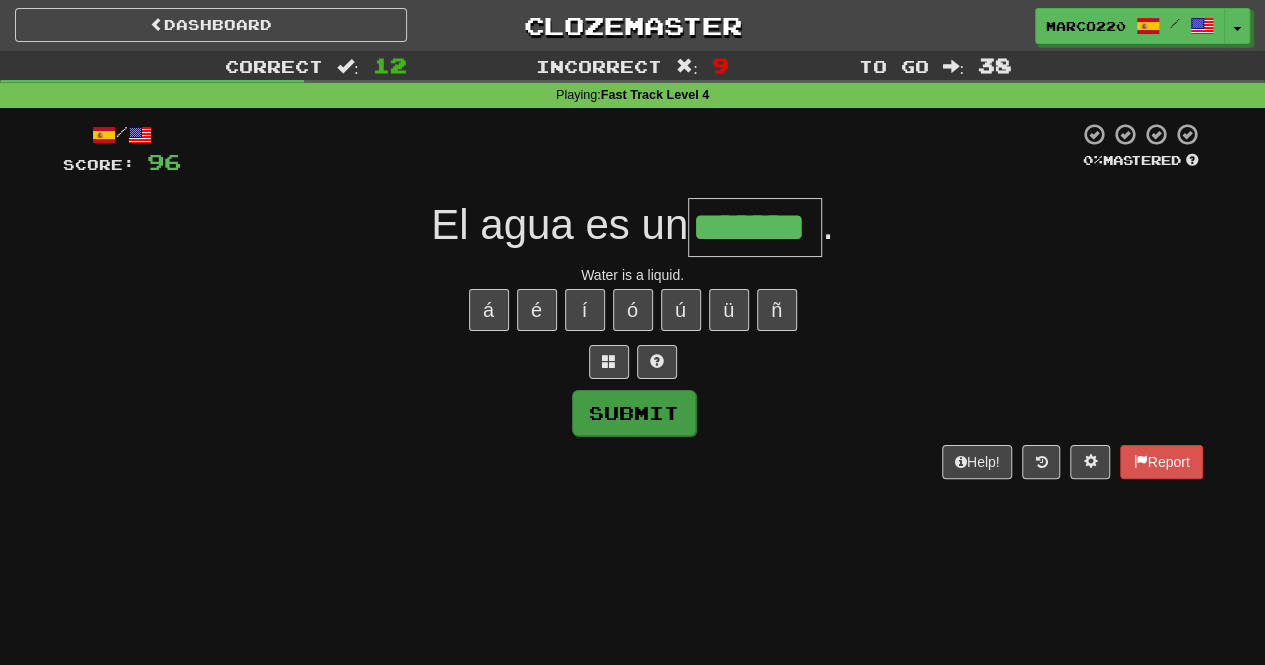 type on "*******" 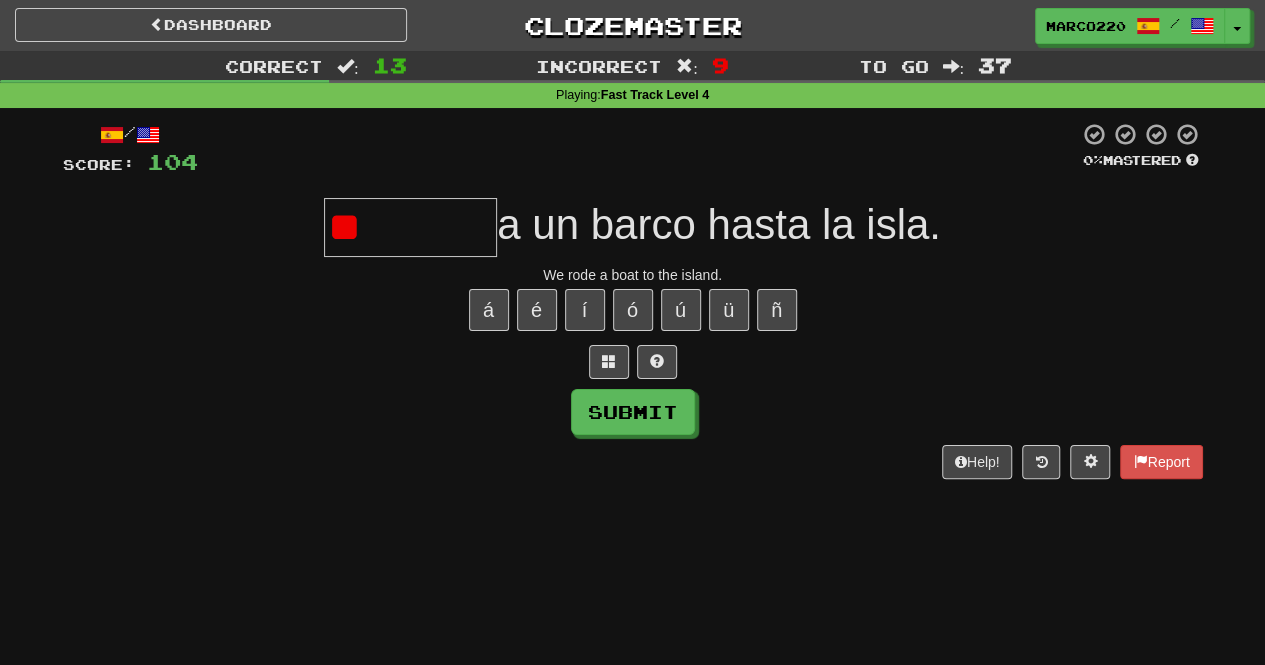 type on "*" 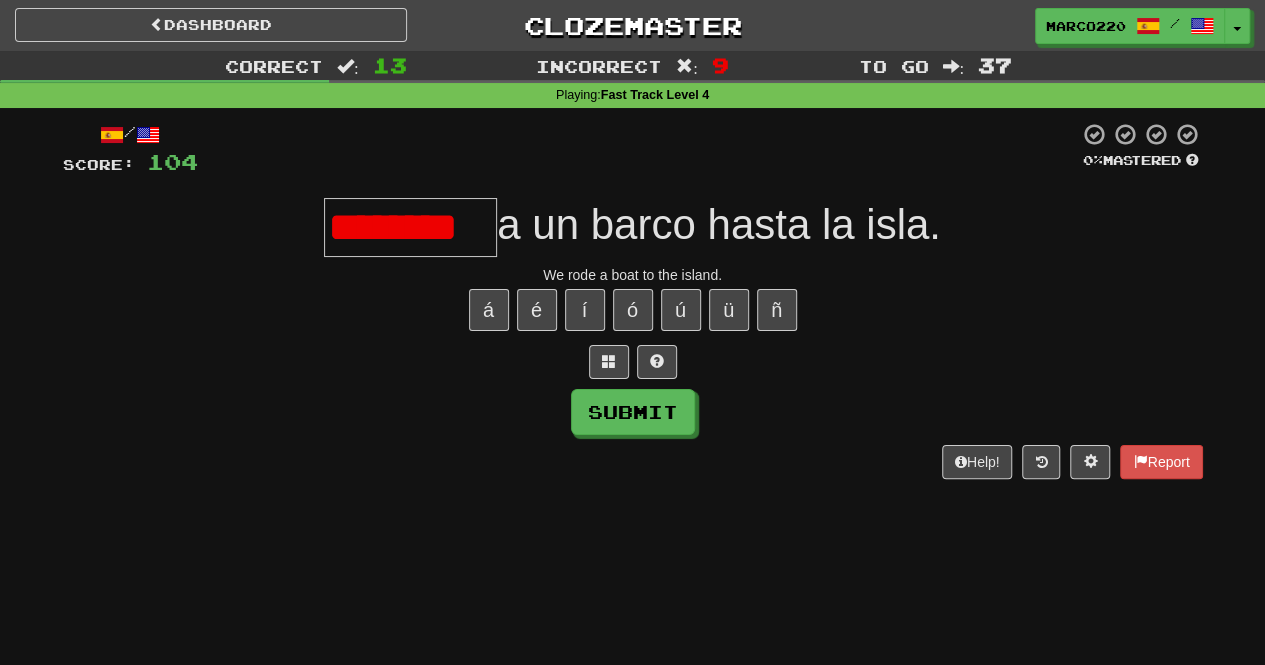 type on "*******" 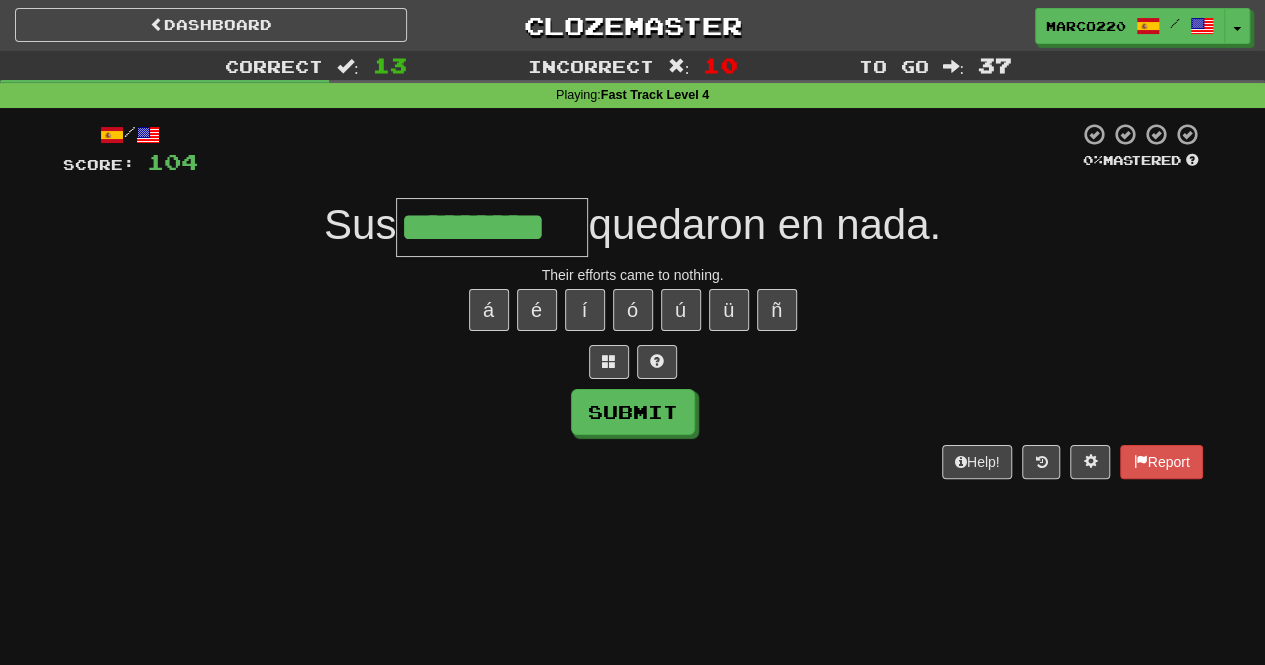 type on "*********" 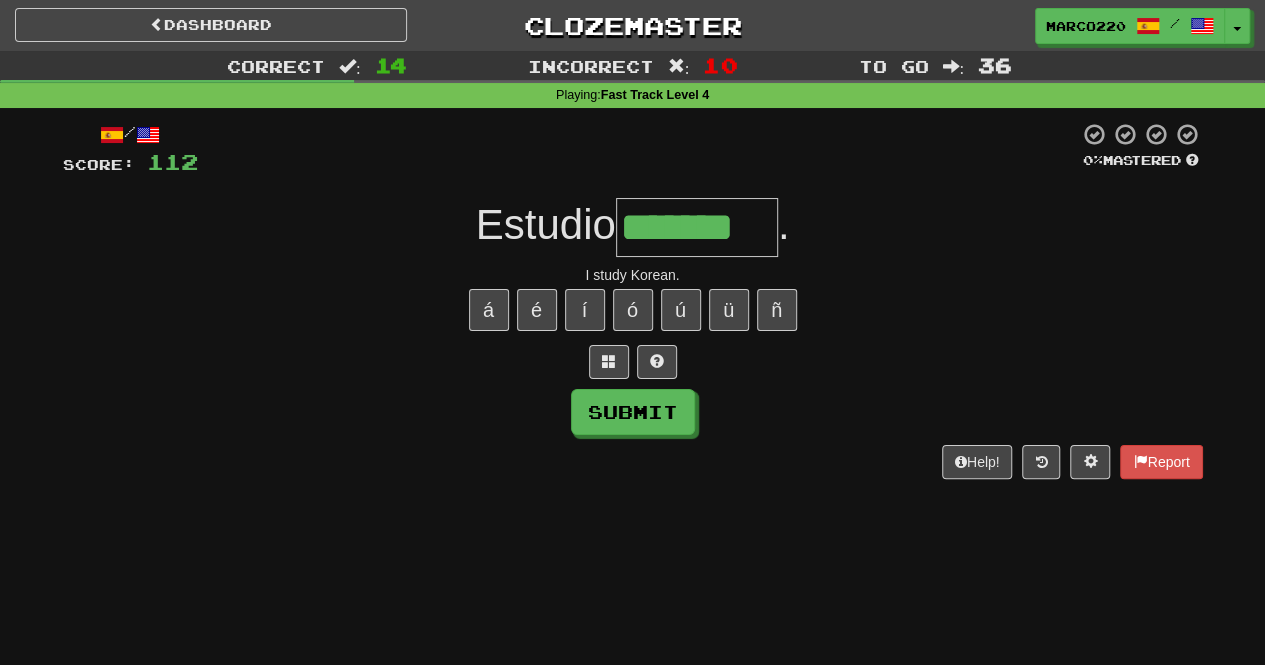 type on "*******" 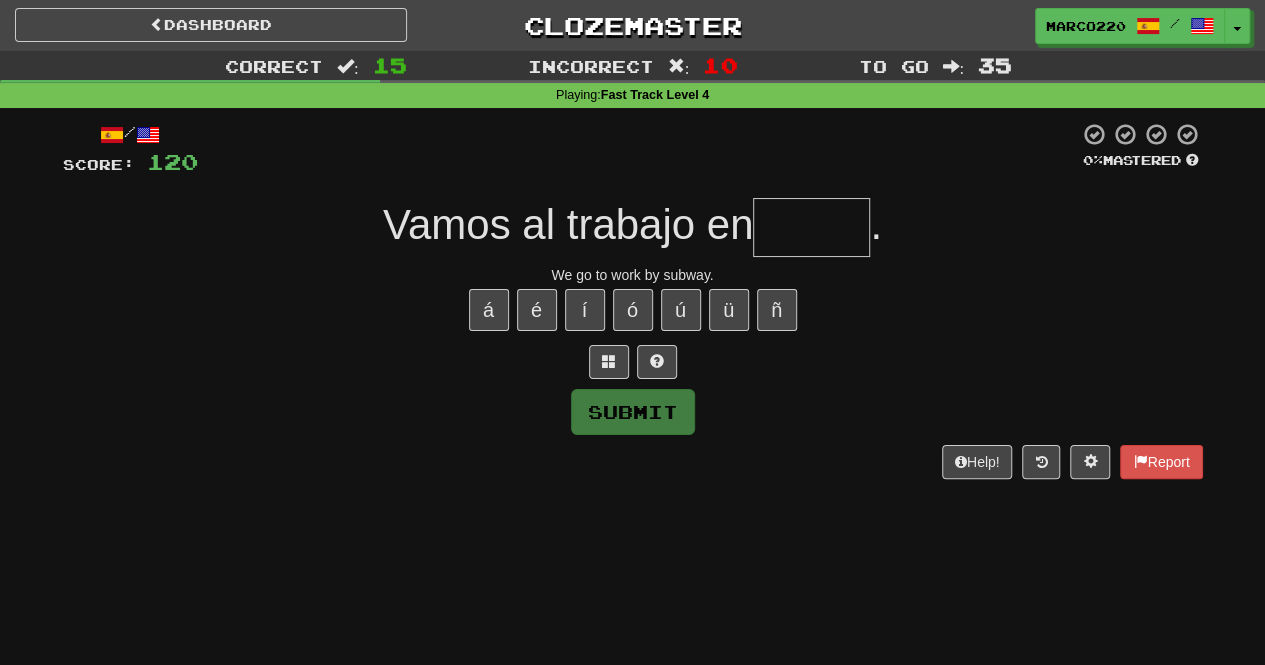 type on "*" 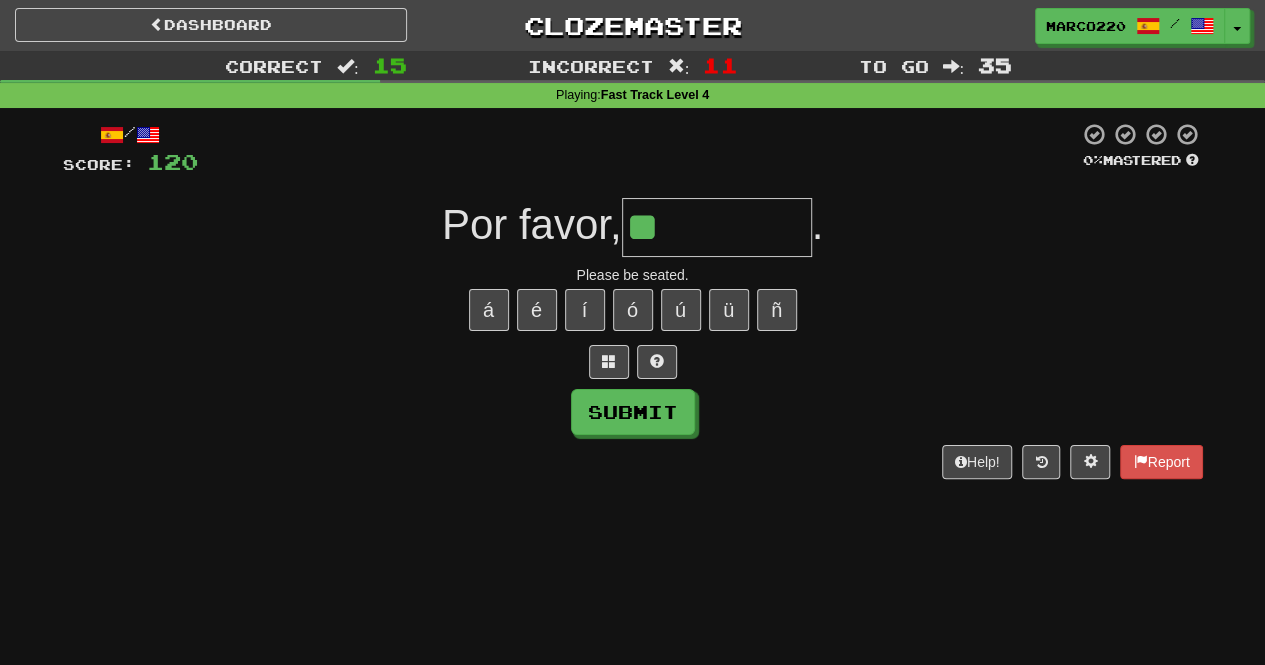 click on "á é í ó ú ü ñ" at bounding box center (633, 310) 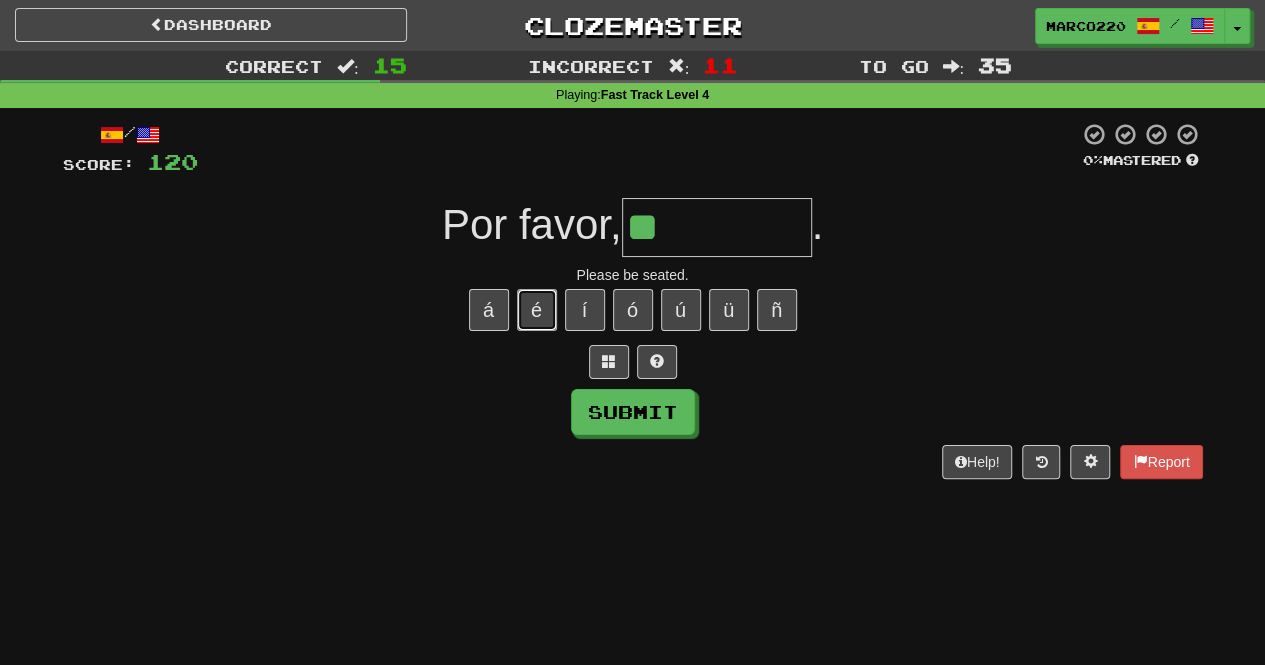 click on "é" at bounding box center (537, 310) 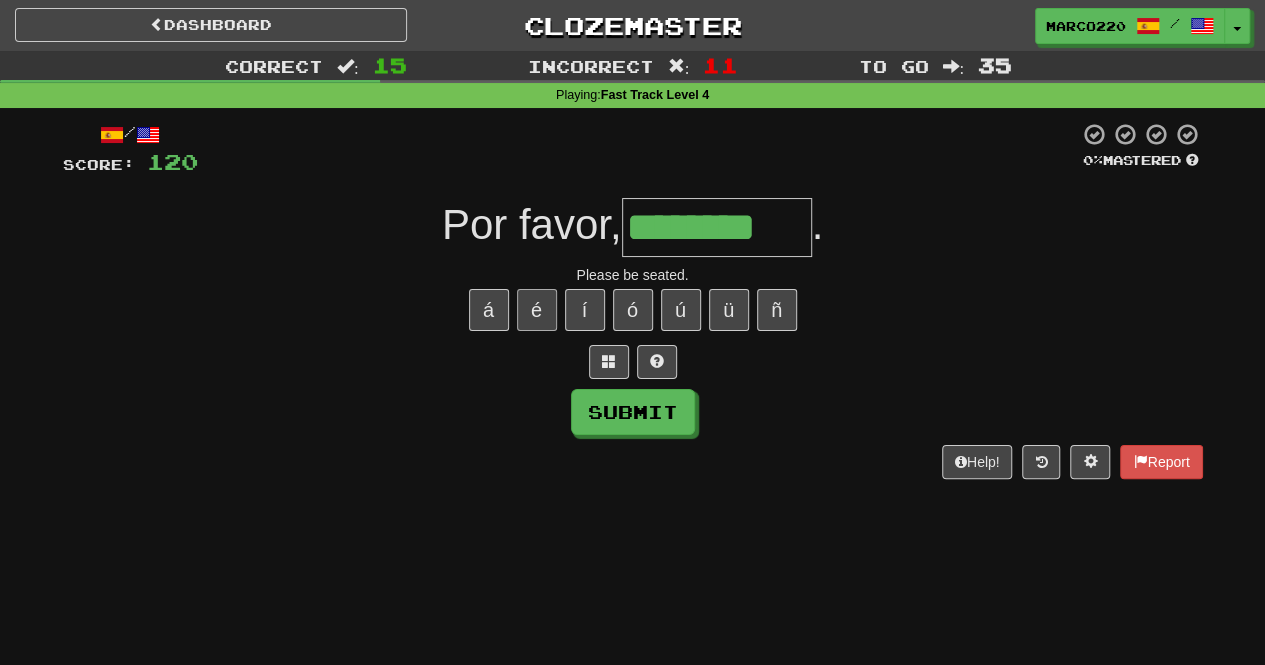 type on "*********" 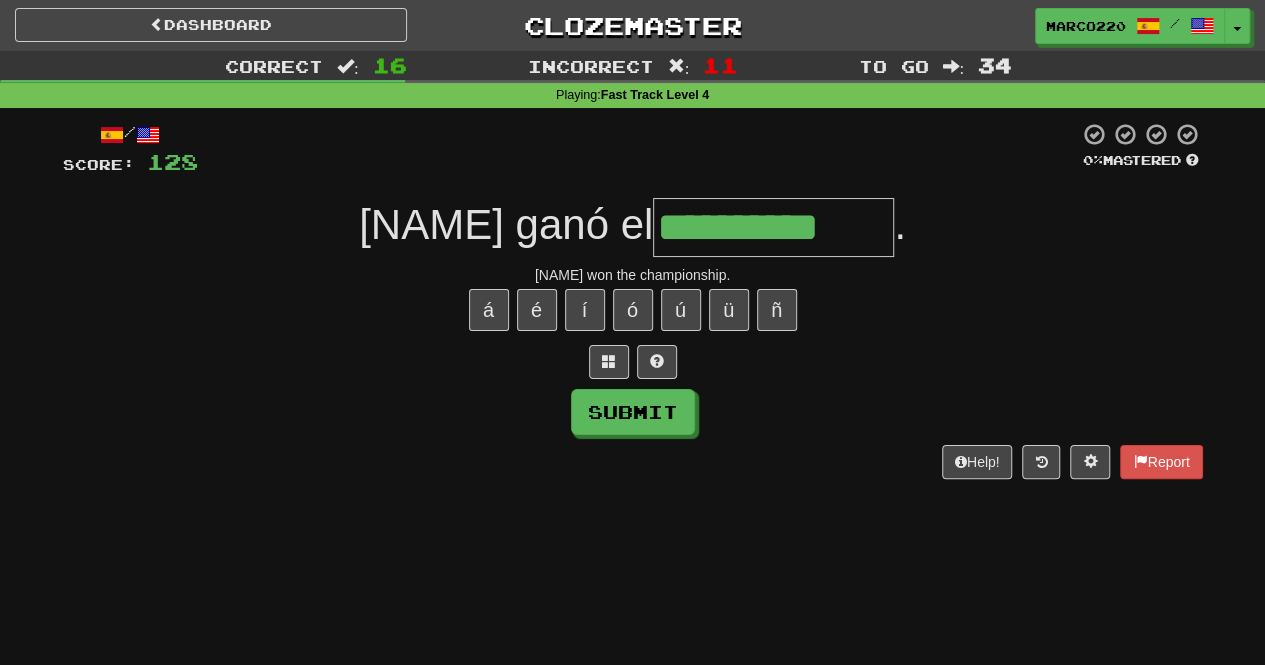 type on "**********" 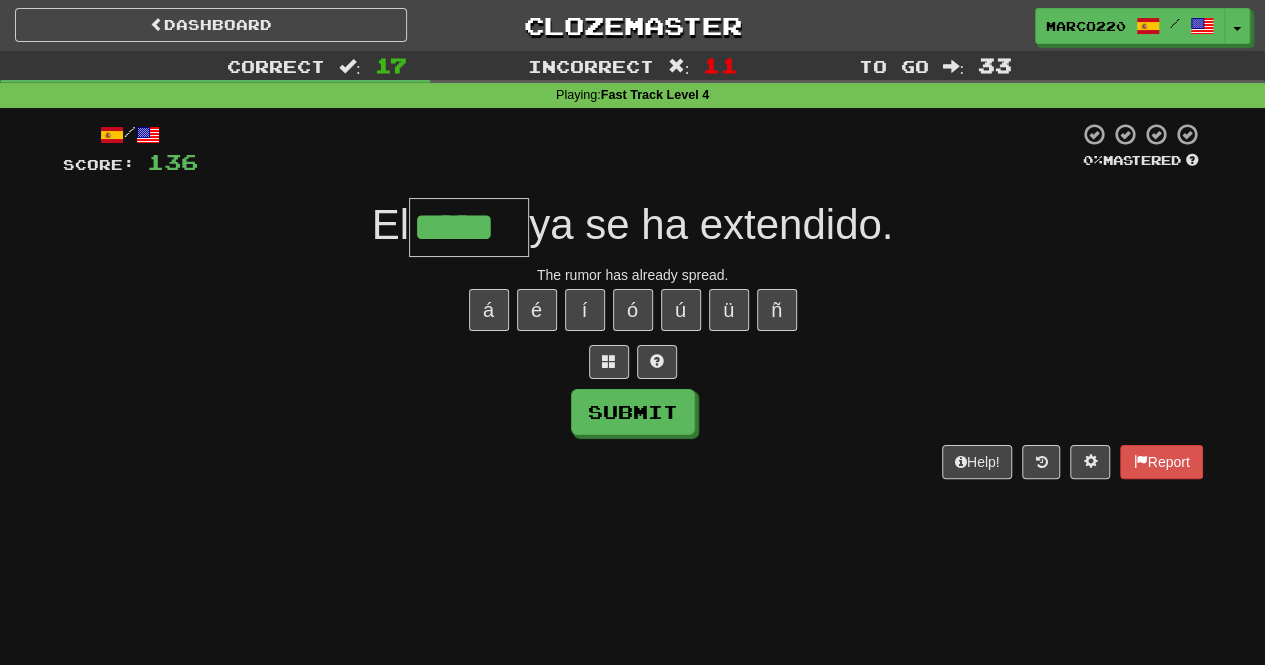 type on "*****" 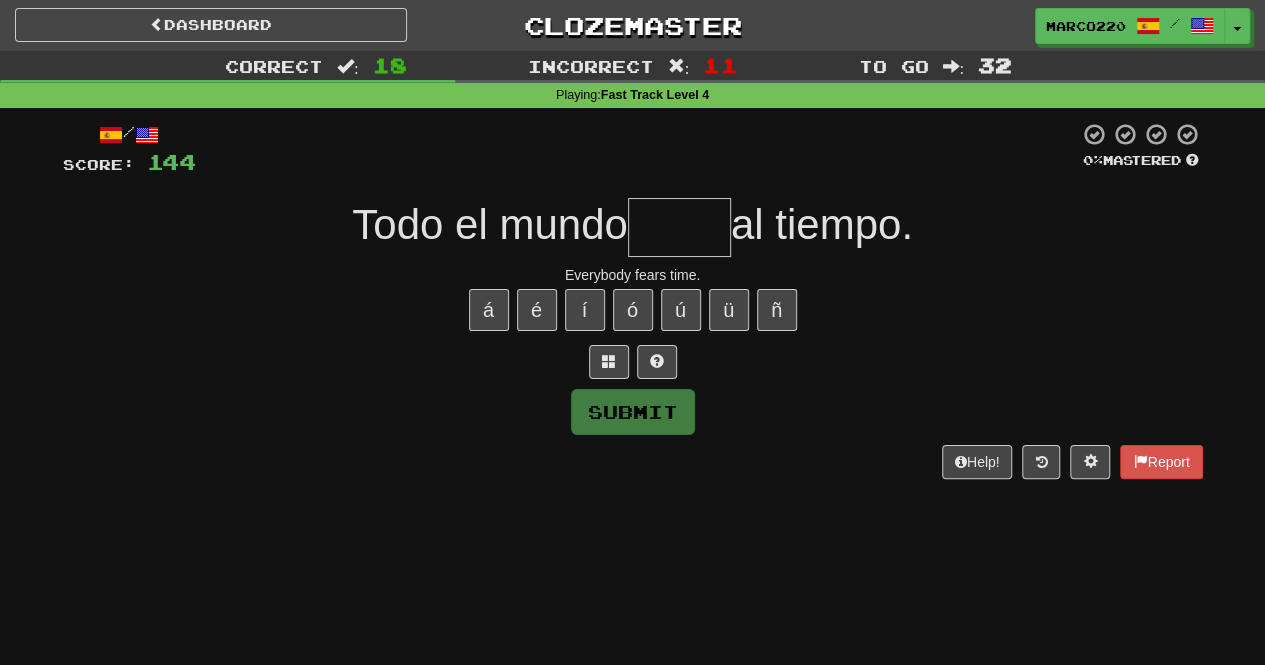 type on "****" 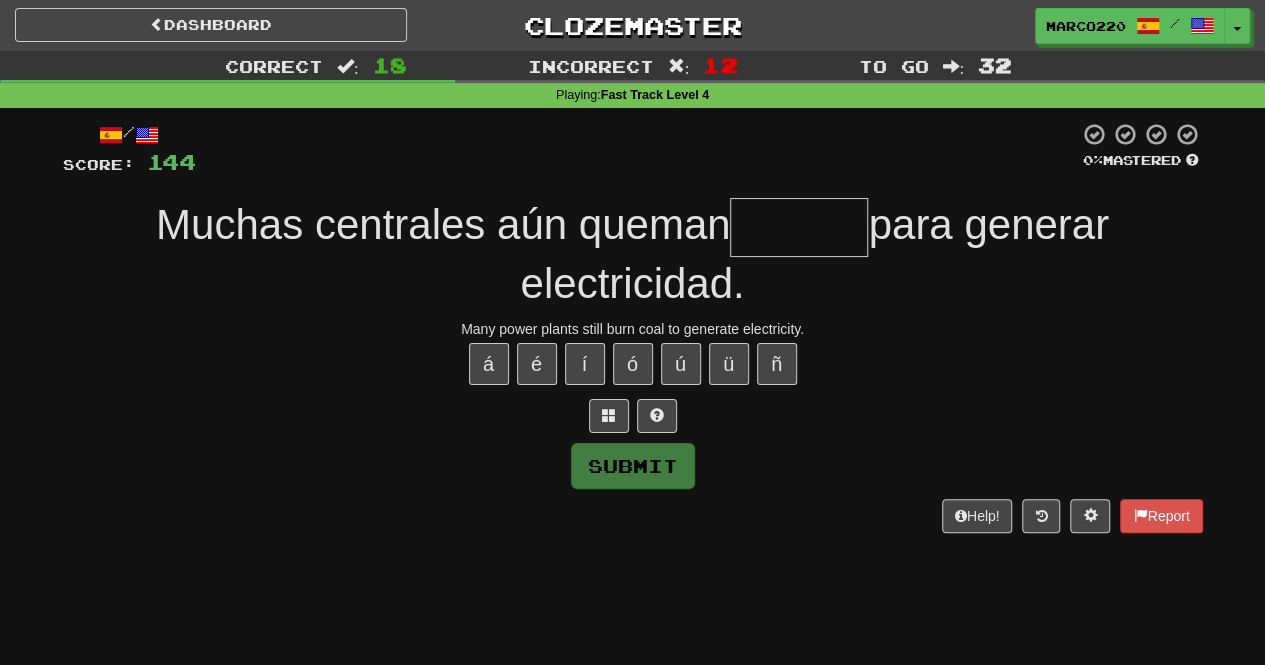 type on "******" 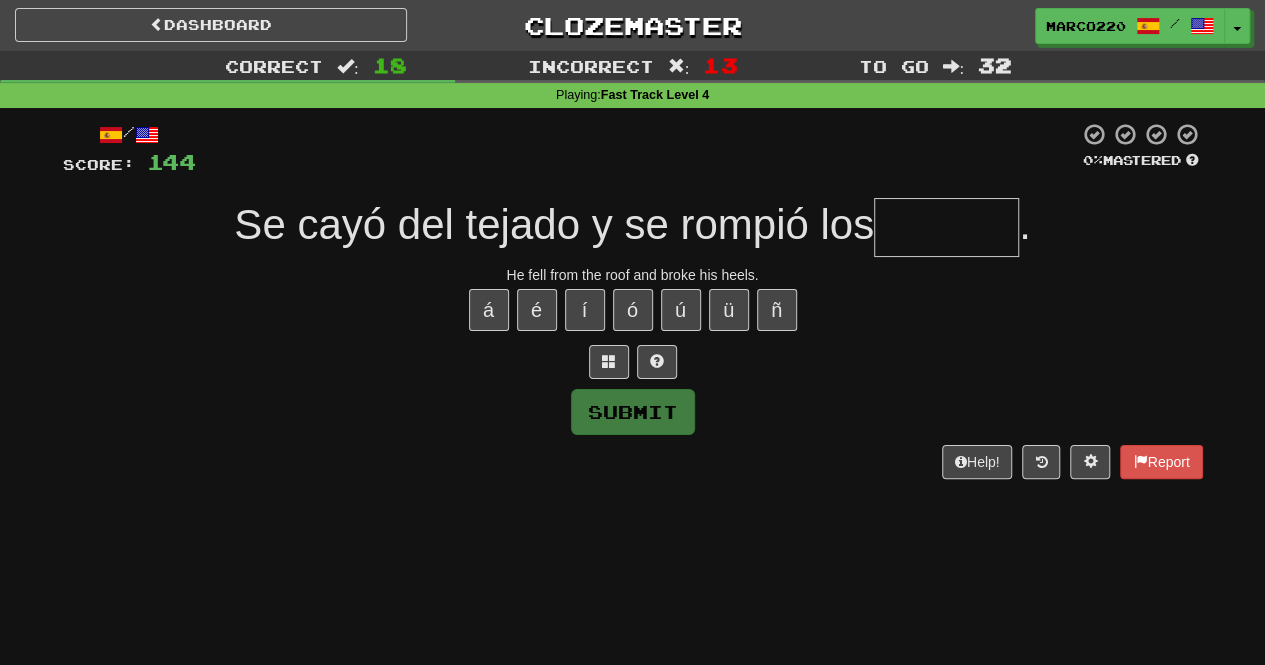 type on "*******" 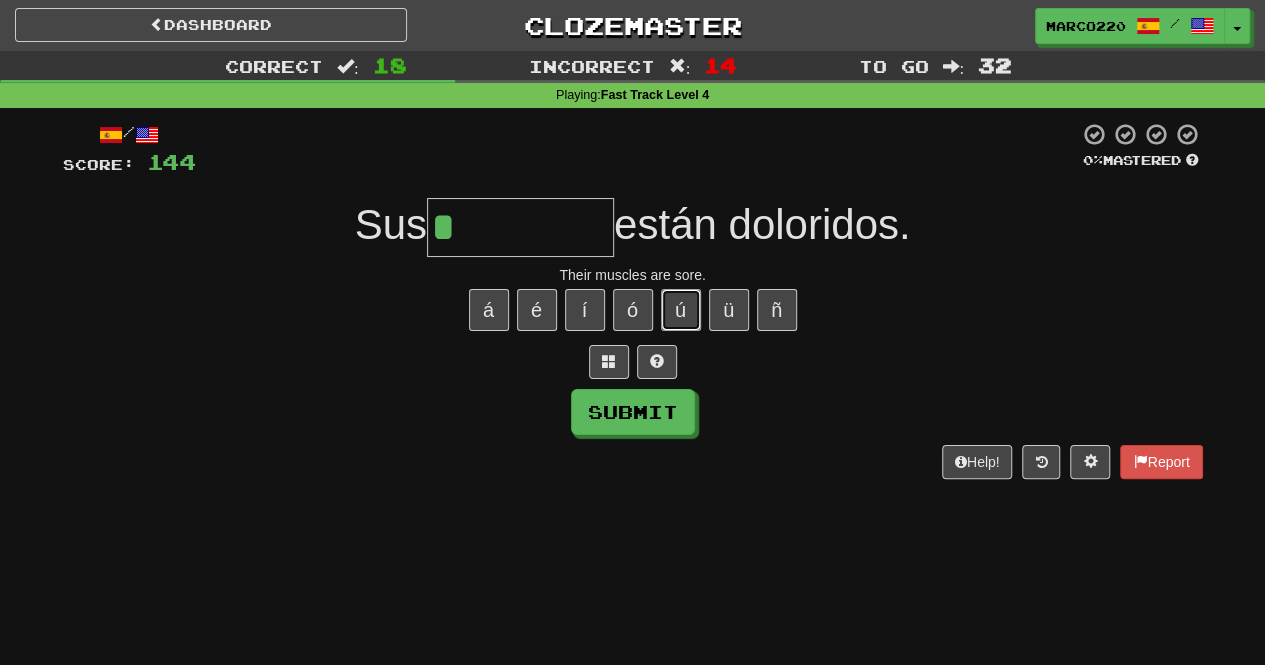 click on "ú" at bounding box center (681, 310) 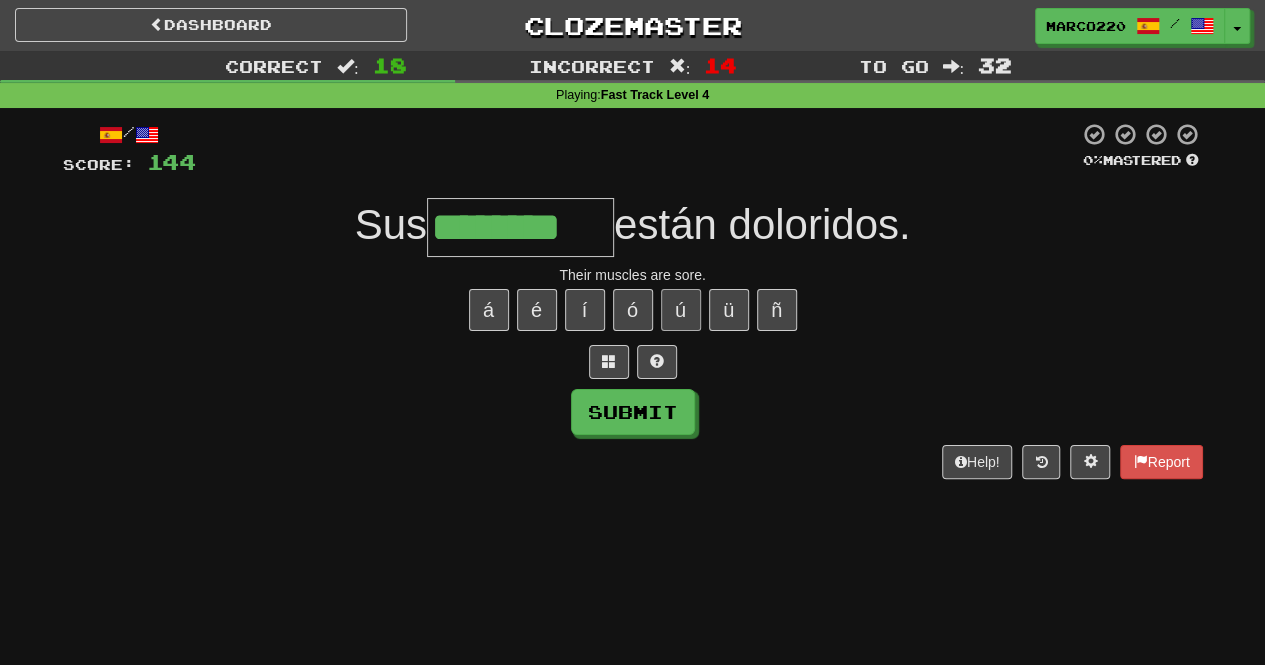 type on "********" 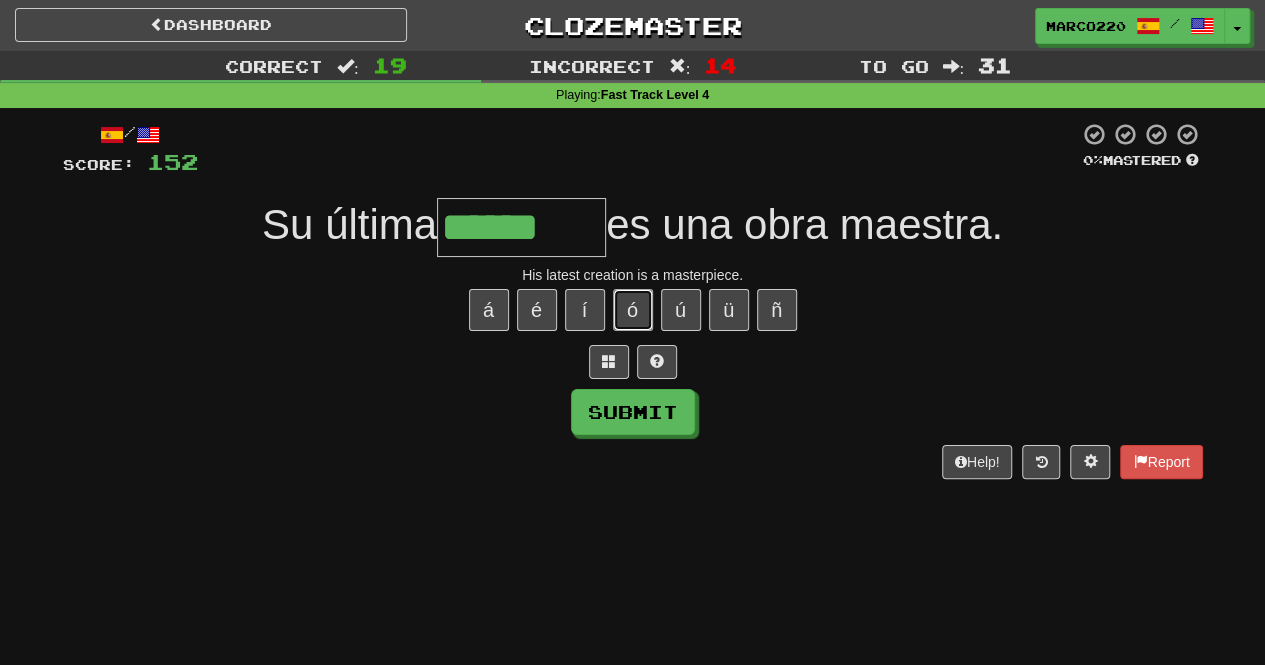 click on "ó" at bounding box center (633, 310) 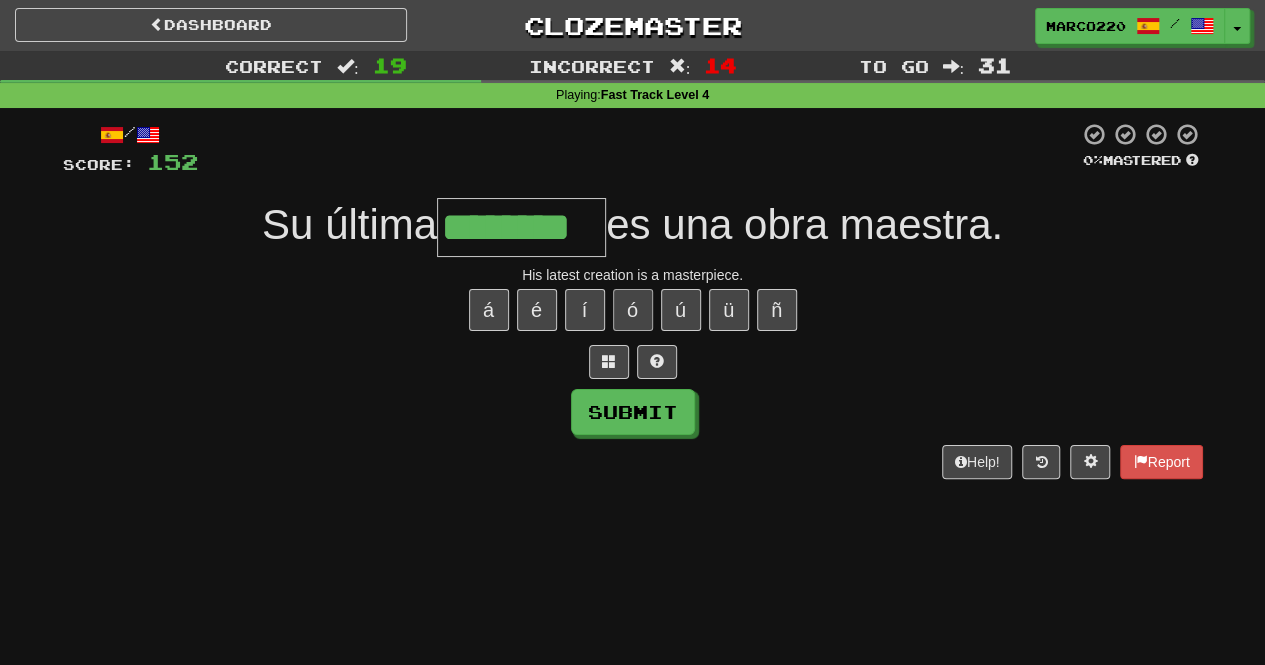 type on "********" 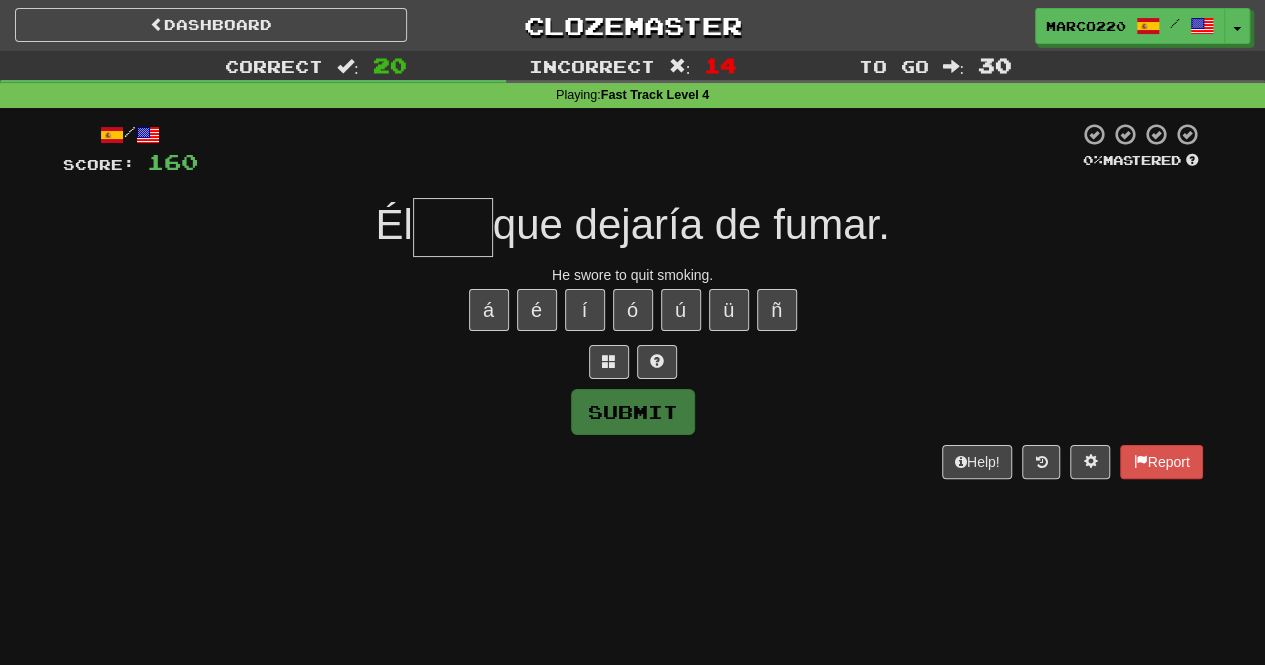 type on "****" 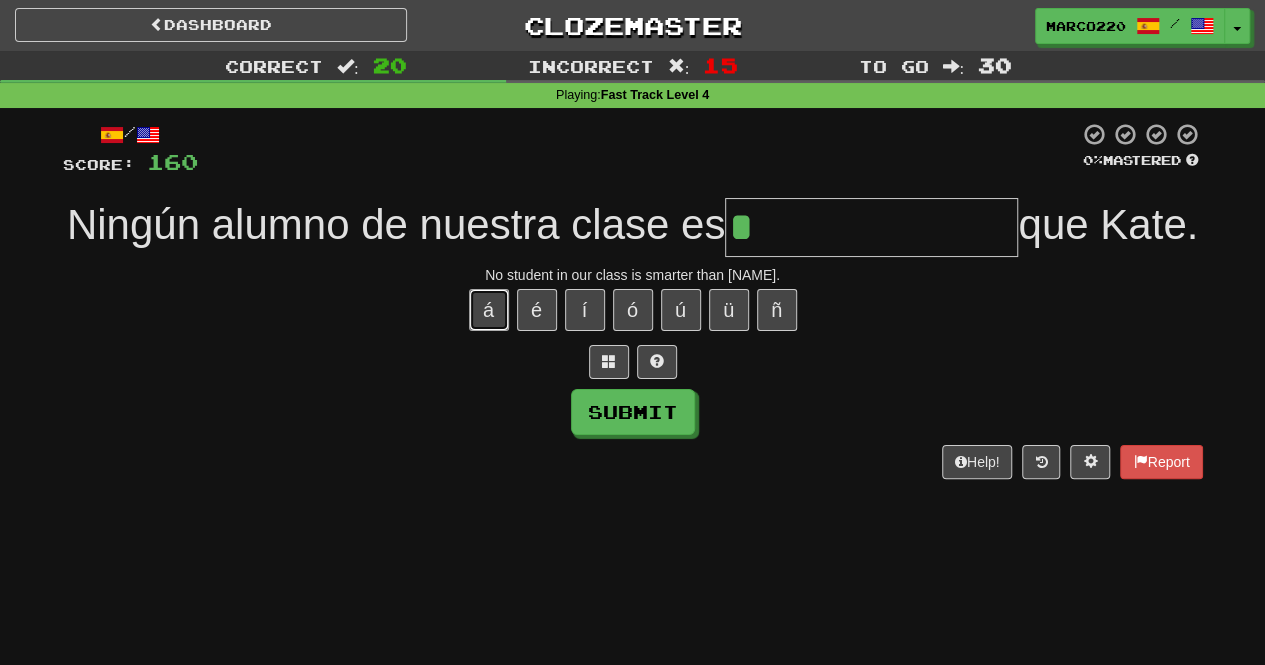 click on "á" at bounding box center [489, 310] 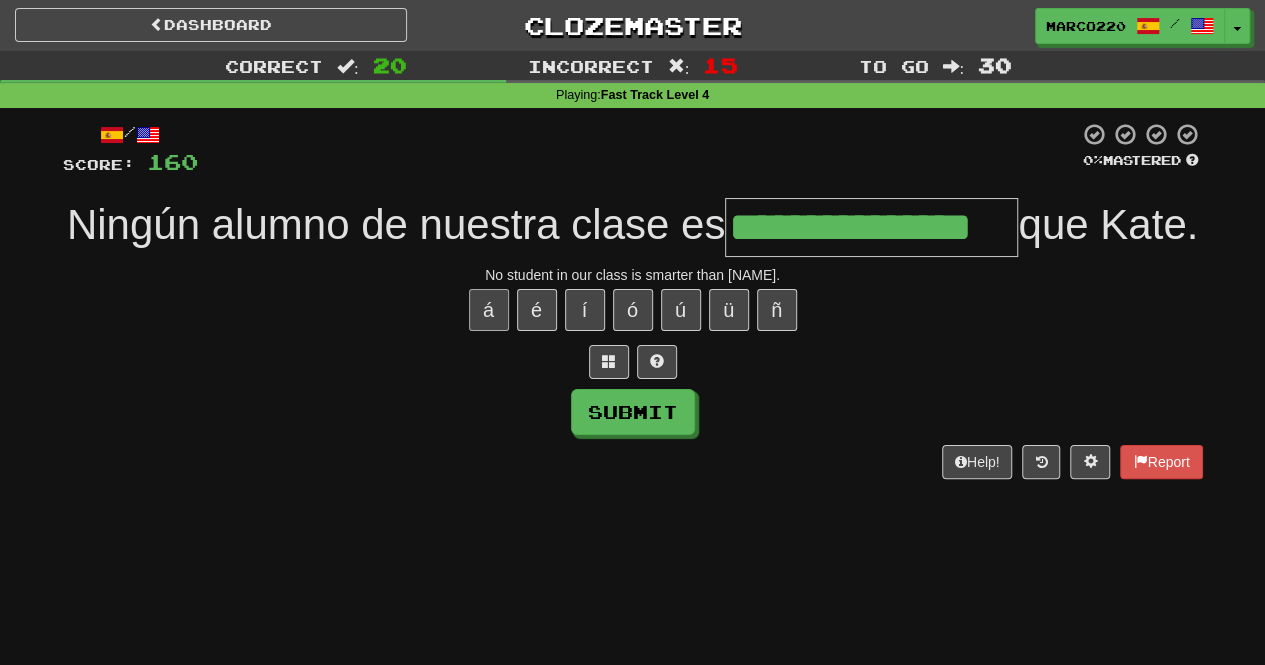 type on "**********" 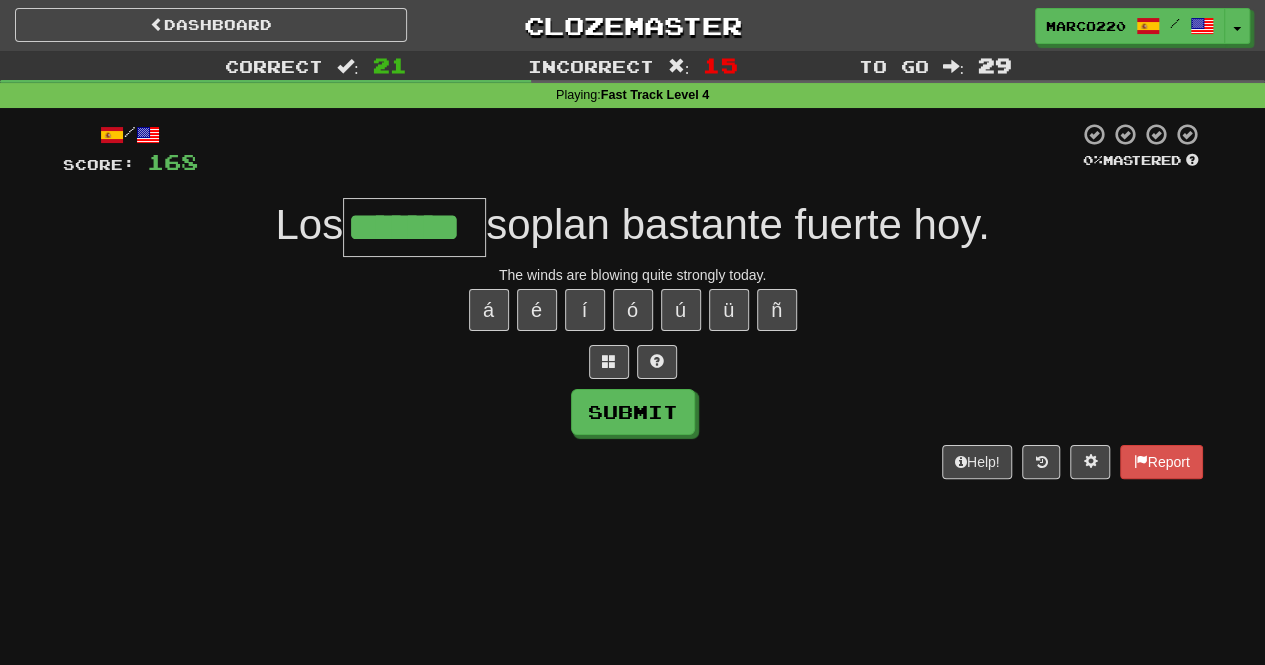 type on "*******" 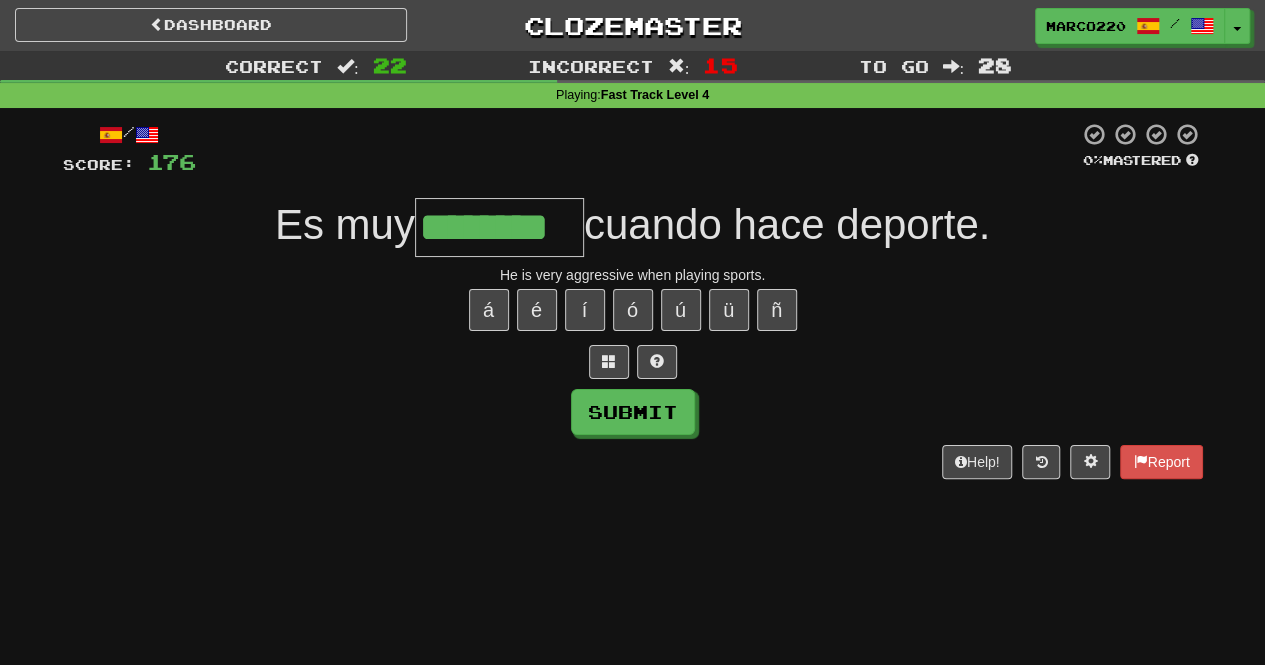 type on "********" 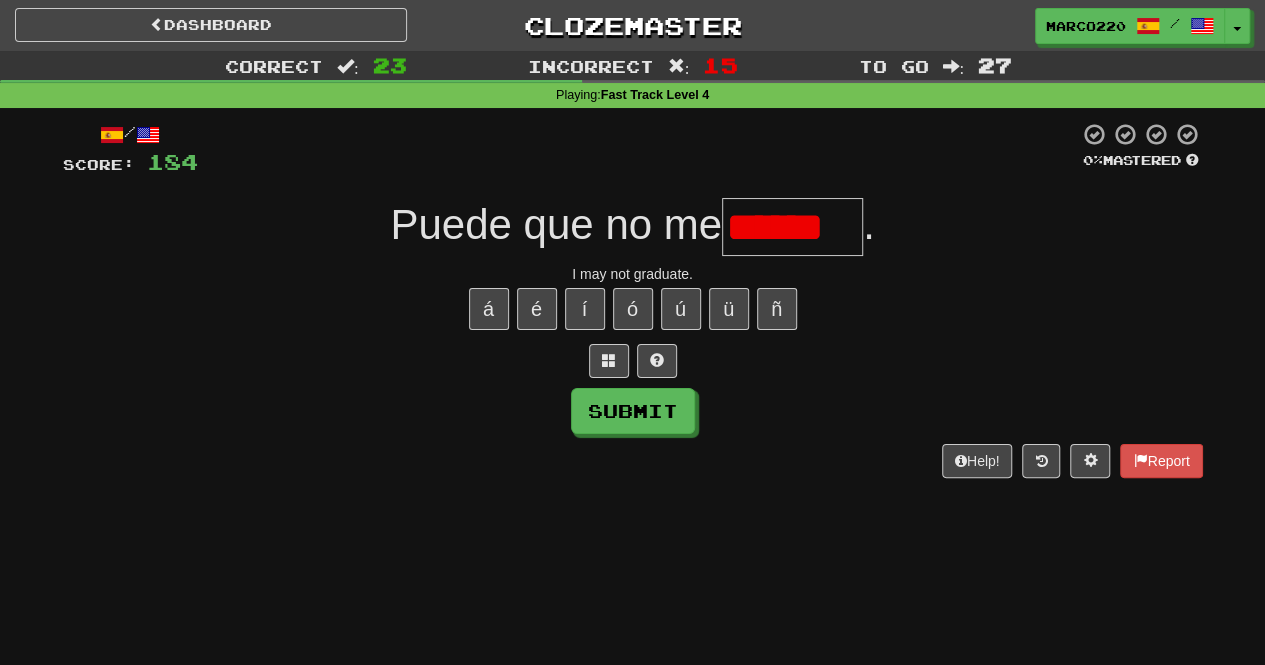 scroll, scrollTop: 0, scrollLeft: 0, axis: both 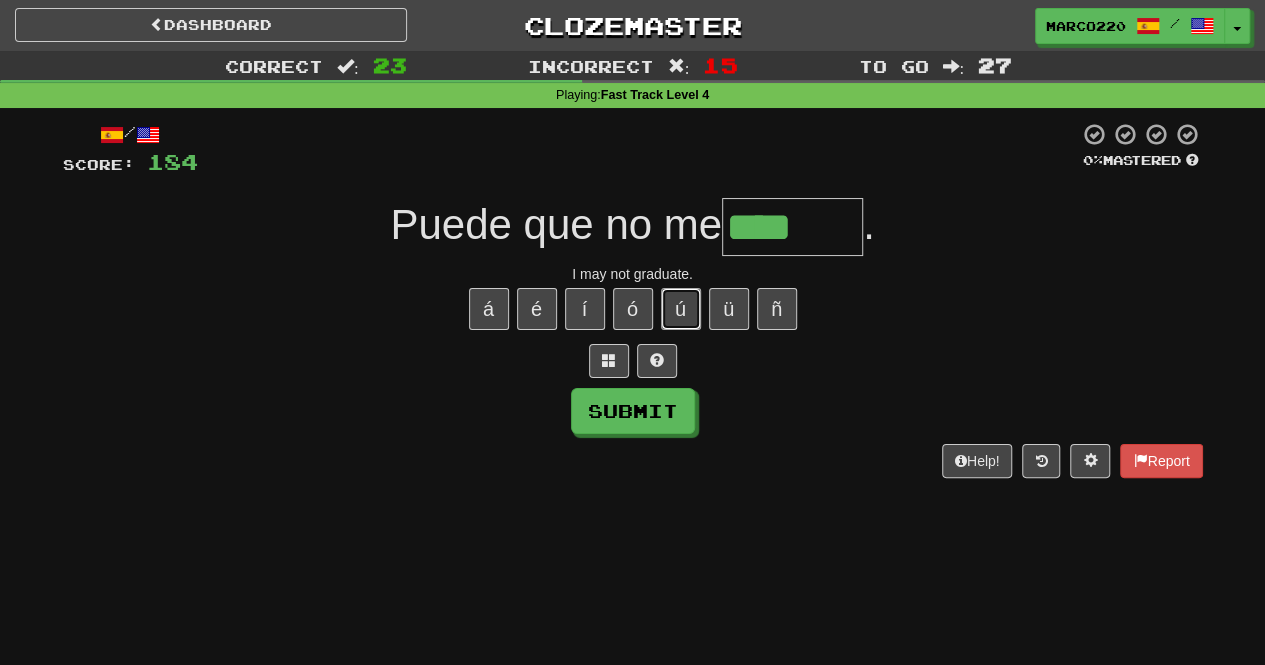 click on "ú" at bounding box center (681, 309) 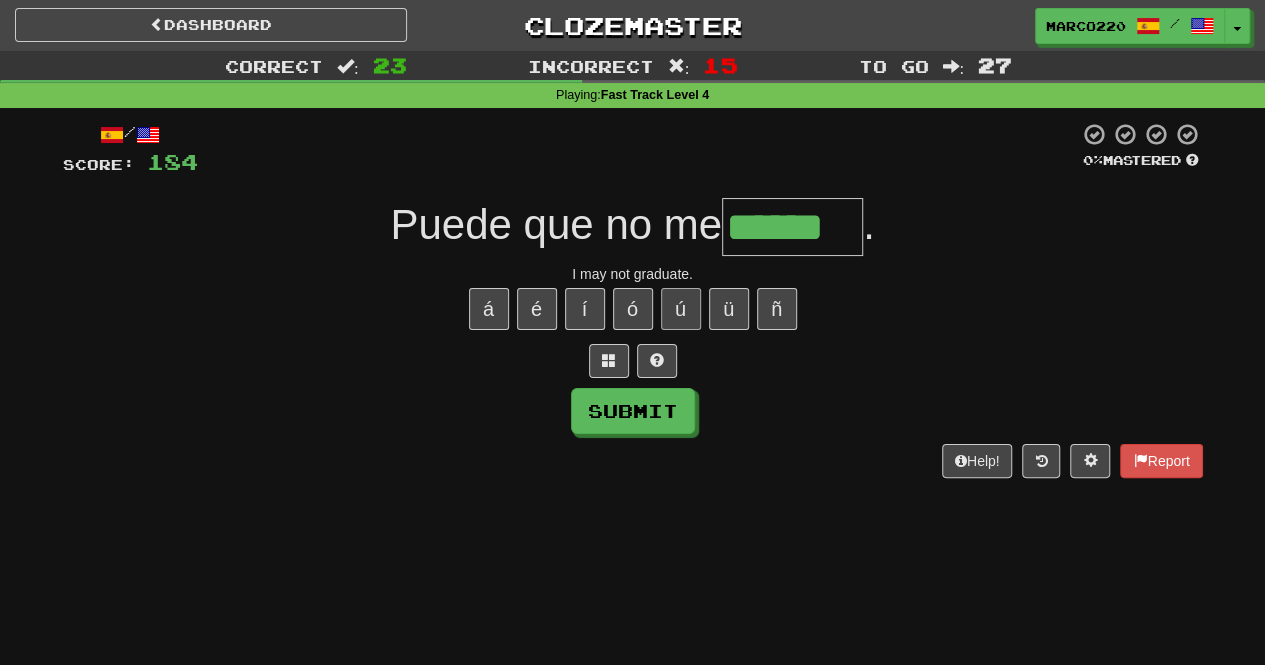 type on "******" 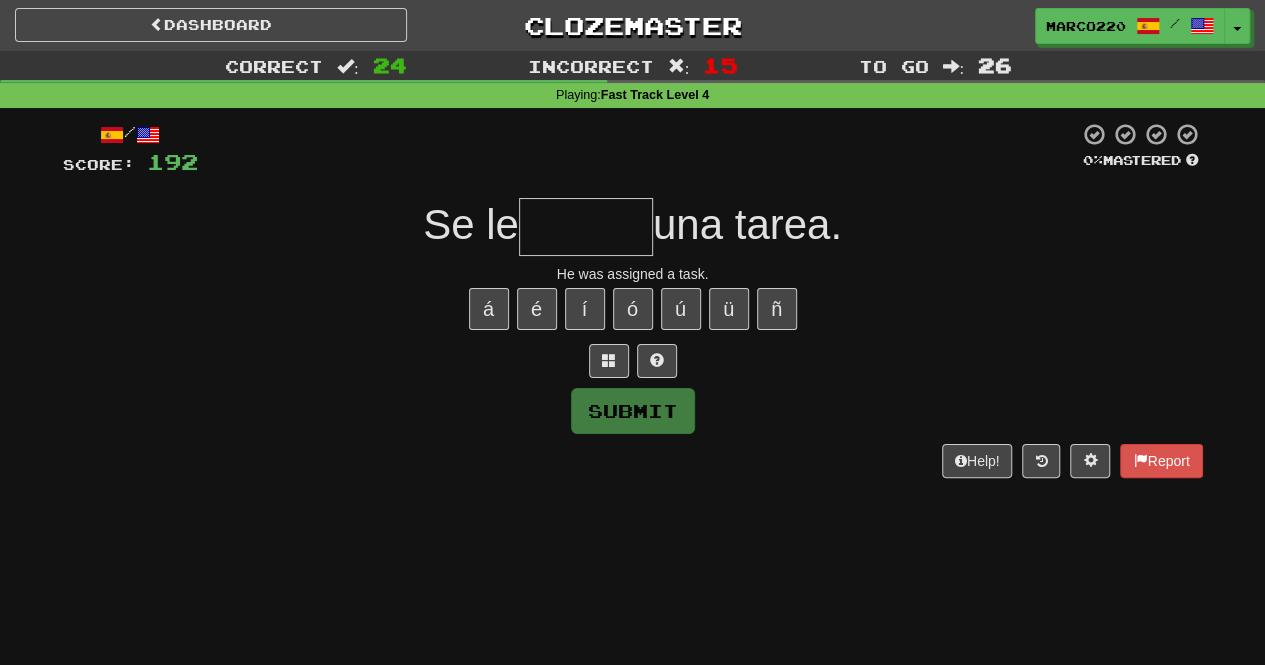 type on "******" 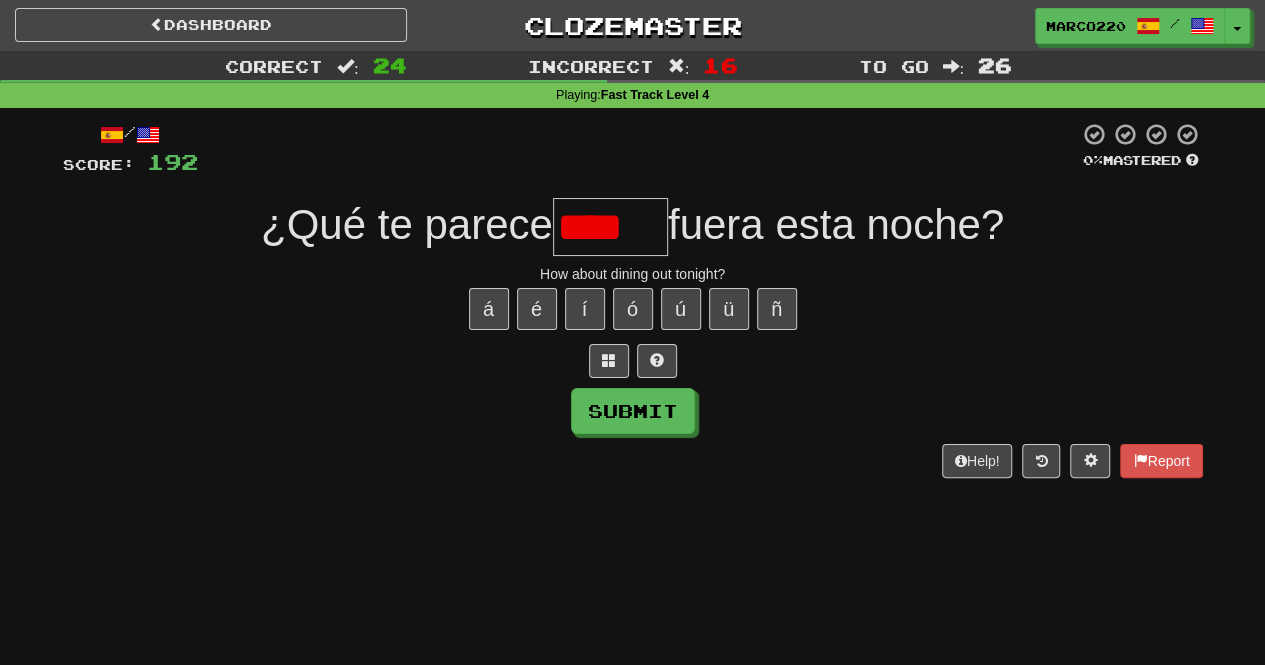 scroll, scrollTop: 0, scrollLeft: 0, axis: both 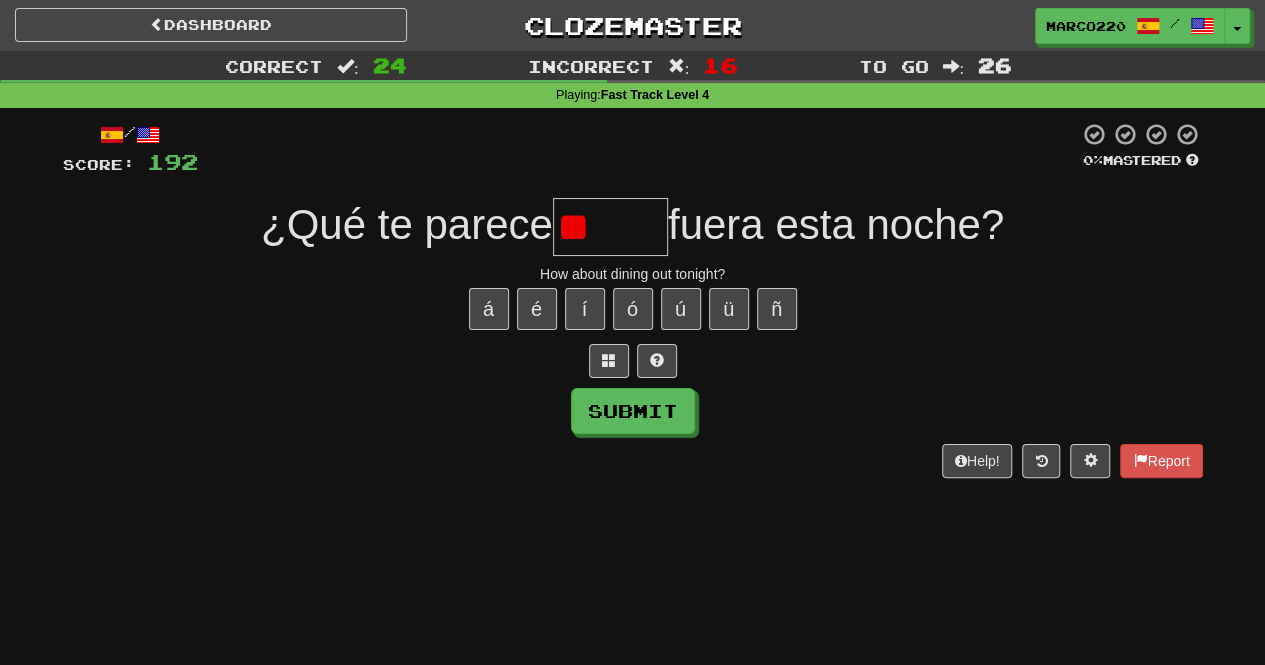 type on "*" 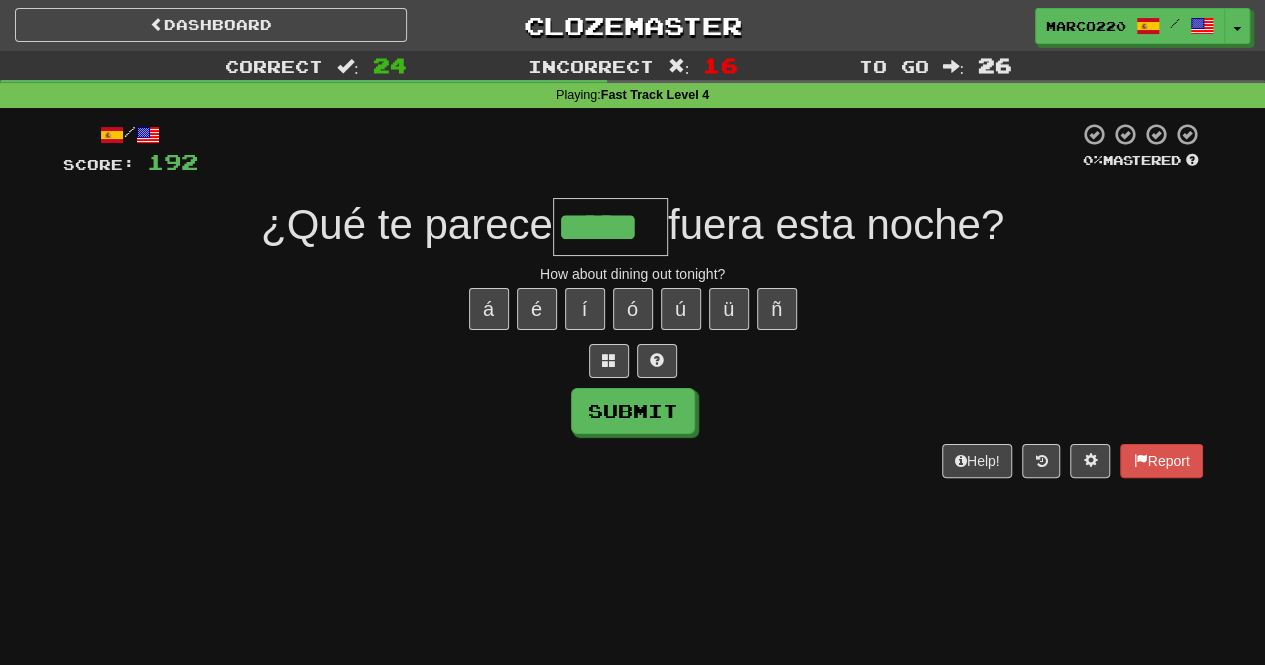 type on "*****" 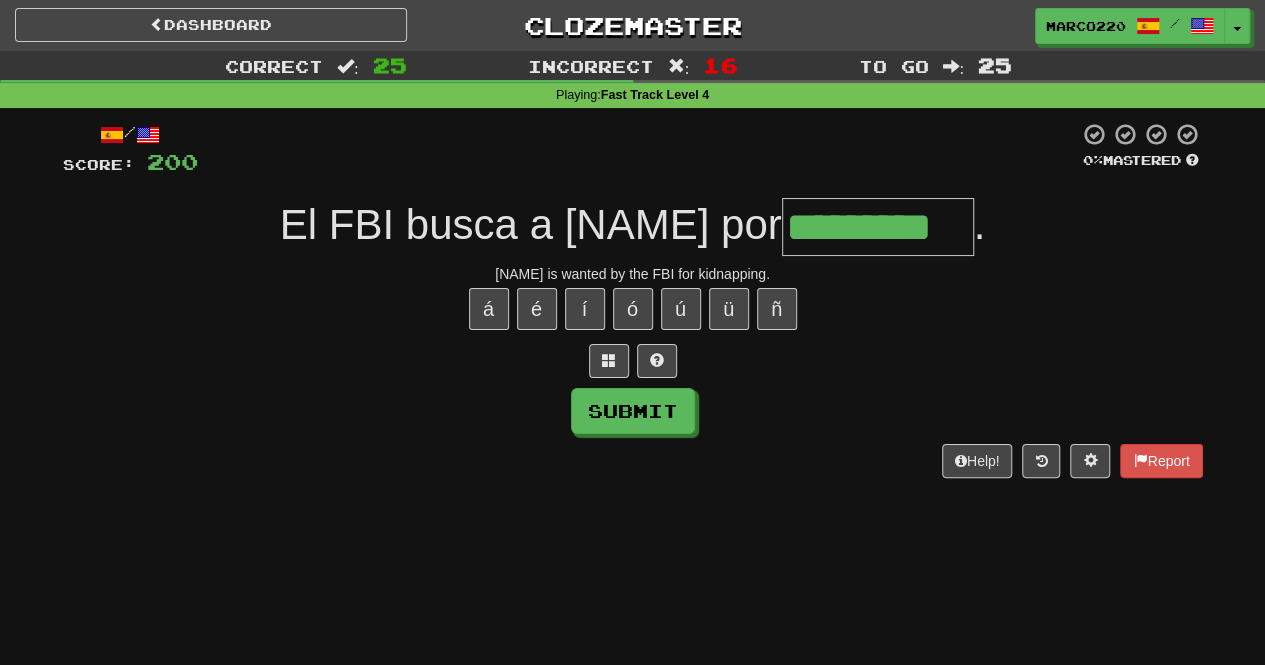 type on "*********" 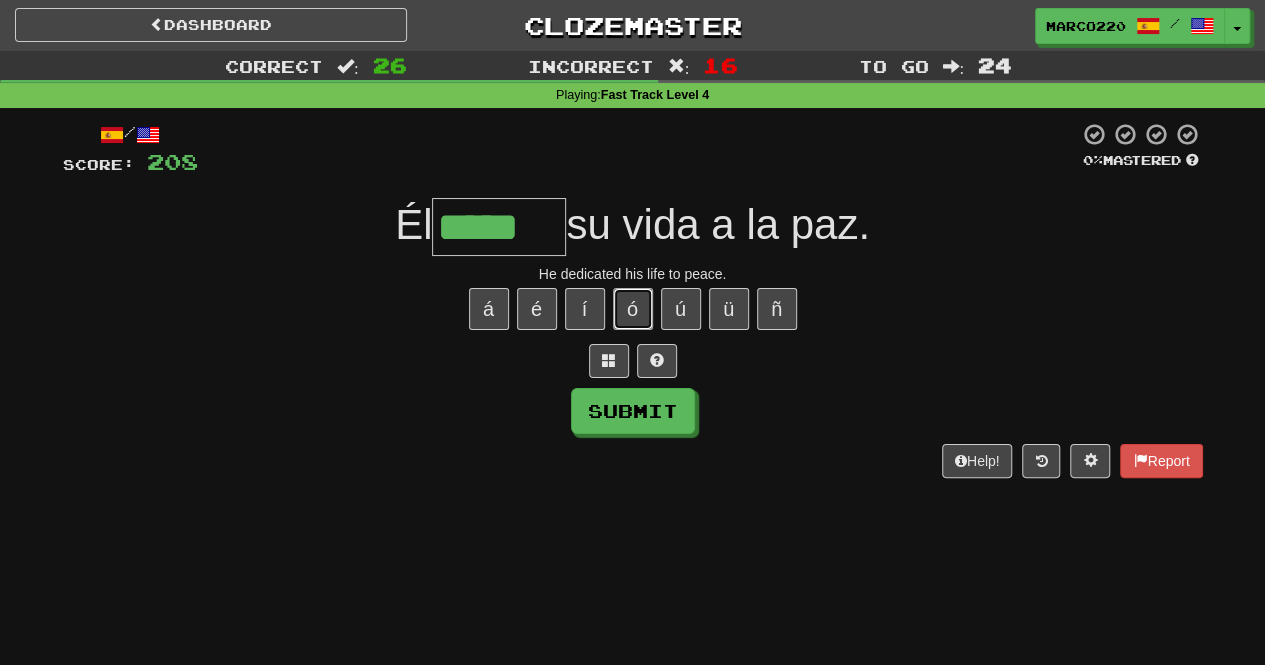 click on "ó" at bounding box center [633, 309] 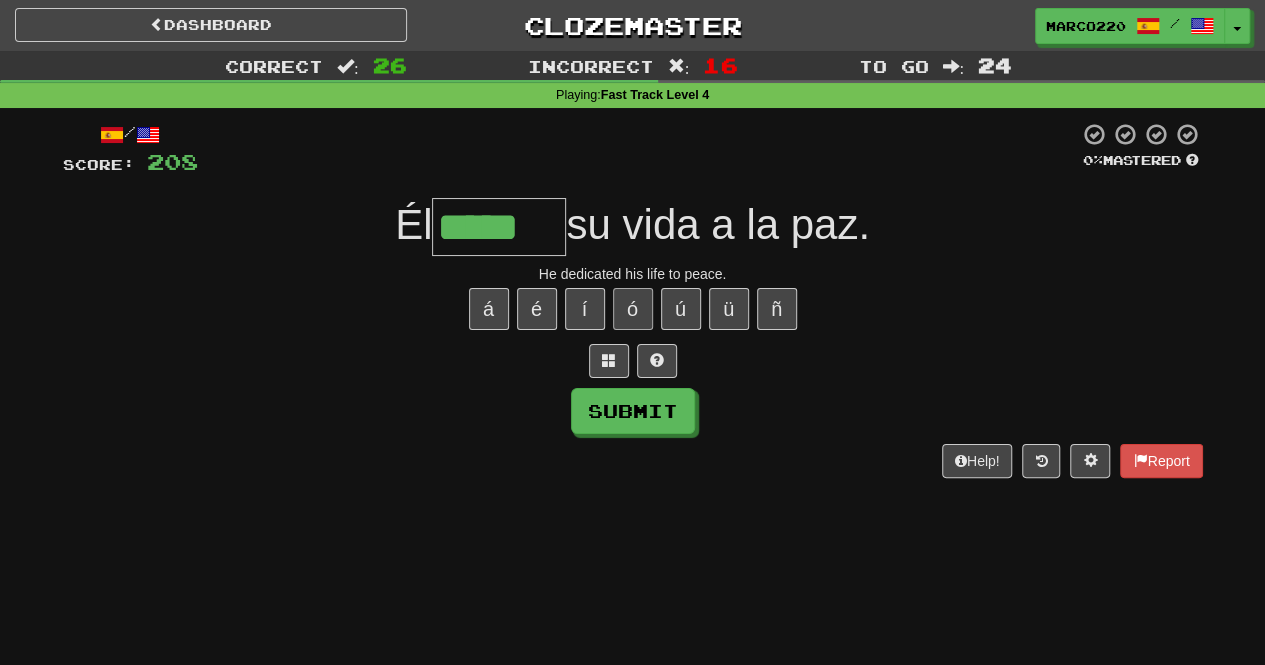 type on "******" 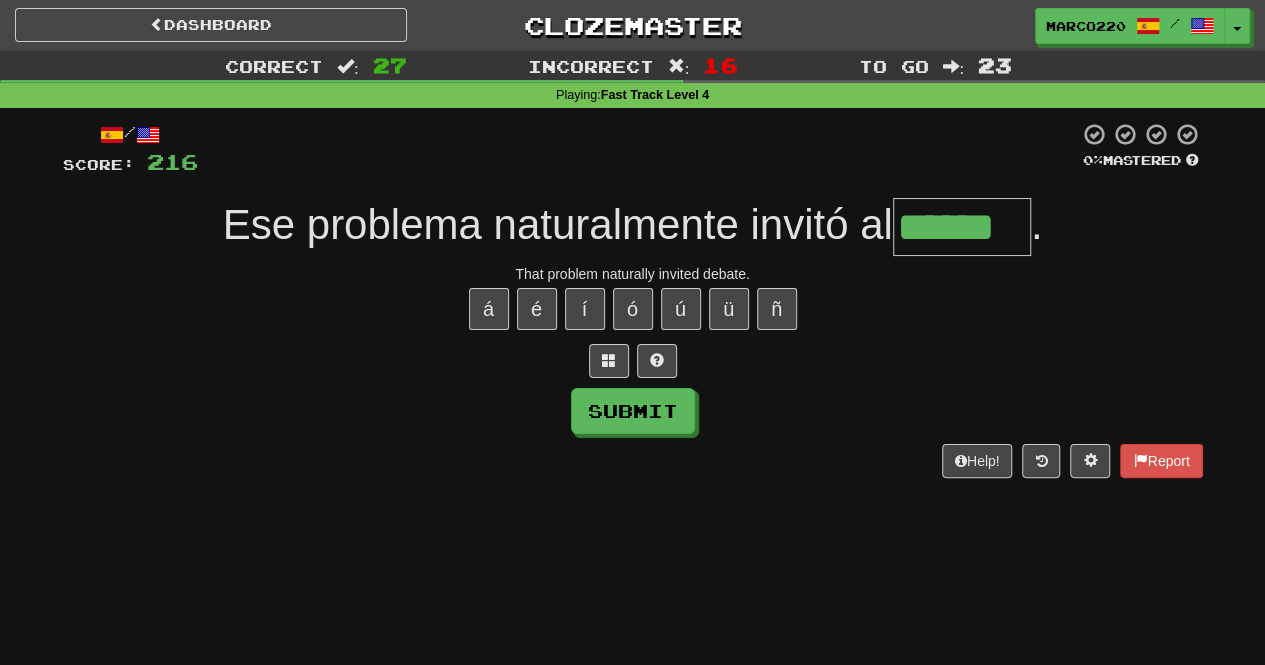 type on "******" 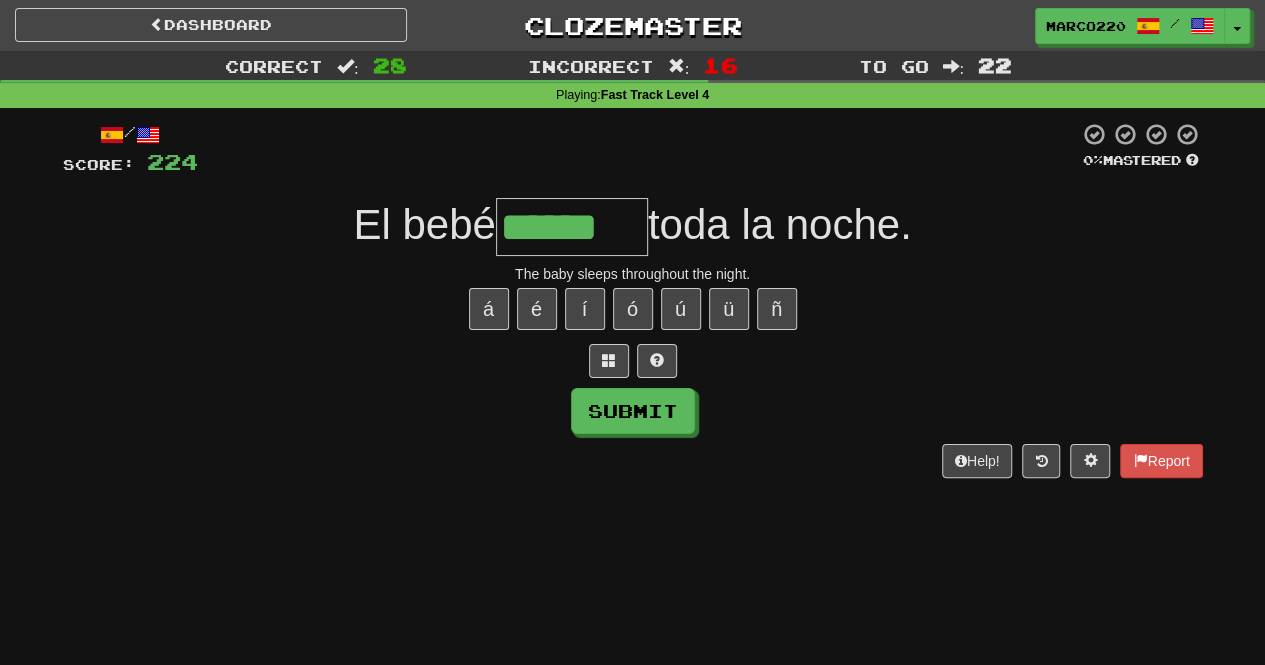 type on "******" 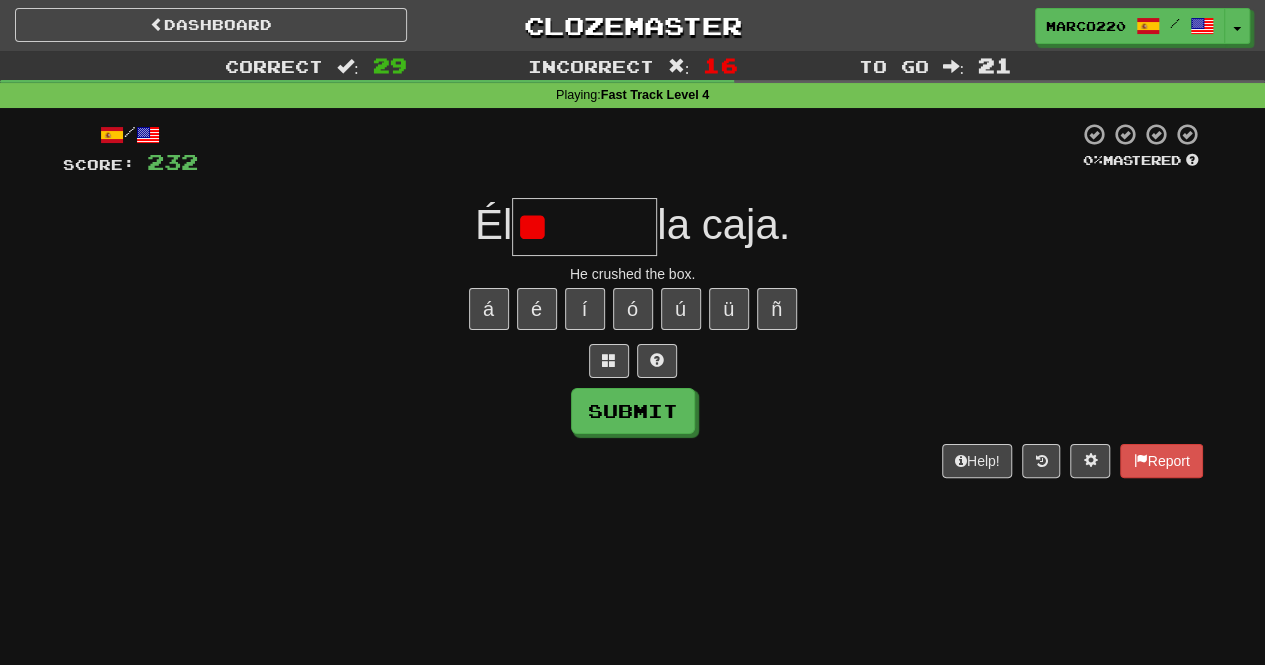 type on "*" 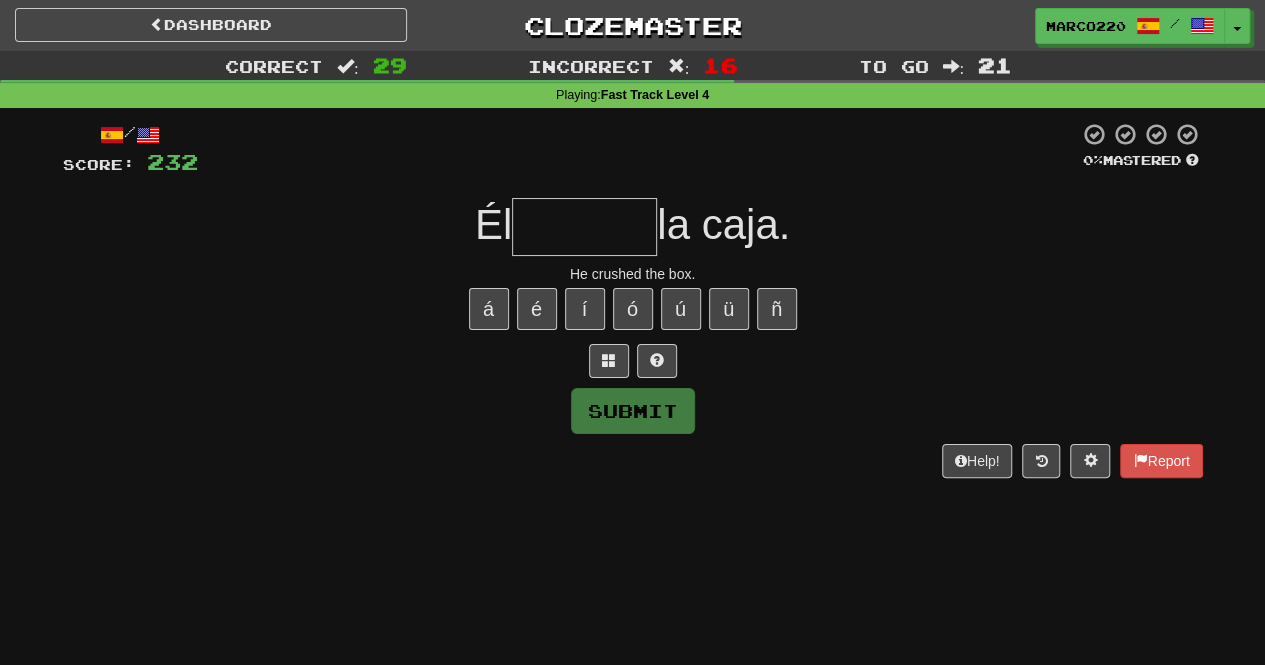 type on "*******" 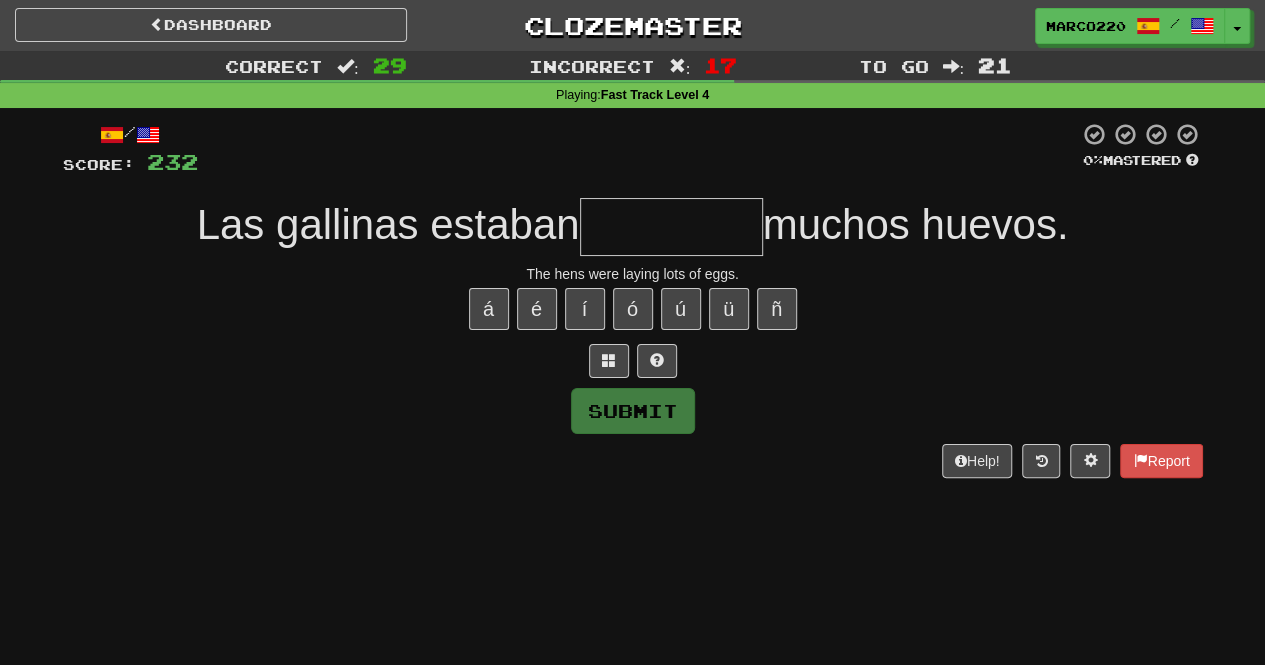 type on "********" 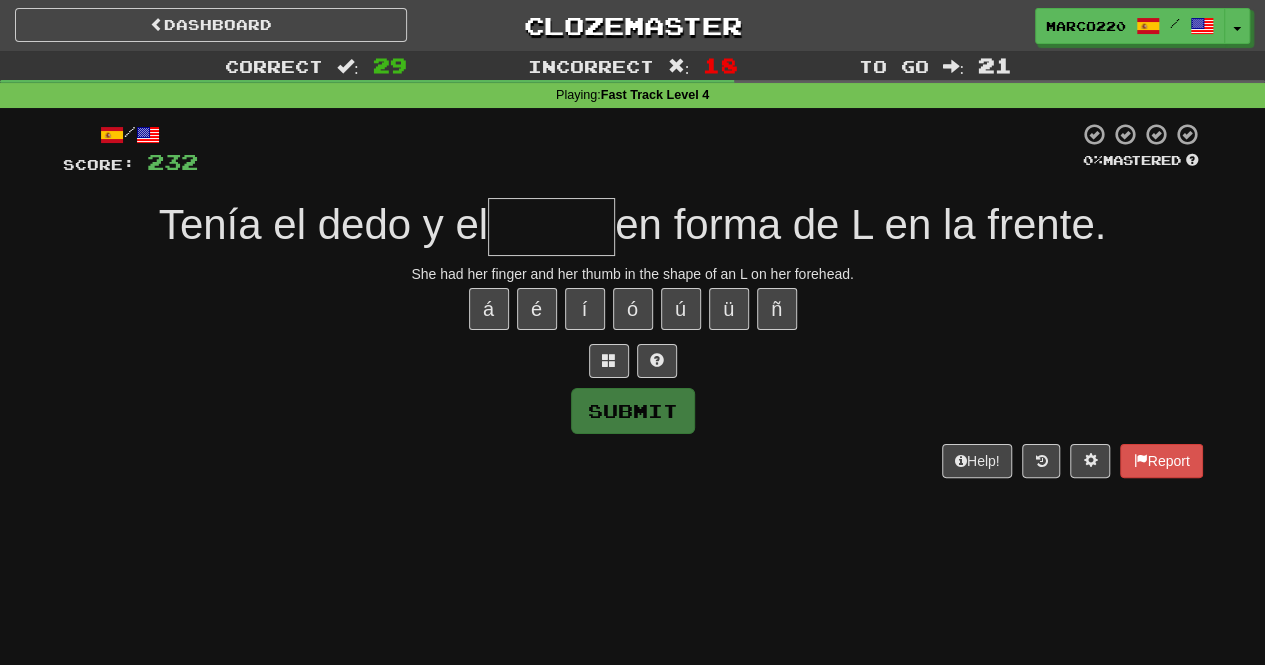 type on "******" 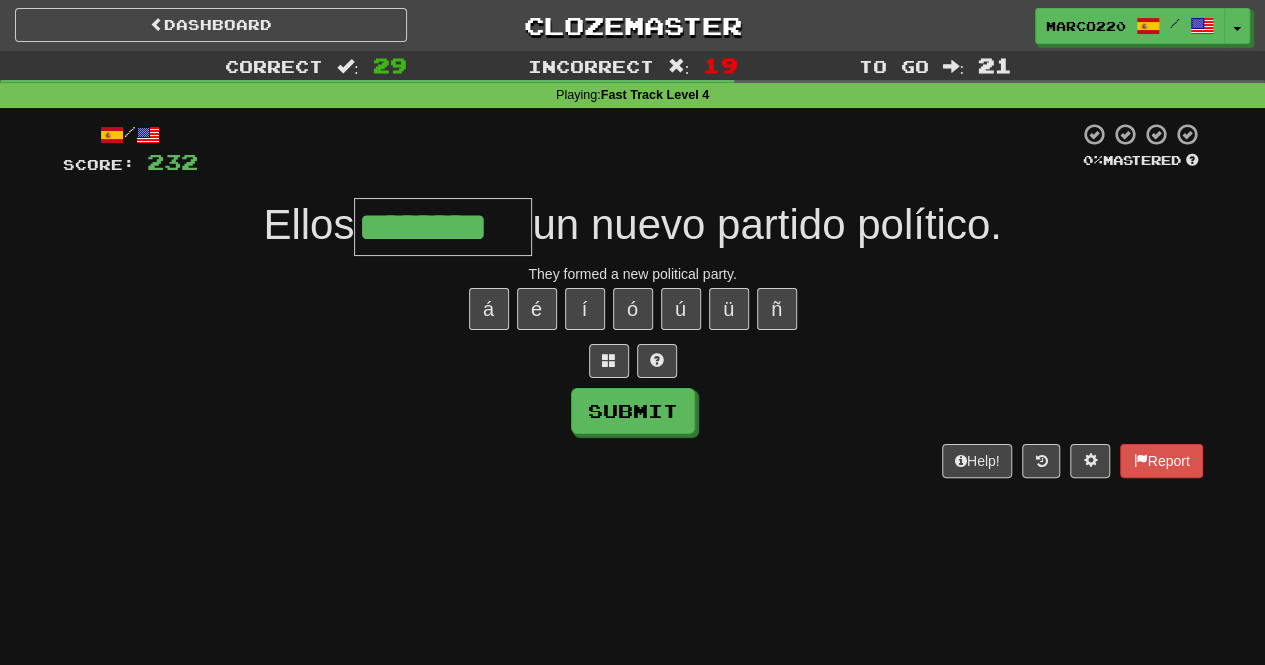 type on "********" 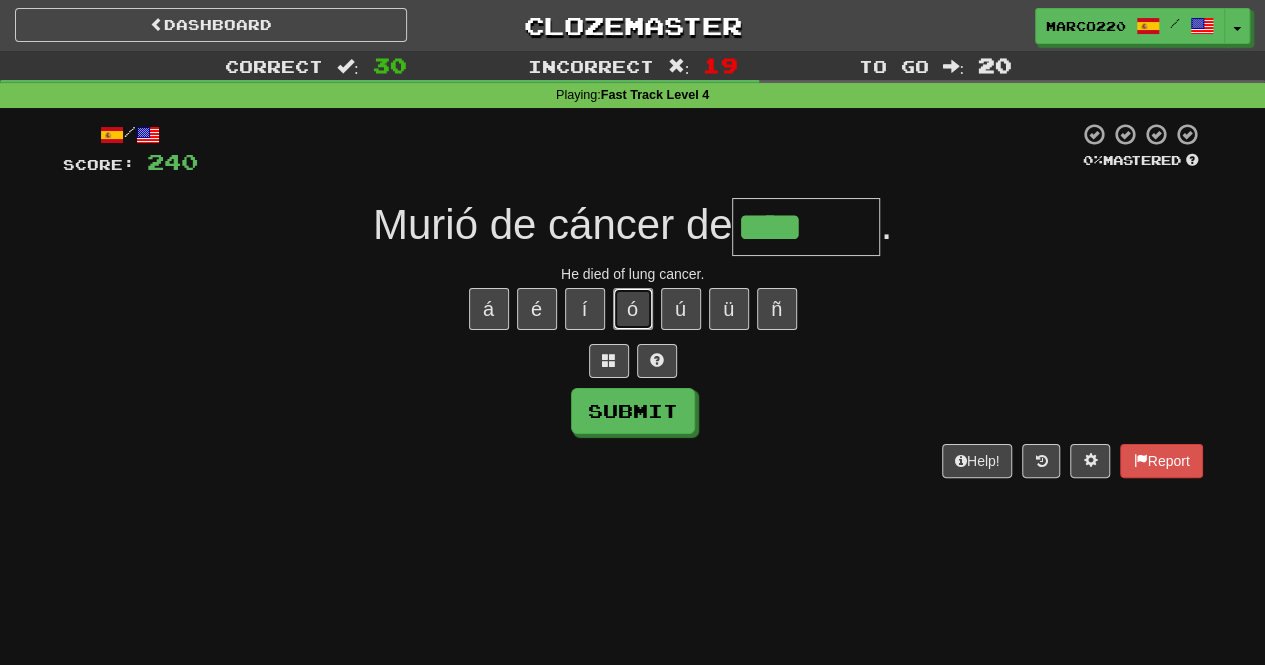 click on "ó" at bounding box center (633, 309) 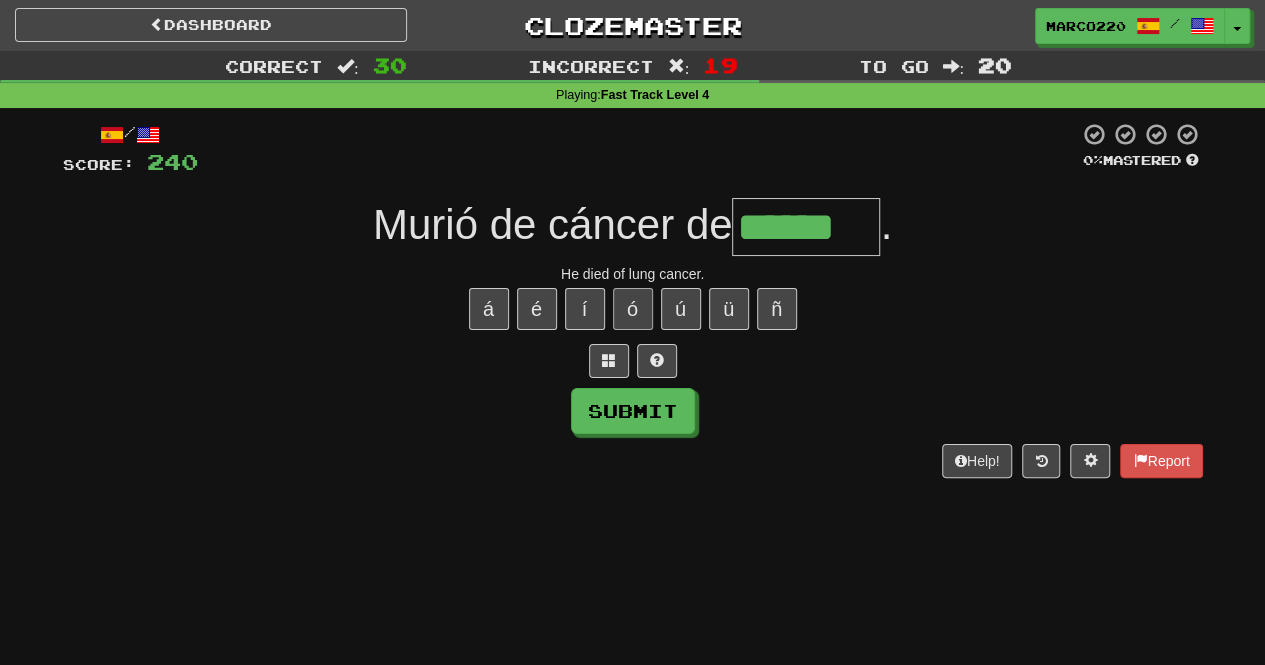 type on "******" 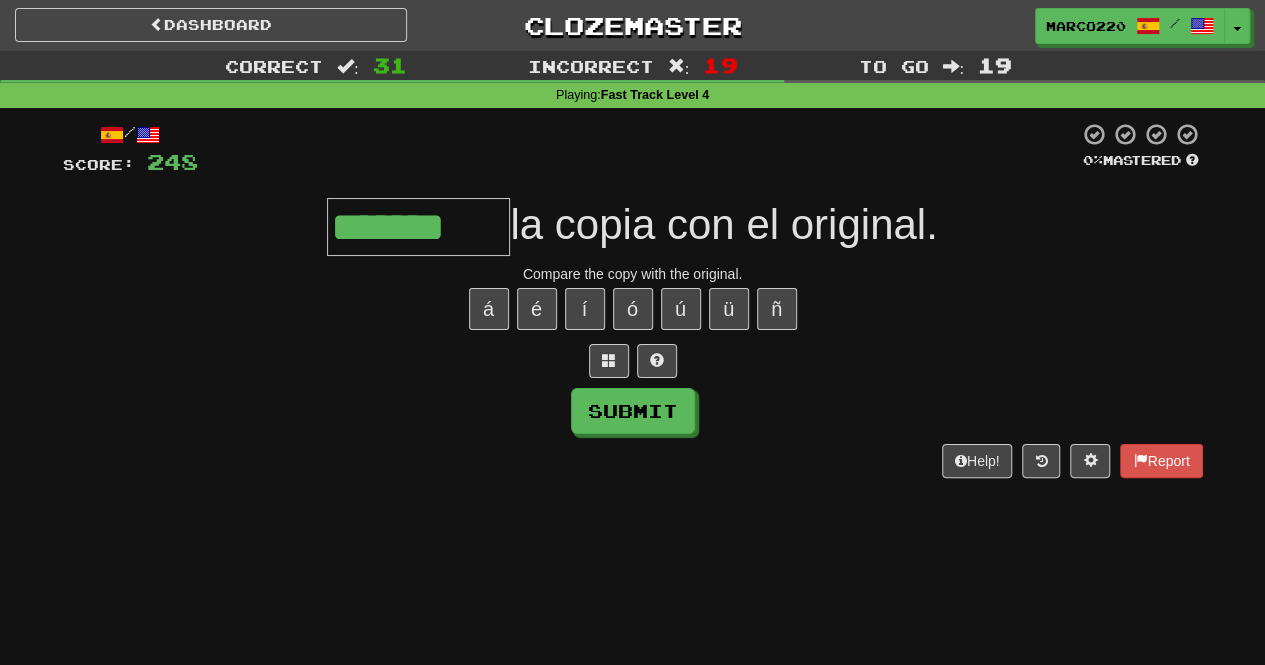type on "*******" 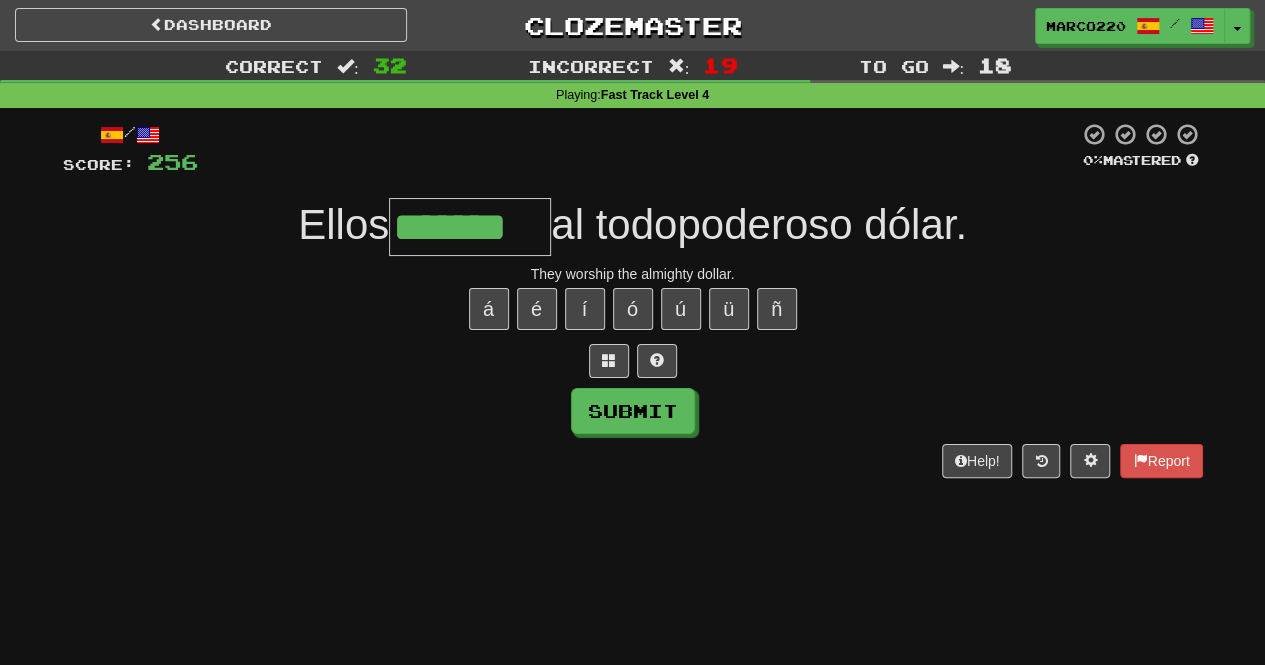 type on "*******" 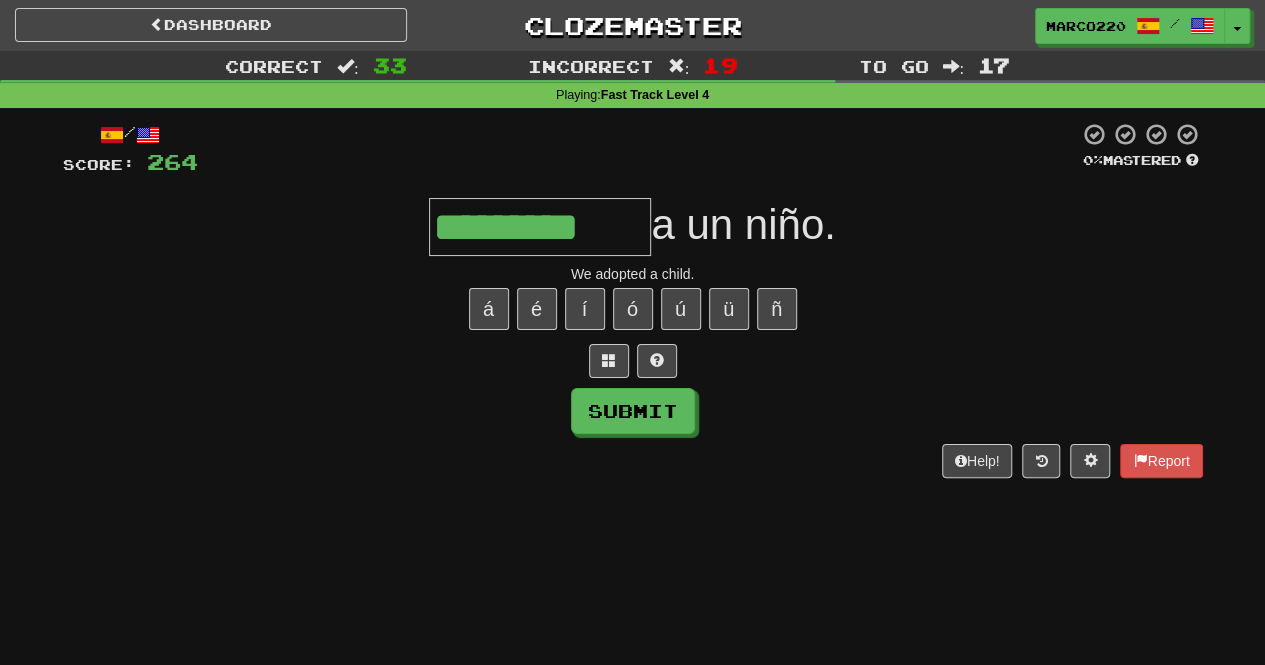 type on "*********" 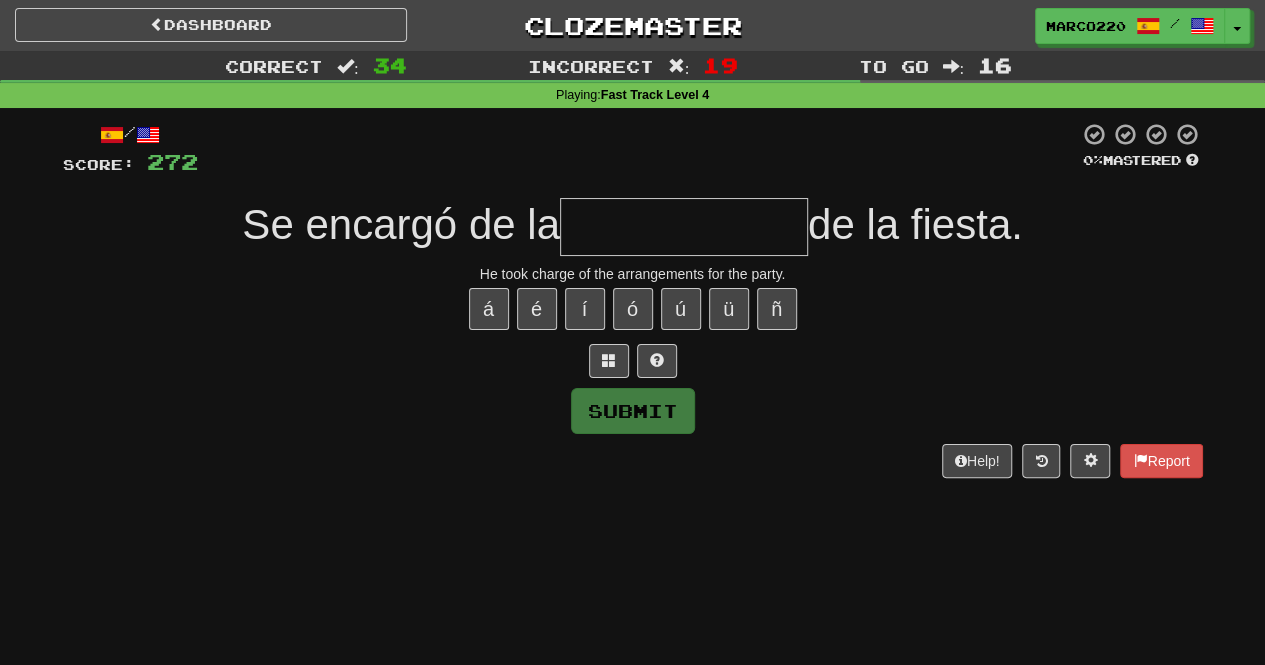 type on "**********" 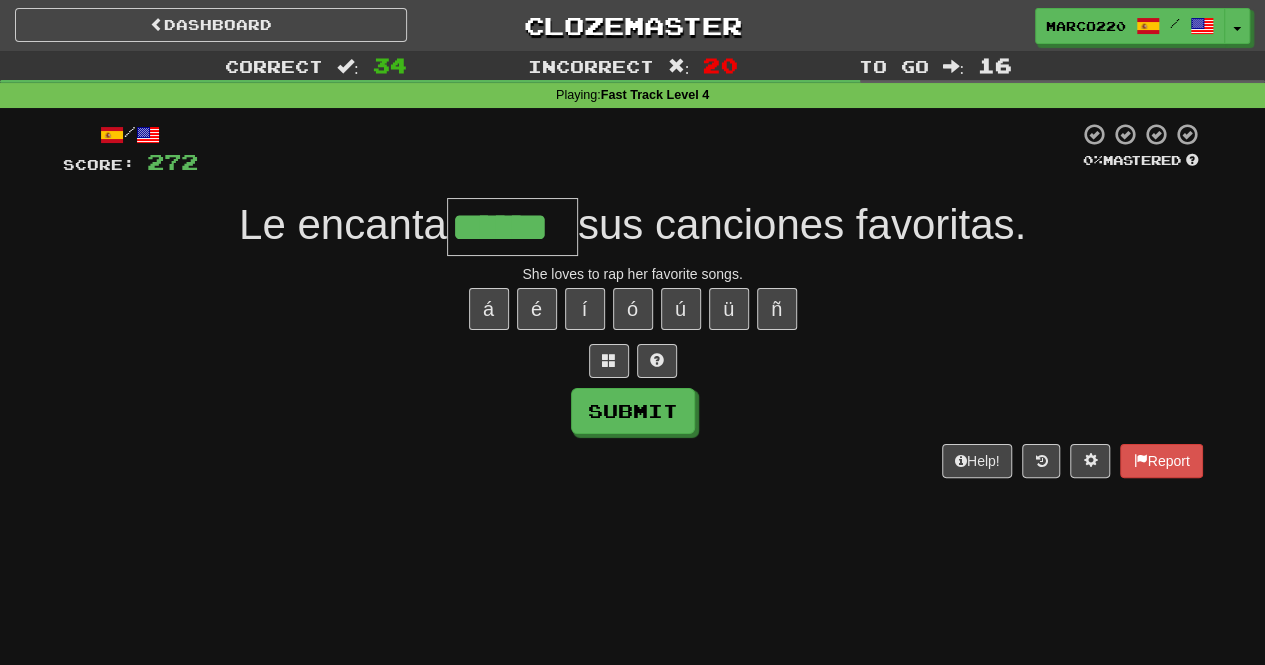 type on "******" 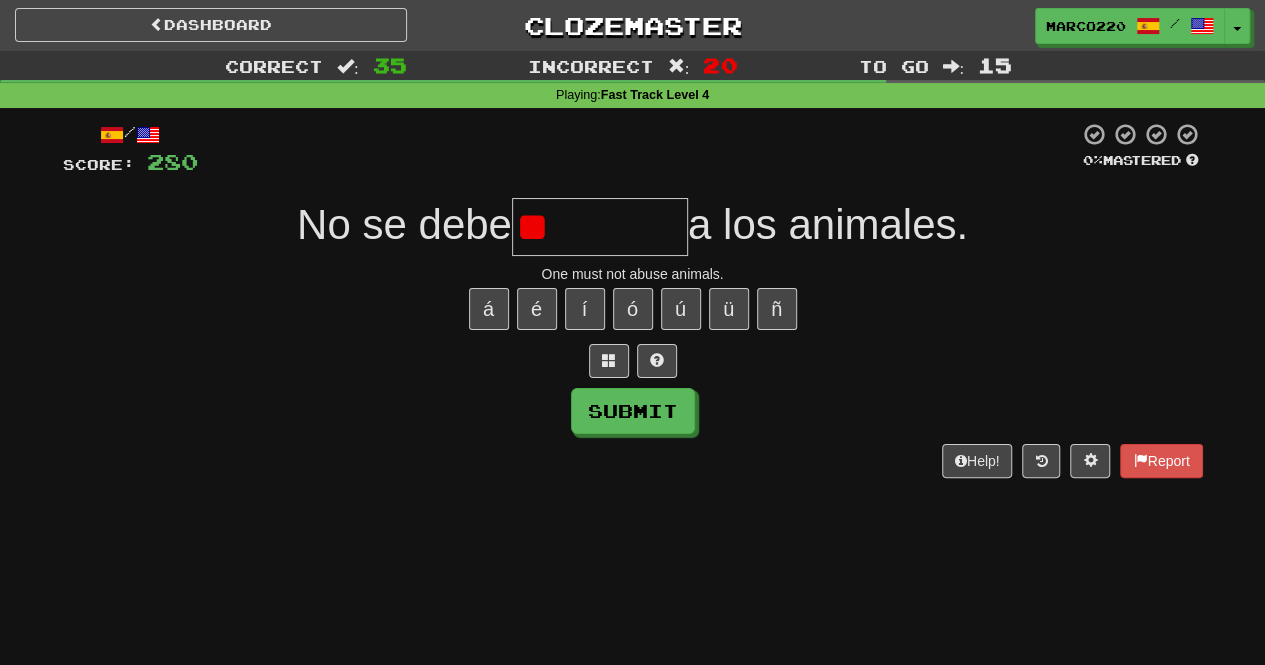 type on "*" 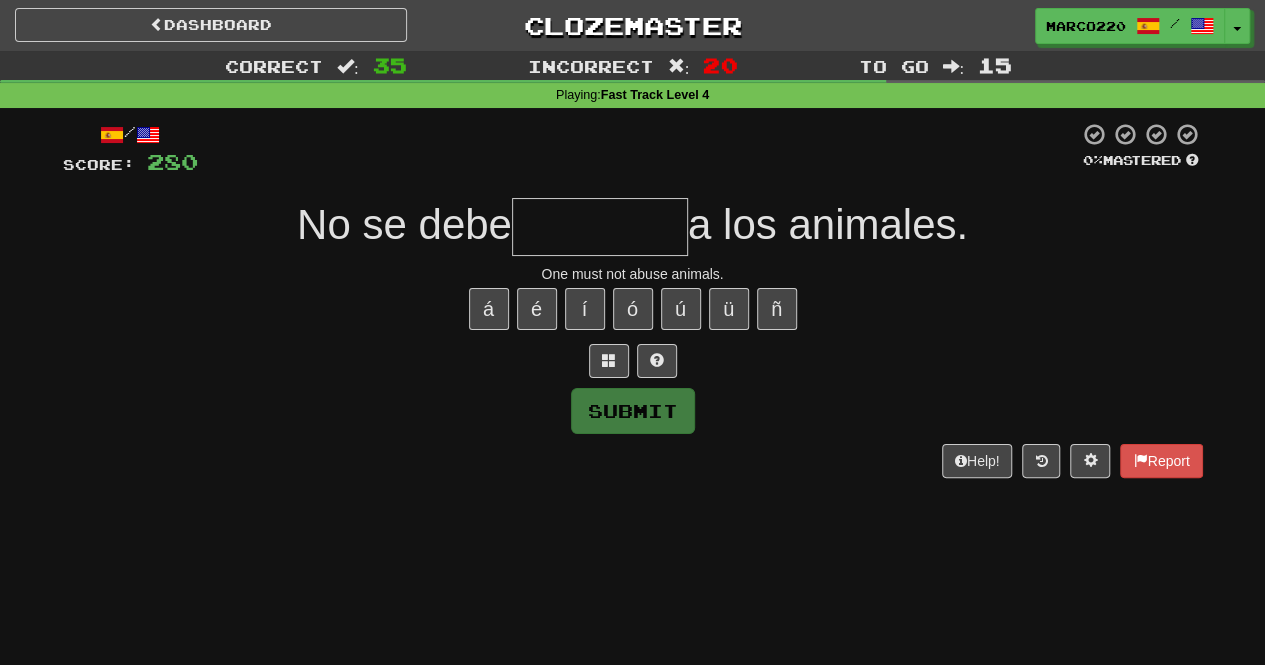 type on "*********" 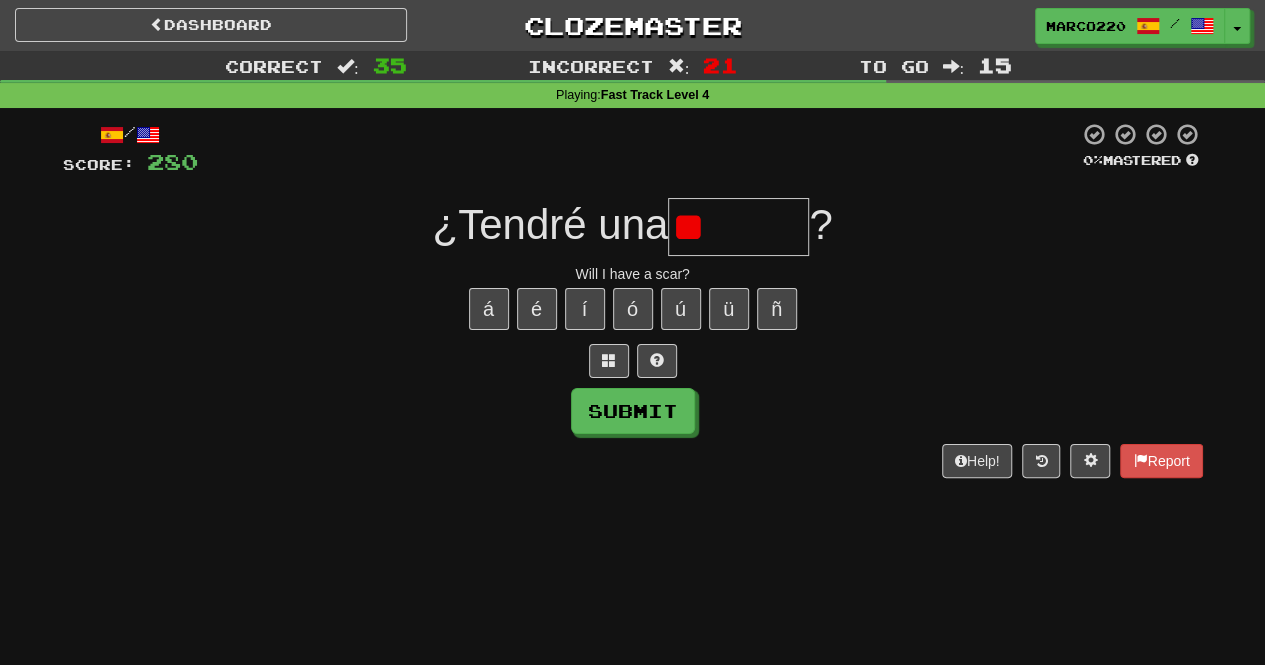 type on "********" 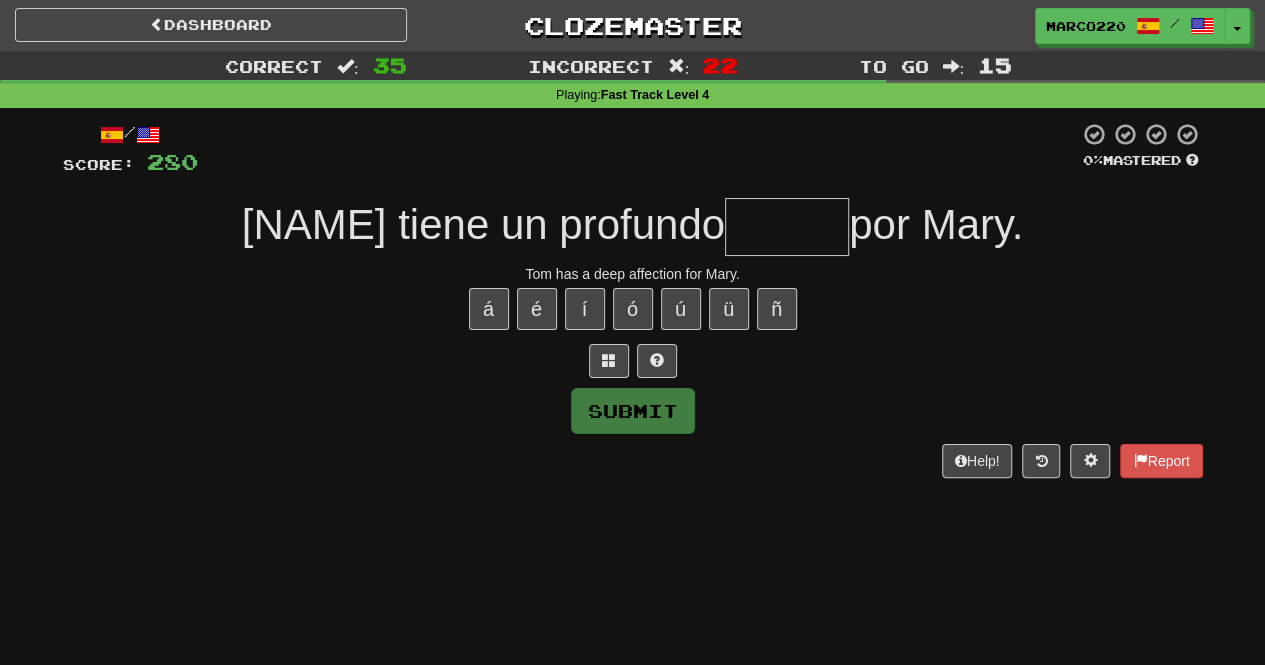 type on "******" 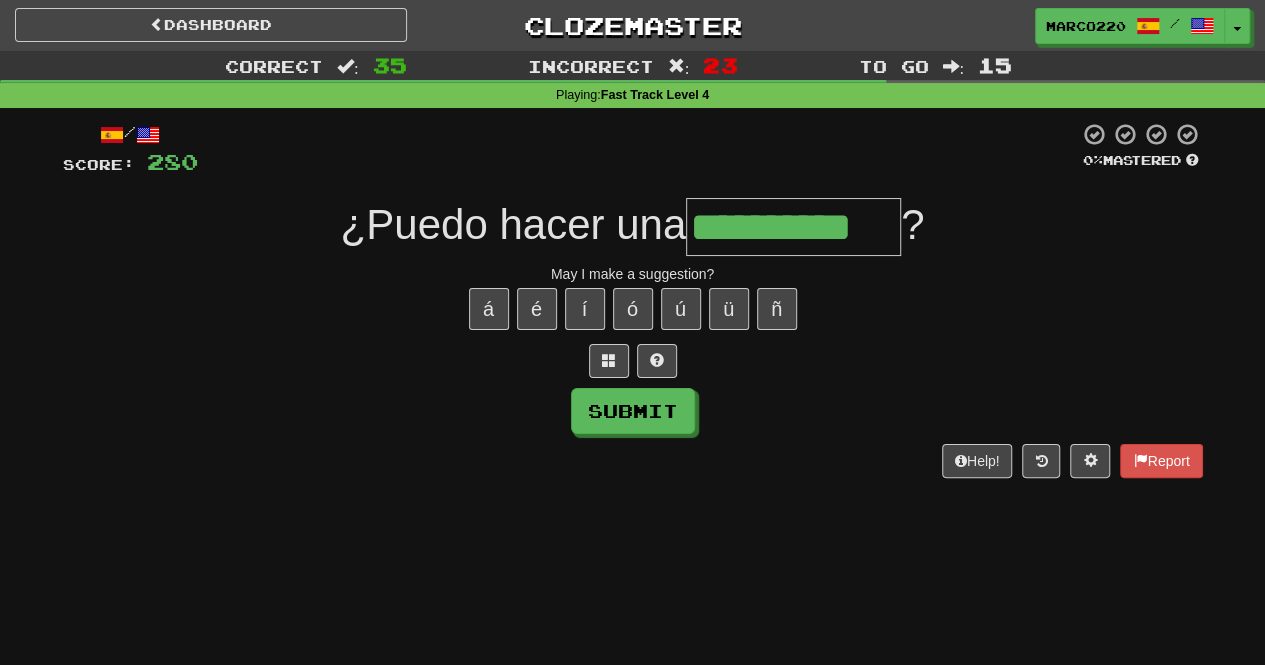 type on "**********" 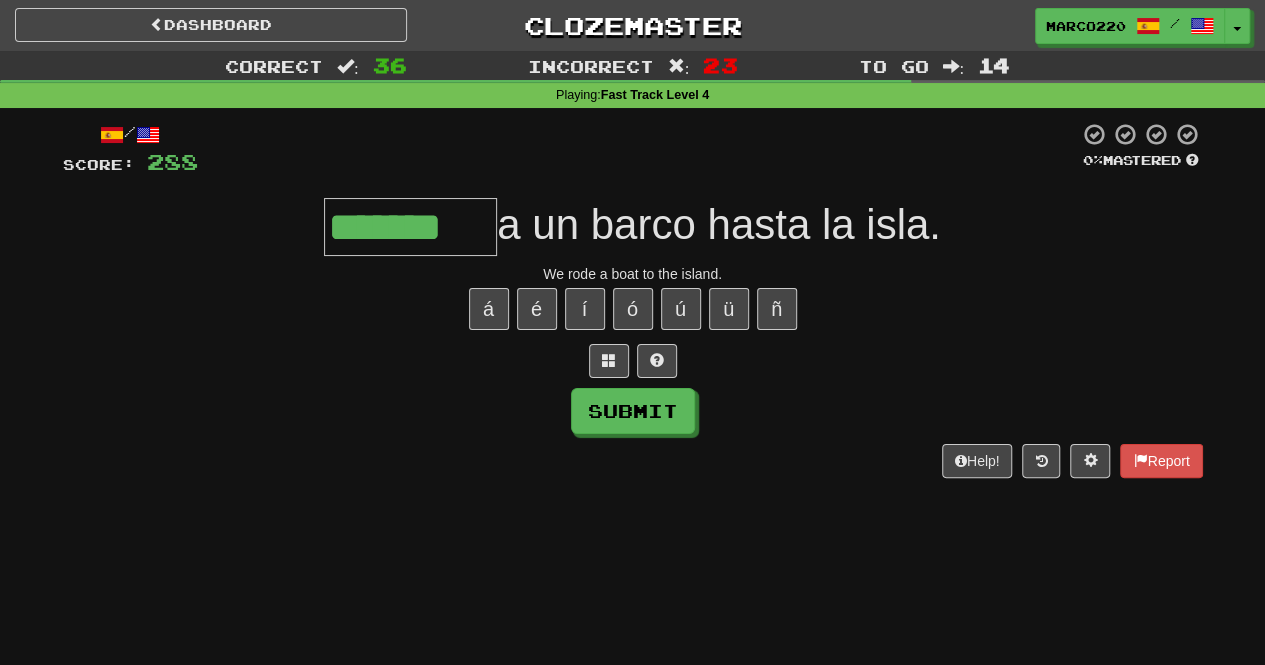 type on "*******" 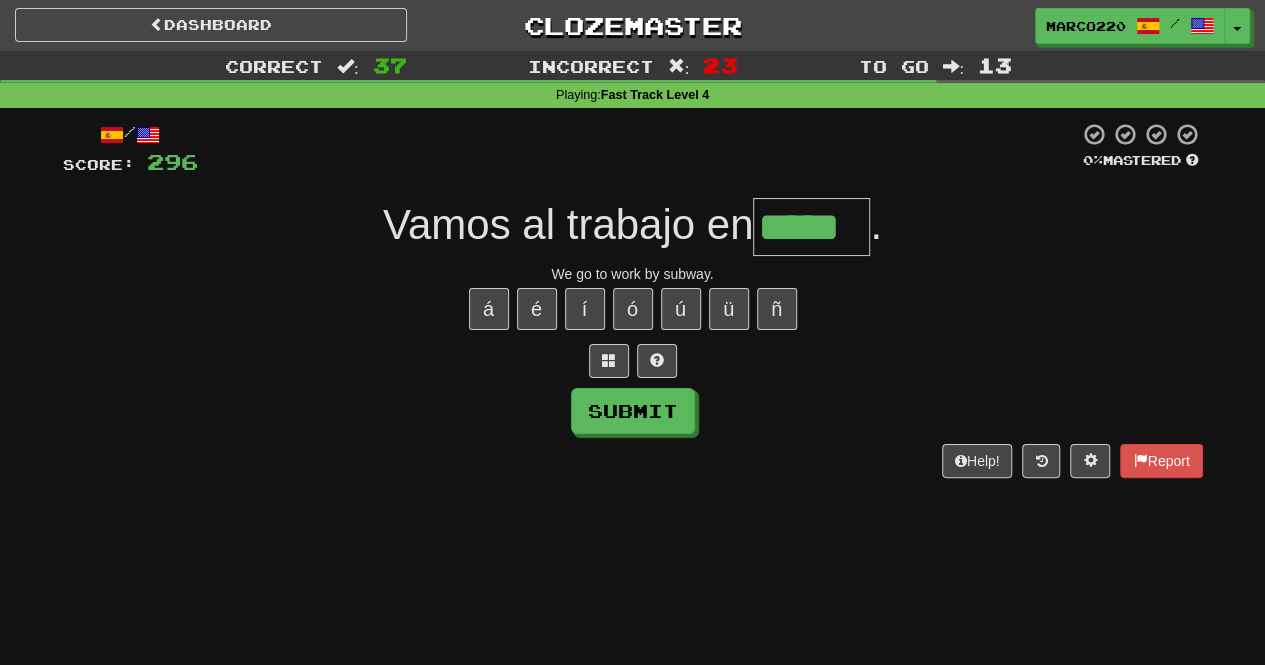 type on "*****" 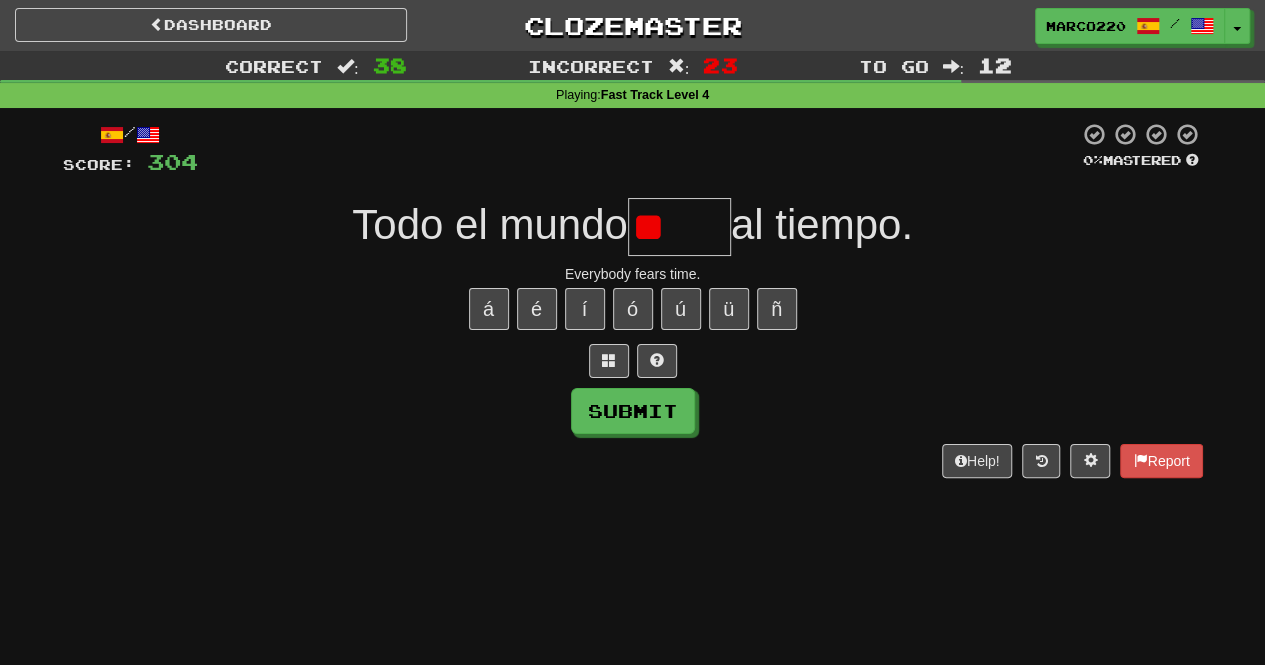 type on "*" 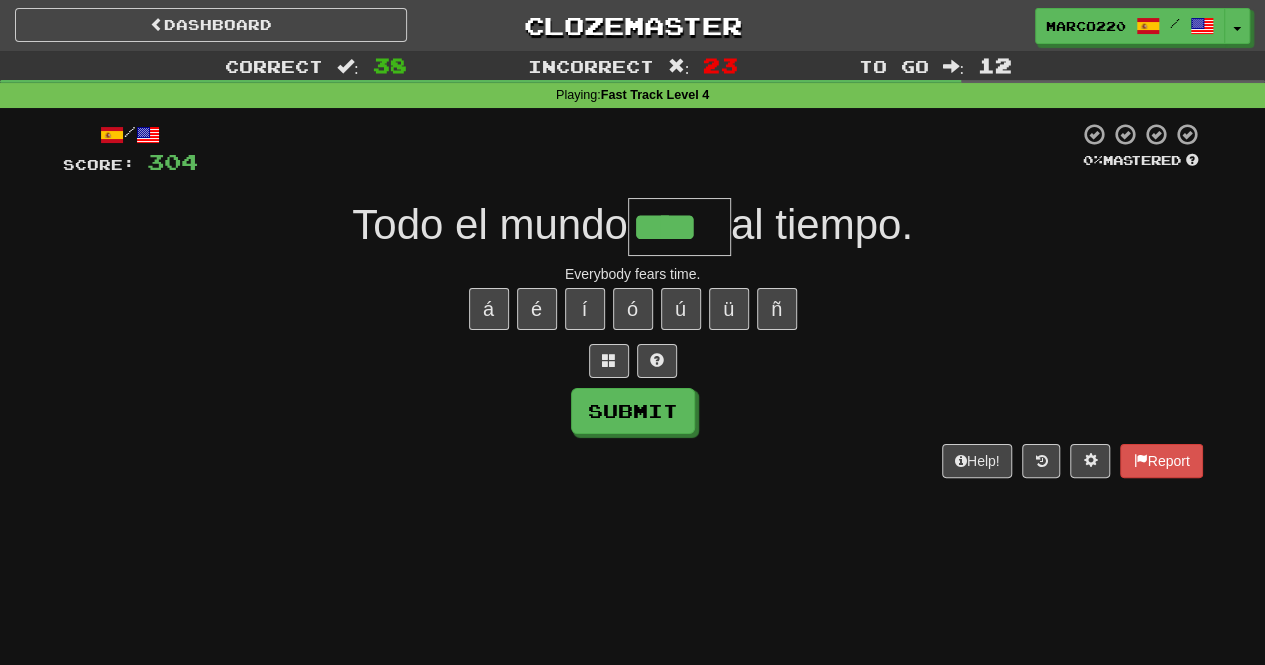 type on "****" 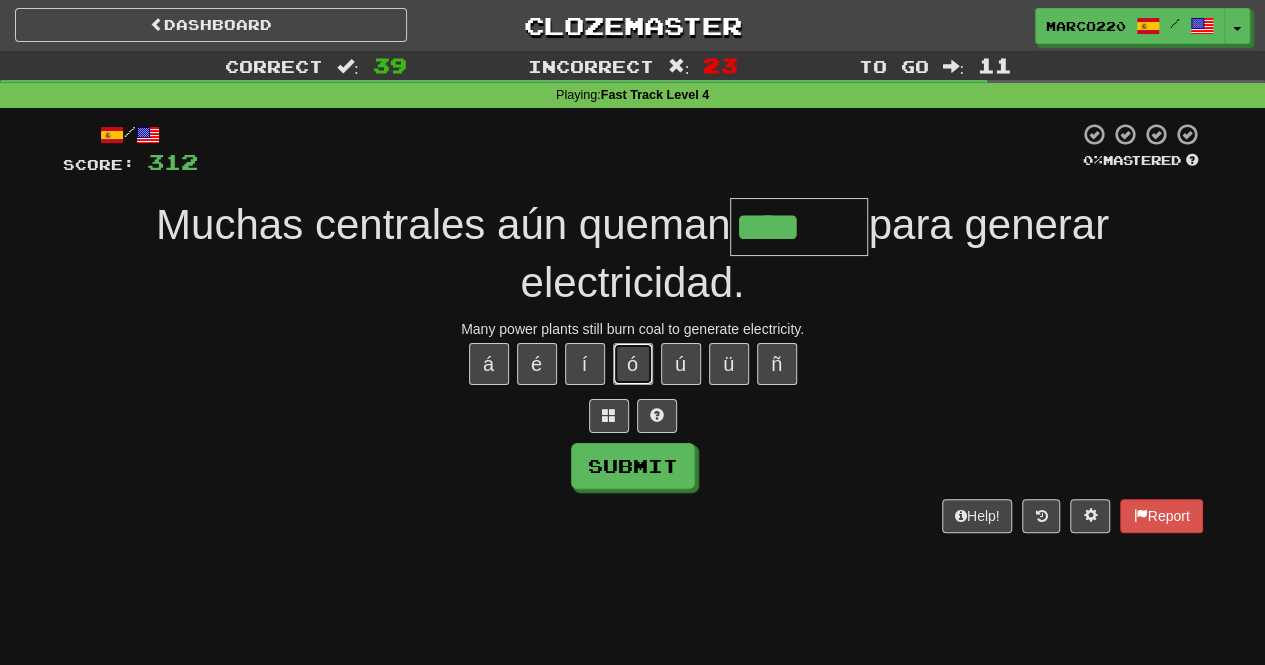 click on "ó" at bounding box center (633, 364) 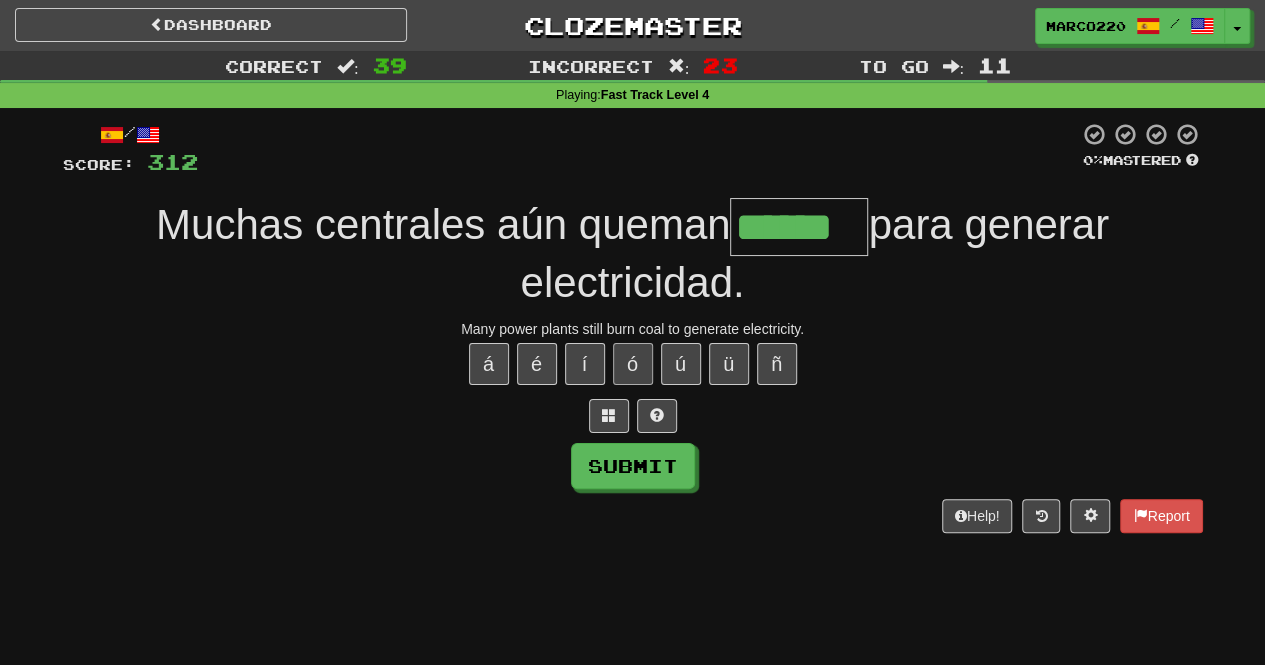 type on "******" 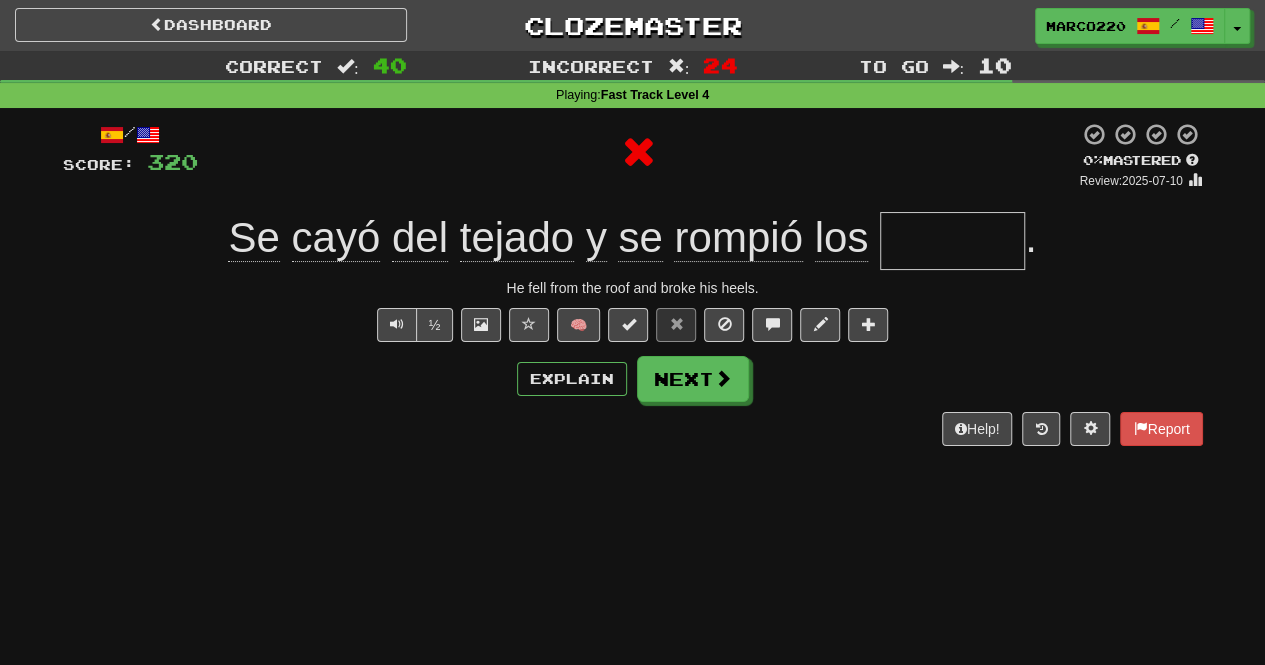 type on "*******" 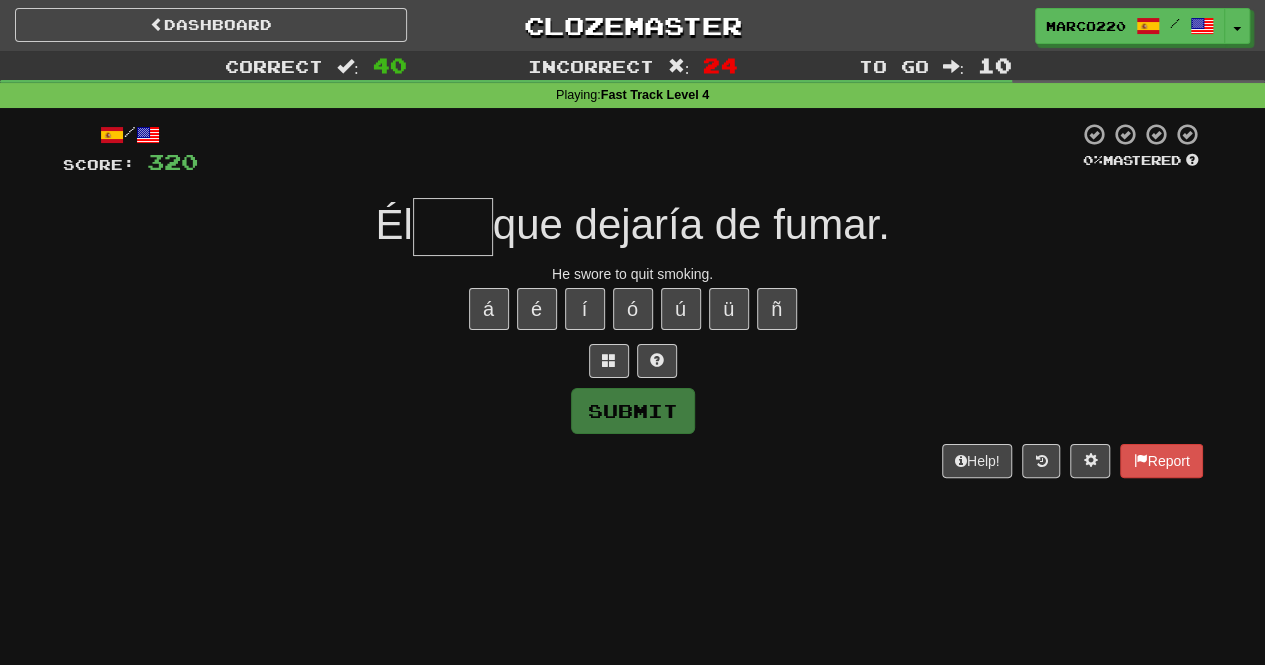 type on "****" 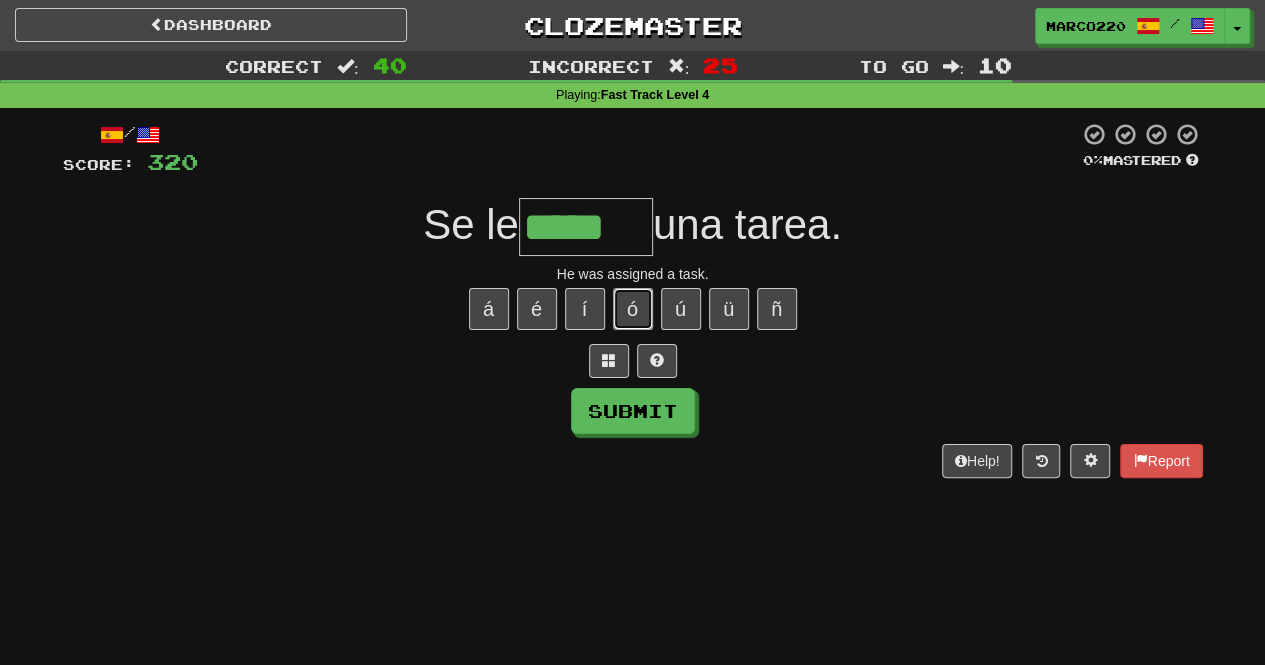 click on "ó" at bounding box center (633, 309) 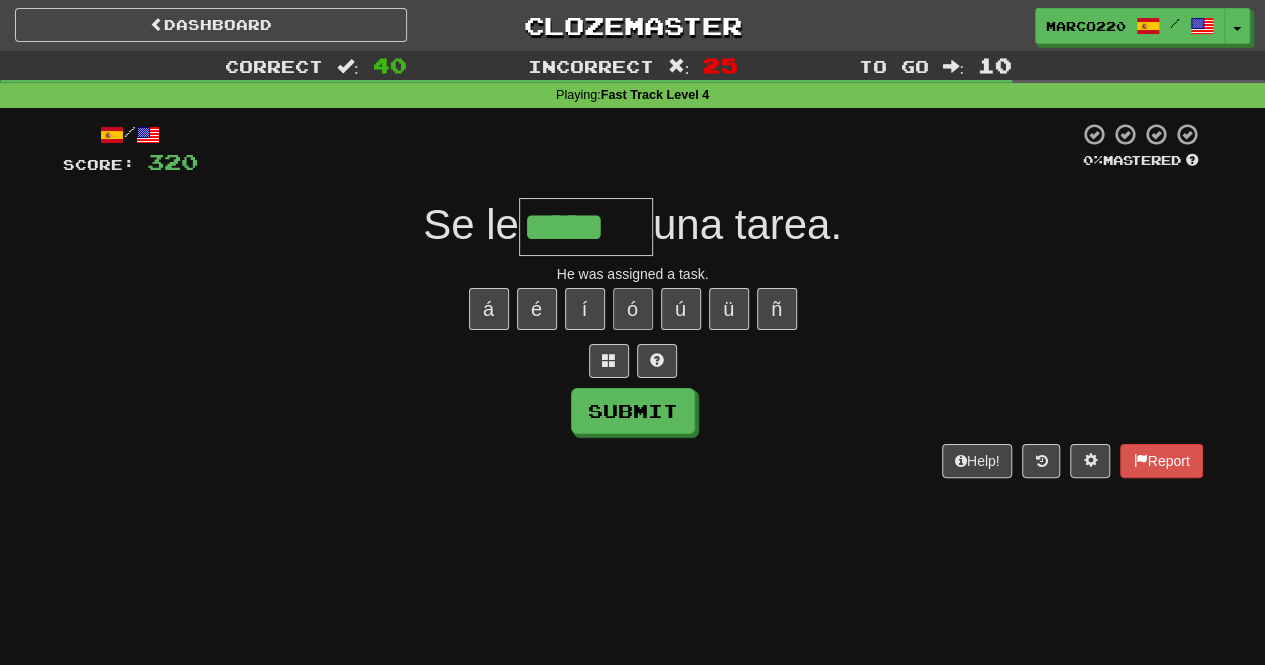 type on "******" 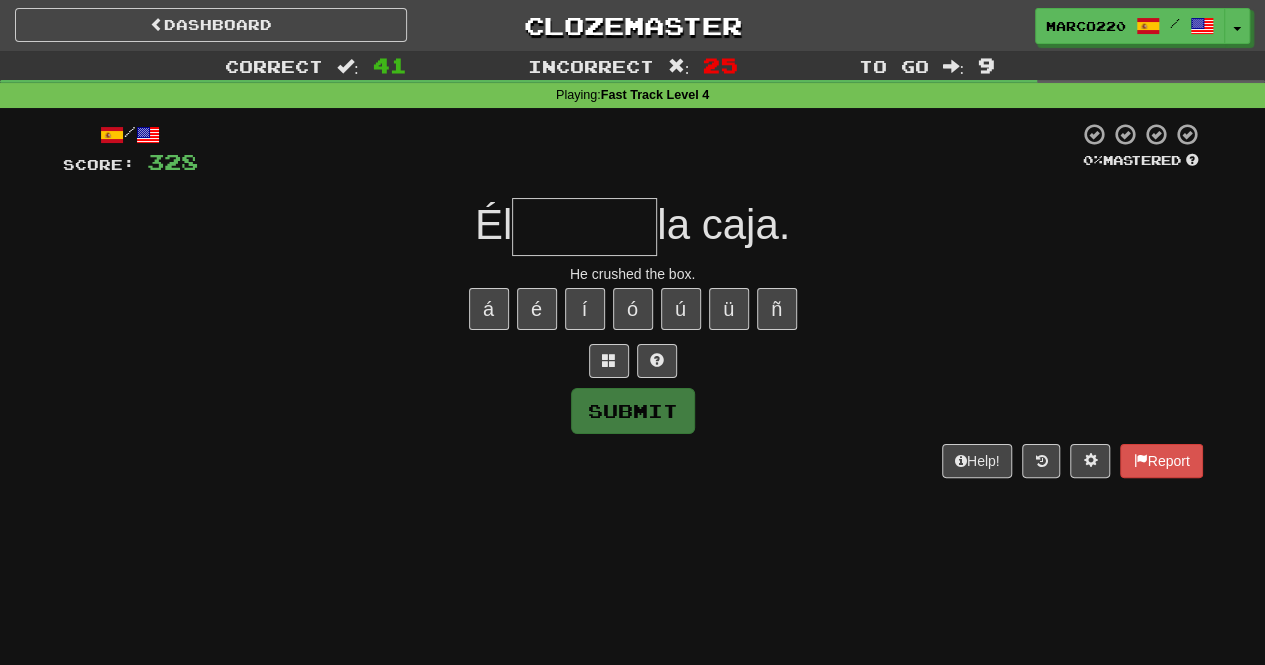 type on "*******" 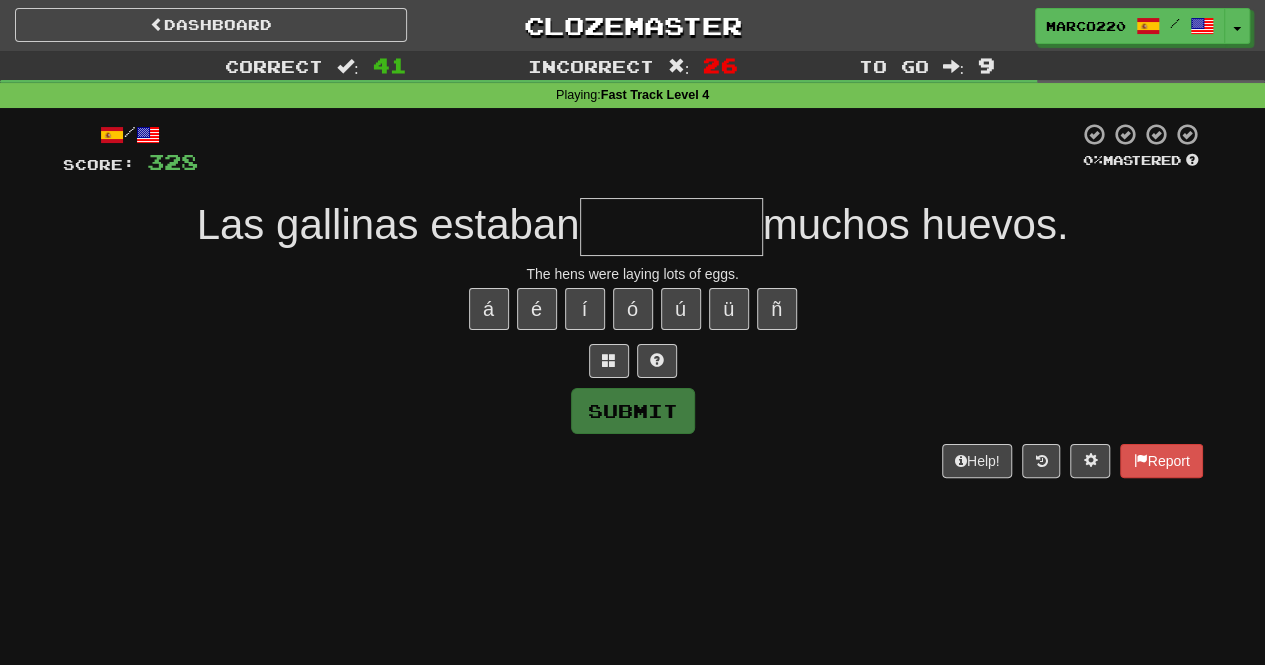 type on "********" 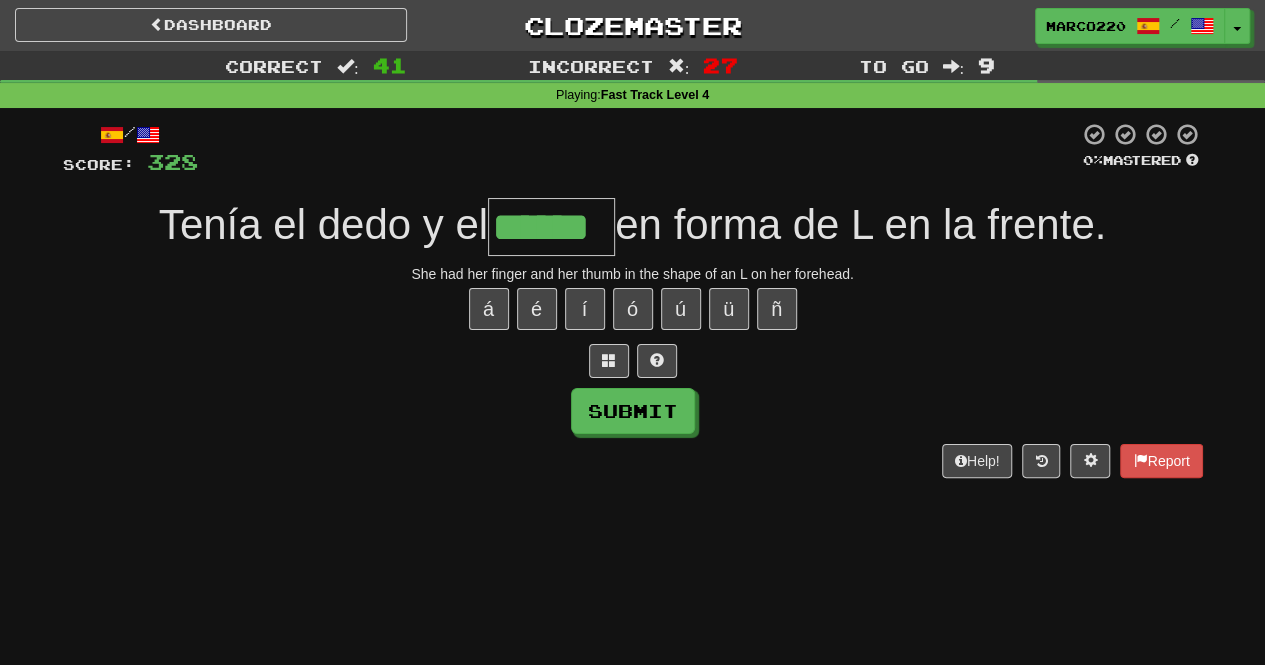 type on "******" 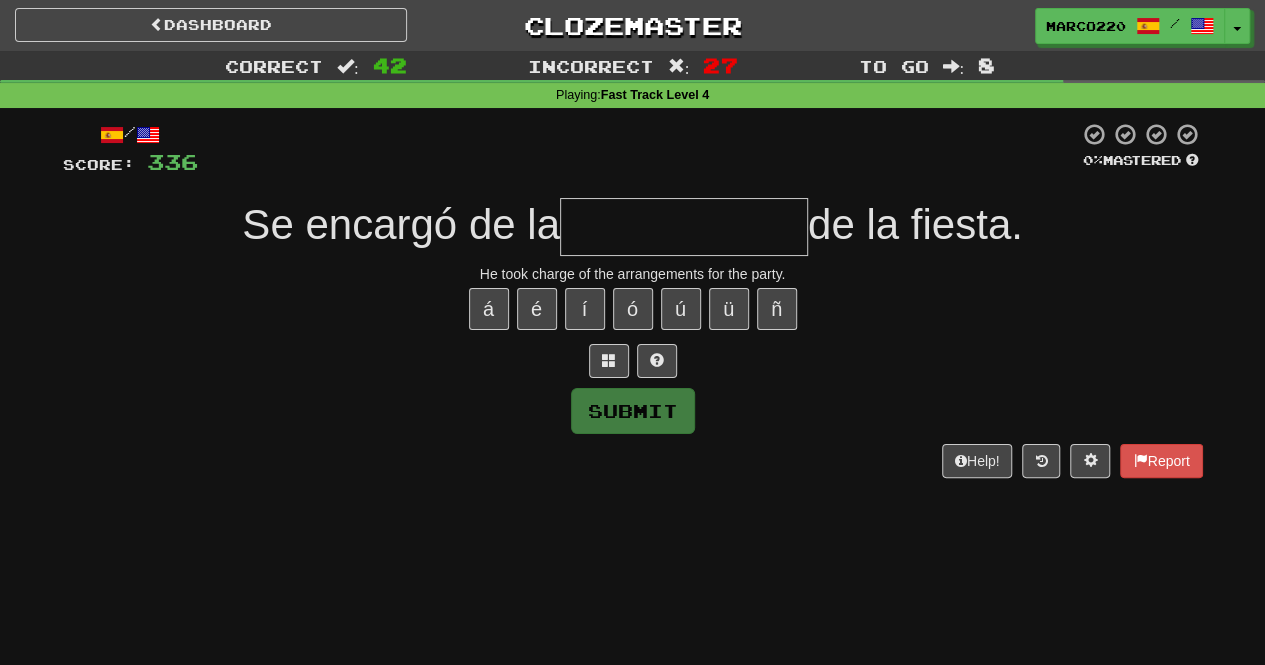 type on "**********" 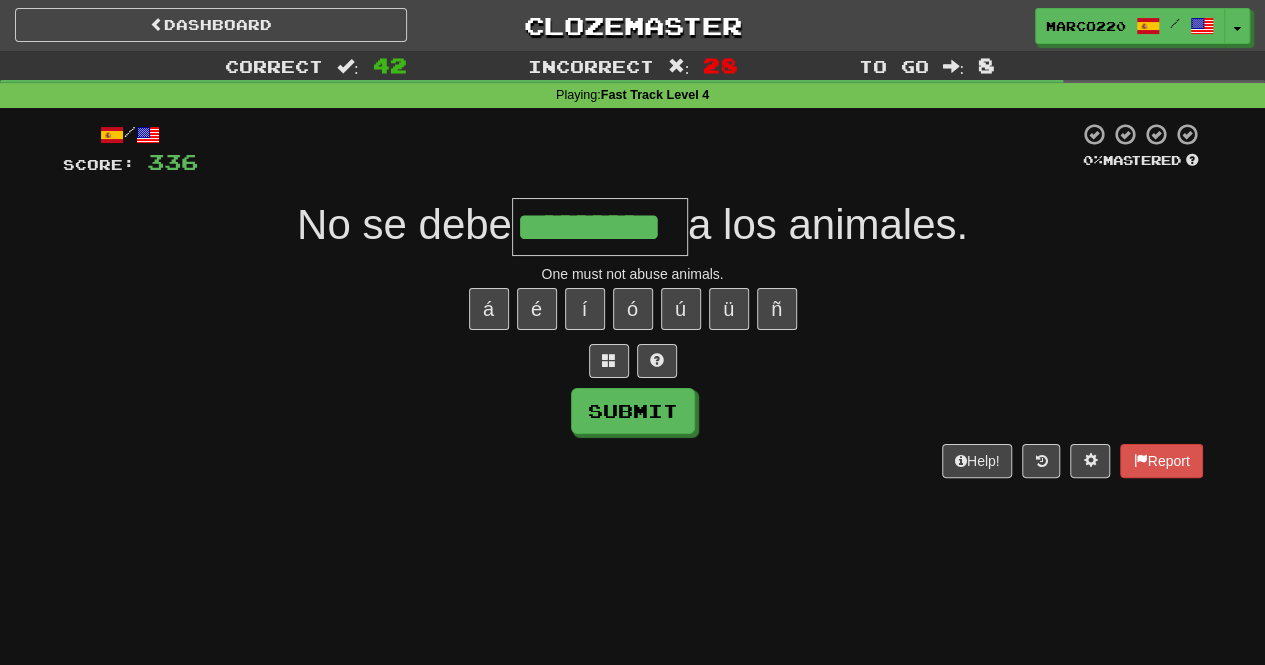 type on "*********" 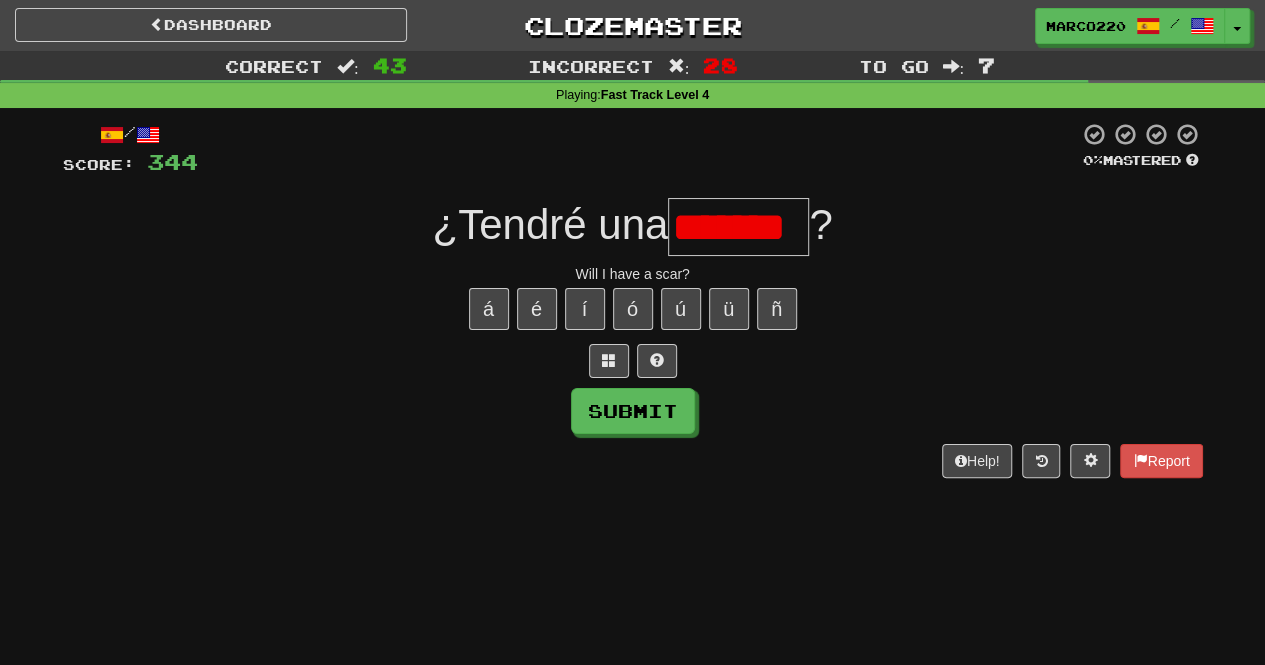 scroll, scrollTop: 0, scrollLeft: 0, axis: both 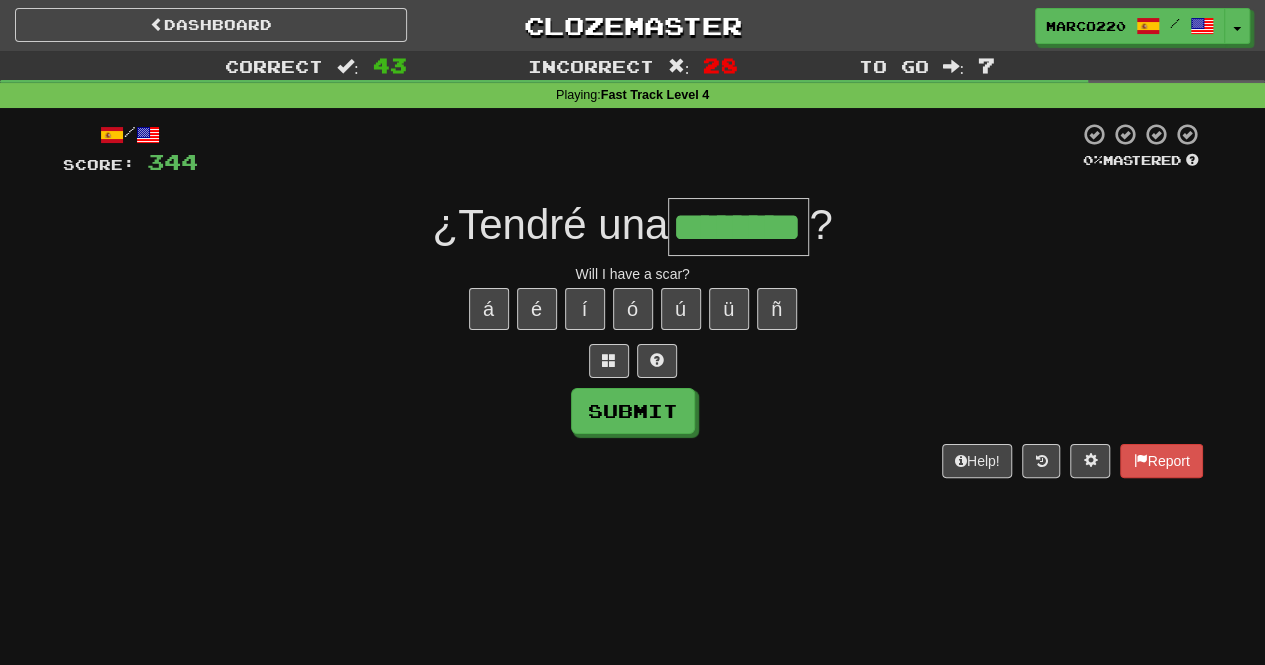 type on "********" 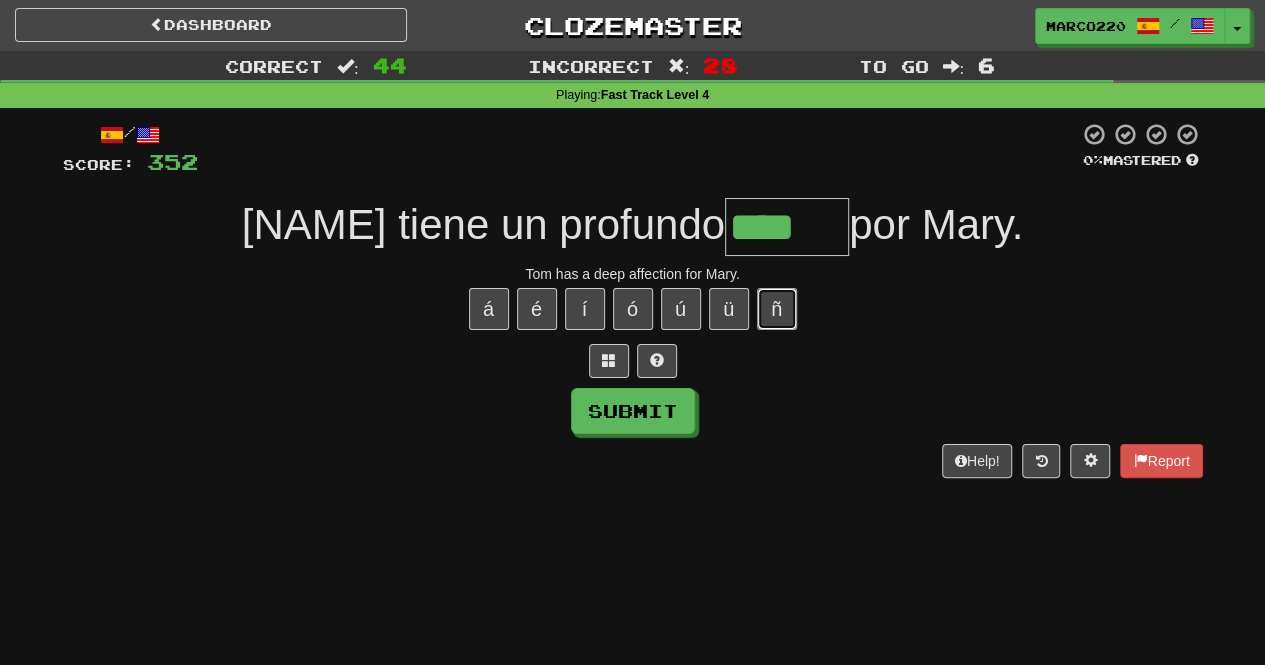 click on "ñ" at bounding box center (777, 309) 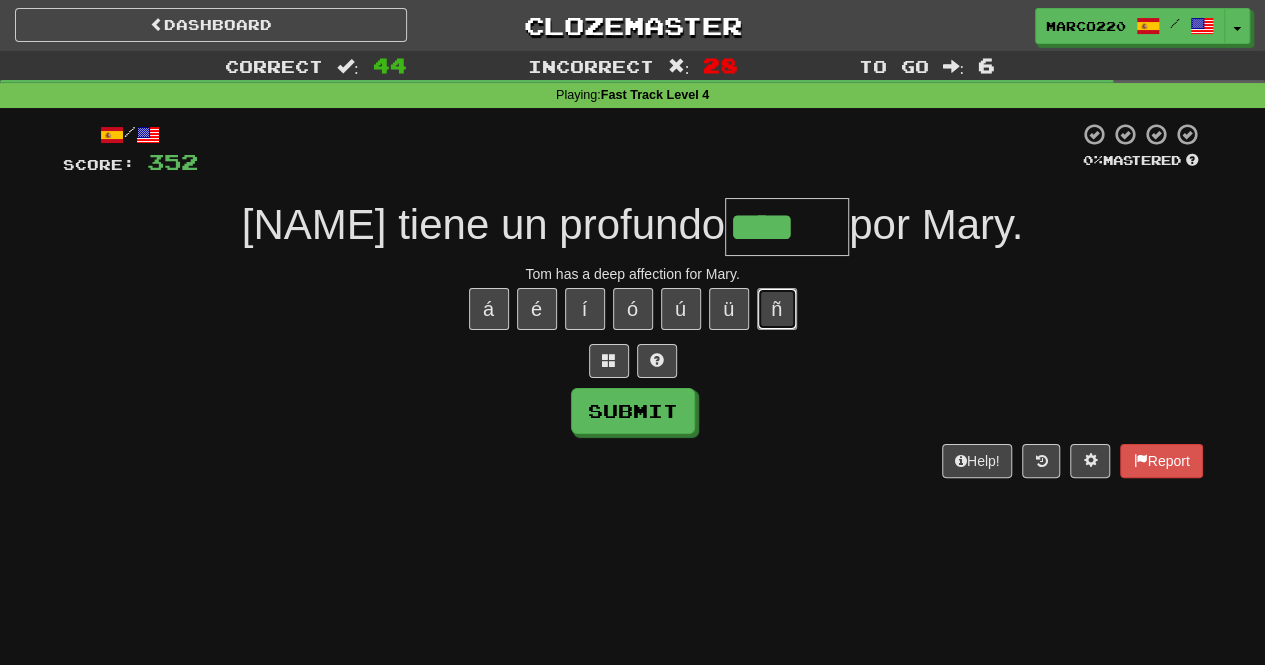 click on "ñ" at bounding box center [777, 309] 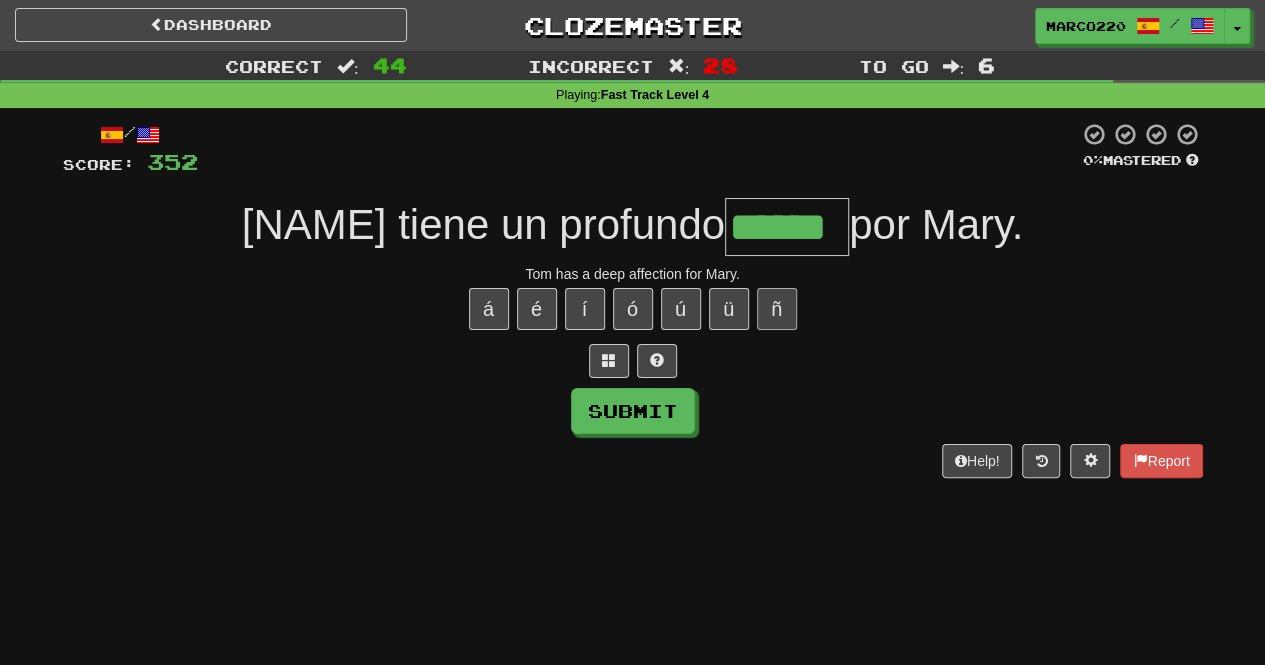 type on "******" 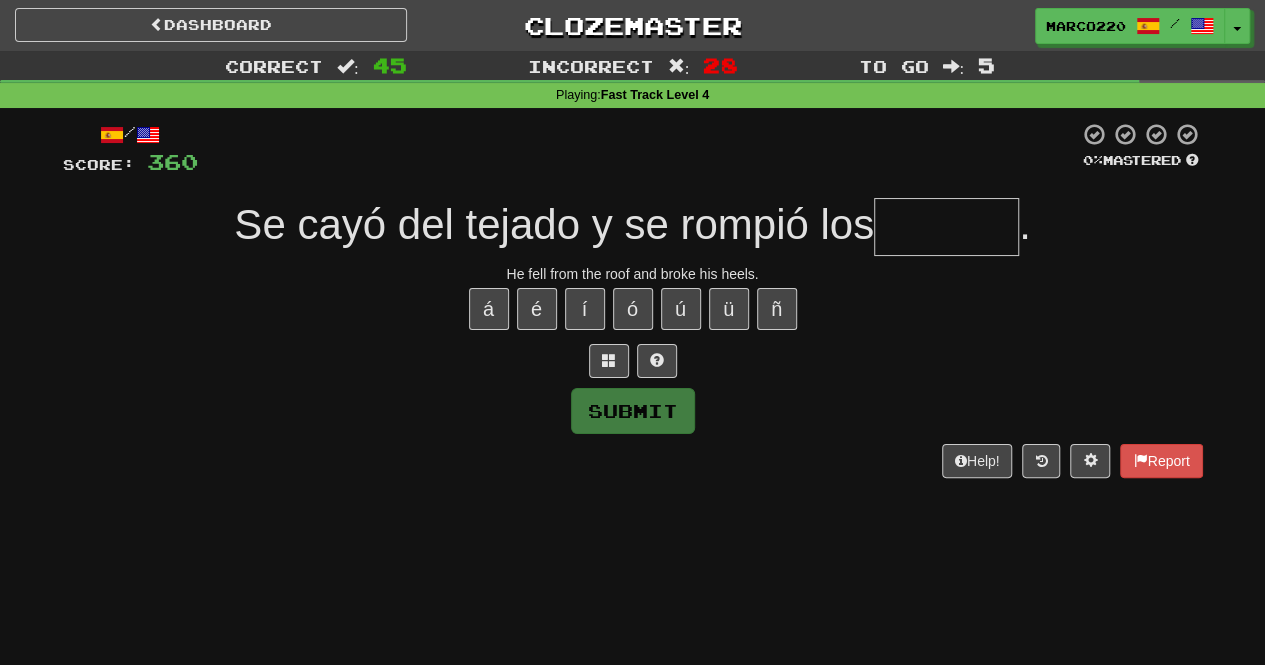 type on "*******" 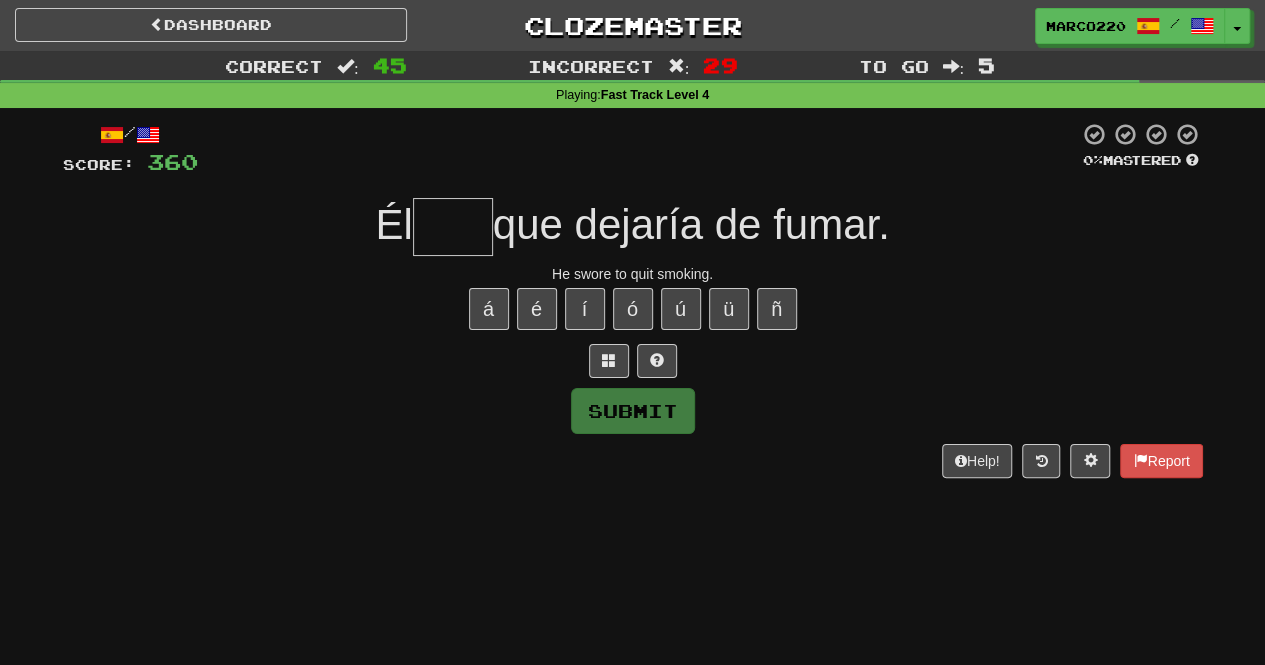 type on "****" 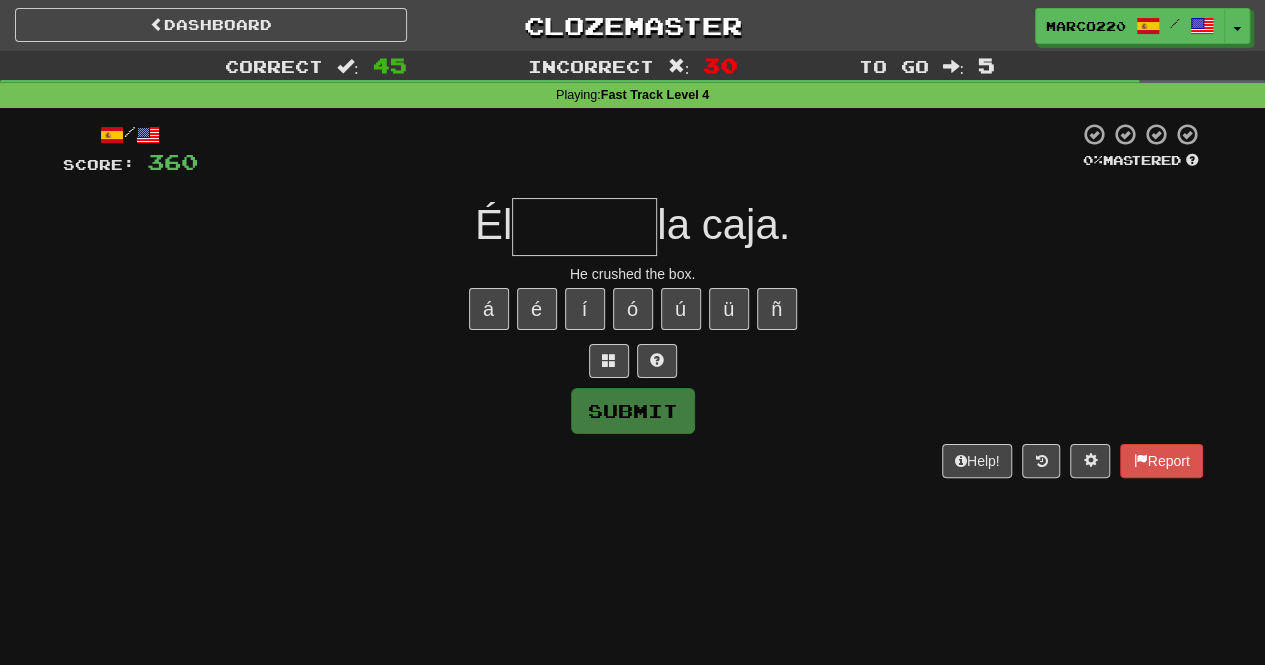 type on "*******" 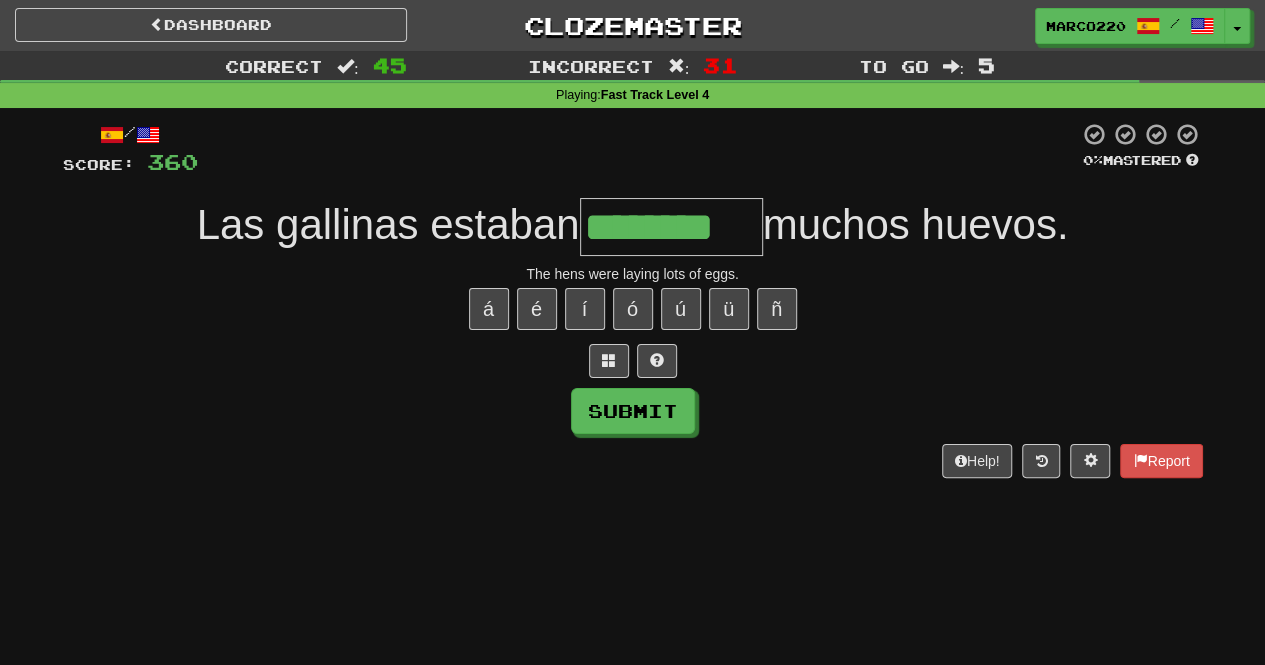 type on "********" 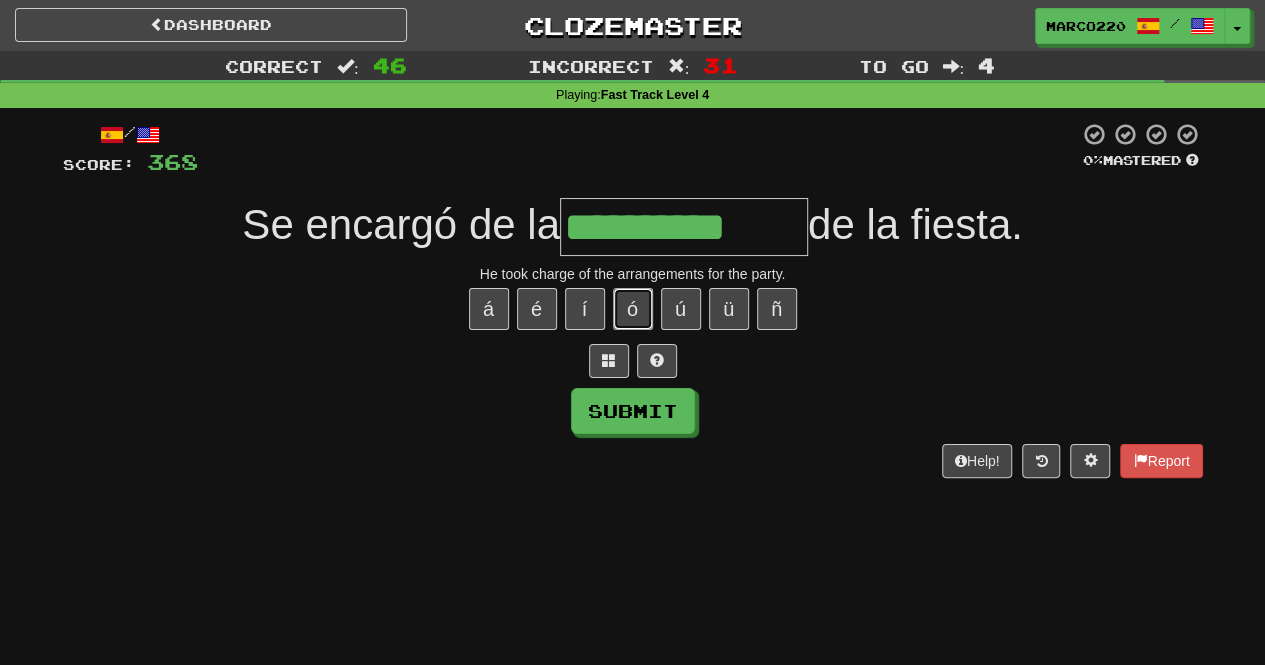 click on "ó" at bounding box center (633, 309) 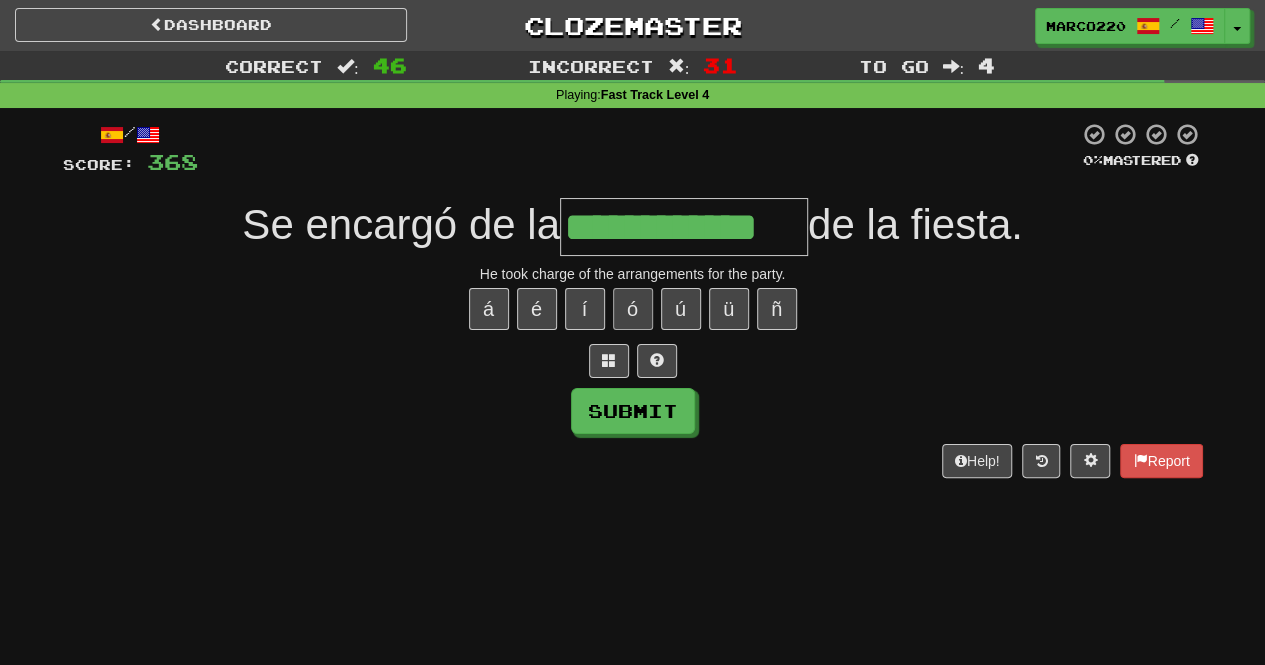 type on "**********" 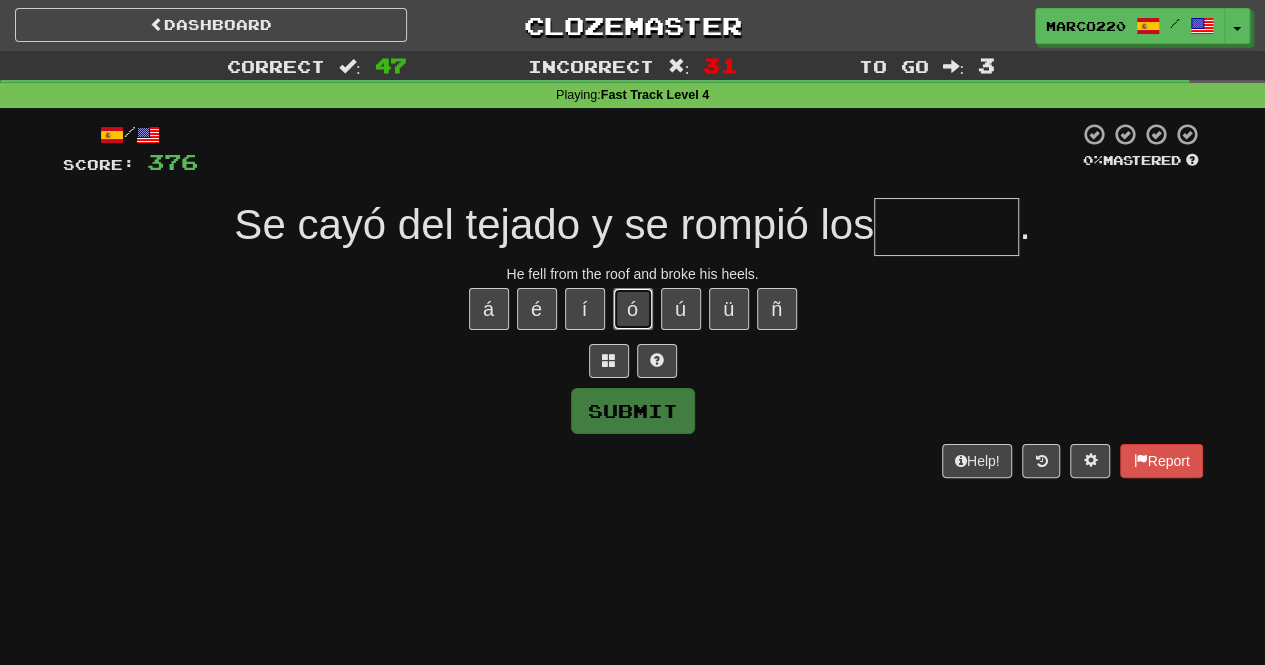 click on "ó" at bounding box center [633, 309] 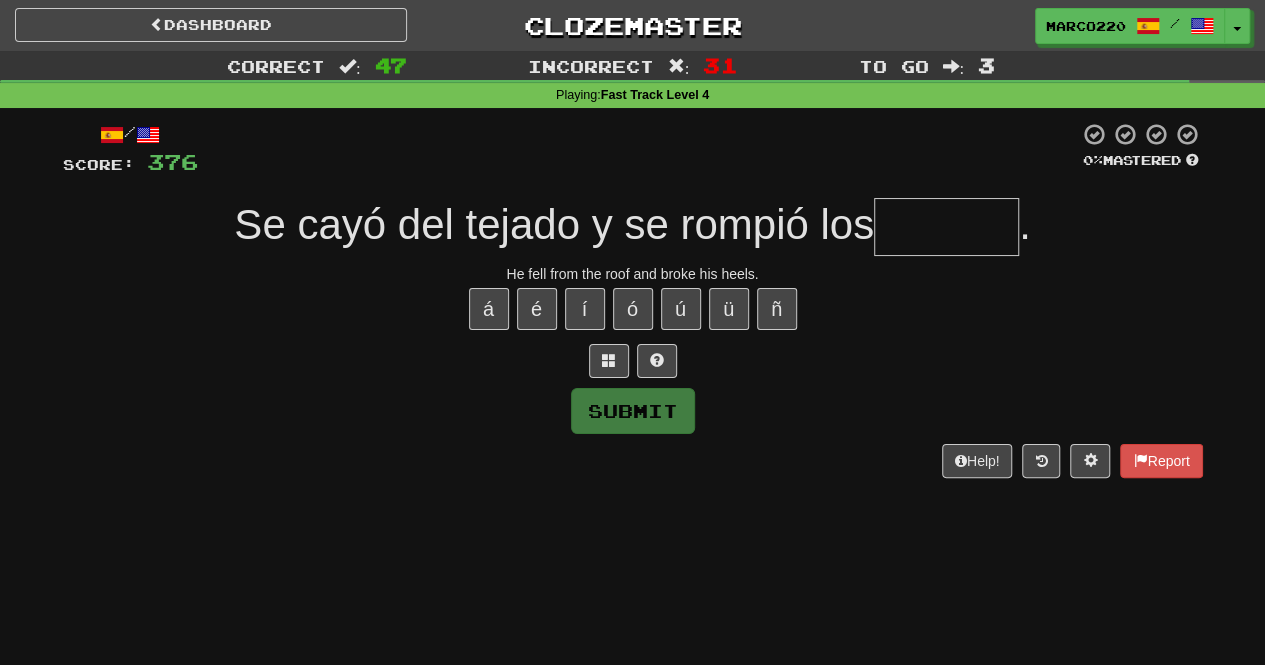type on "*" 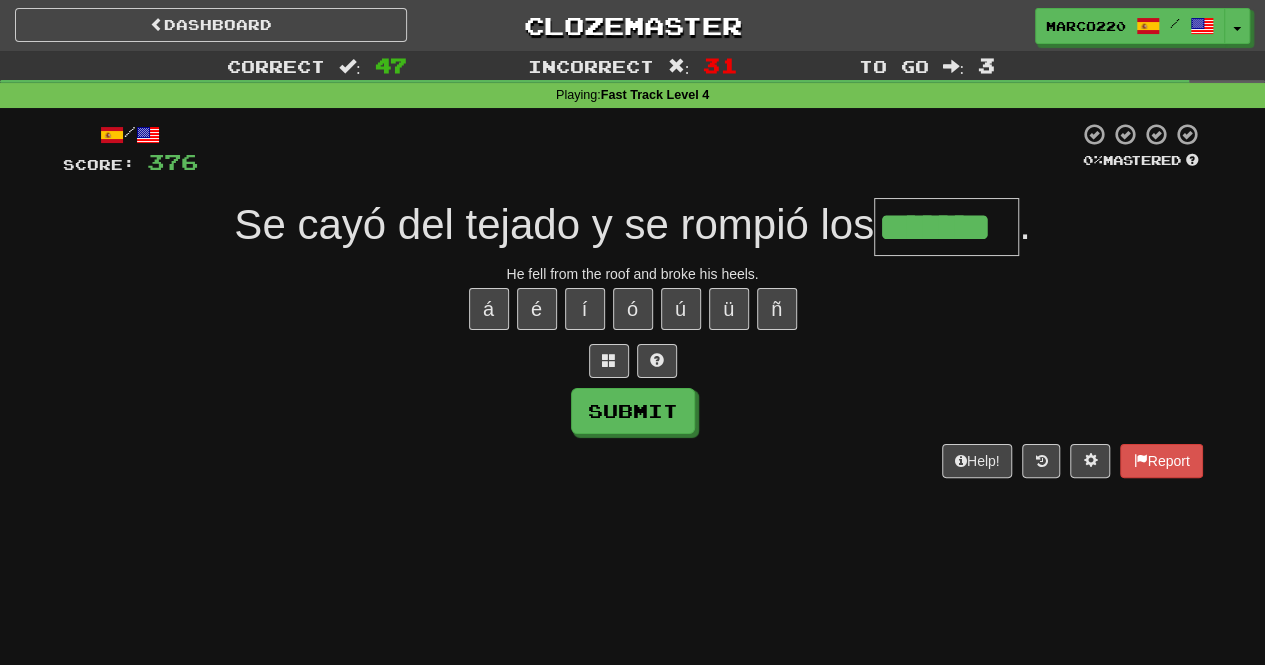 type on "*******" 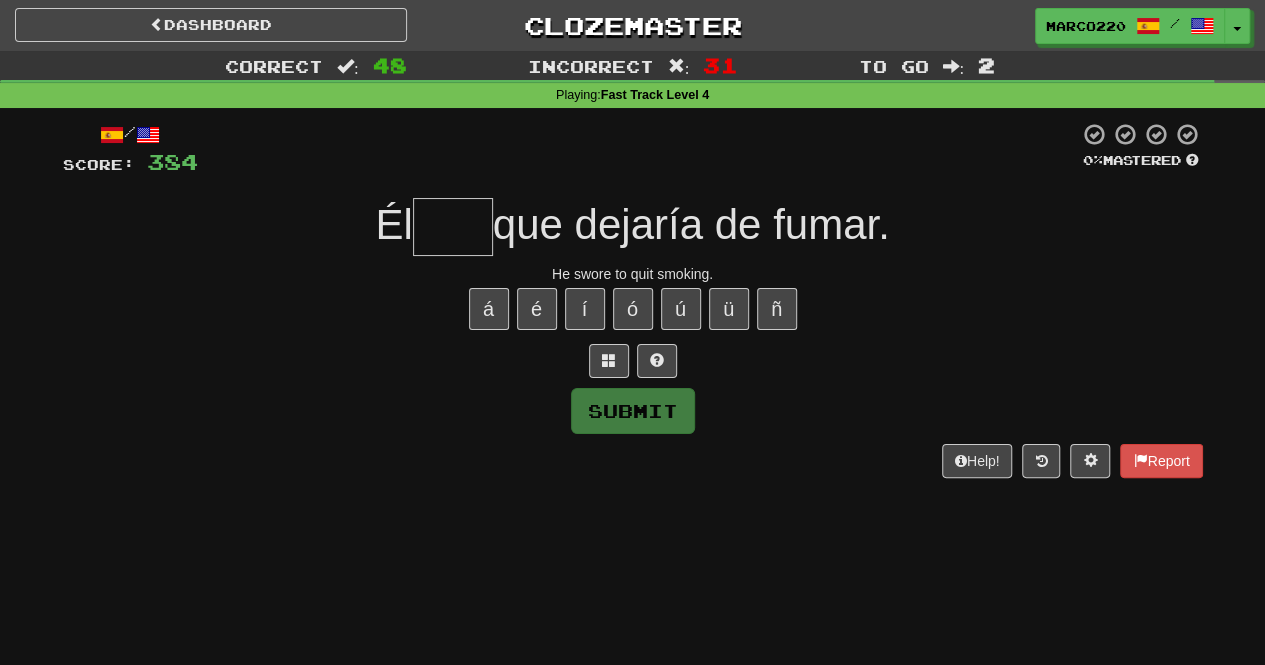 type on "*" 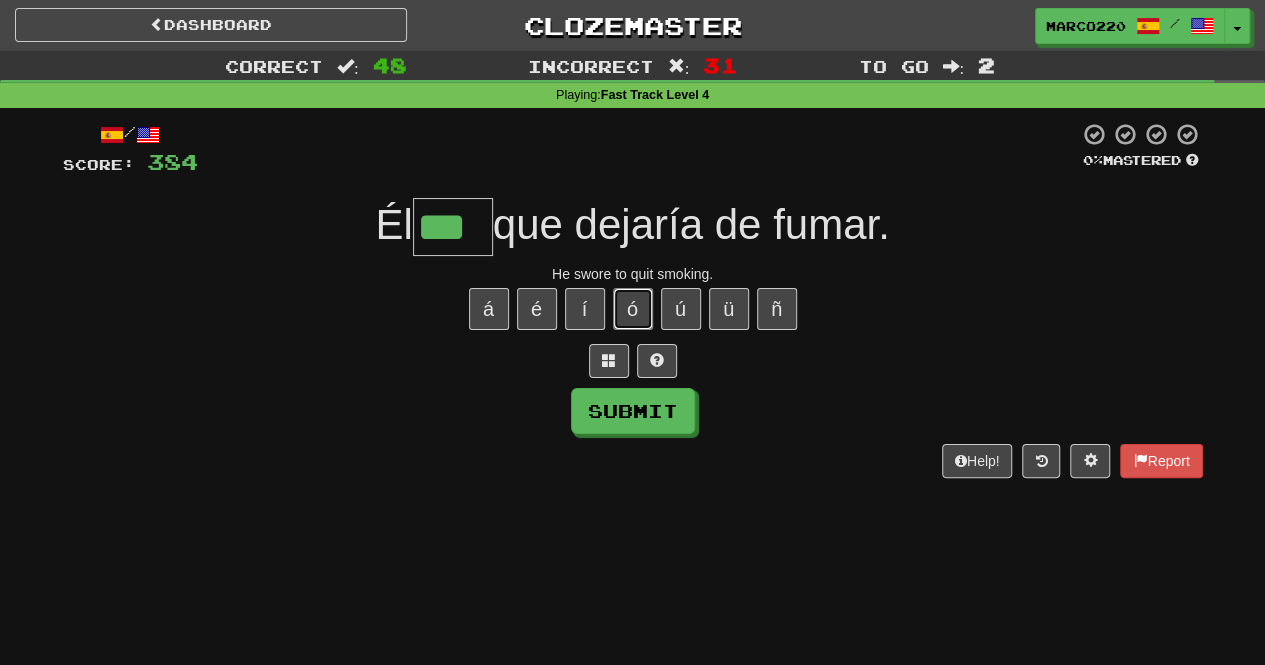 click on "ó" at bounding box center (633, 309) 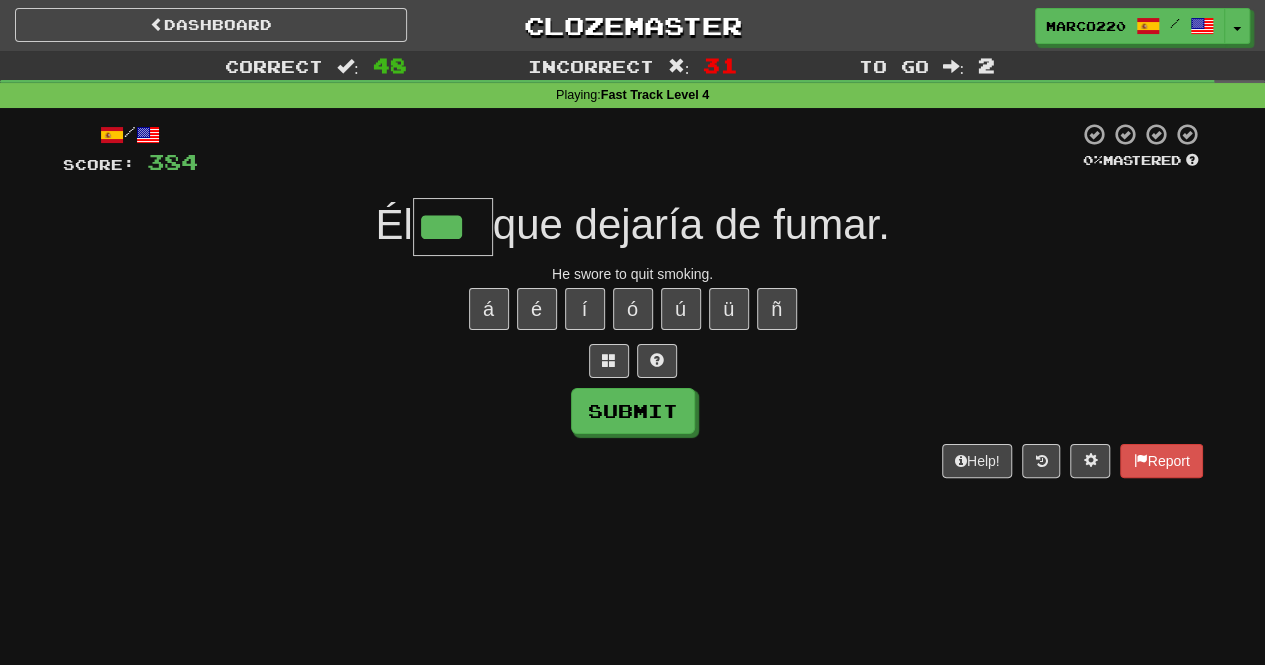 type on "****" 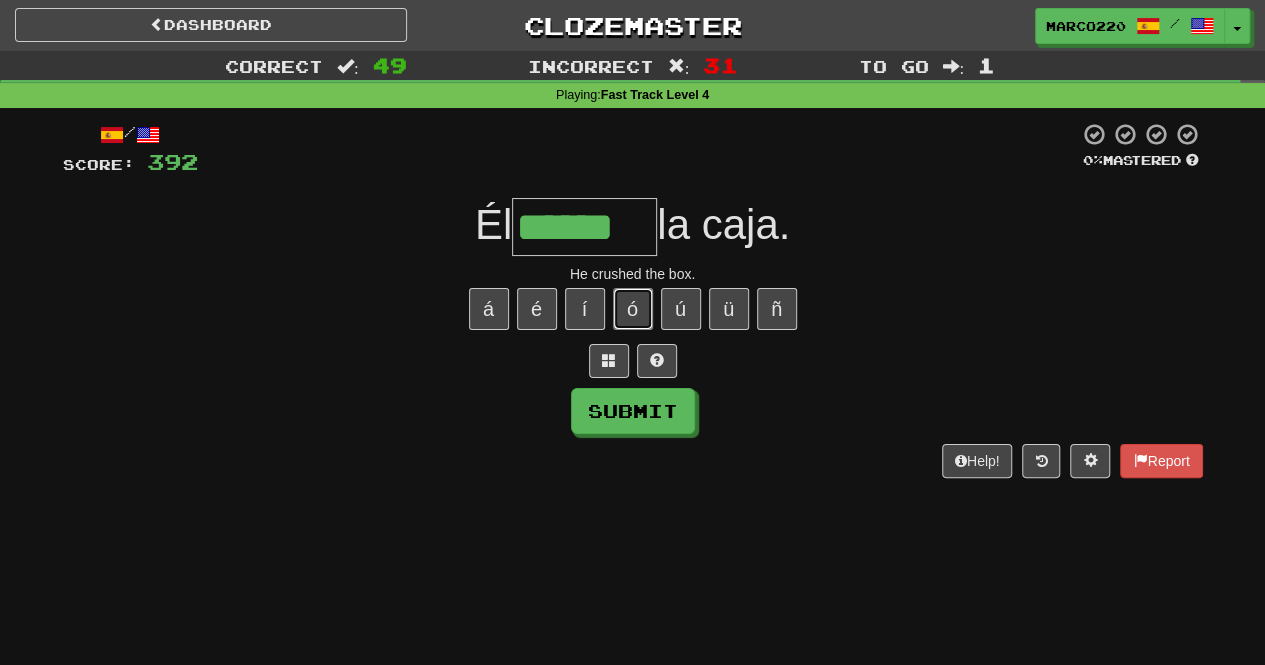 click on "ó" at bounding box center [633, 309] 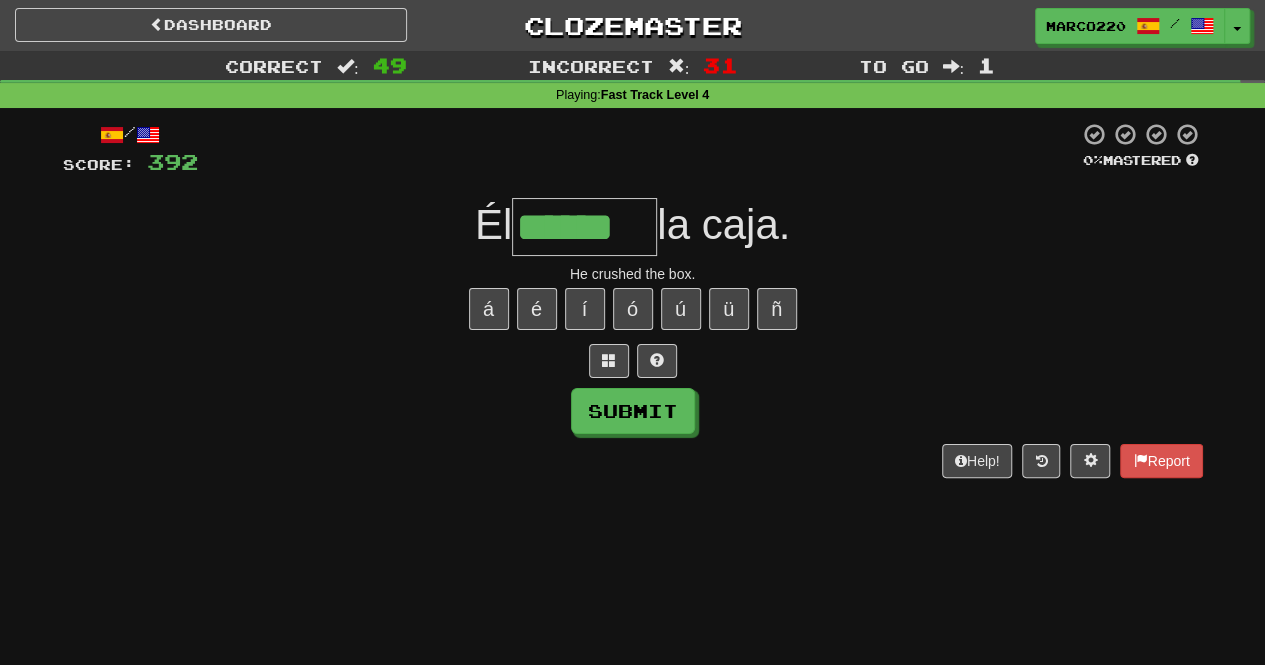 type on "*******" 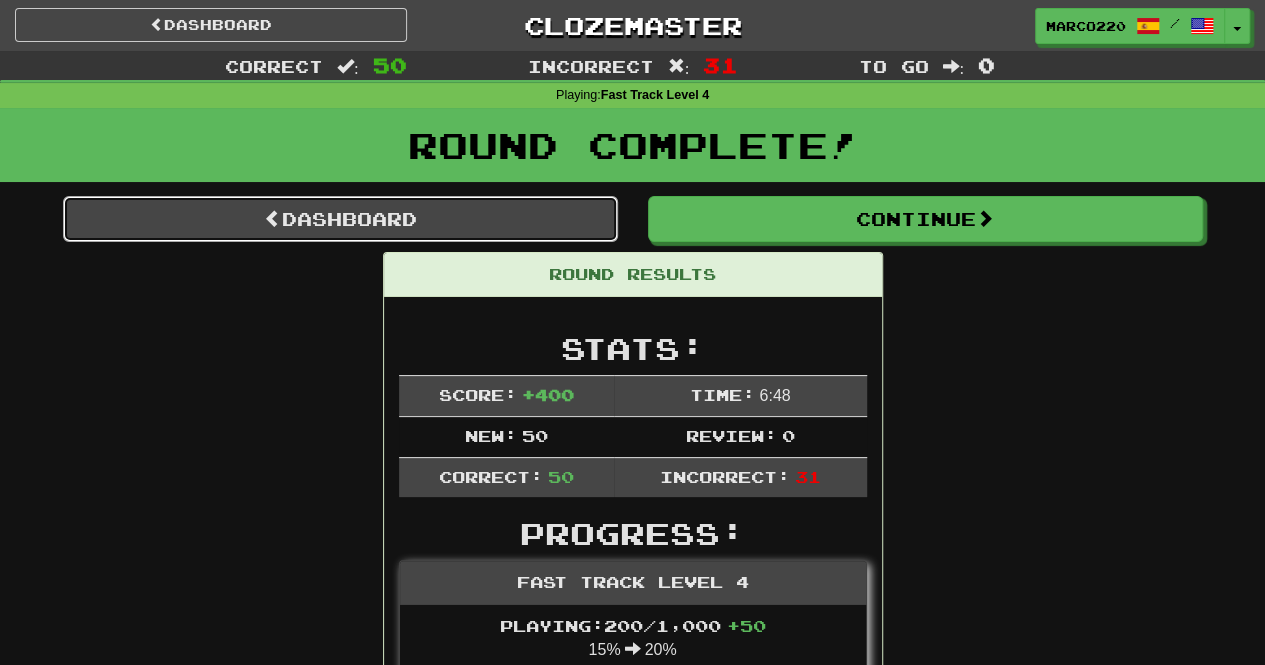 click on "Dashboard" at bounding box center (340, 219) 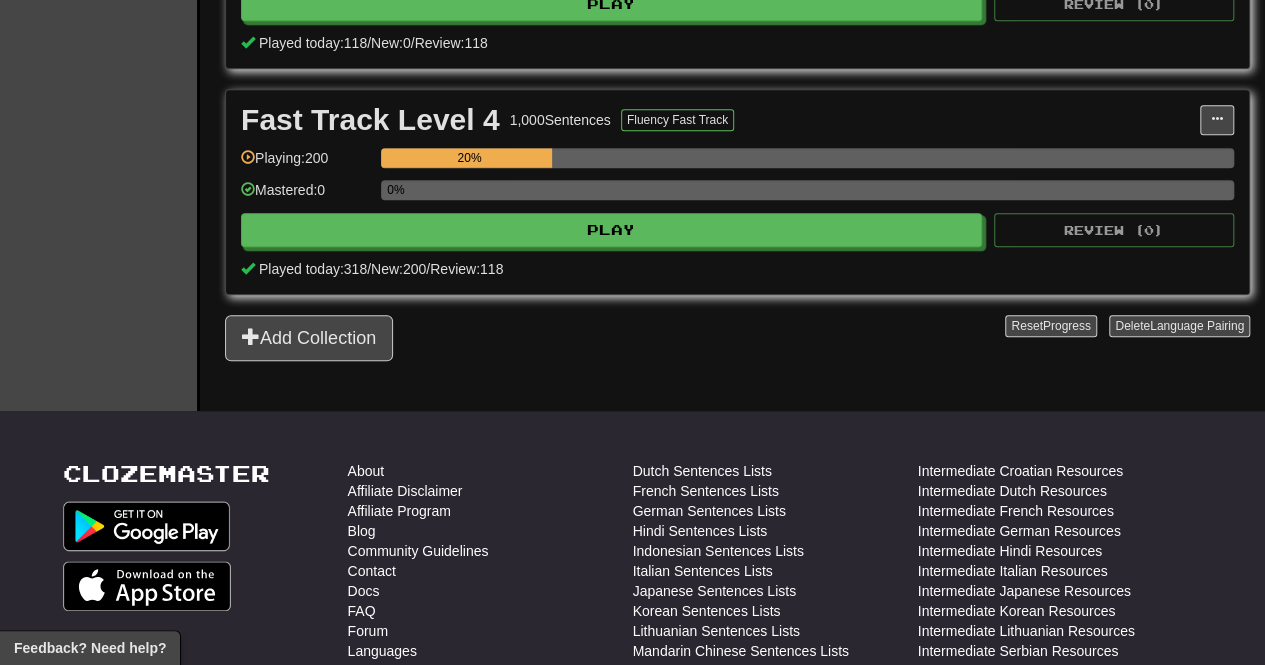 scroll, scrollTop: 1048, scrollLeft: 0, axis: vertical 